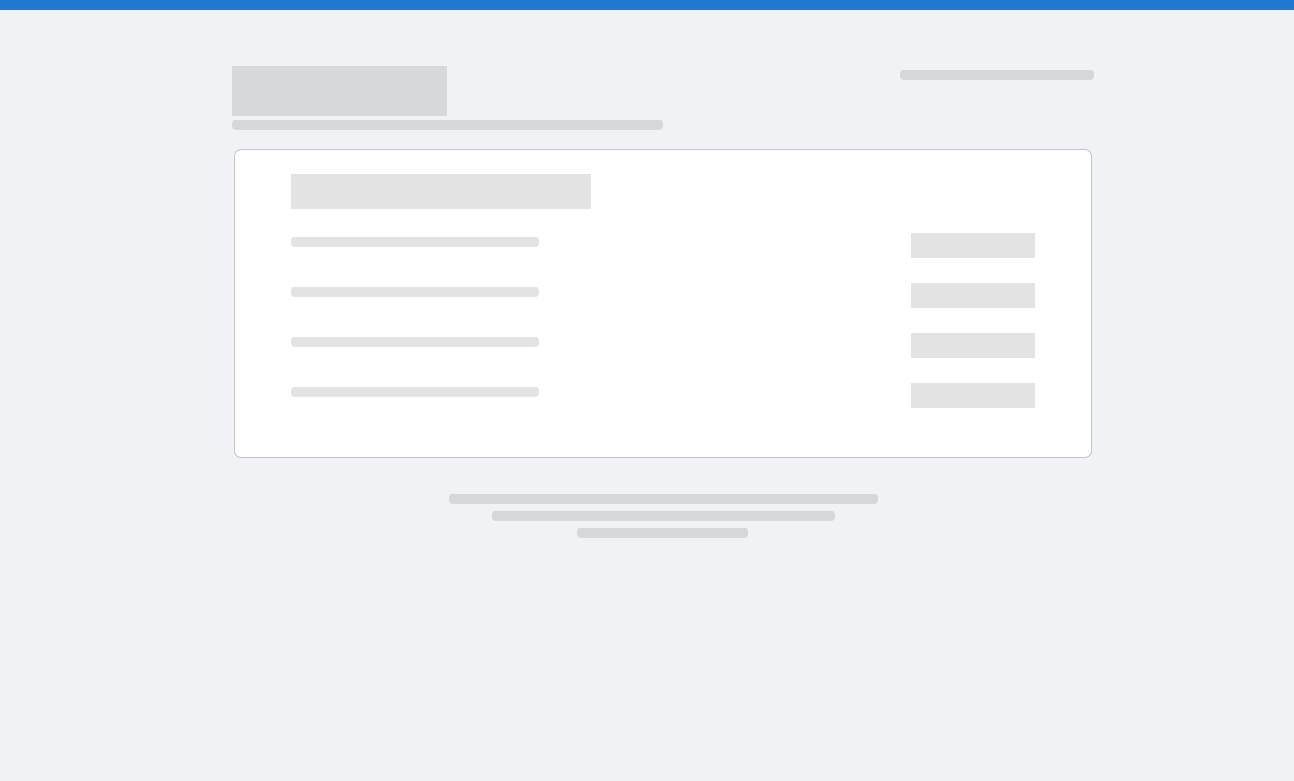 scroll, scrollTop: 0, scrollLeft: 0, axis: both 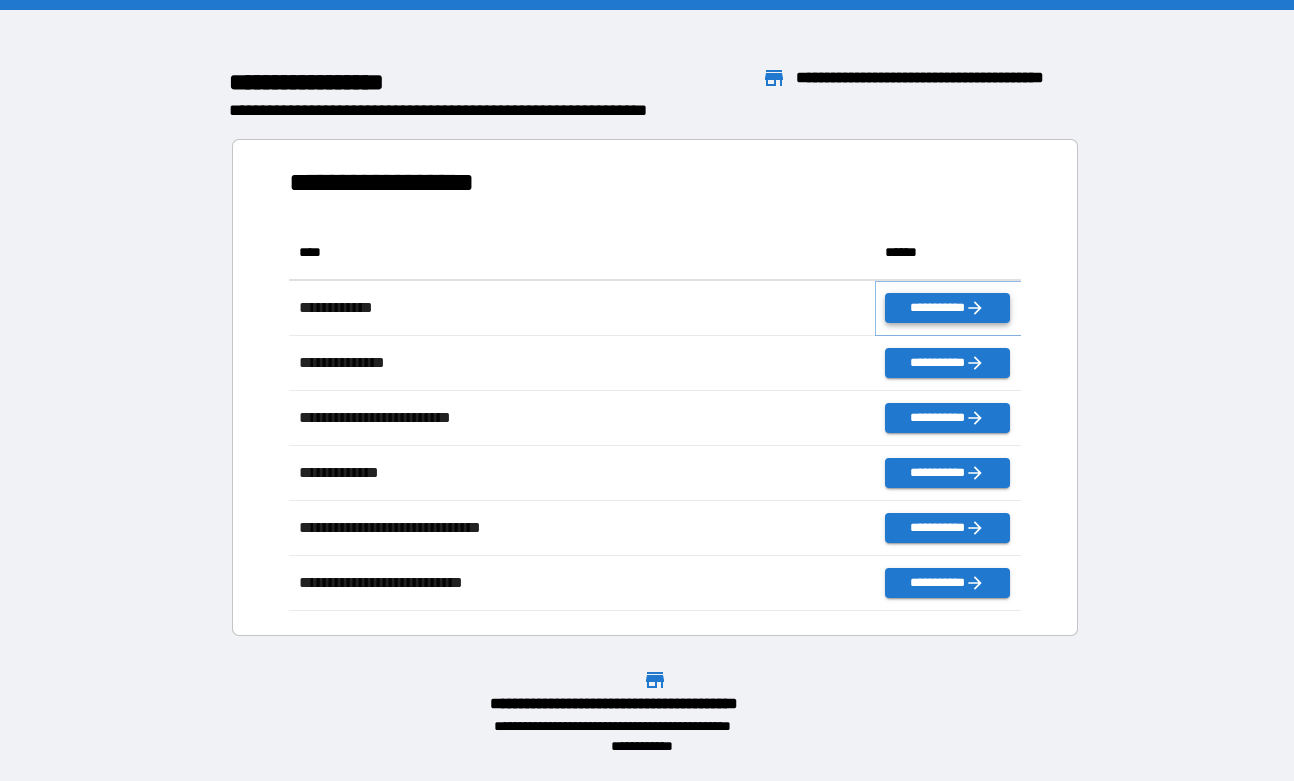click on "**********" at bounding box center (947, 308) 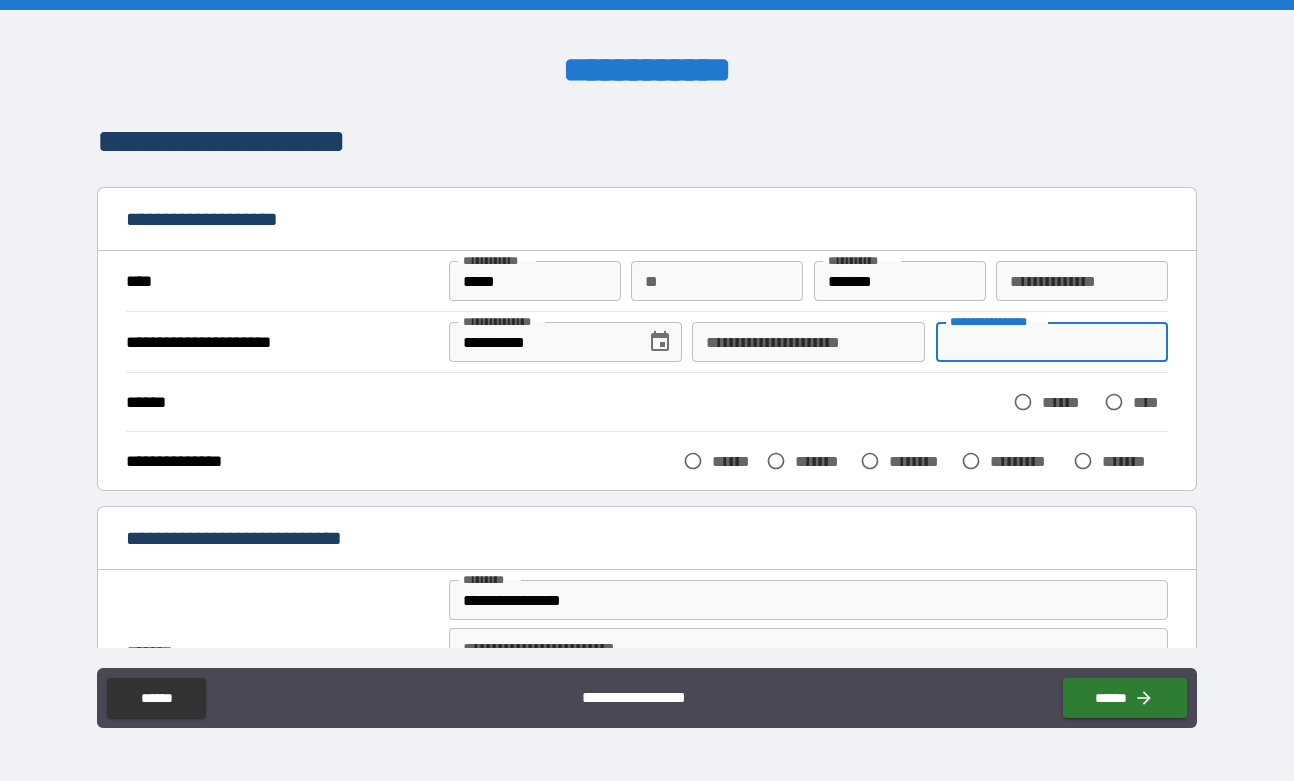 click on "**********" at bounding box center (1052, 342) 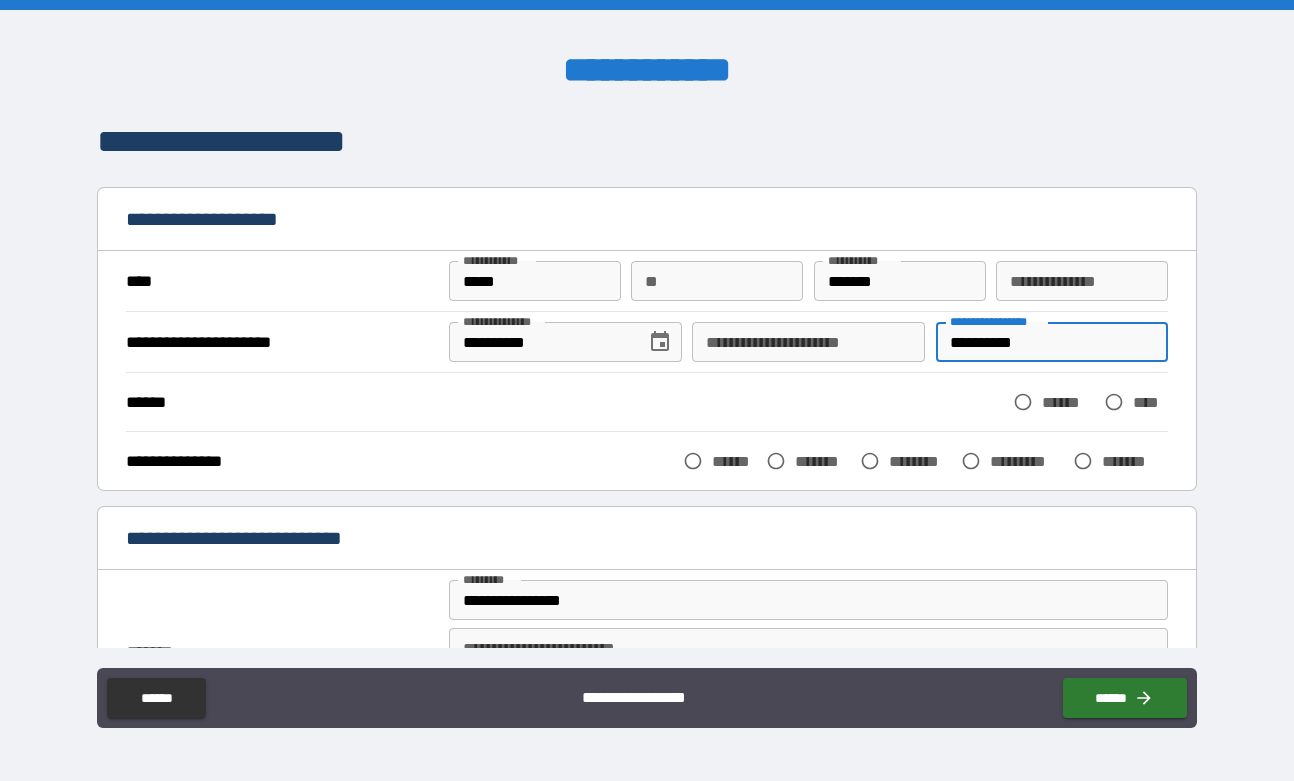 click on "**********" at bounding box center (1052, 342) 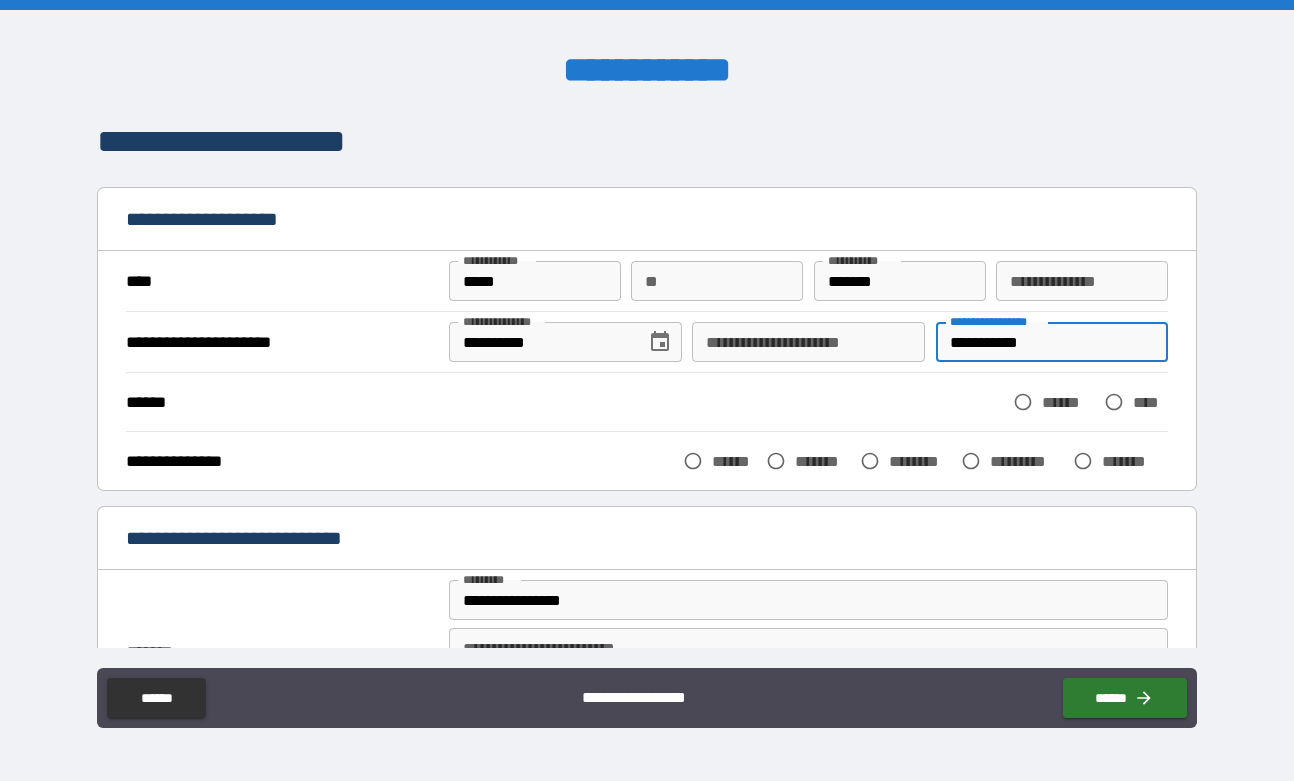 click on "**********" at bounding box center (1052, 342) 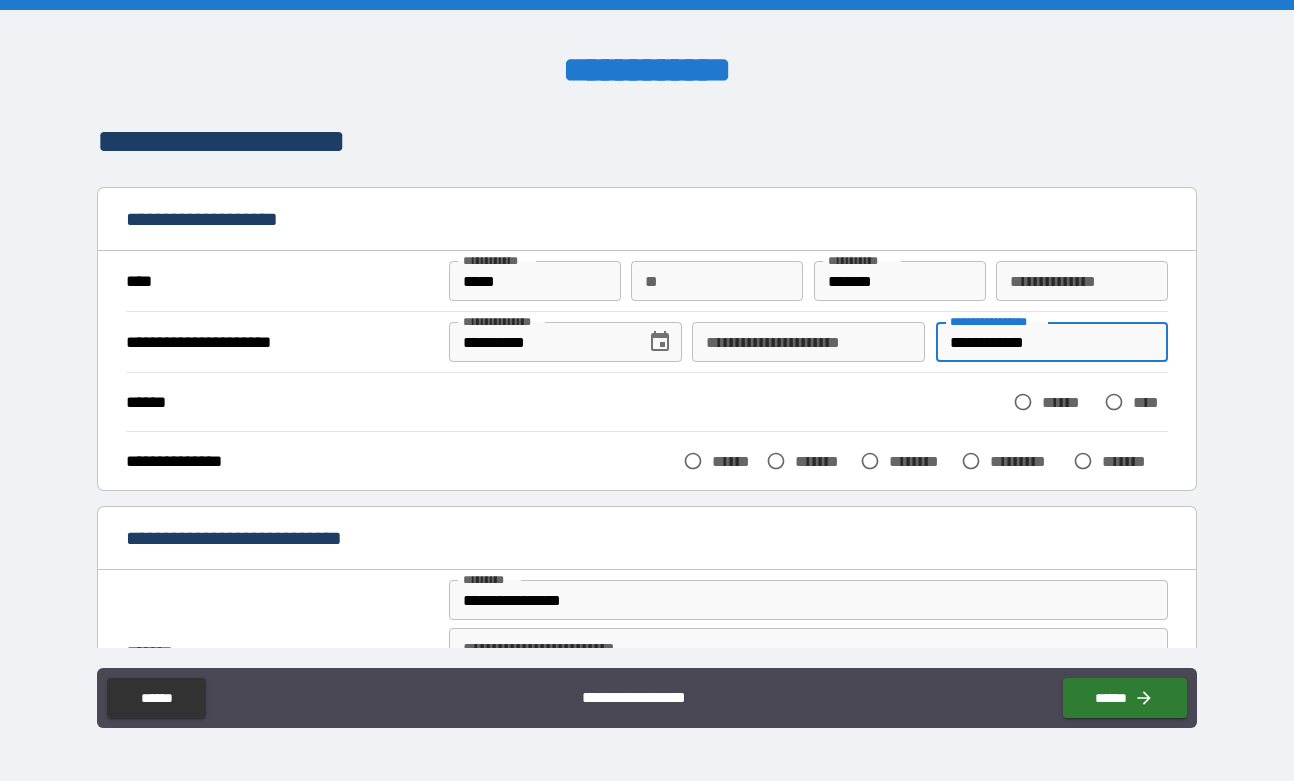type on "**********" 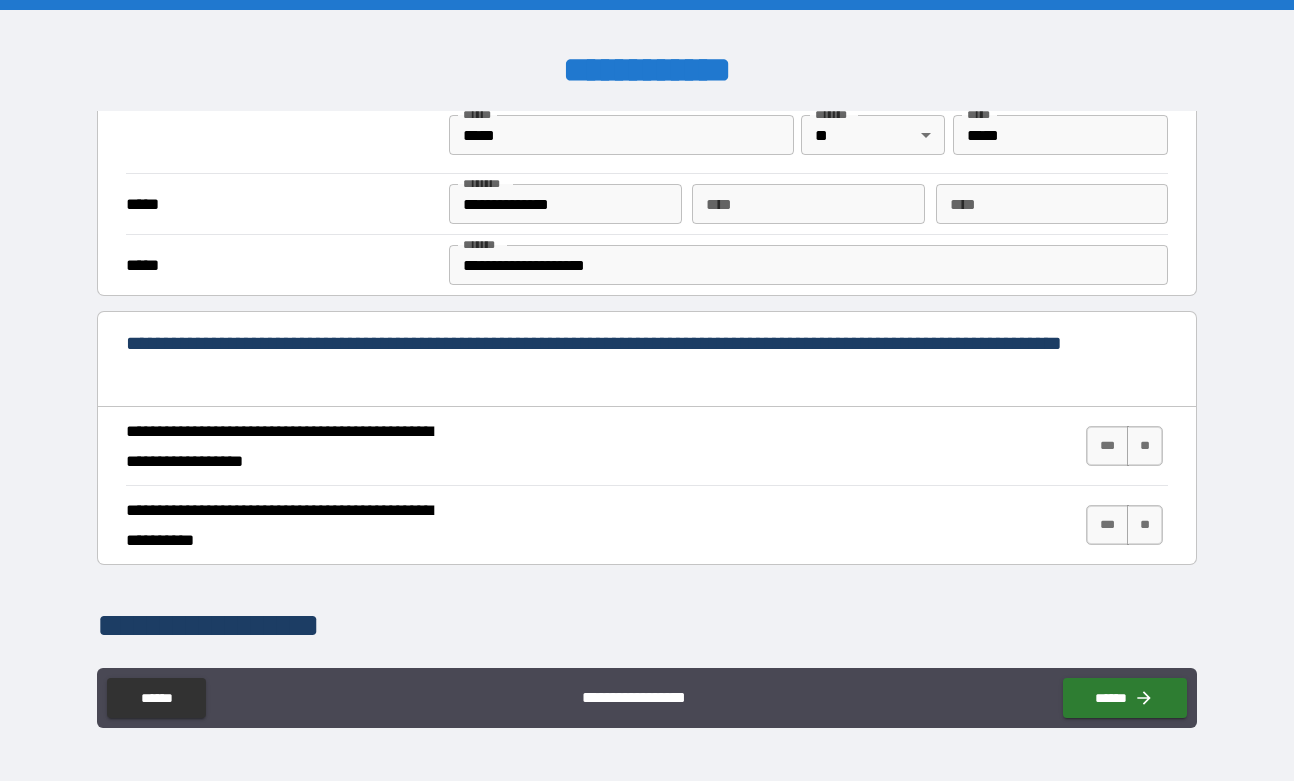 scroll, scrollTop: 570, scrollLeft: 0, axis: vertical 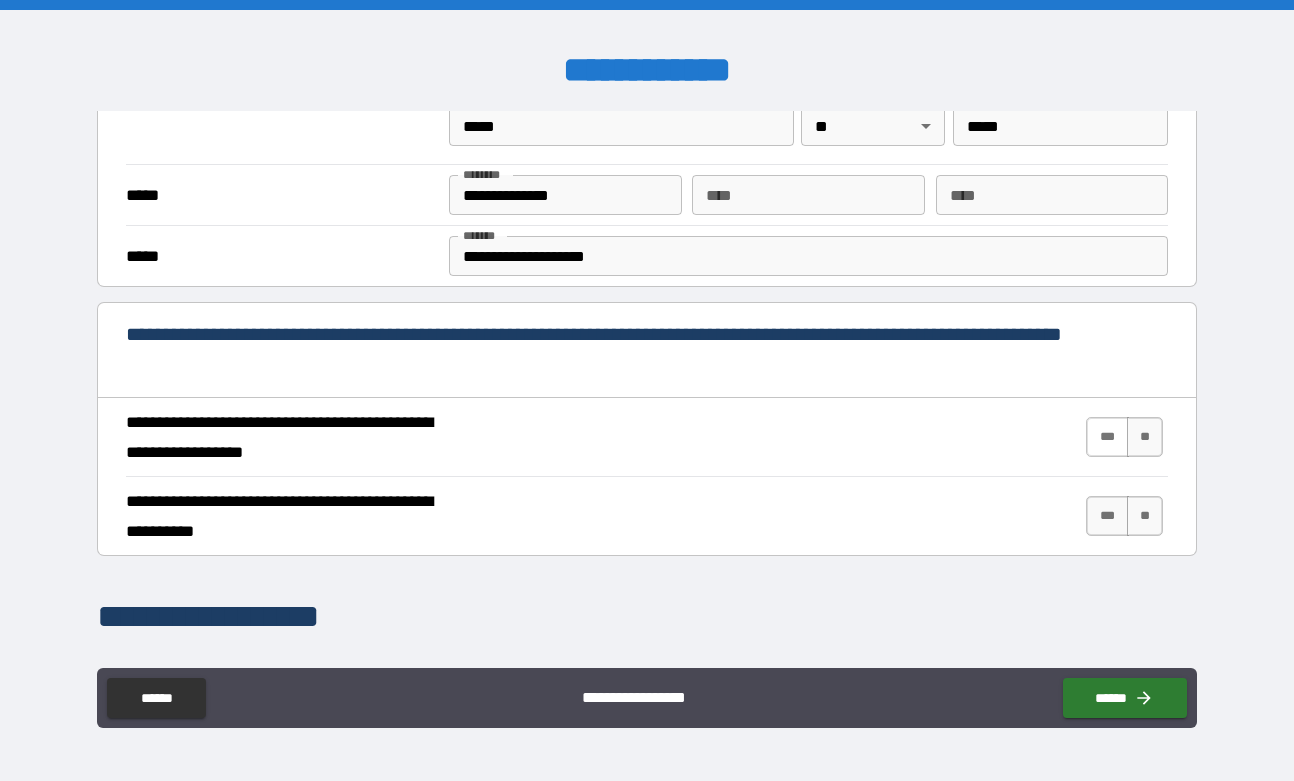 click on "***" at bounding box center (1107, 437) 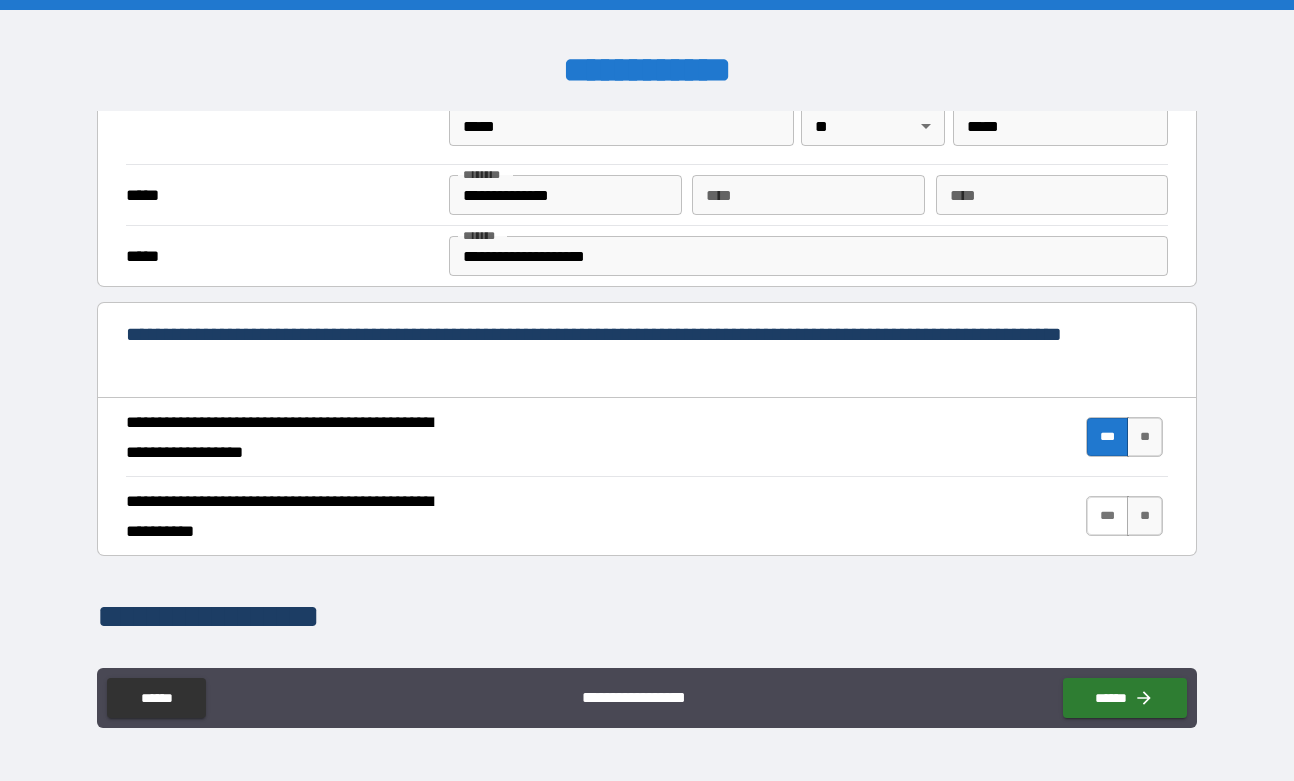 click on "***" at bounding box center [1107, 516] 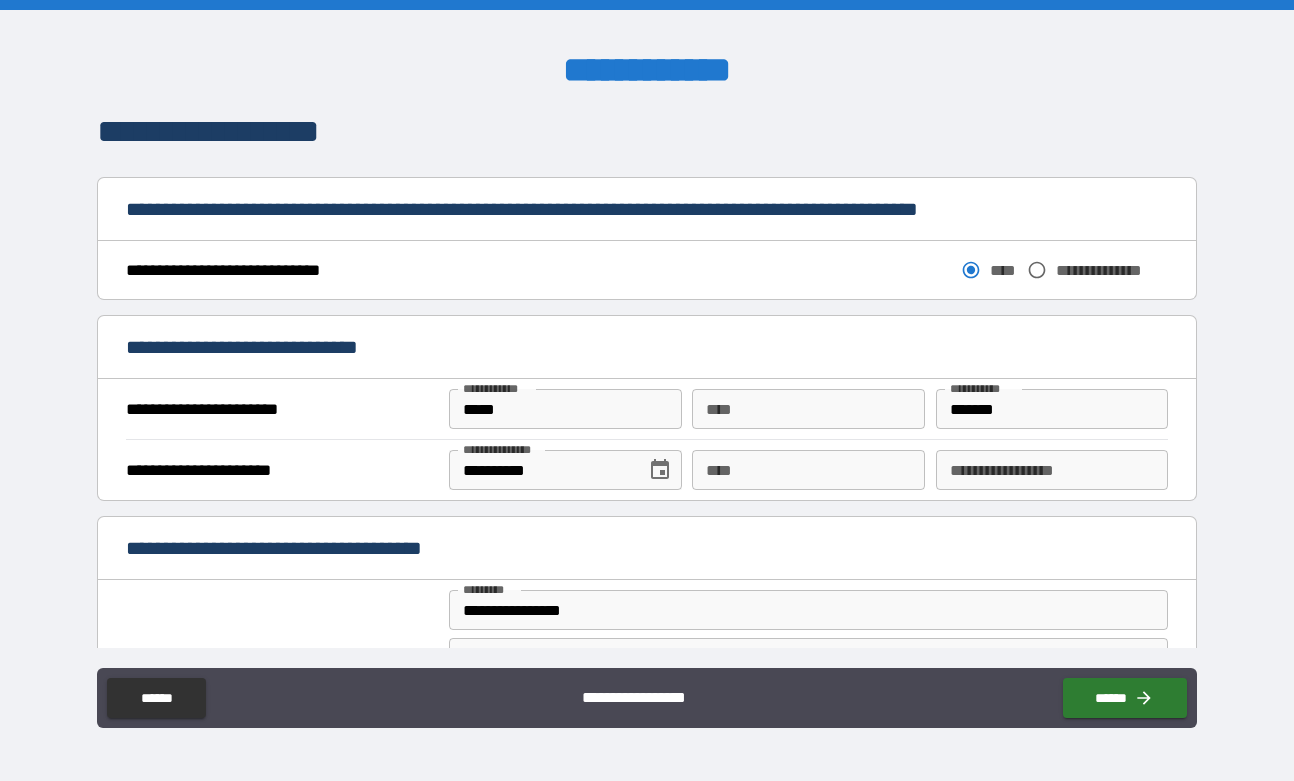 scroll, scrollTop: 1050, scrollLeft: 0, axis: vertical 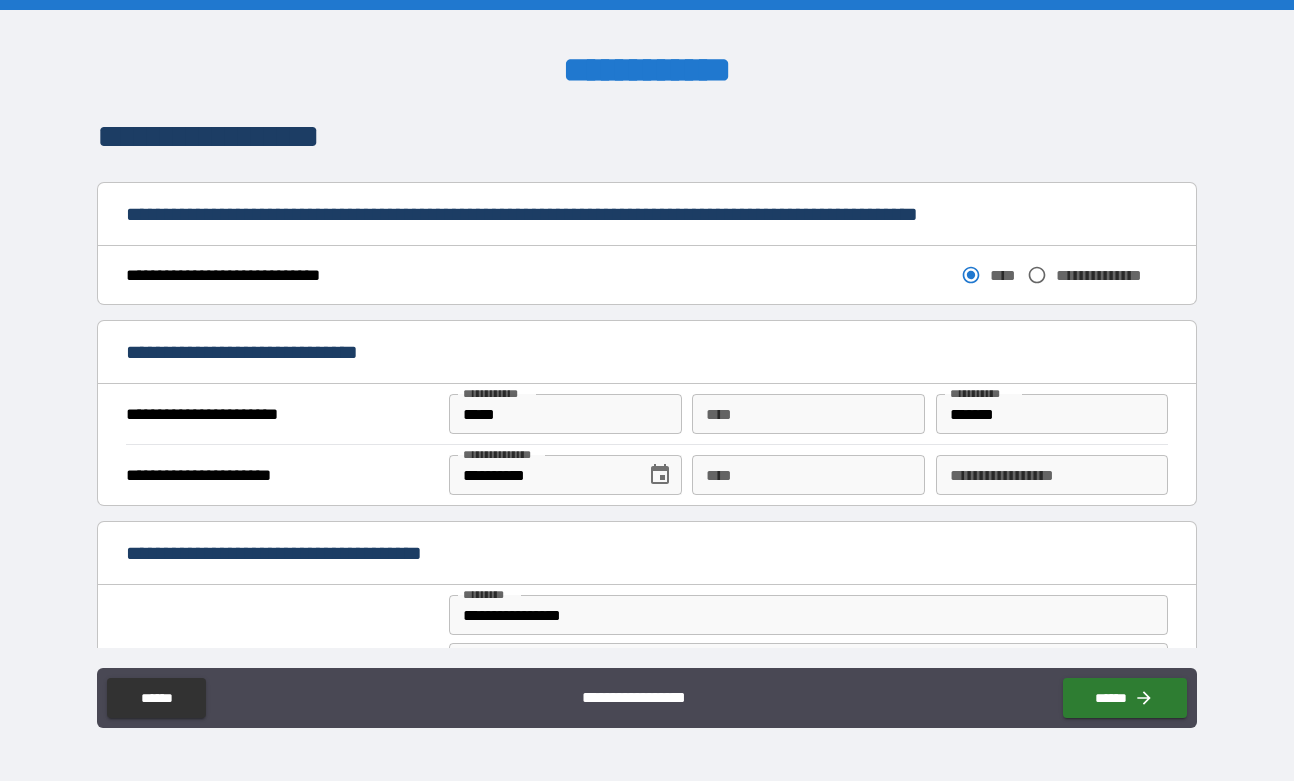 click on "**********" at bounding box center [1052, 475] 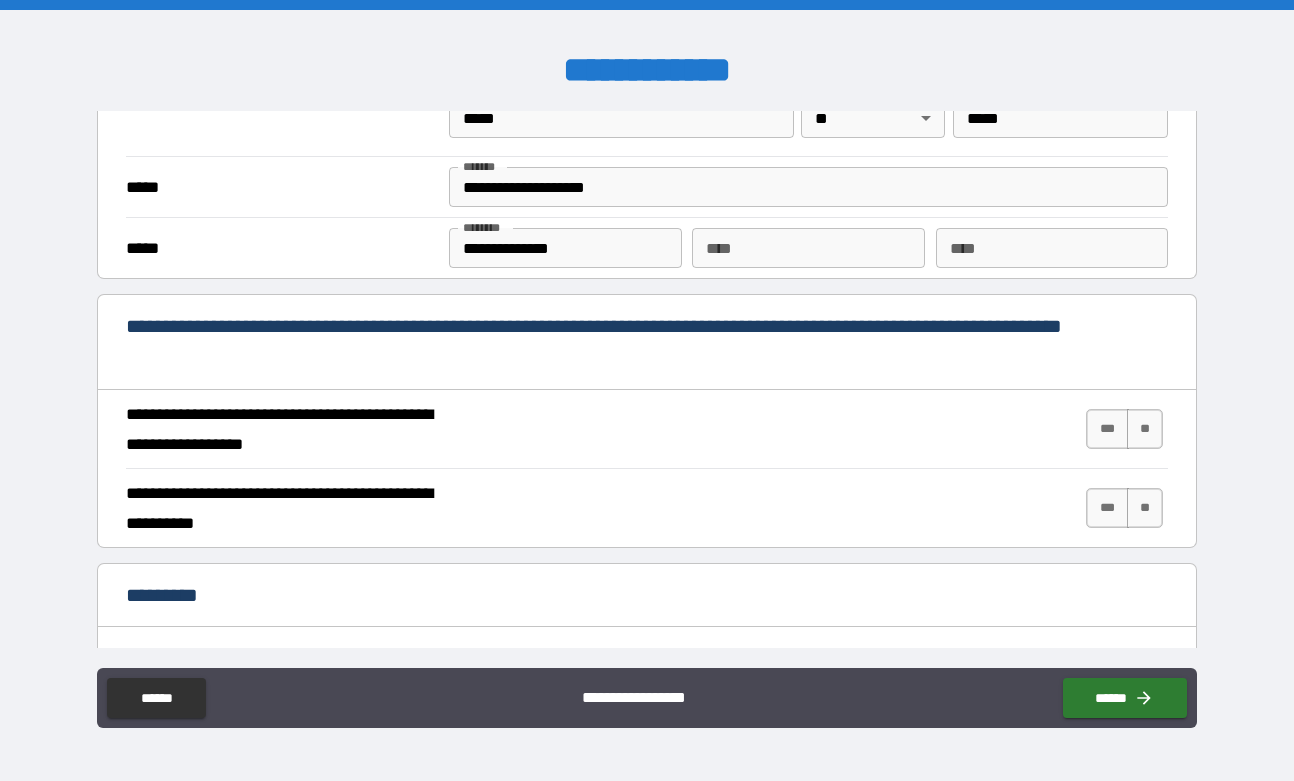 scroll, scrollTop: 1656, scrollLeft: 0, axis: vertical 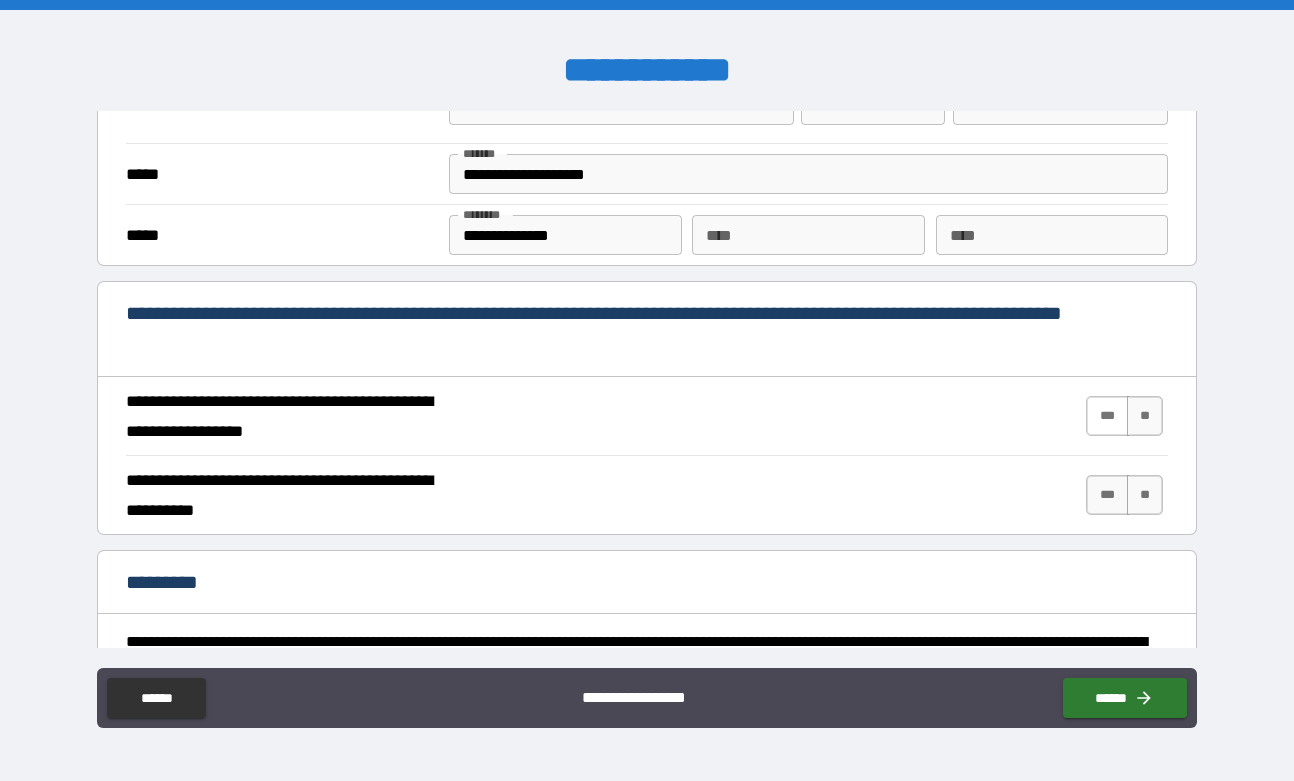 type on "**********" 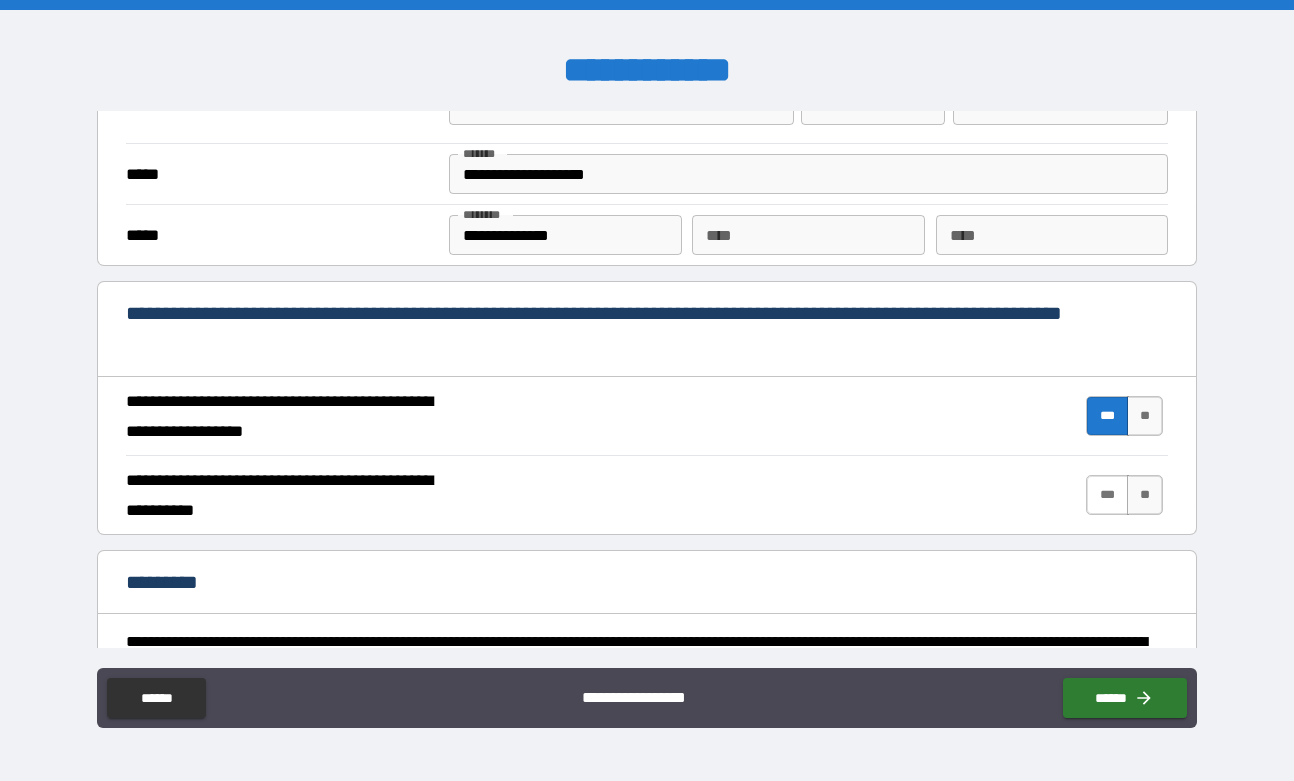 click on "***" at bounding box center [1107, 495] 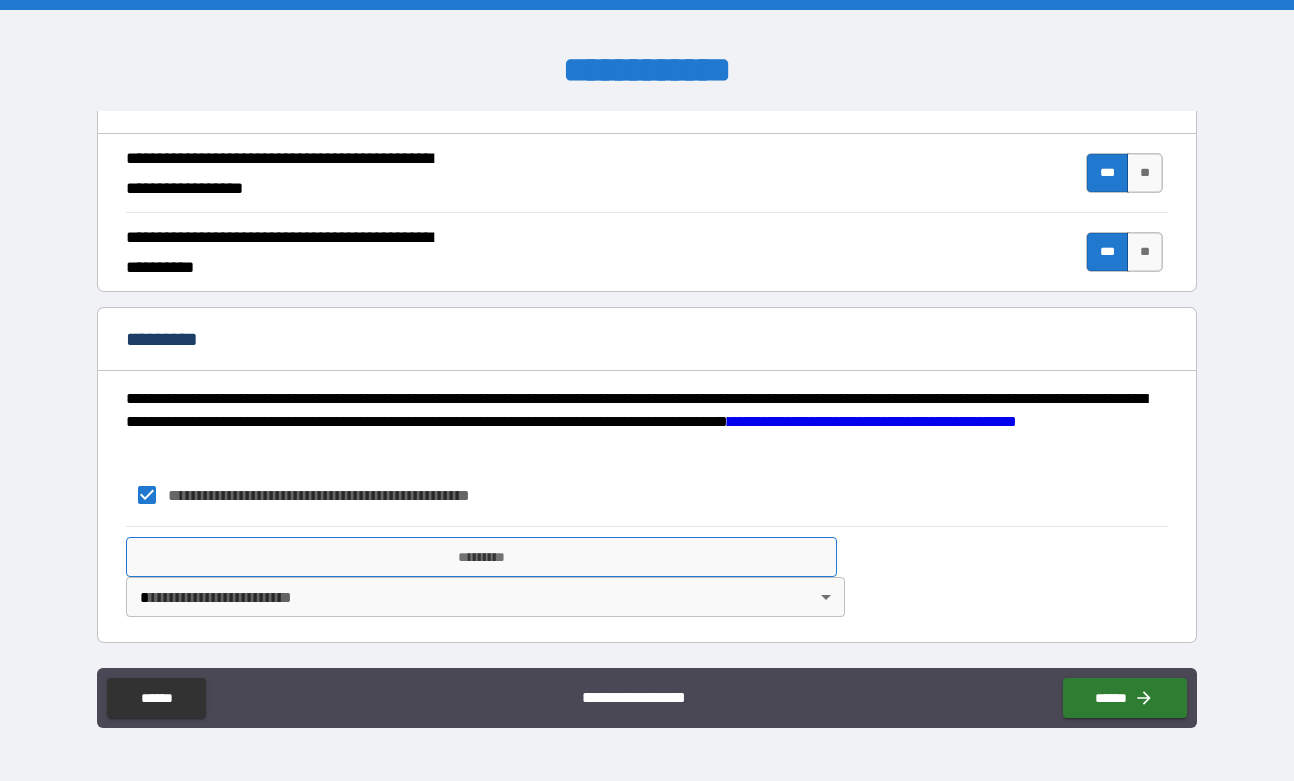 scroll, scrollTop: 1899, scrollLeft: 0, axis: vertical 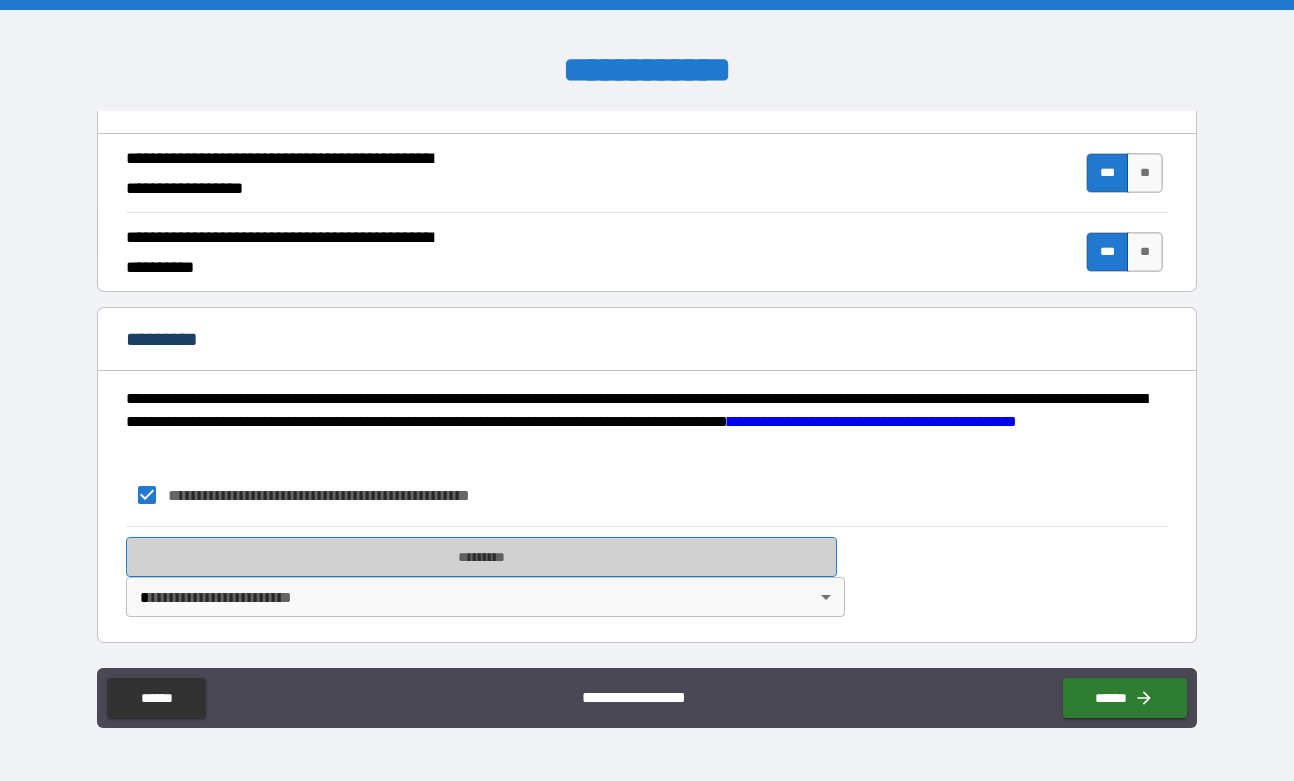 click on "*********" at bounding box center (482, 557) 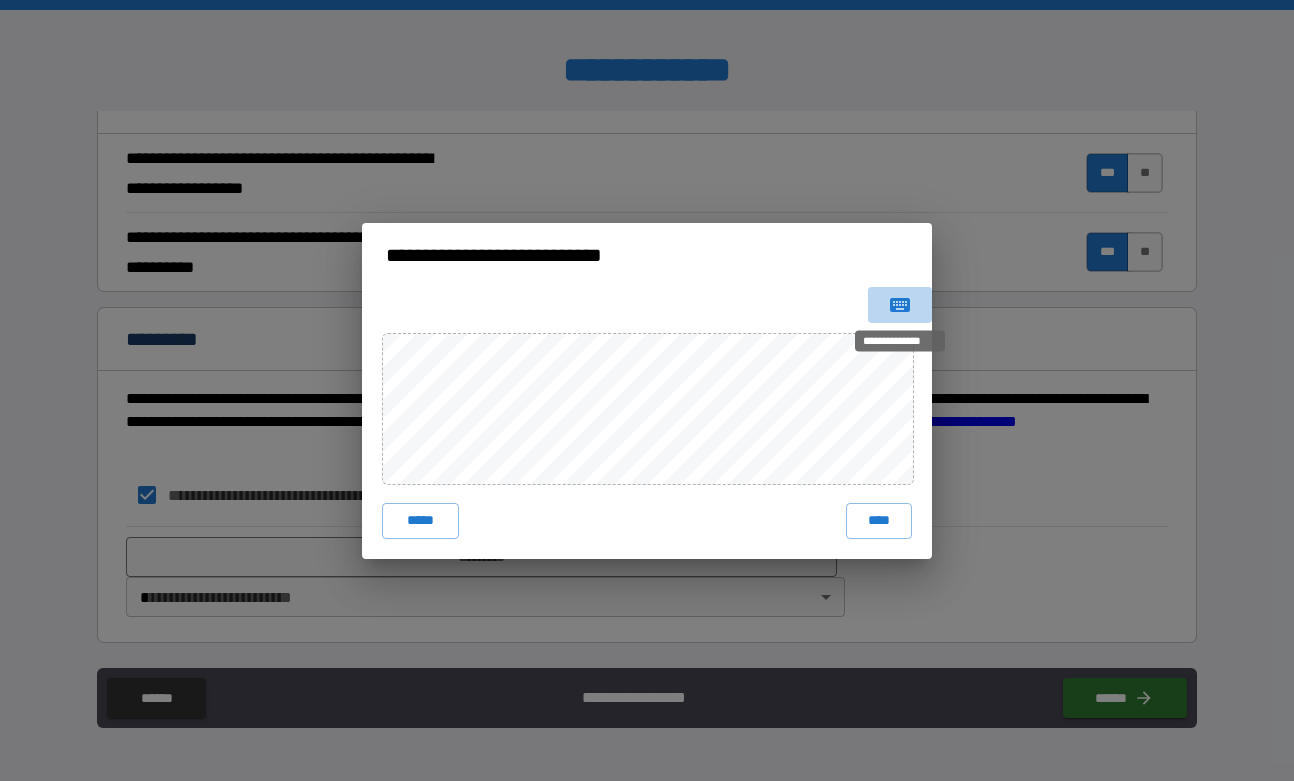 click 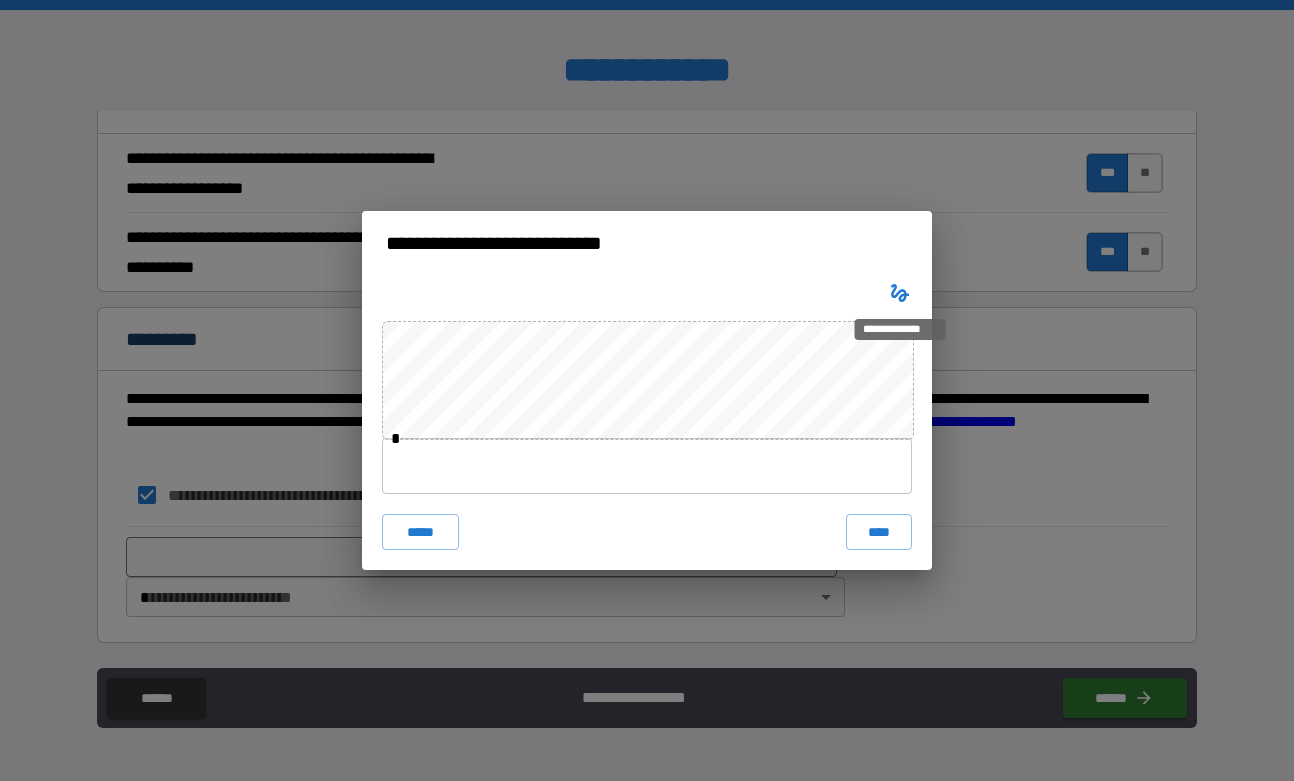 click 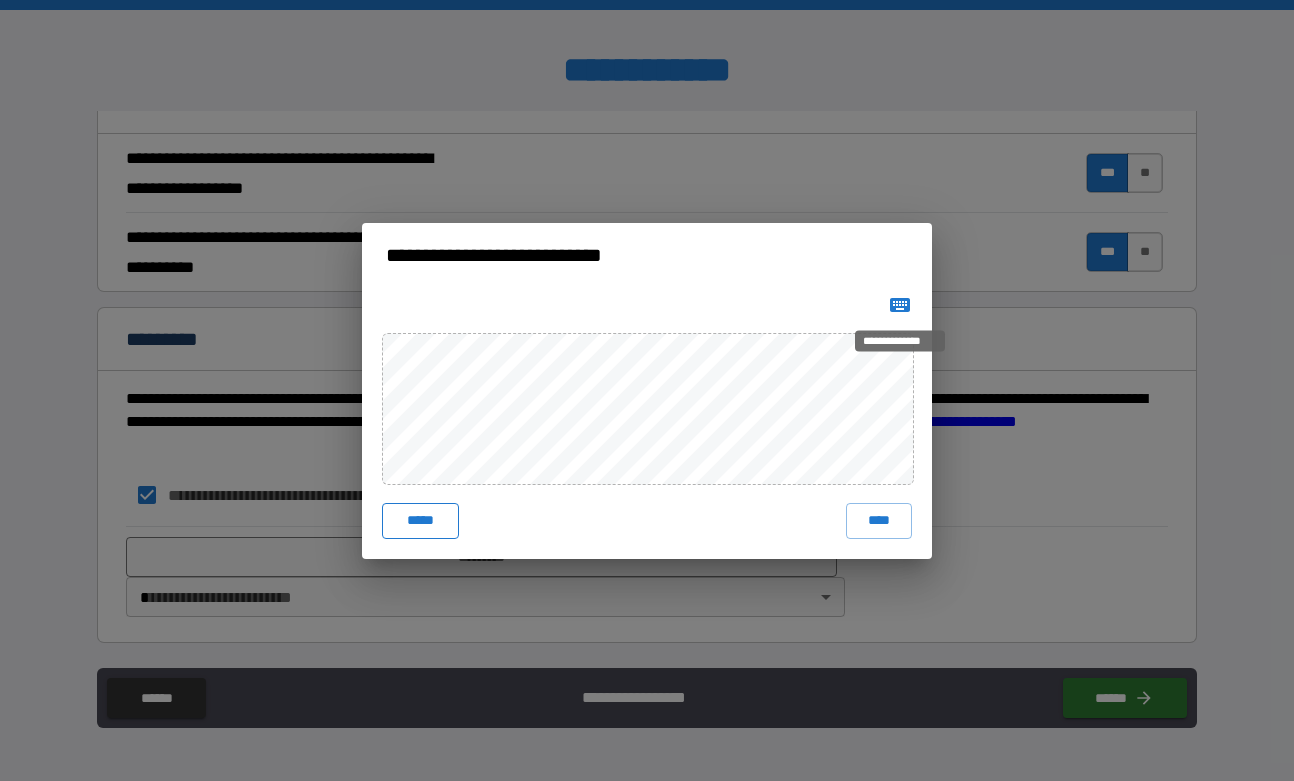 click on "*****" at bounding box center [420, 521] 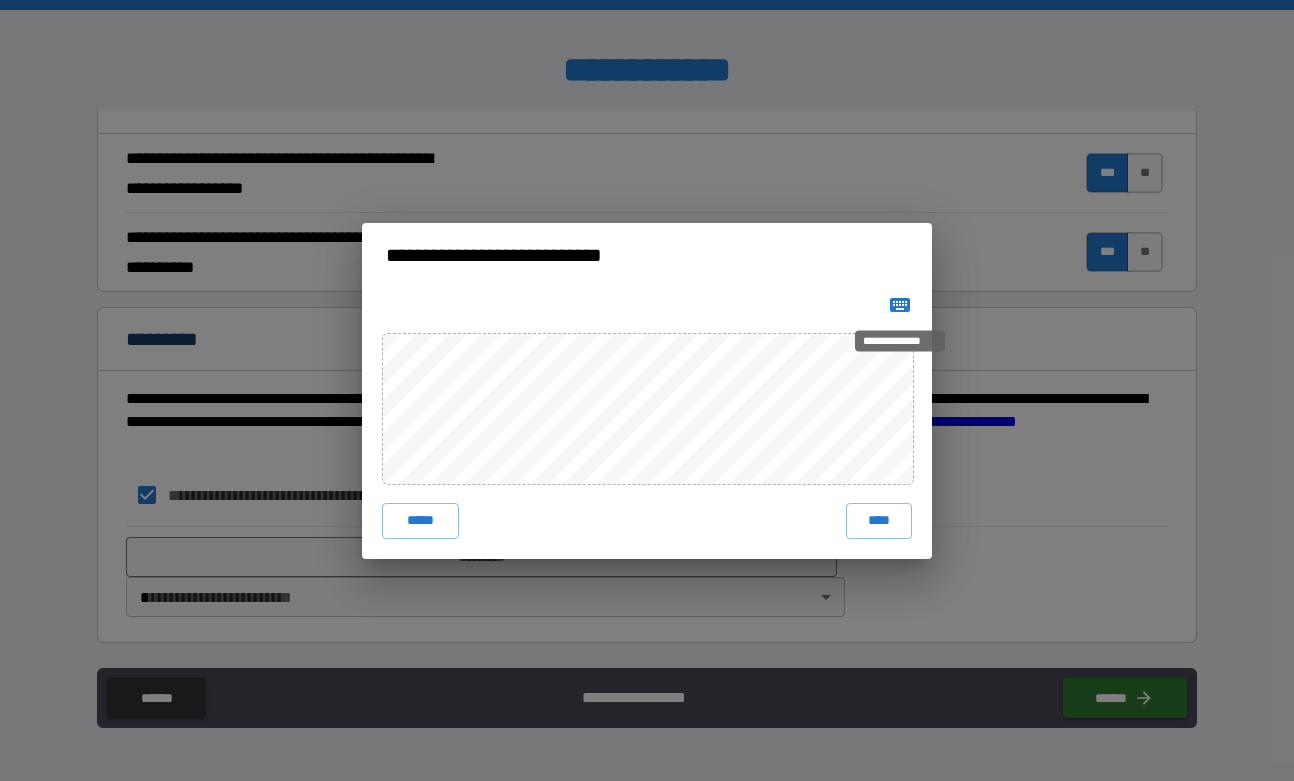 click on "***** ****" at bounding box center [647, 423] 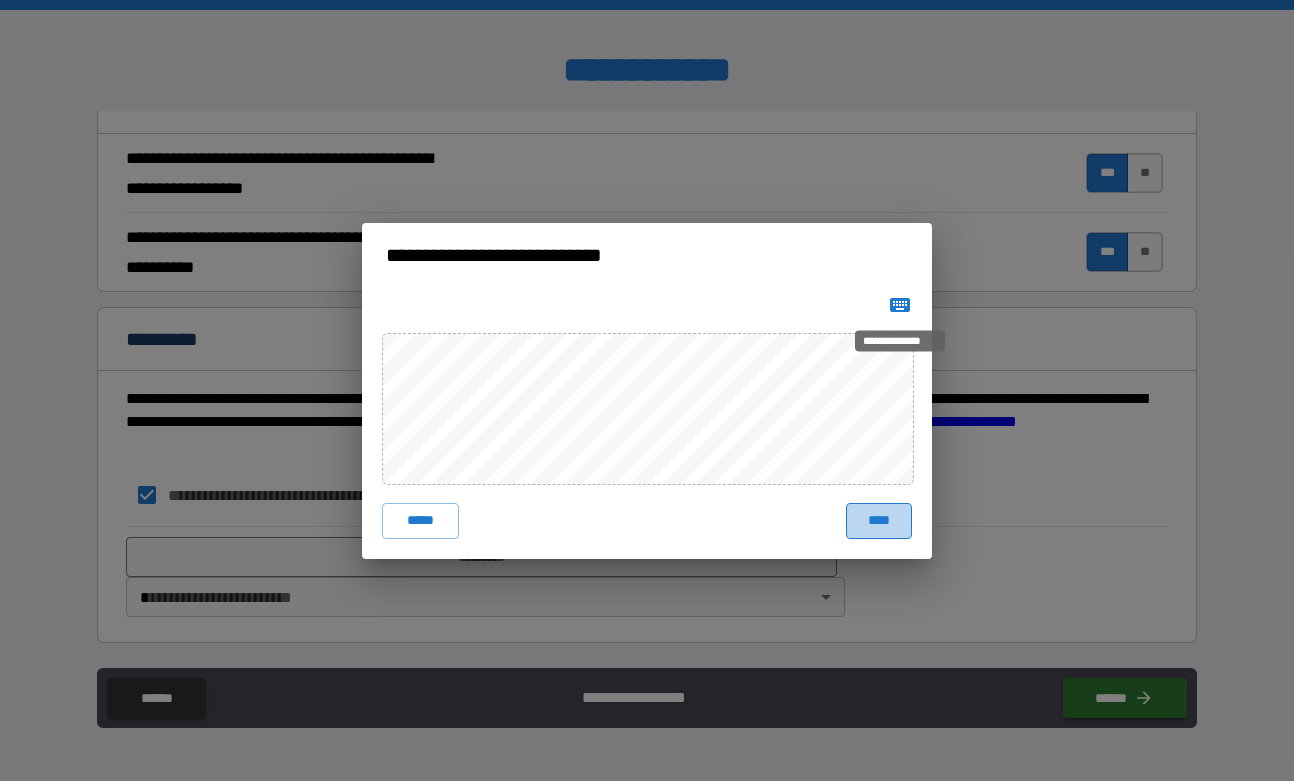 click on "****" at bounding box center [879, 521] 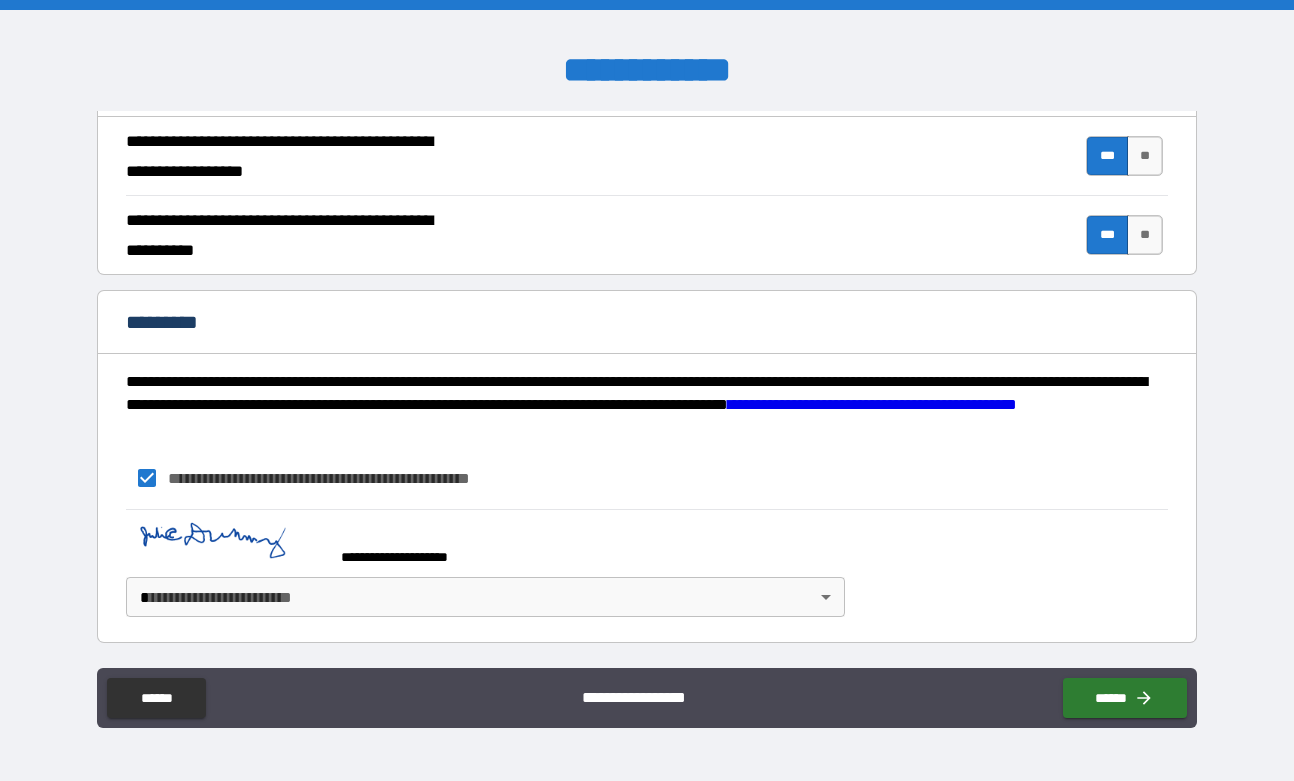 scroll, scrollTop: 1916, scrollLeft: 0, axis: vertical 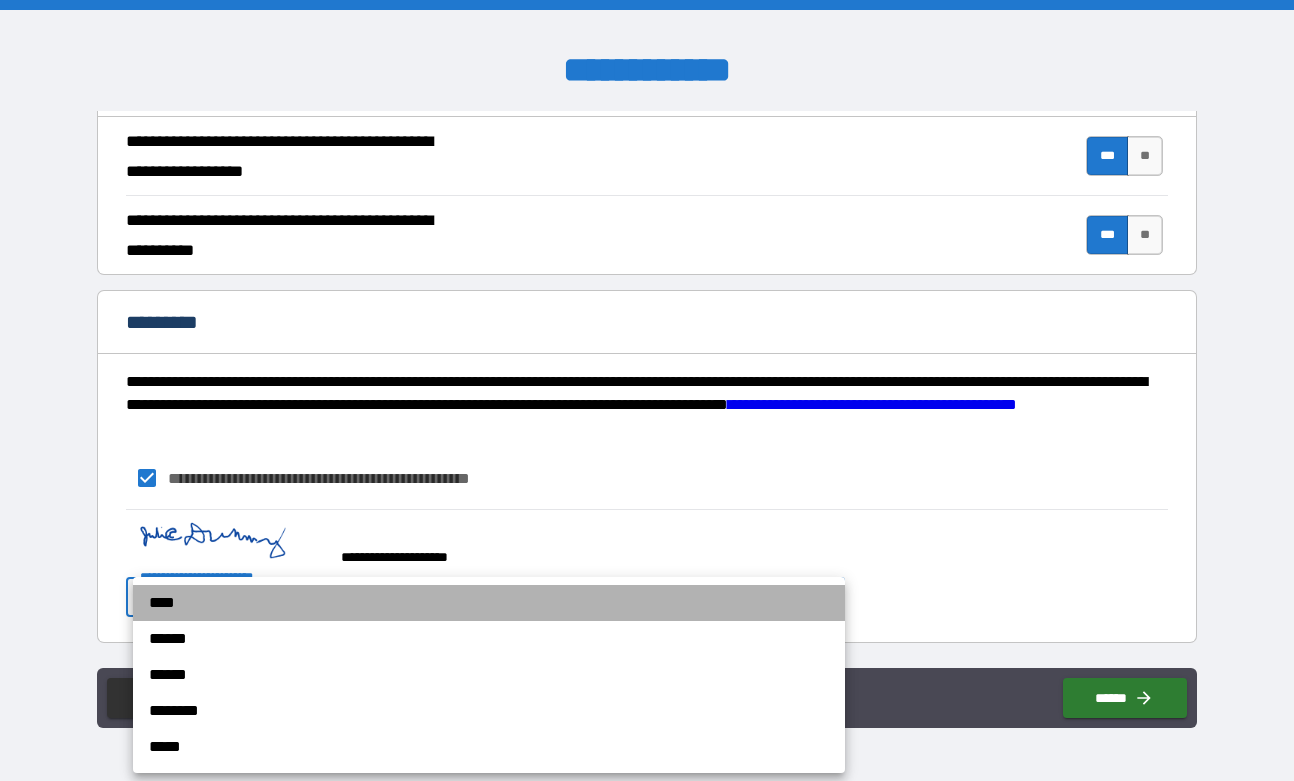 click on "****" at bounding box center [489, 603] 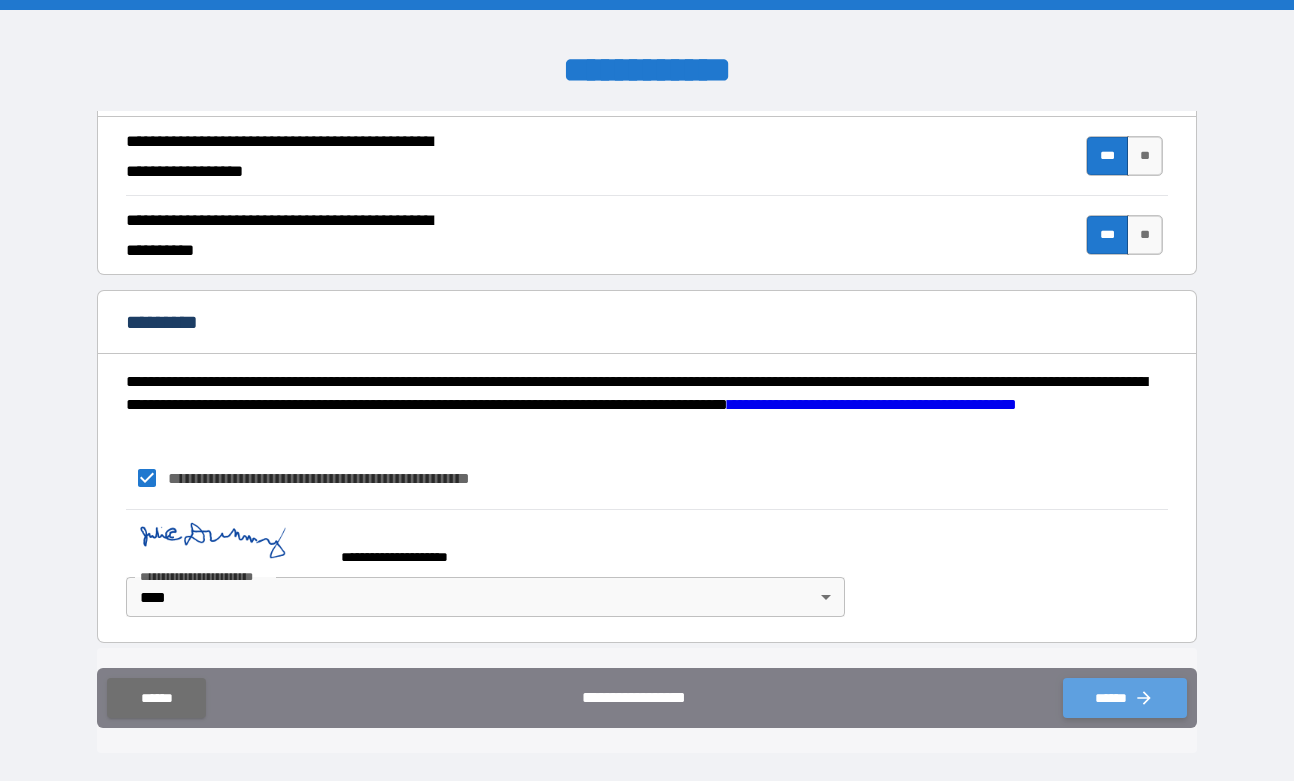 click on "******" at bounding box center (1125, 698) 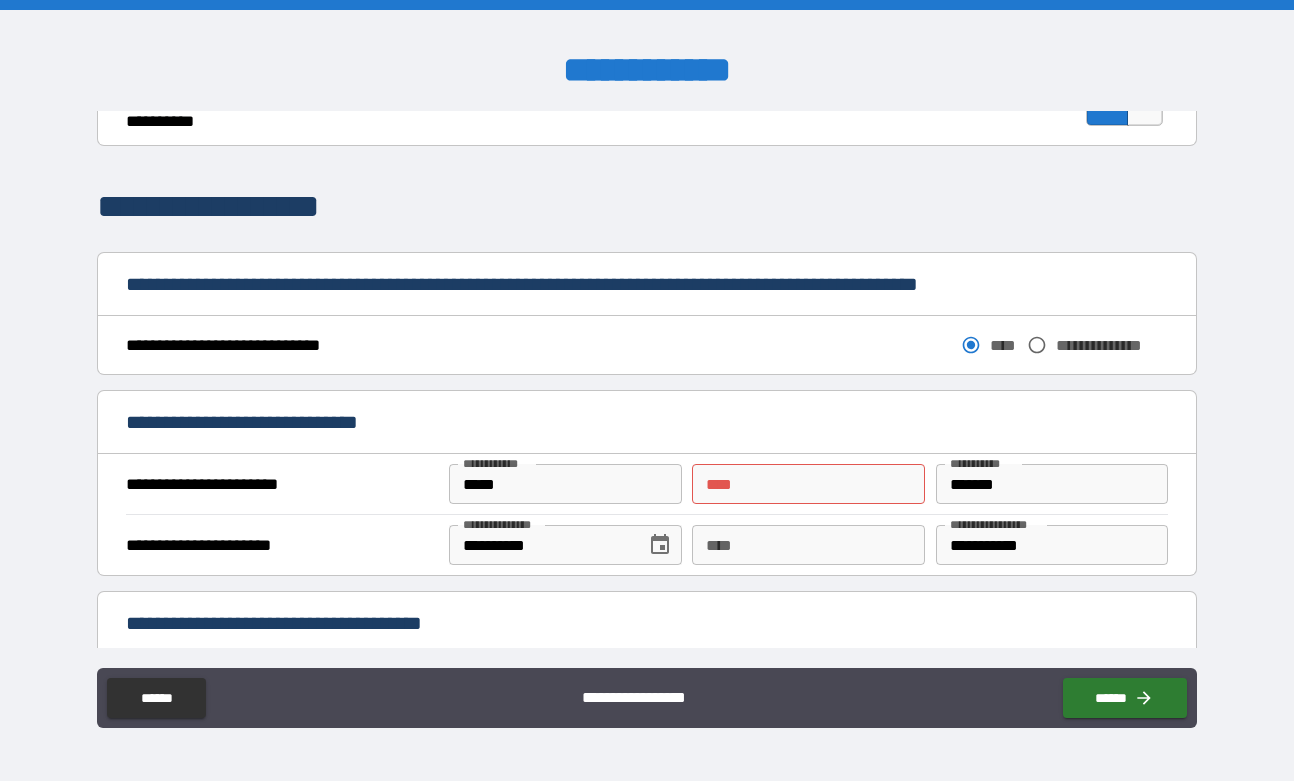 scroll, scrollTop: 978, scrollLeft: 0, axis: vertical 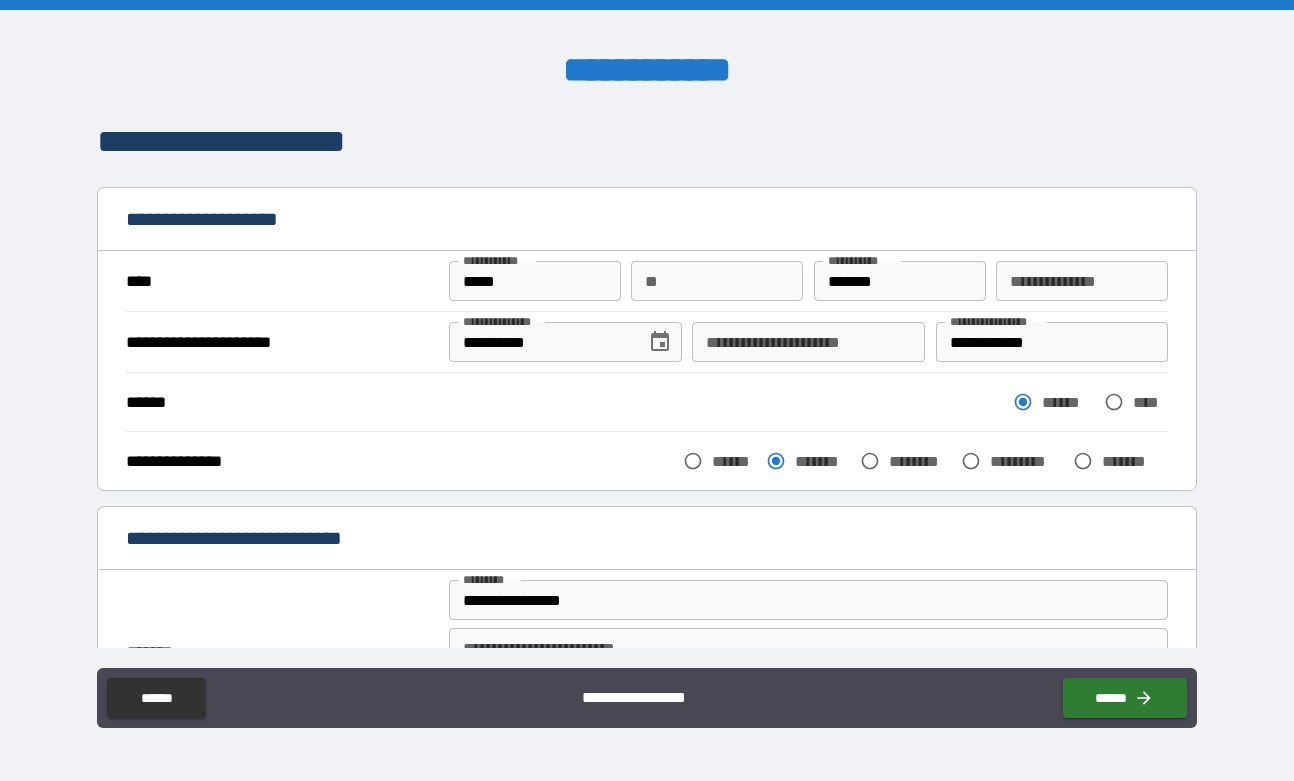 type on "******" 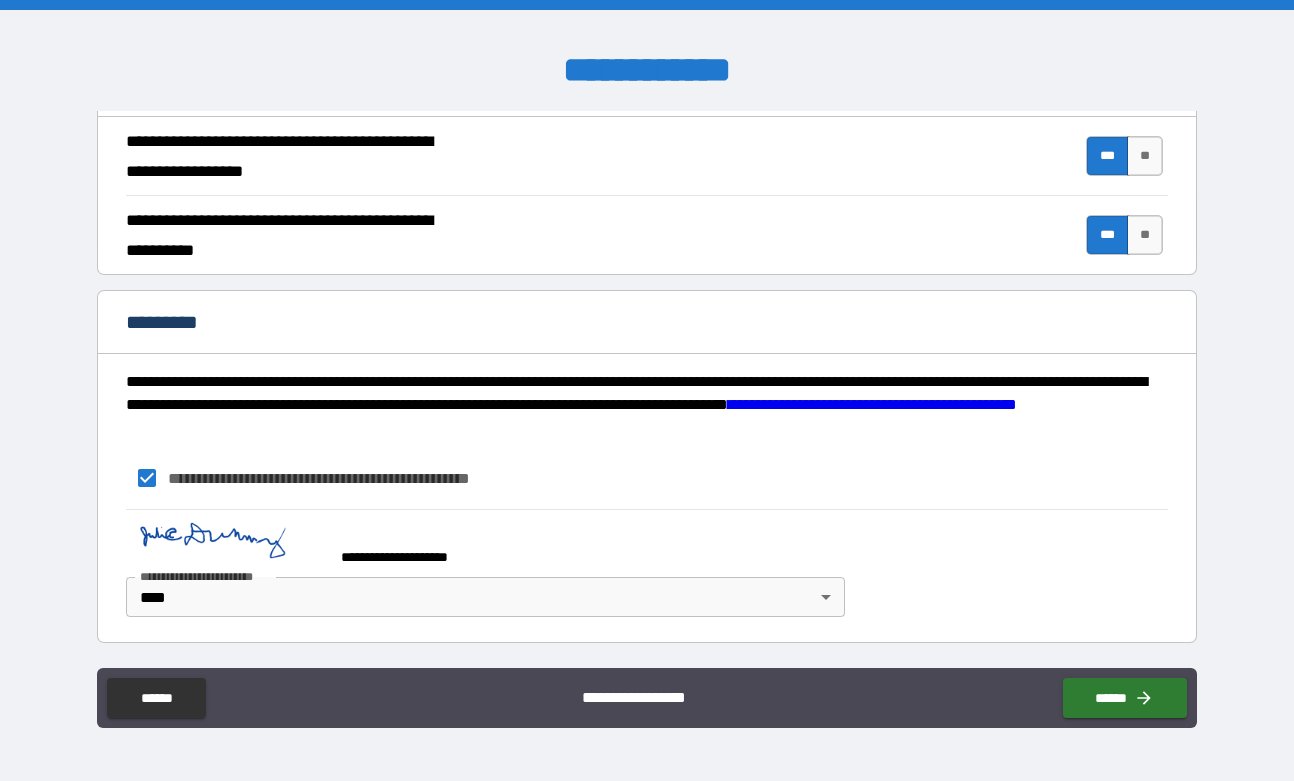 scroll, scrollTop: 1916, scrollLeft: 0, axis: vertical 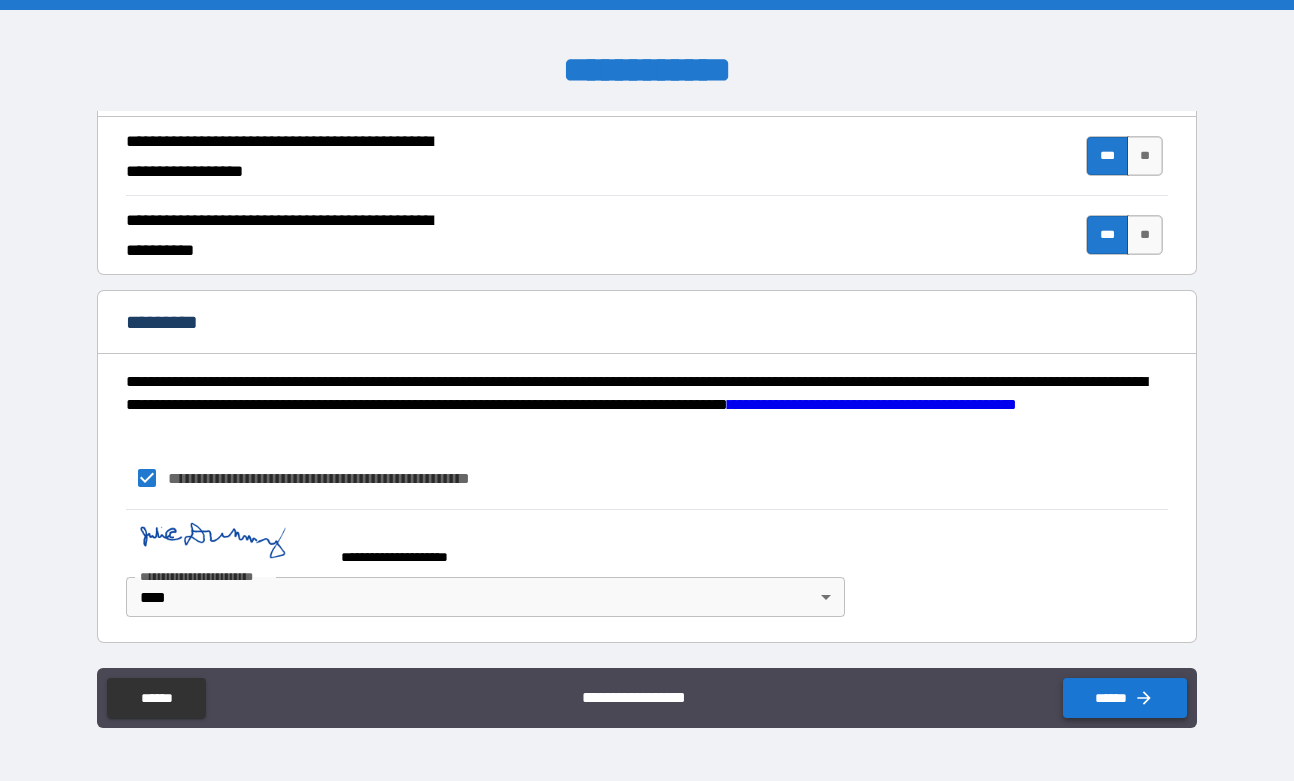 type on "******" 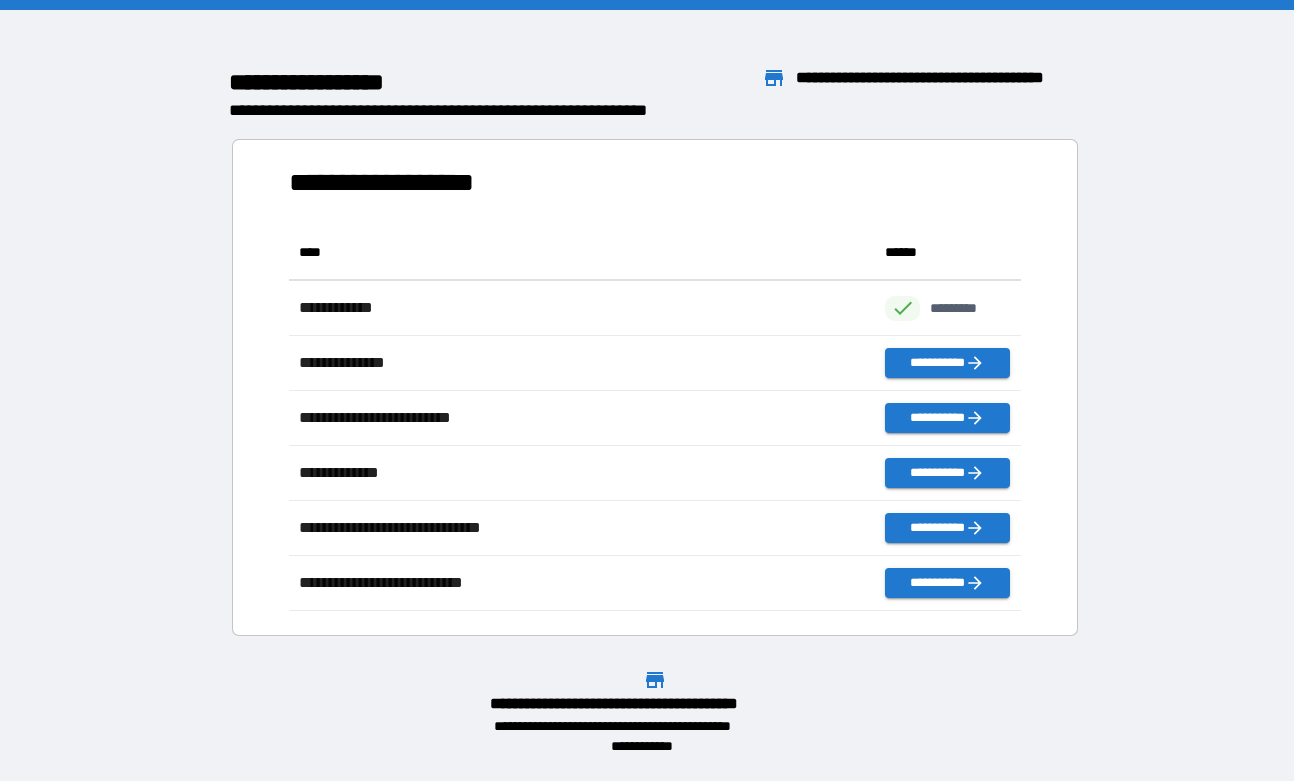 scroll, scrollTop: 1, scrollLeft: 1, axis: both 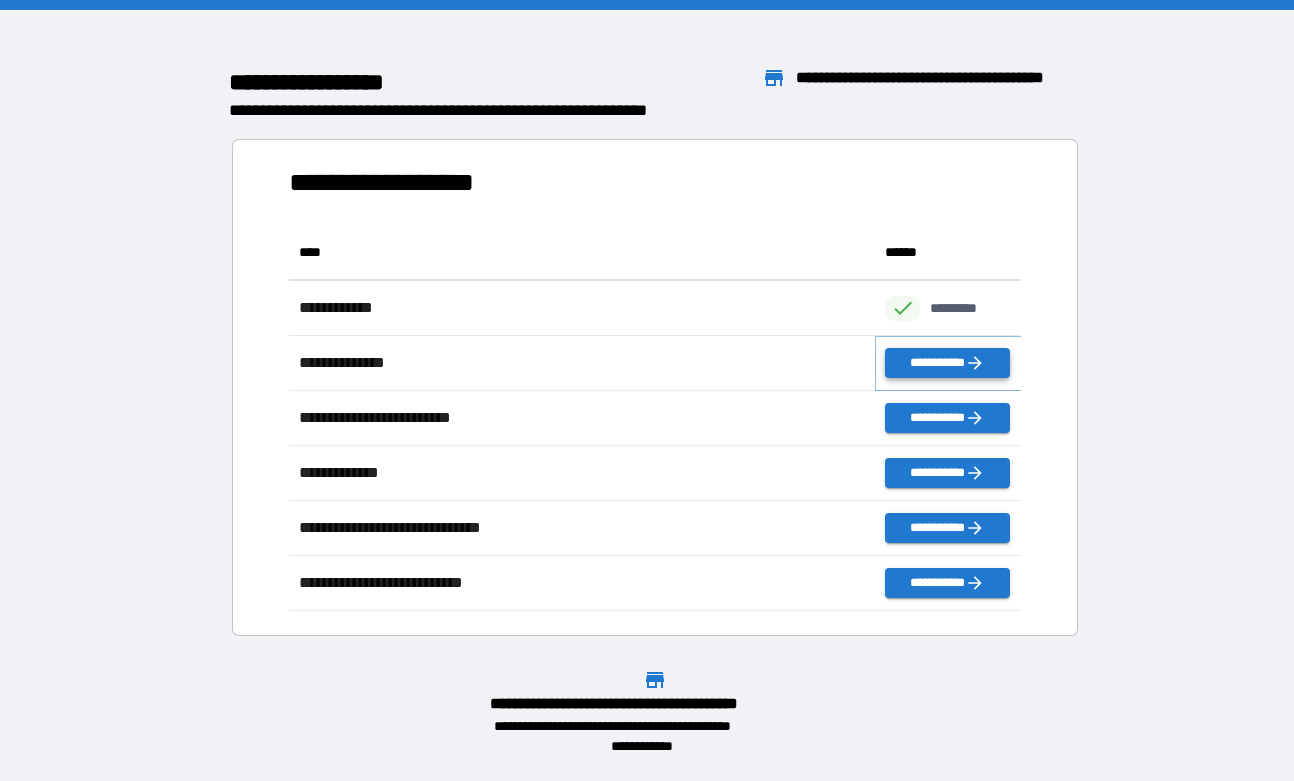 click on "**********" at bounding box center [947, 363] 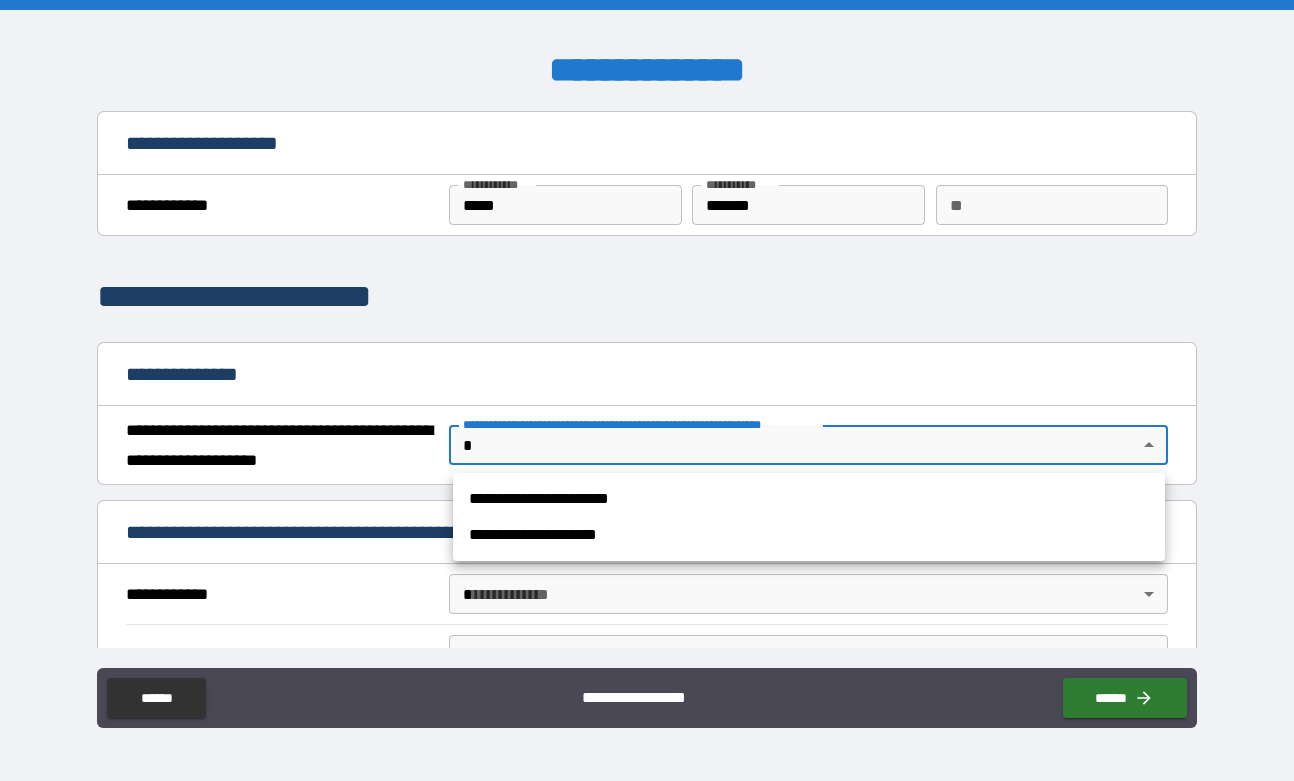 click on "**********" at bounding box center (647, 390) 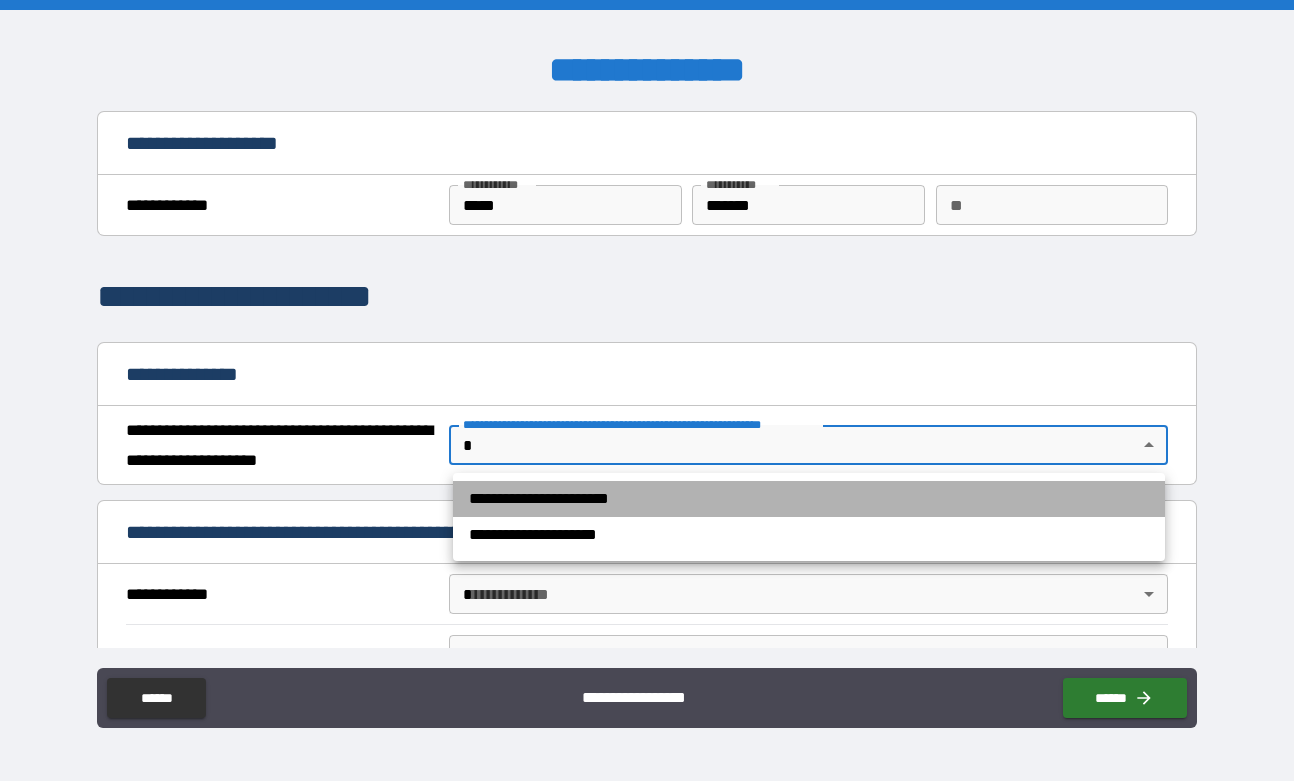 click on "**********" at bounding box center [809, 499] 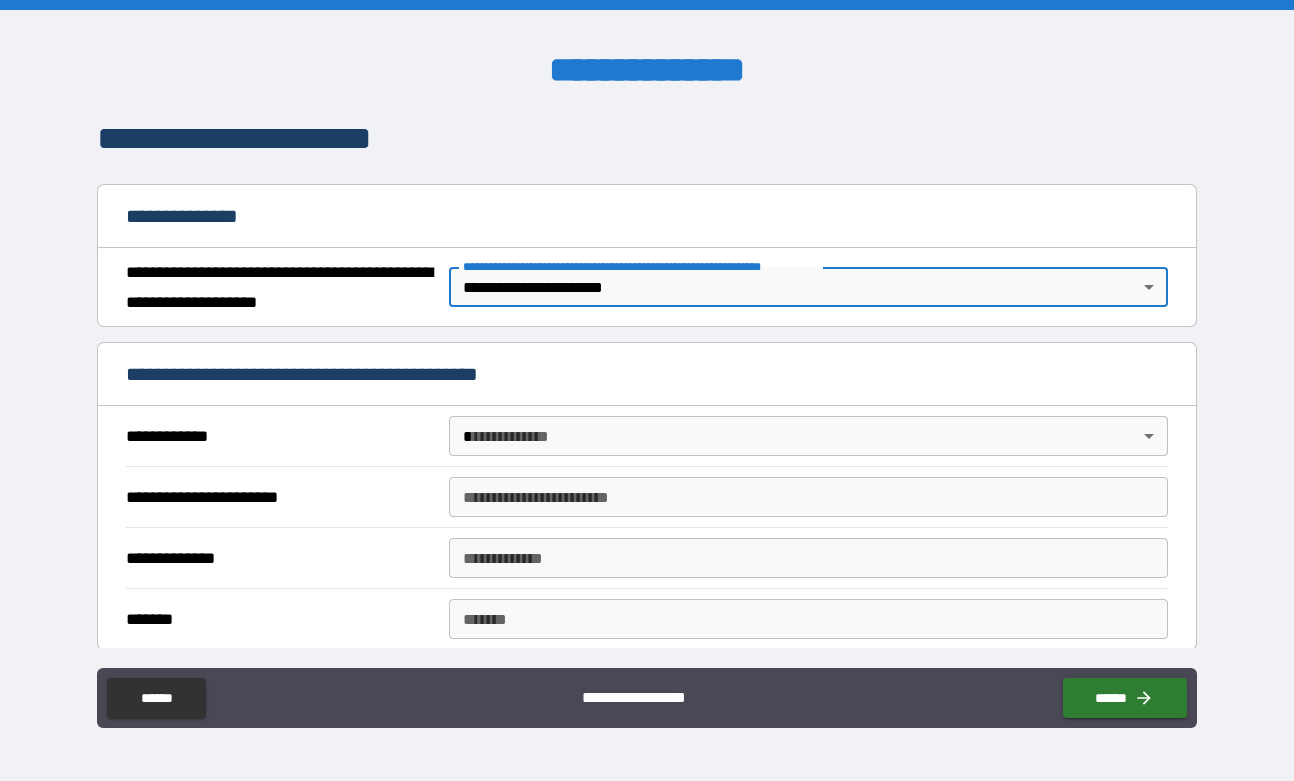 scroll, scrollTop: 167, scrollLeft: 0, axis: vertical 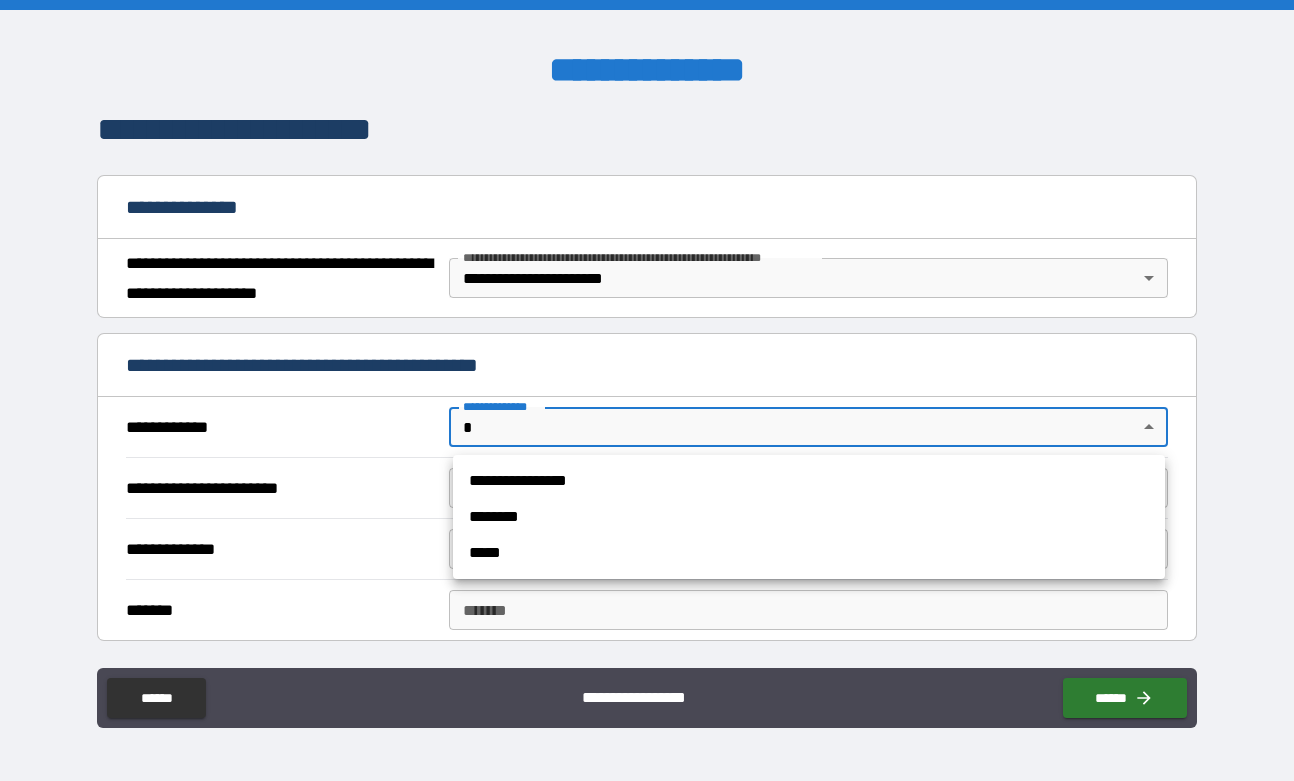 click on "**********" at bounding box center [647, 390] 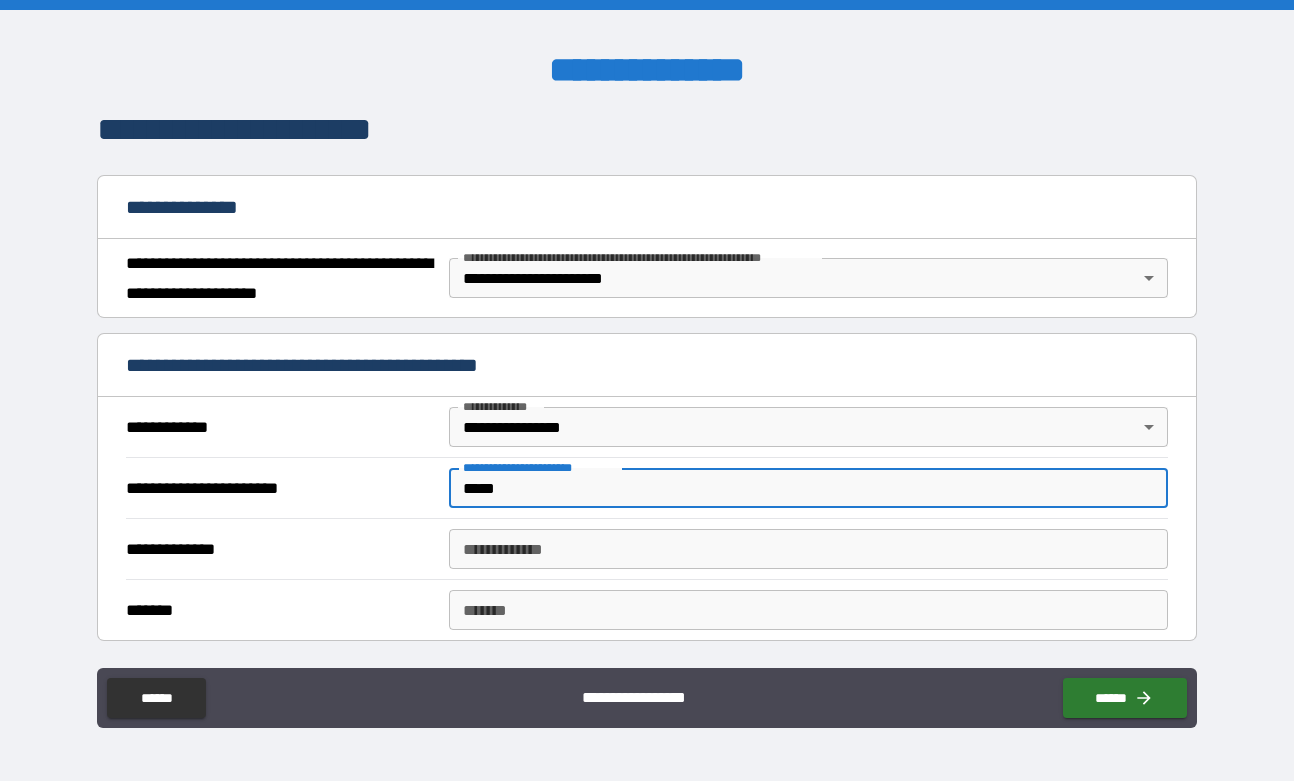 click on "*****" at bounding box center (809, 488) 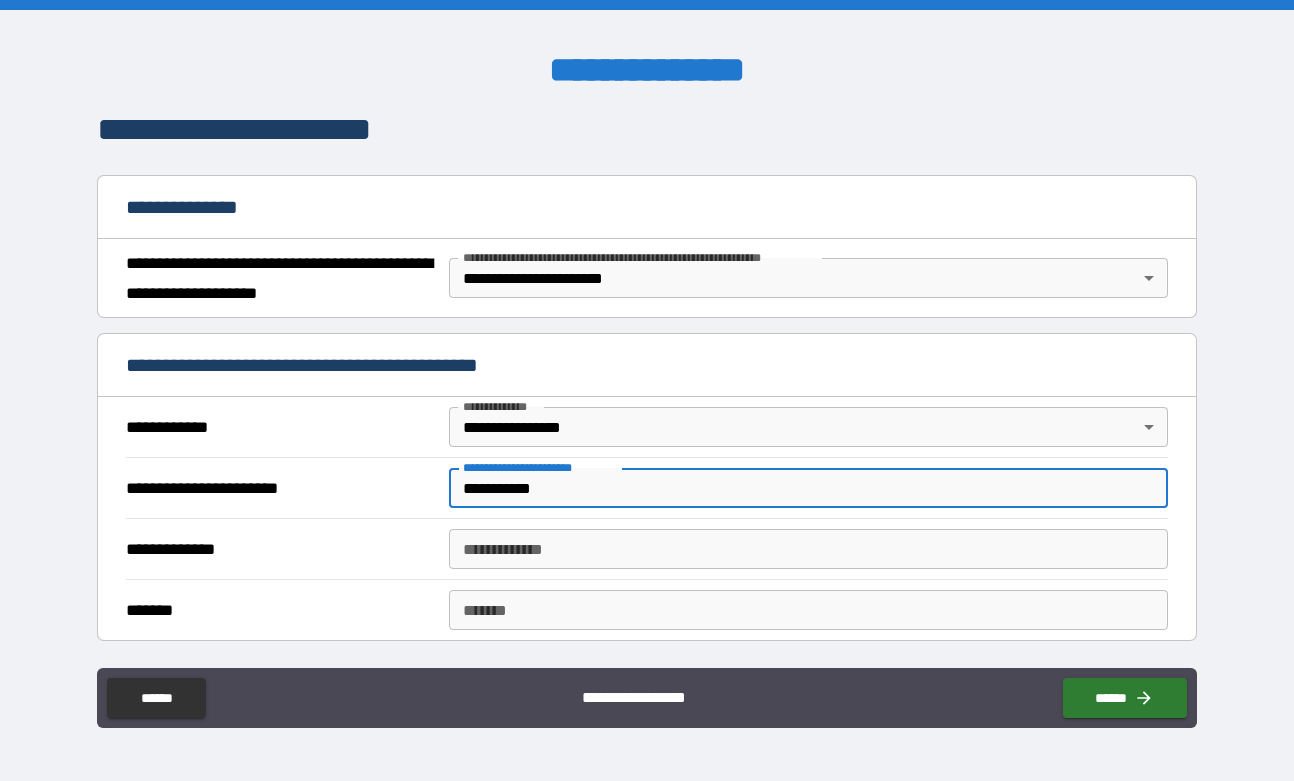type on "**********" 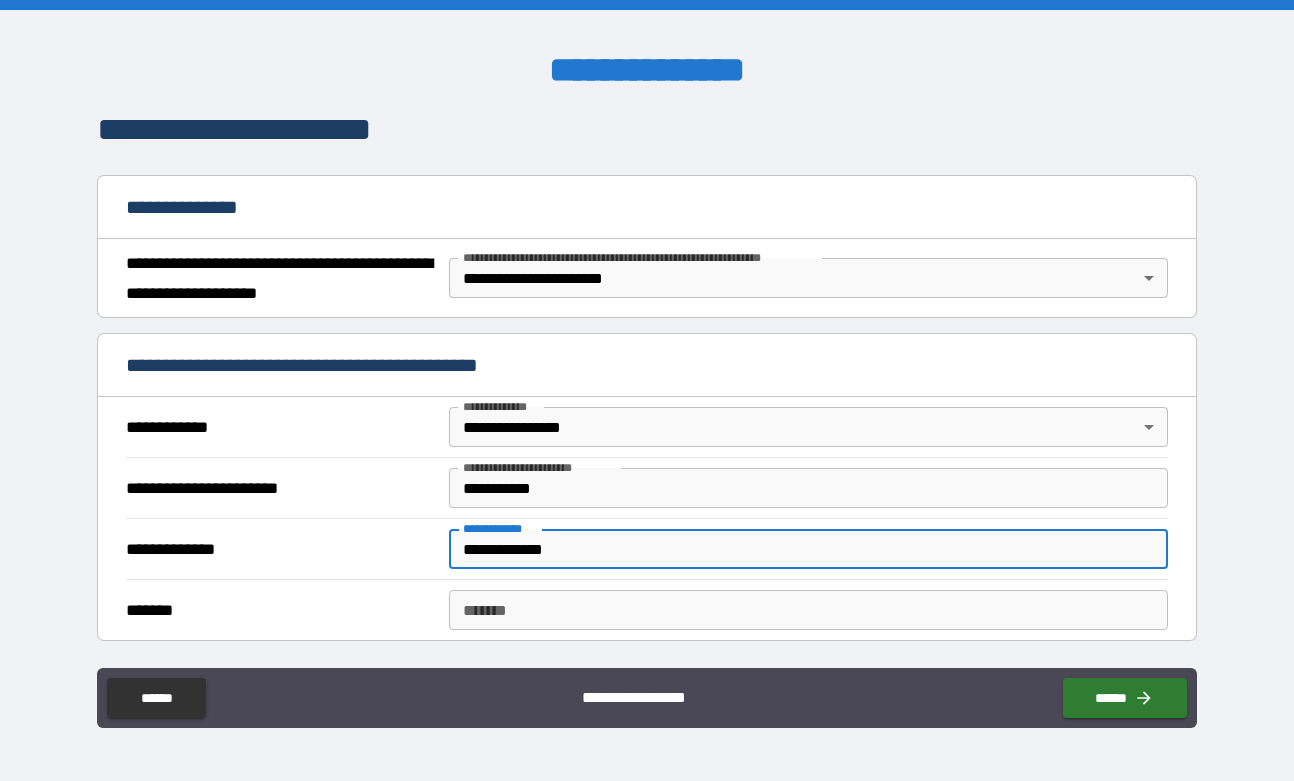 type on "**********" 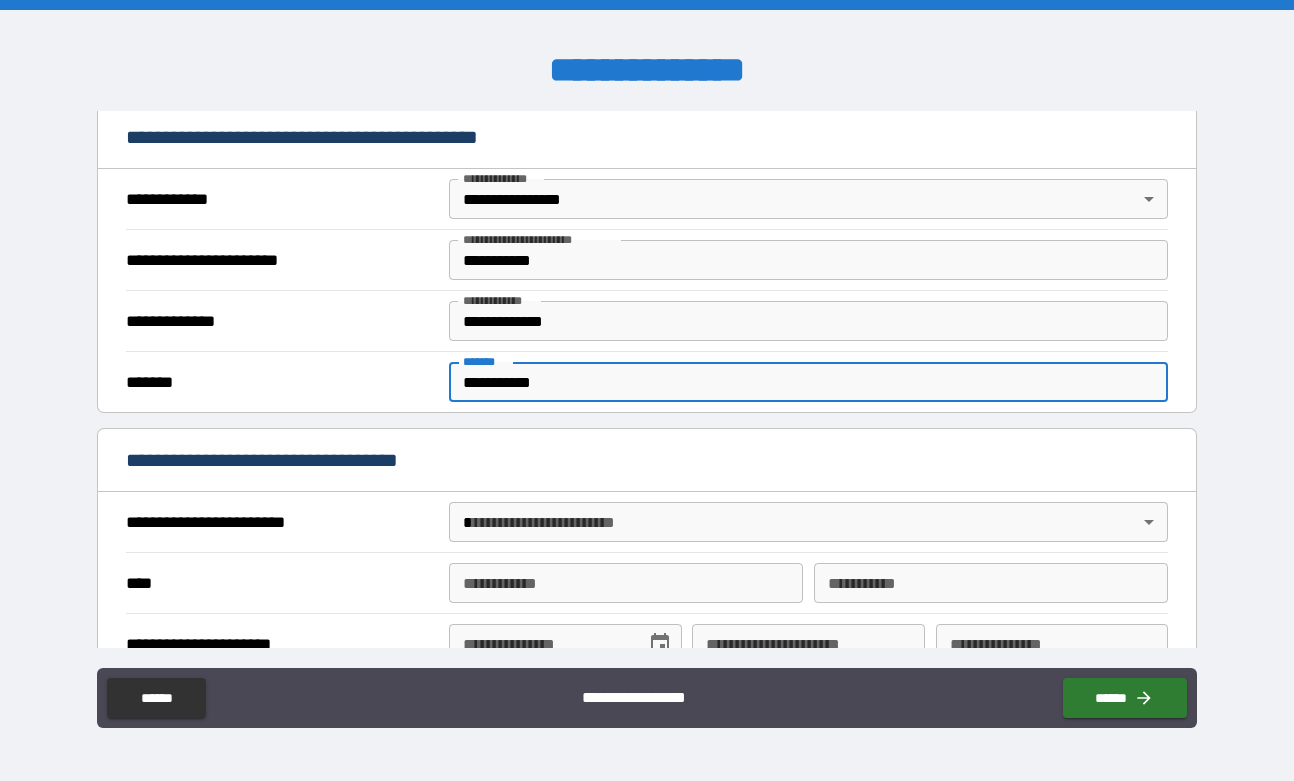 scroll, scrollTop: 396, scrollLeft: 0, axis: vertical 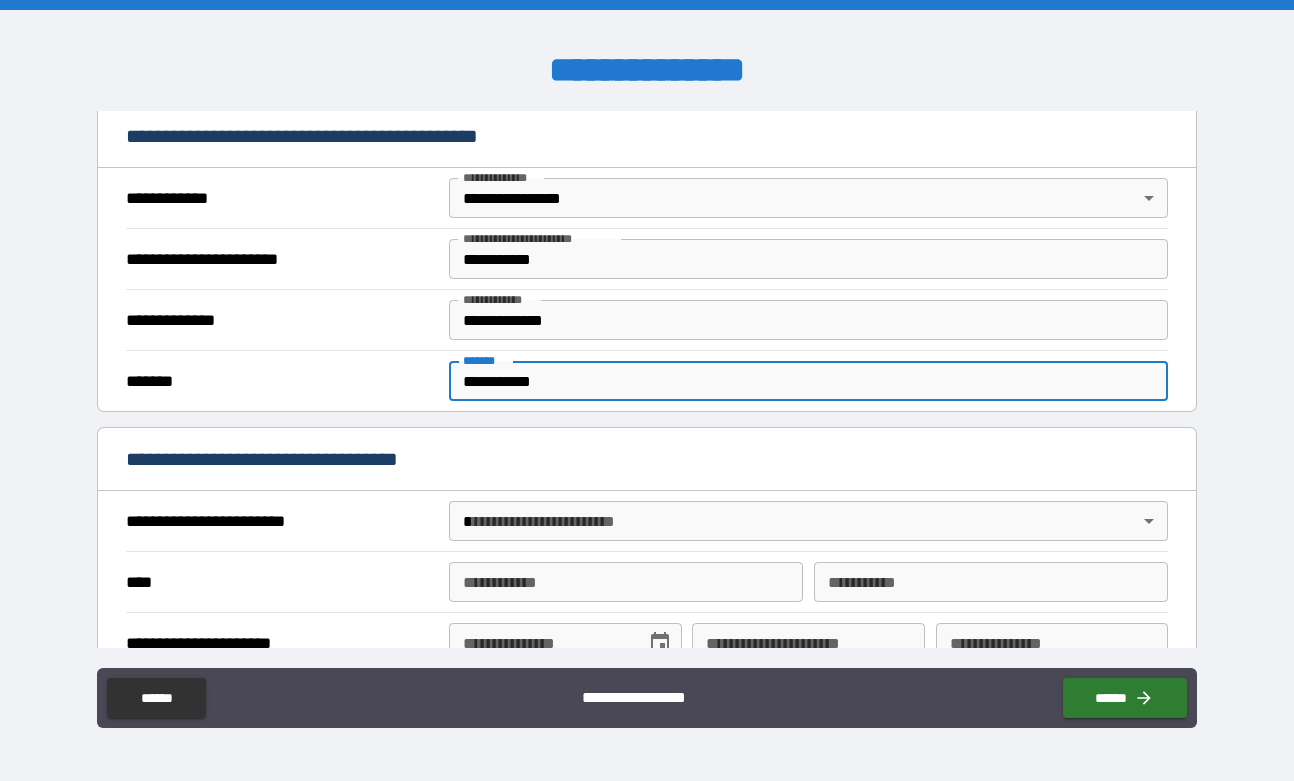 type on "**********" 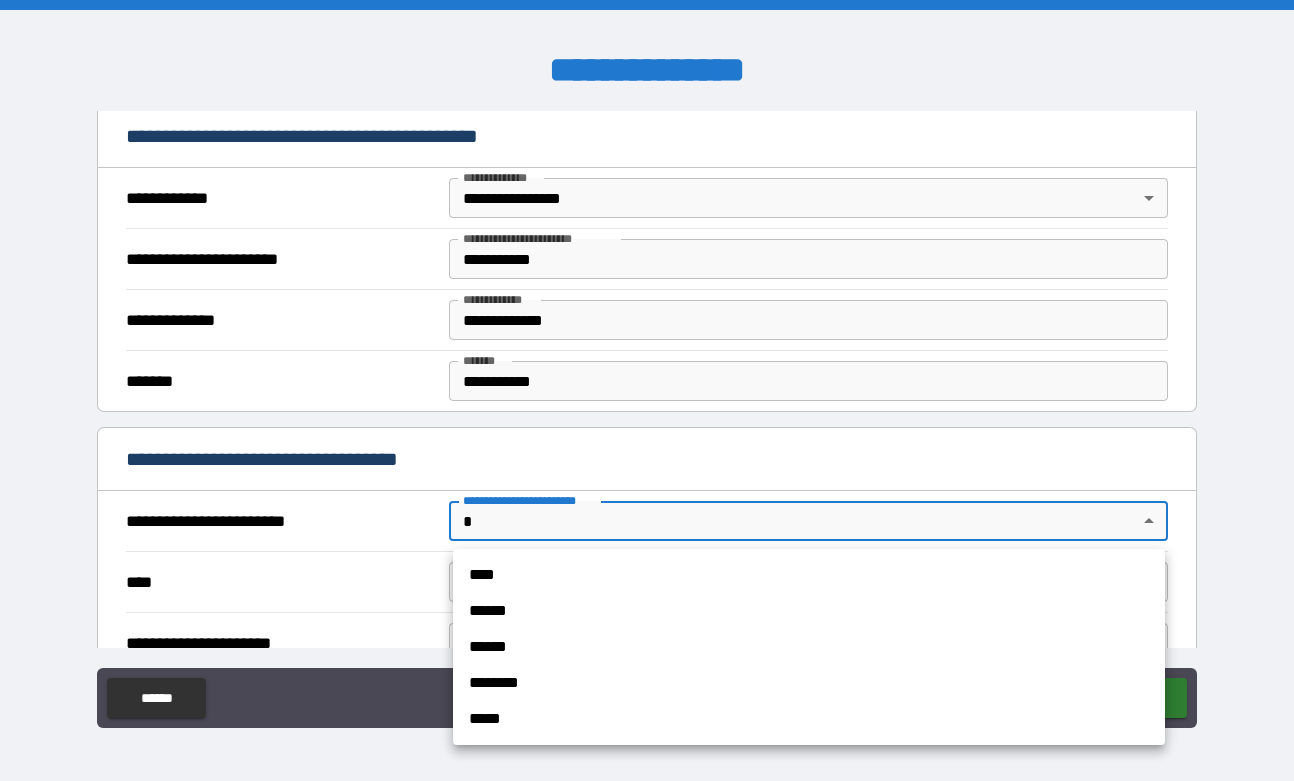click on "**********" at bounding box center [647, 390] 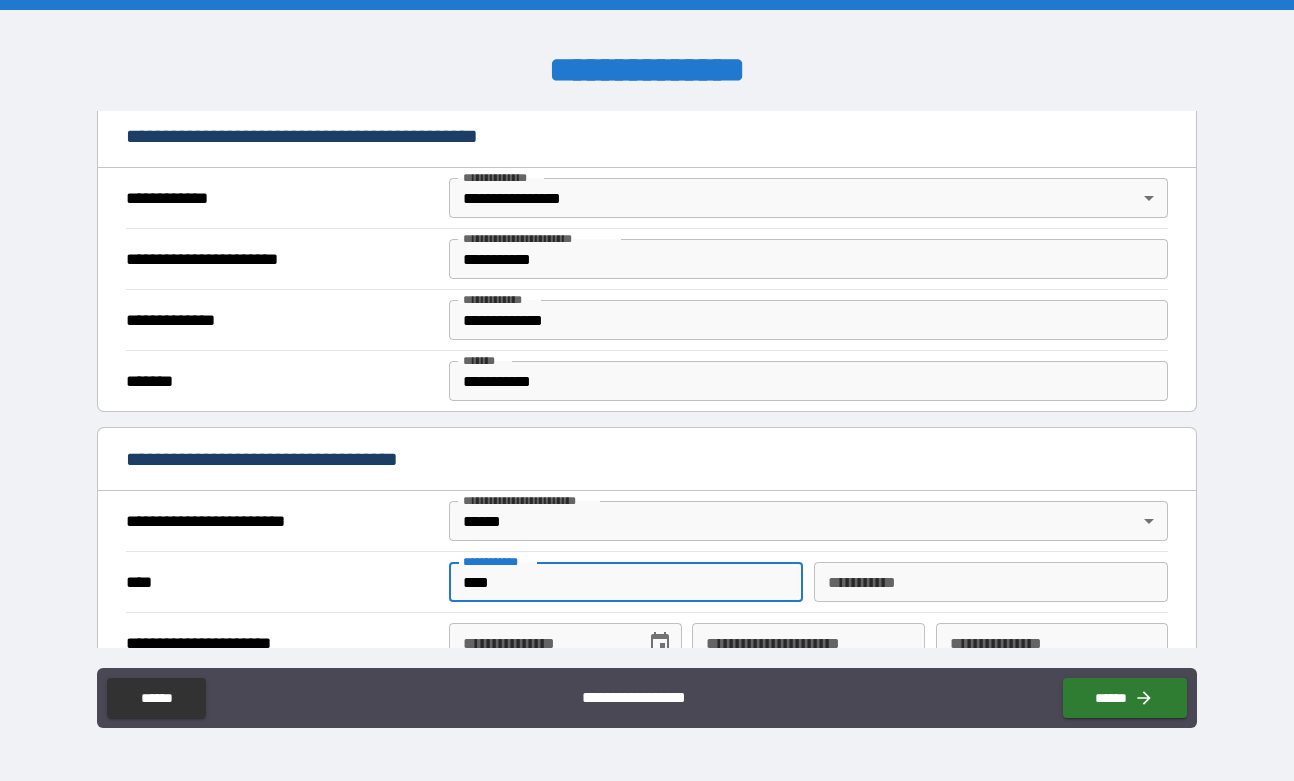 type on "****" 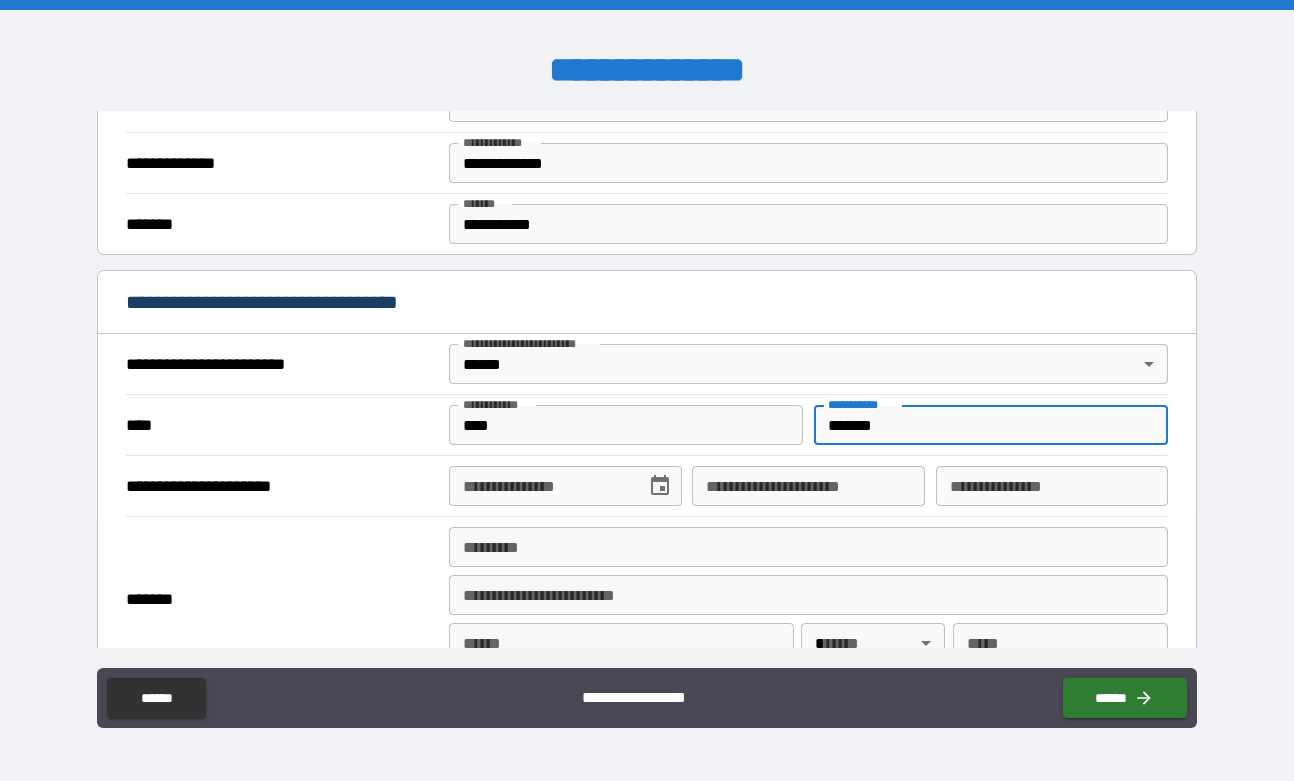scroll, scrollTop: 570, scrollLeft: 0, axis: vertical 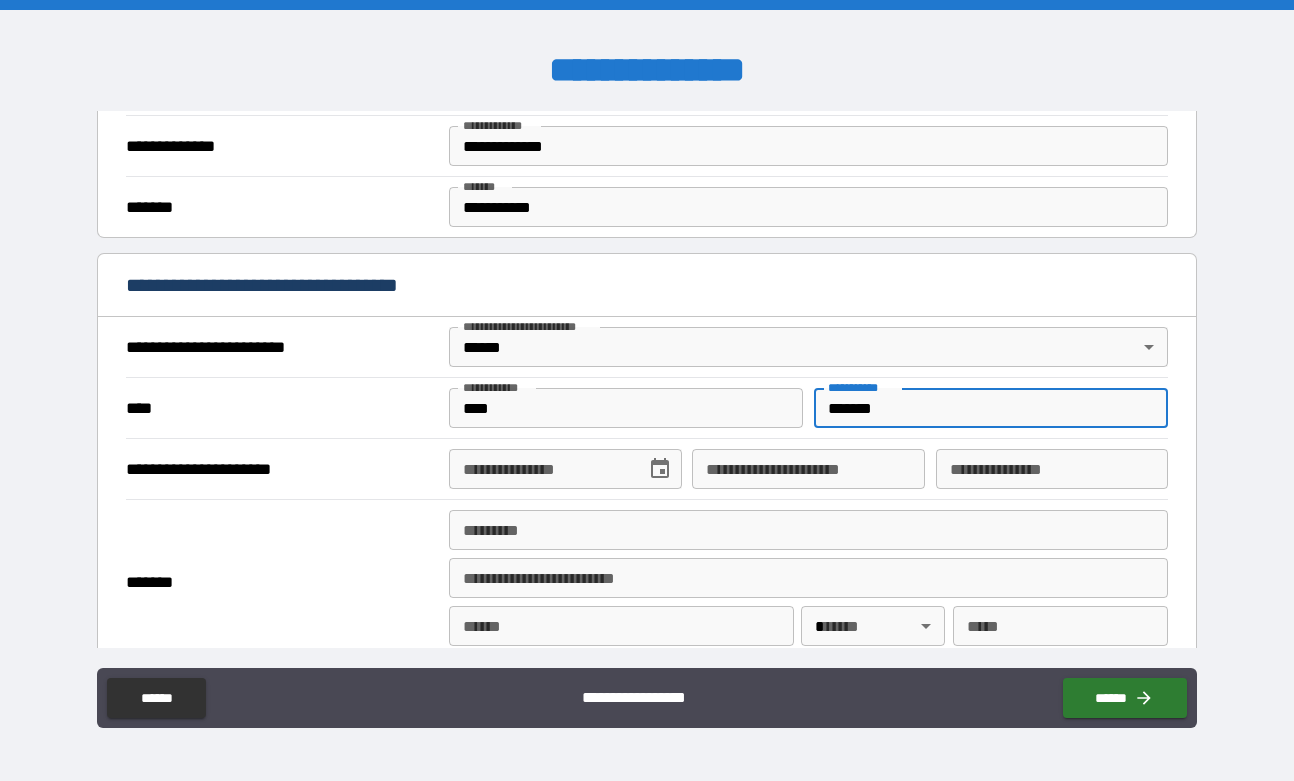 type on "*******" 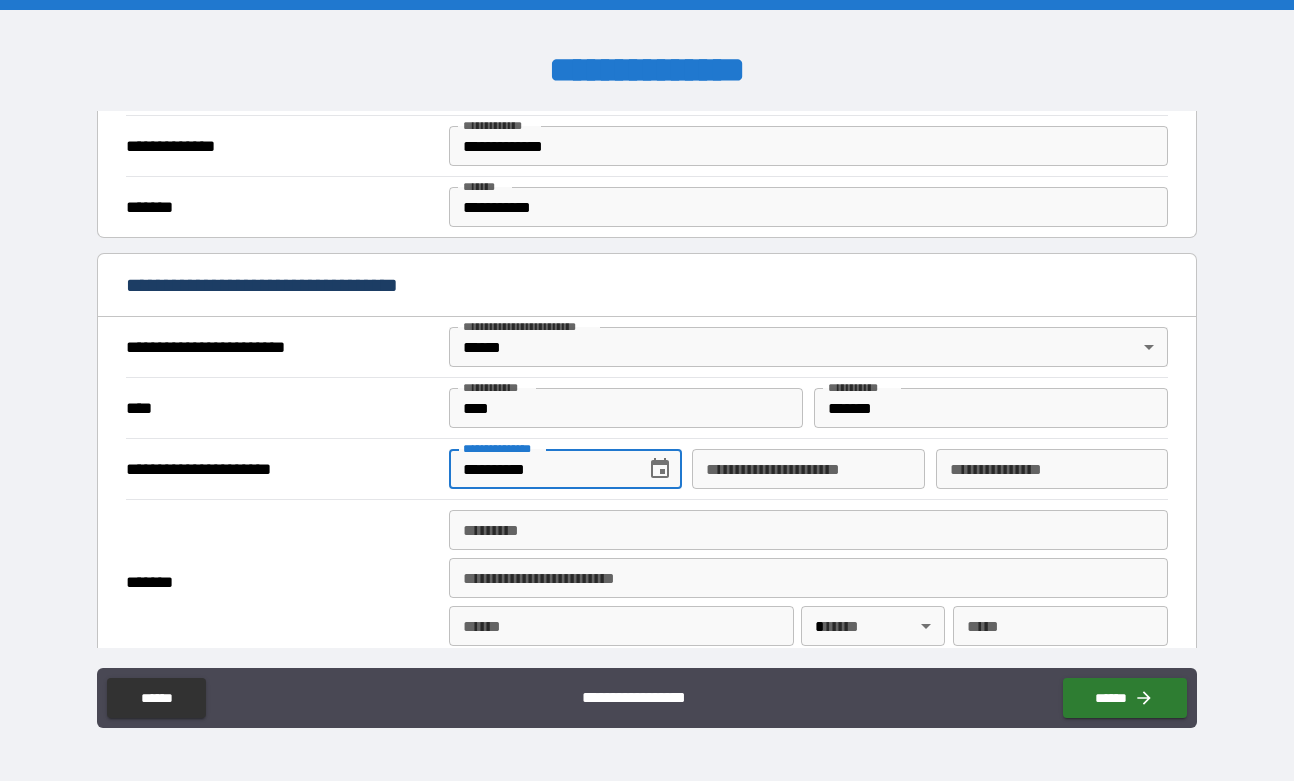 type on "**********" 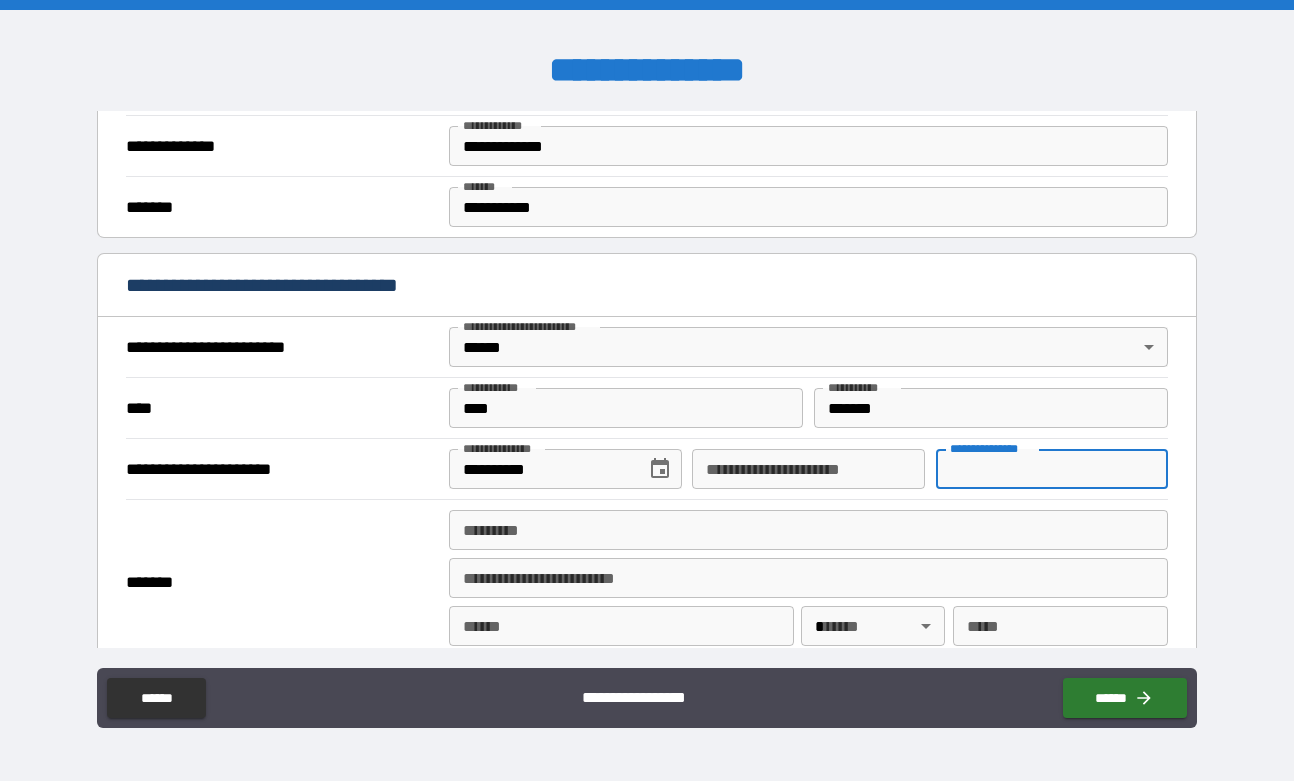 click on "**********" at bounding box center [1052, 469] 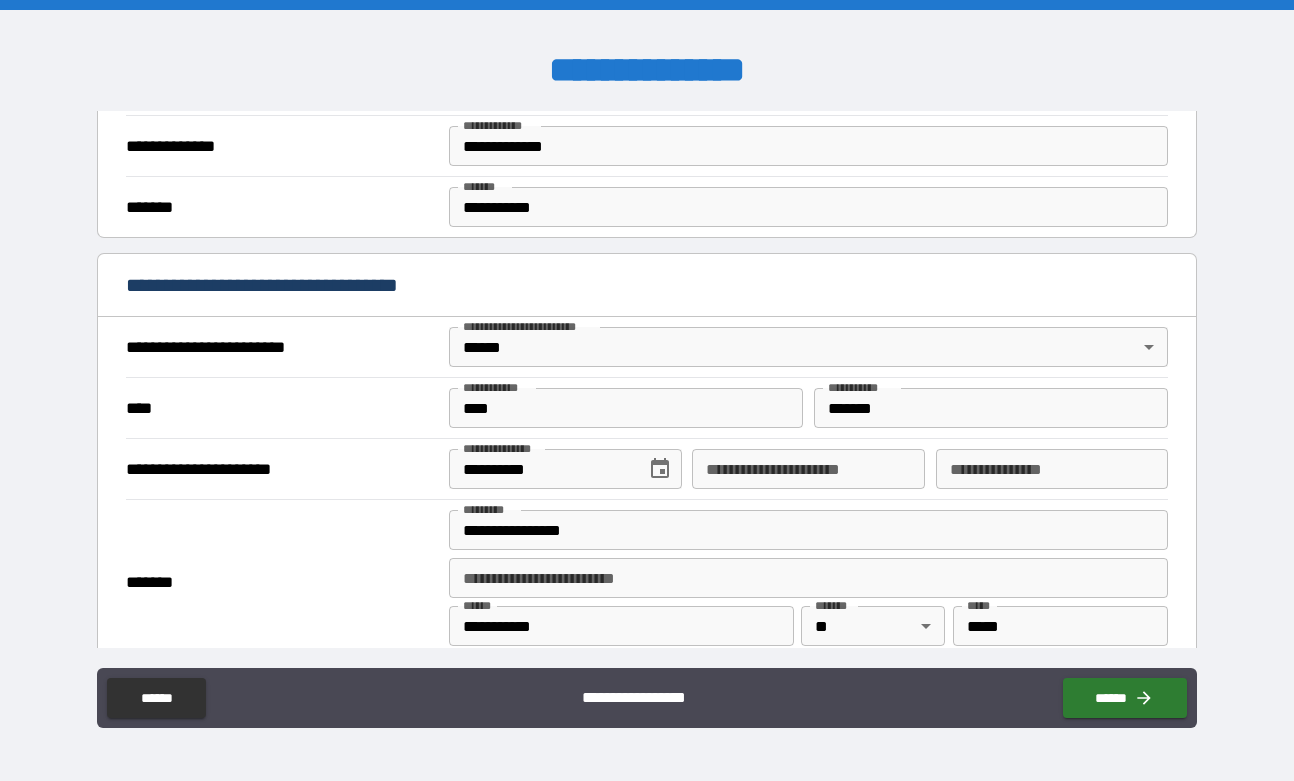 type on "**********" 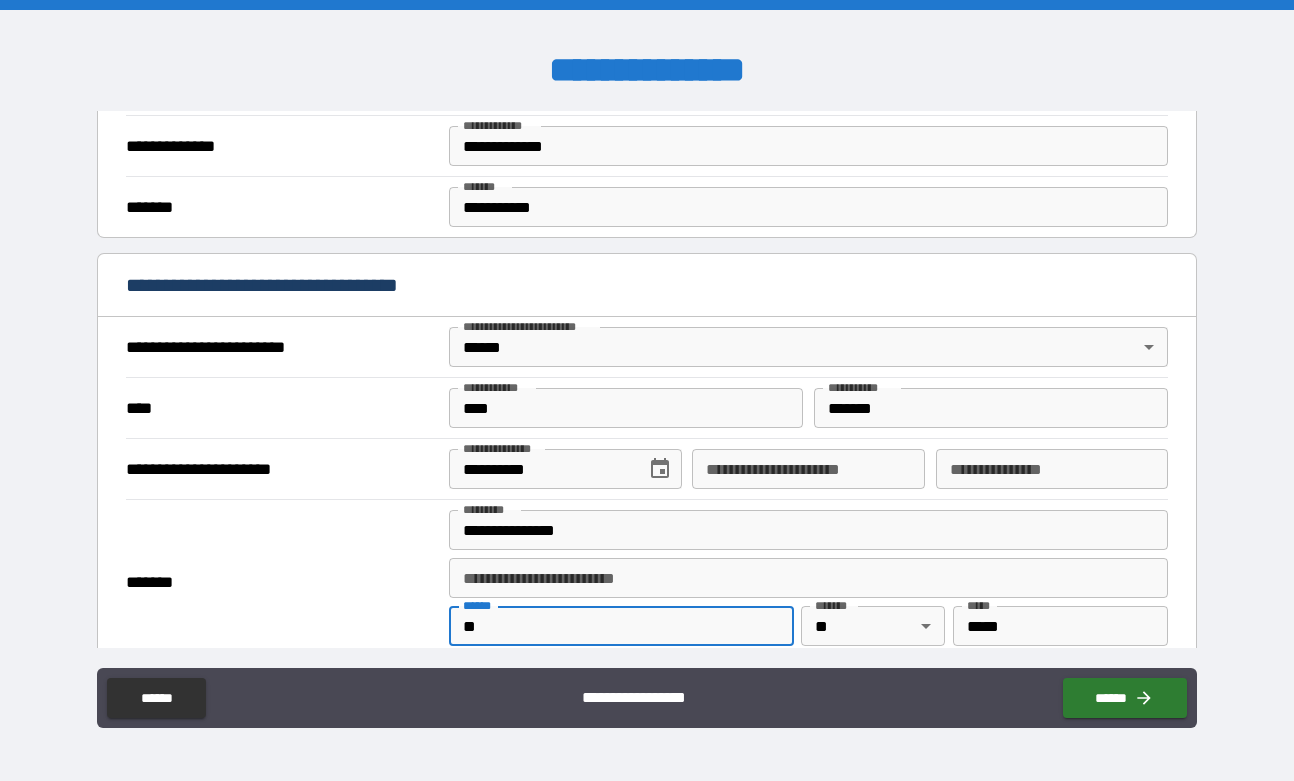 type on "*" 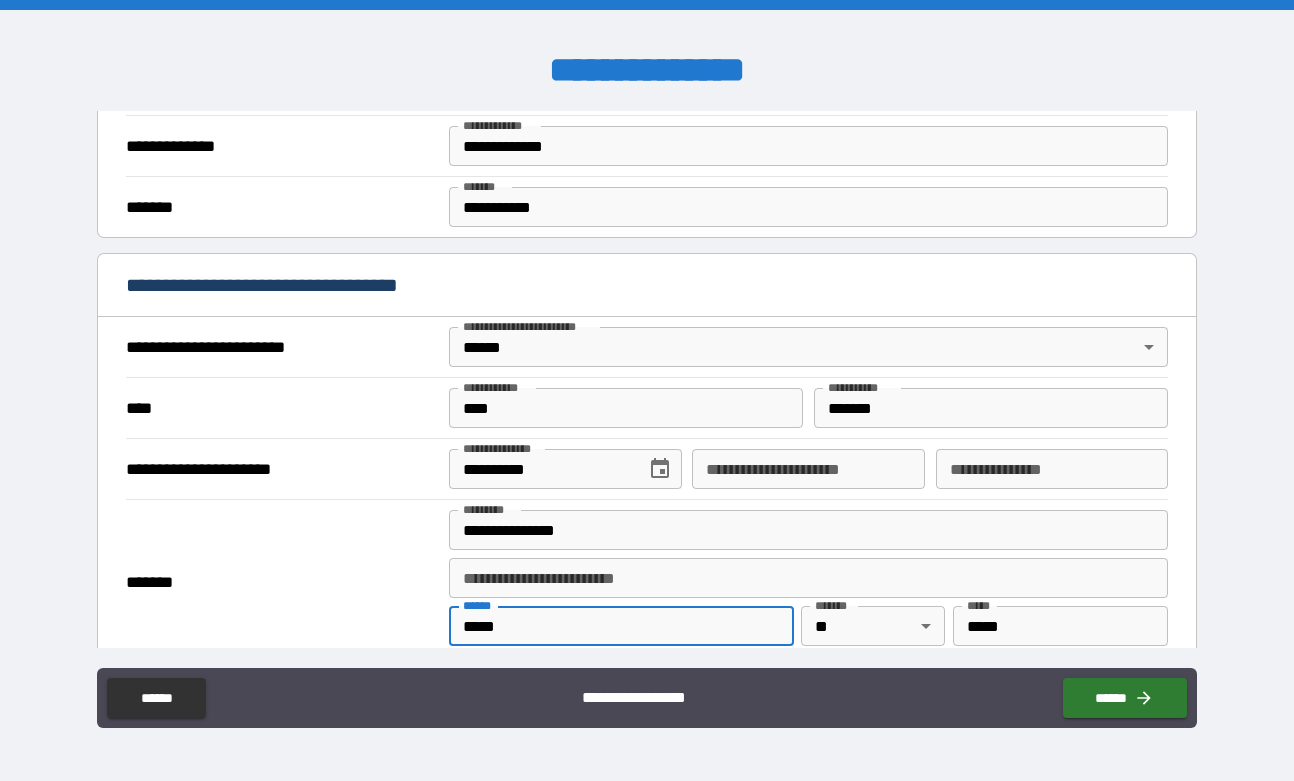 type on "*****" 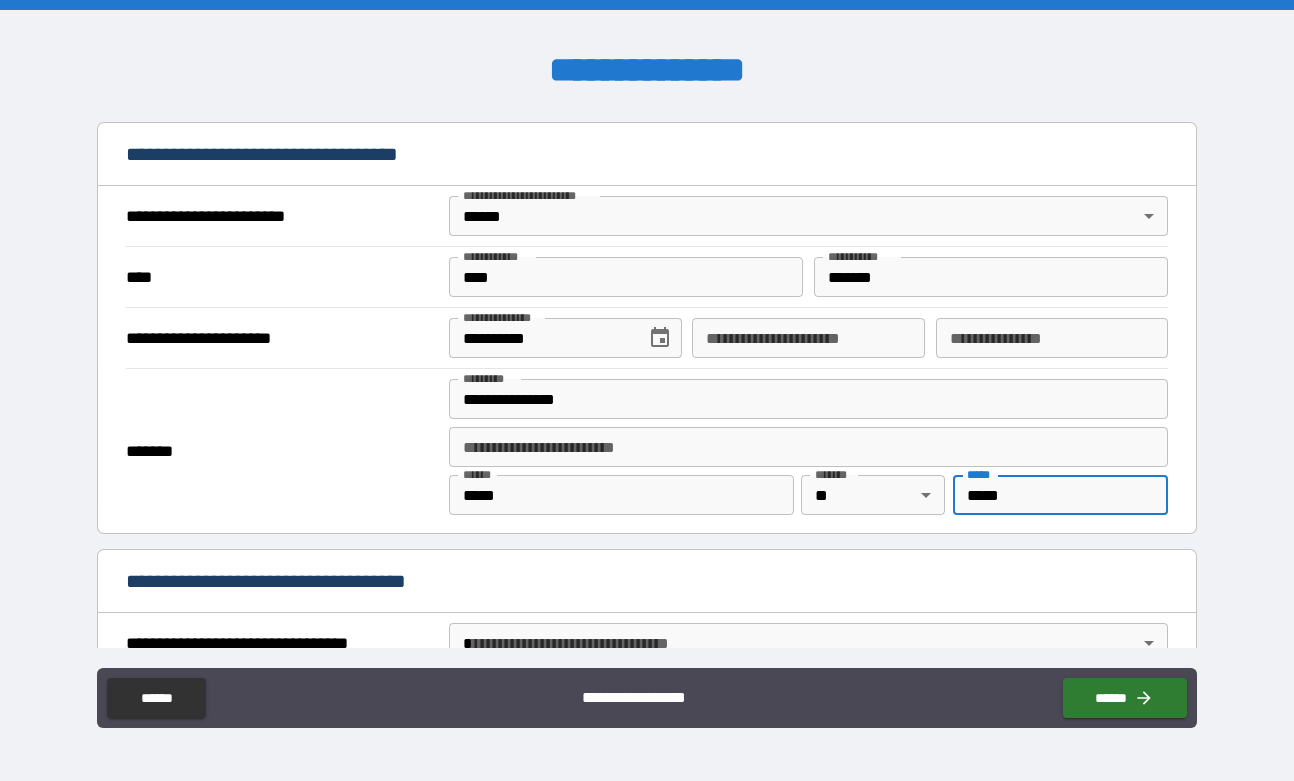 scroll, scrollTop: 709, scrollLeft: 0, axis: vertical 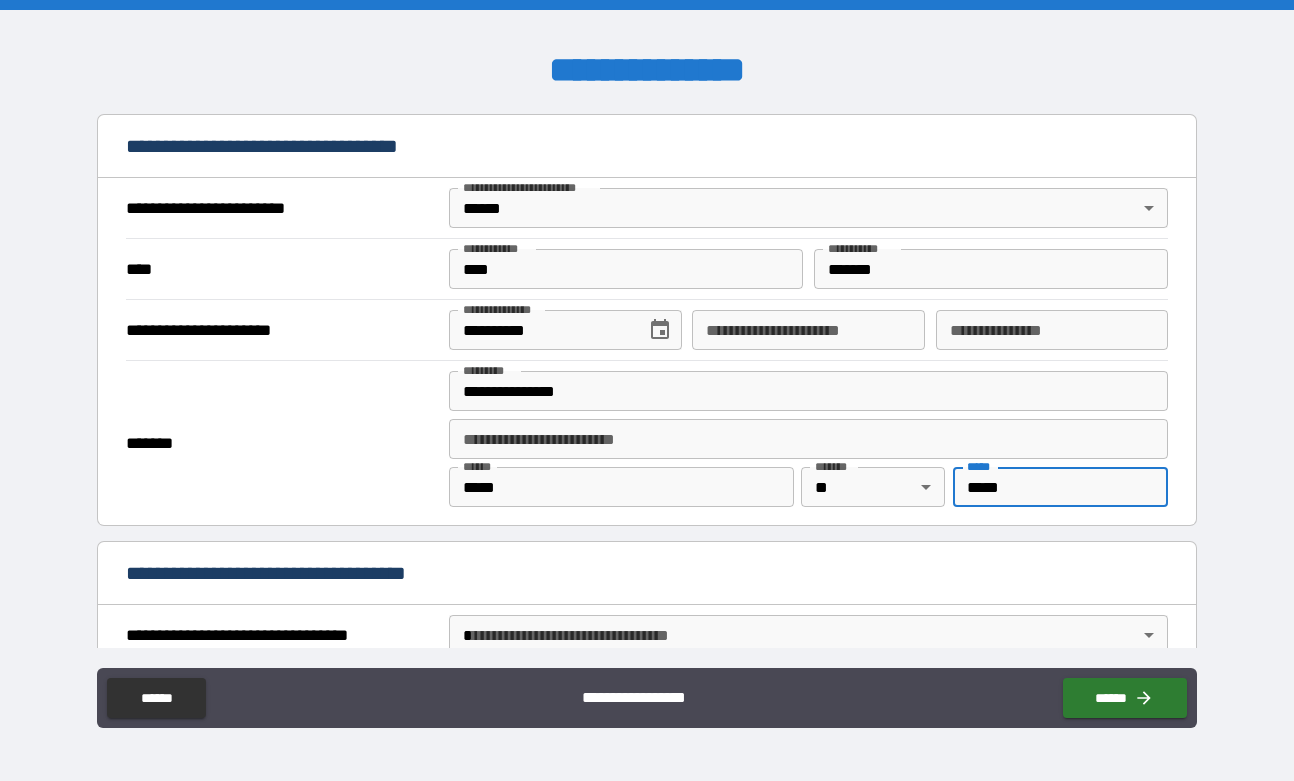 type on "*****" 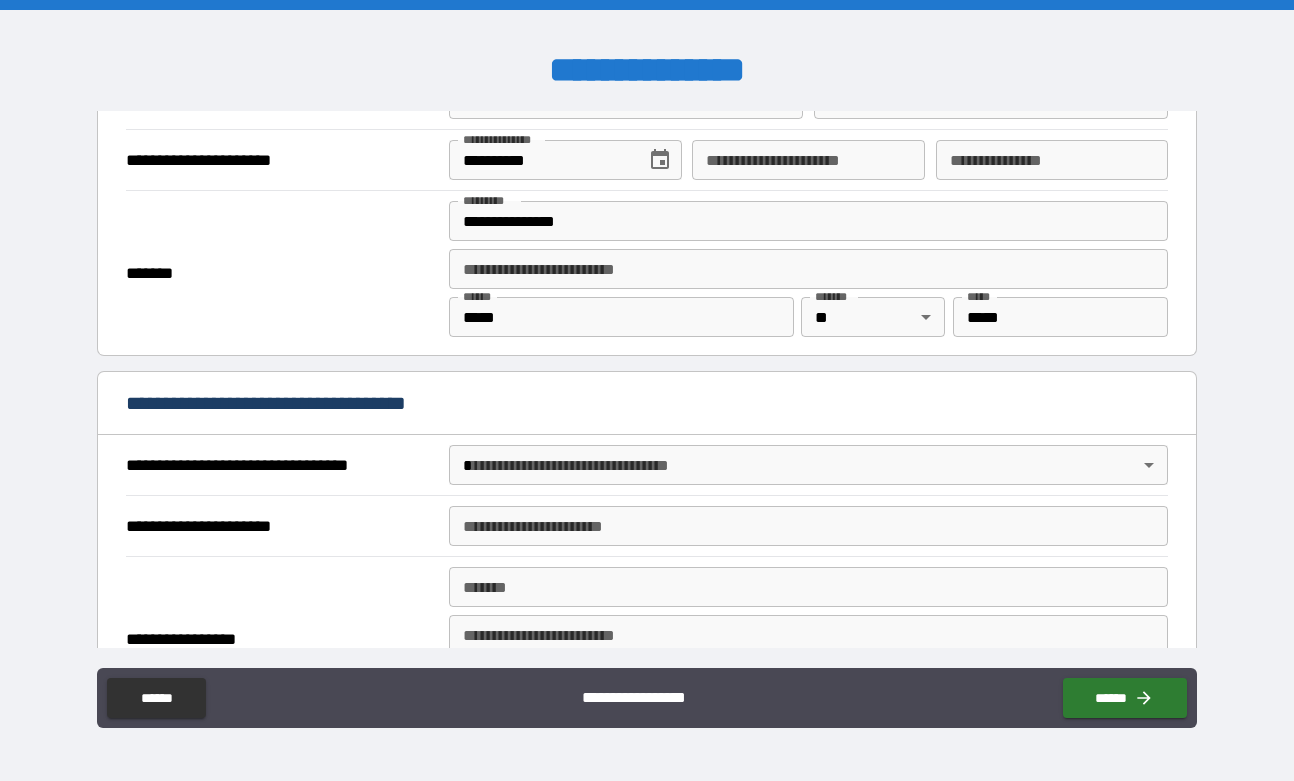 scroll, scrollTop: 889, scrollLeft: 0, axis: vertical 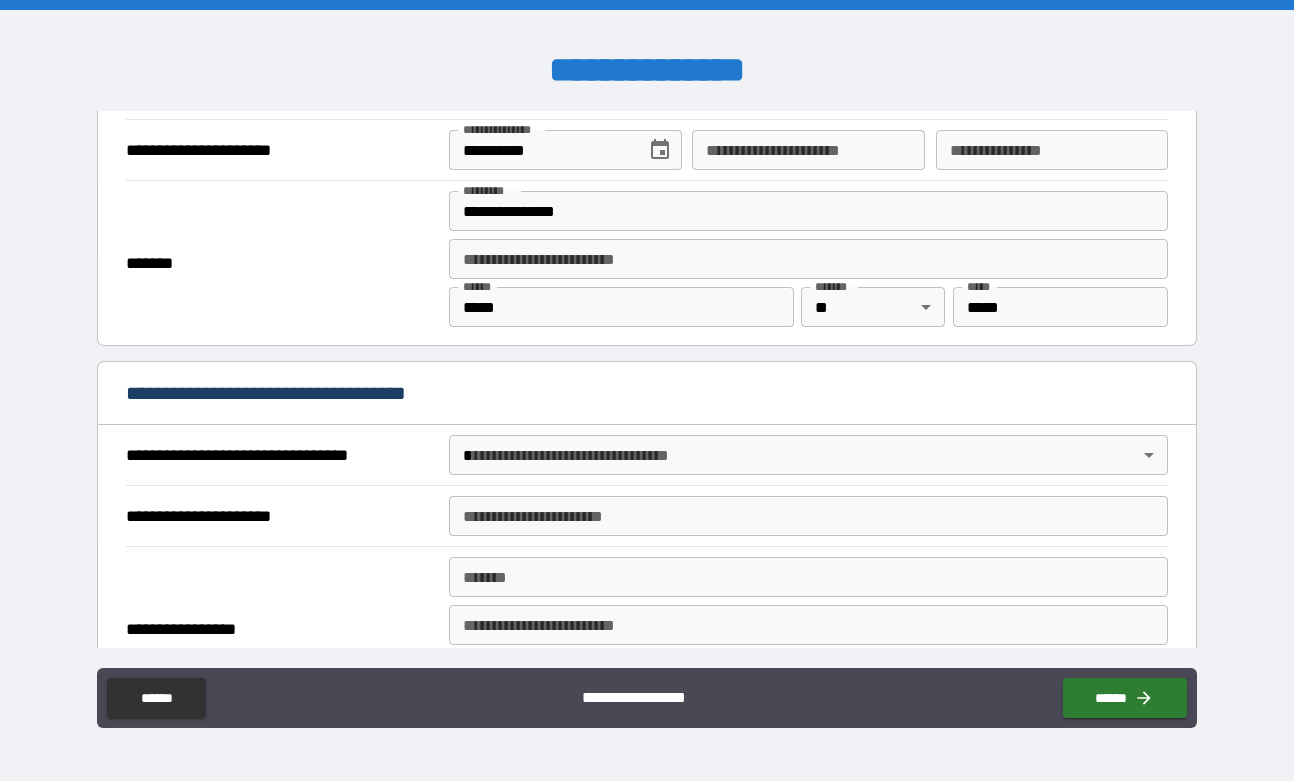 click on "**********" at bounding box center (647, 390) 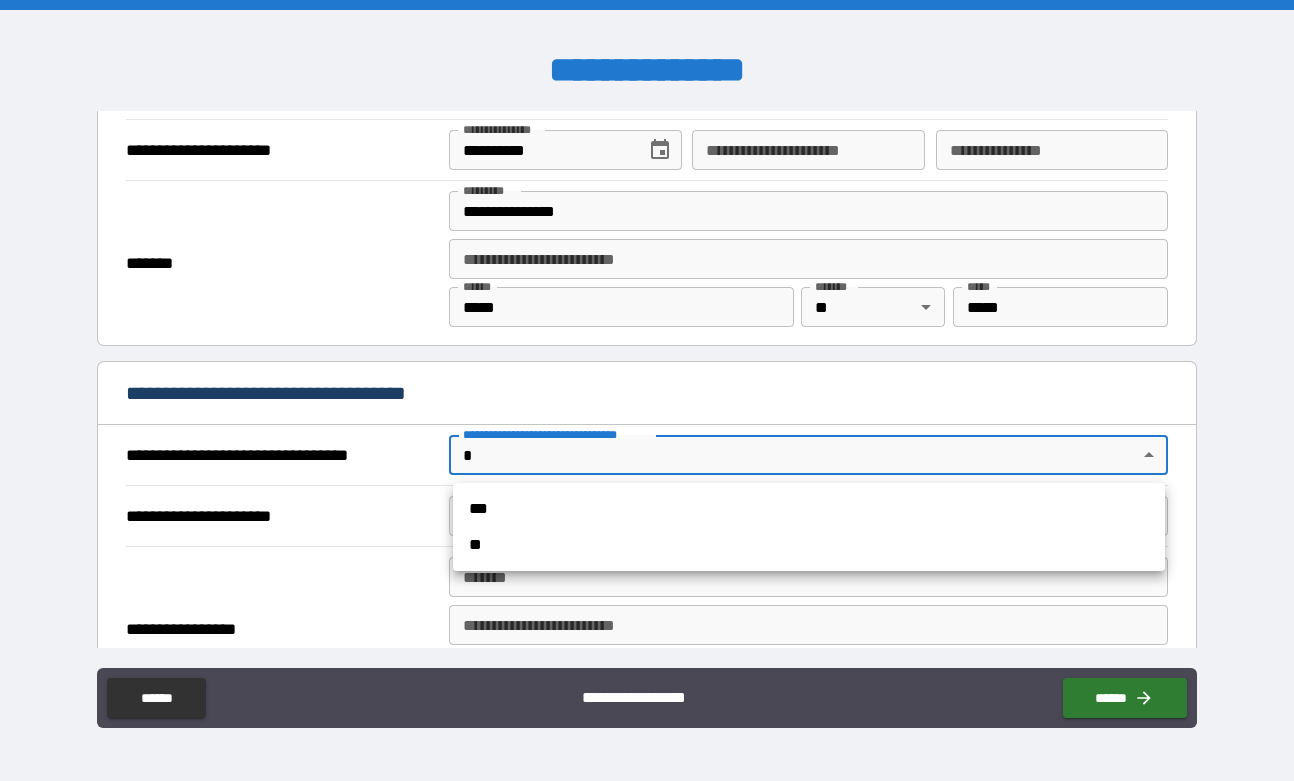 click on "***" at bounding box center (809, 509) 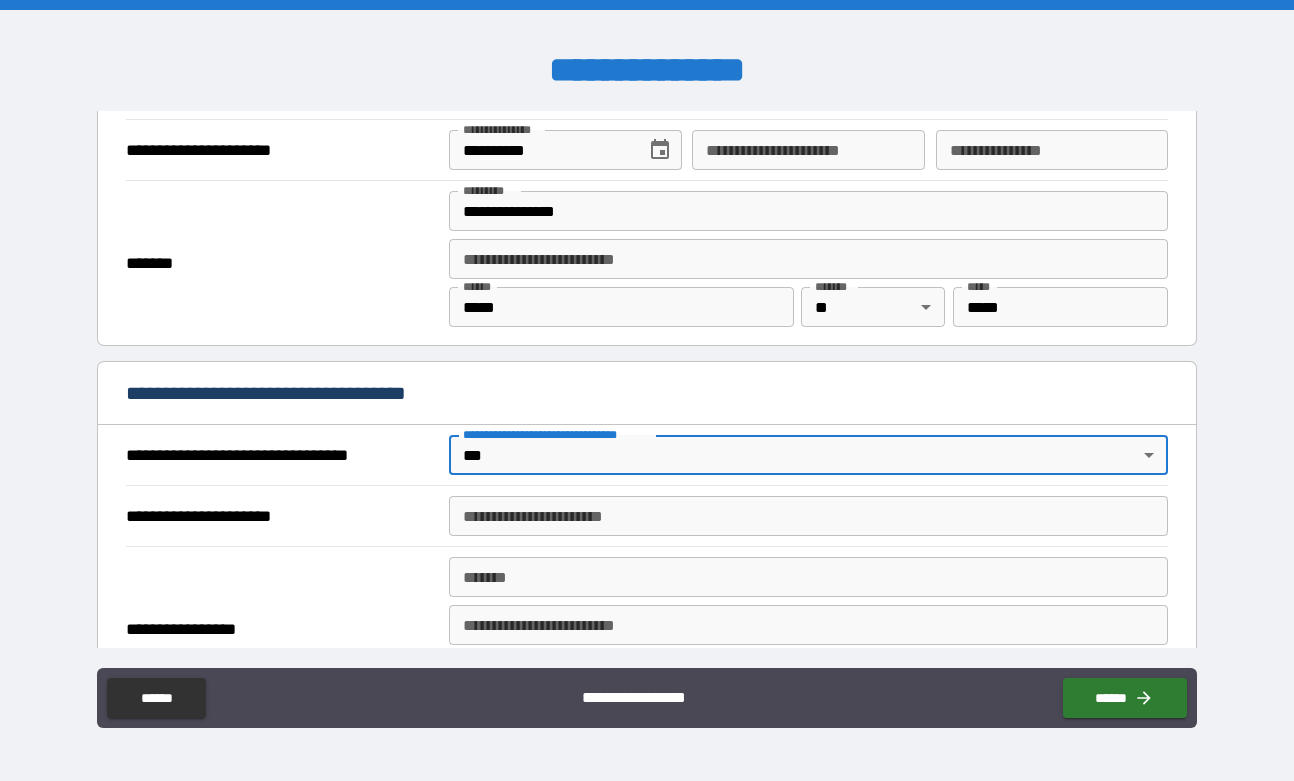 type on "*" 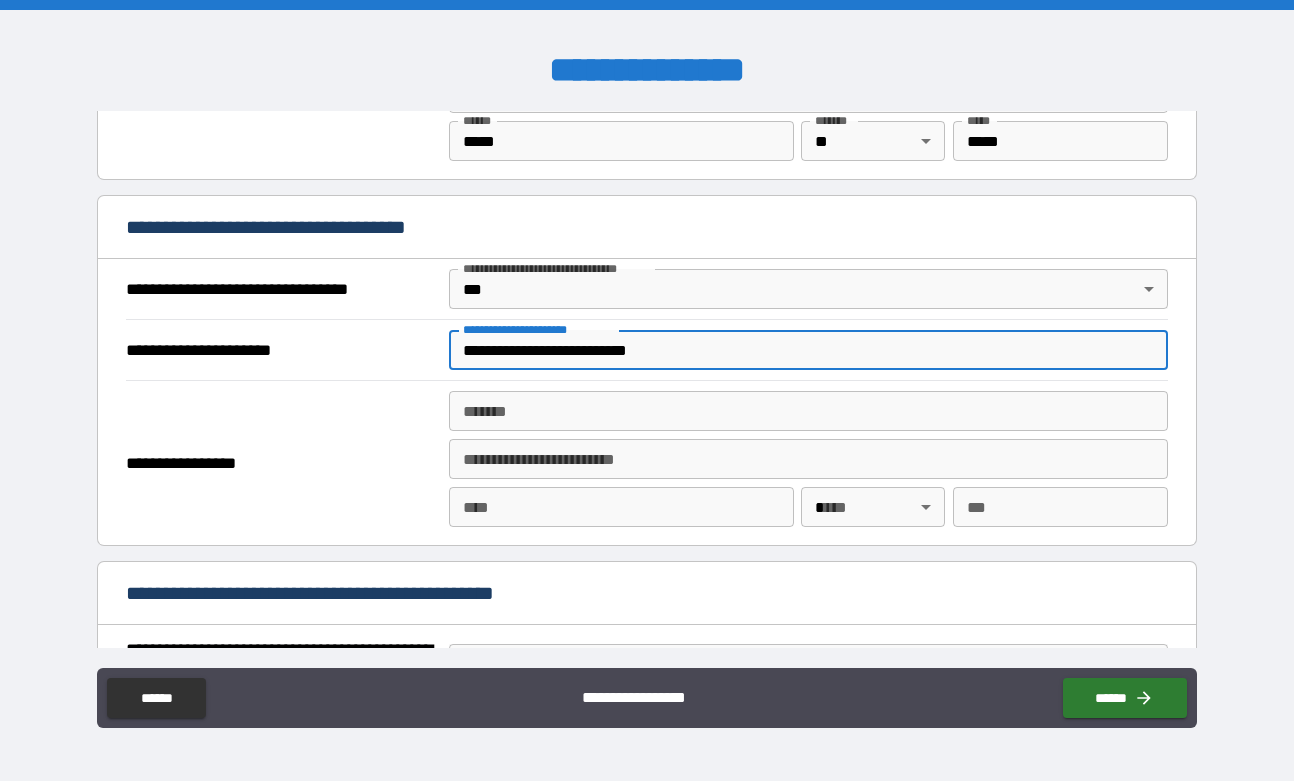 scroll, scrollTop: 1056, scrollLeft: 0, axis: vertical 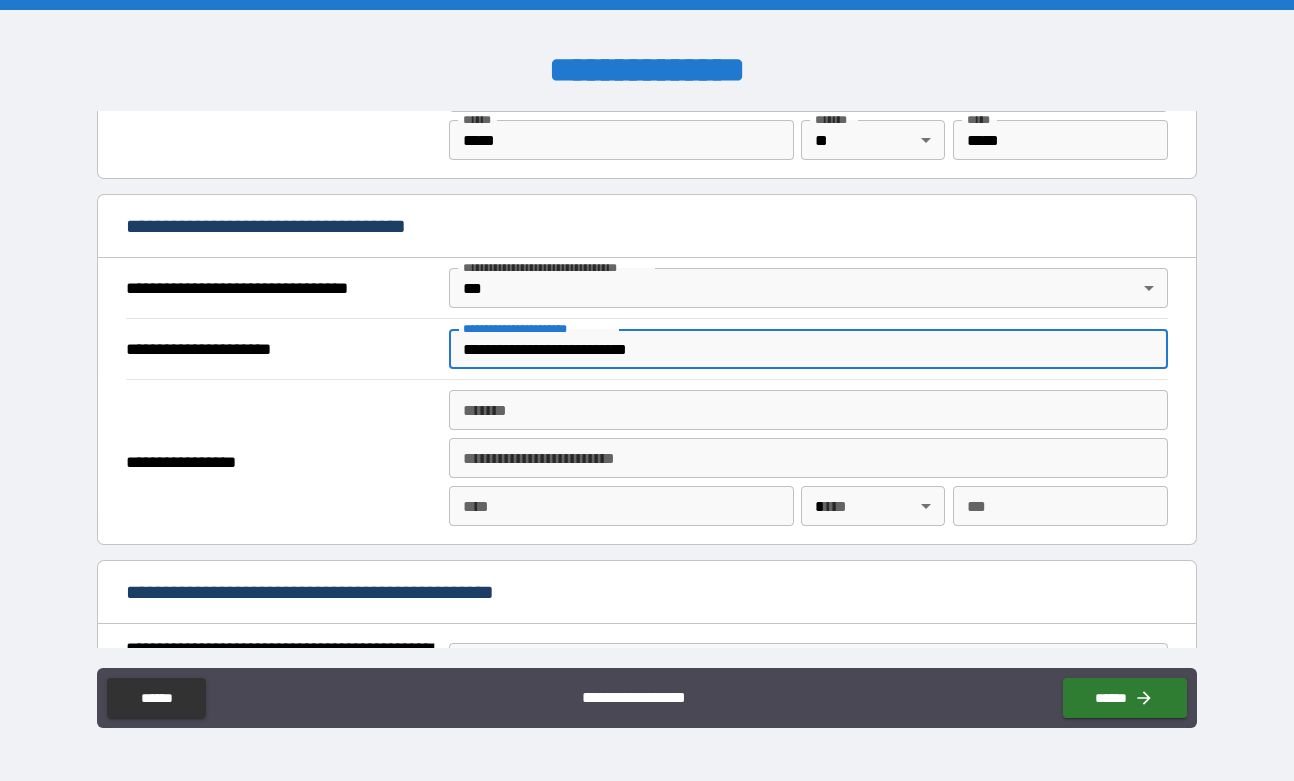 type on "**********" 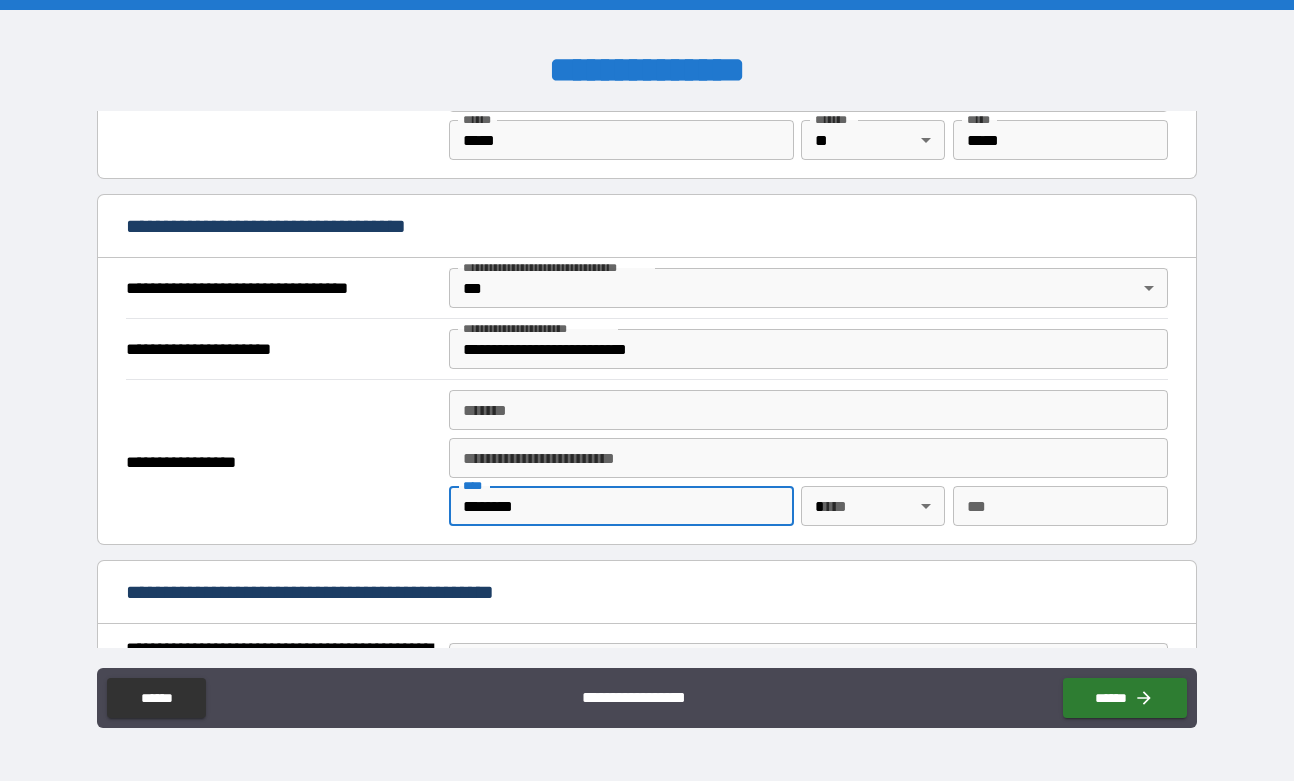 type on "********" 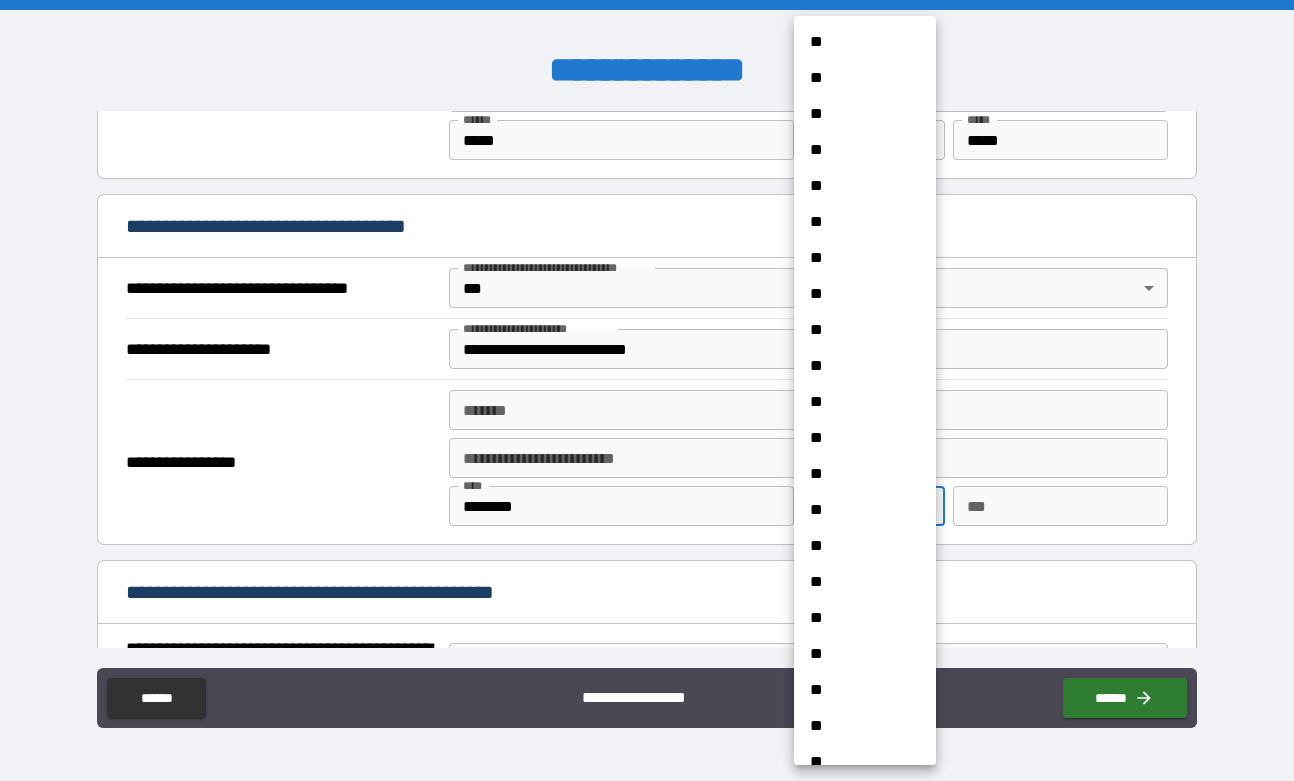 click on "**********" at bounding box center [647, 390] 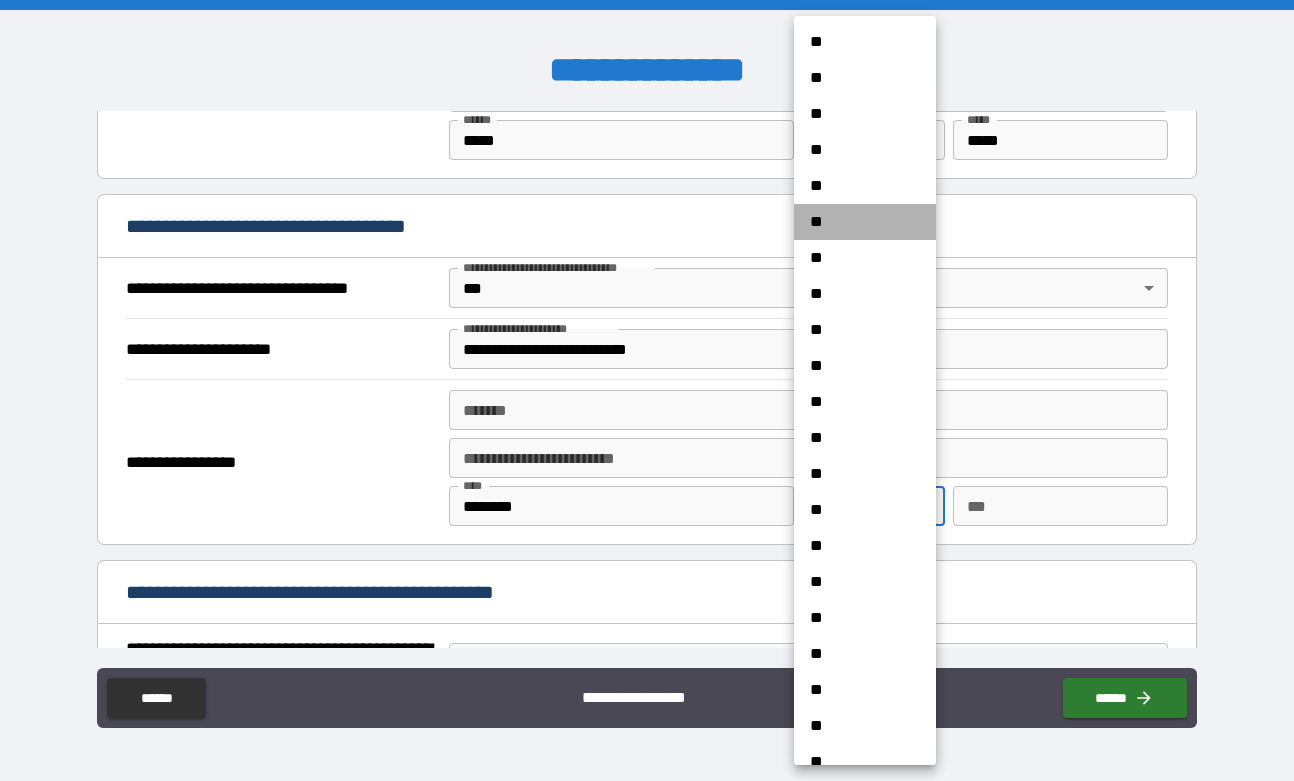 click on "**" at bounding box center (865, 222) 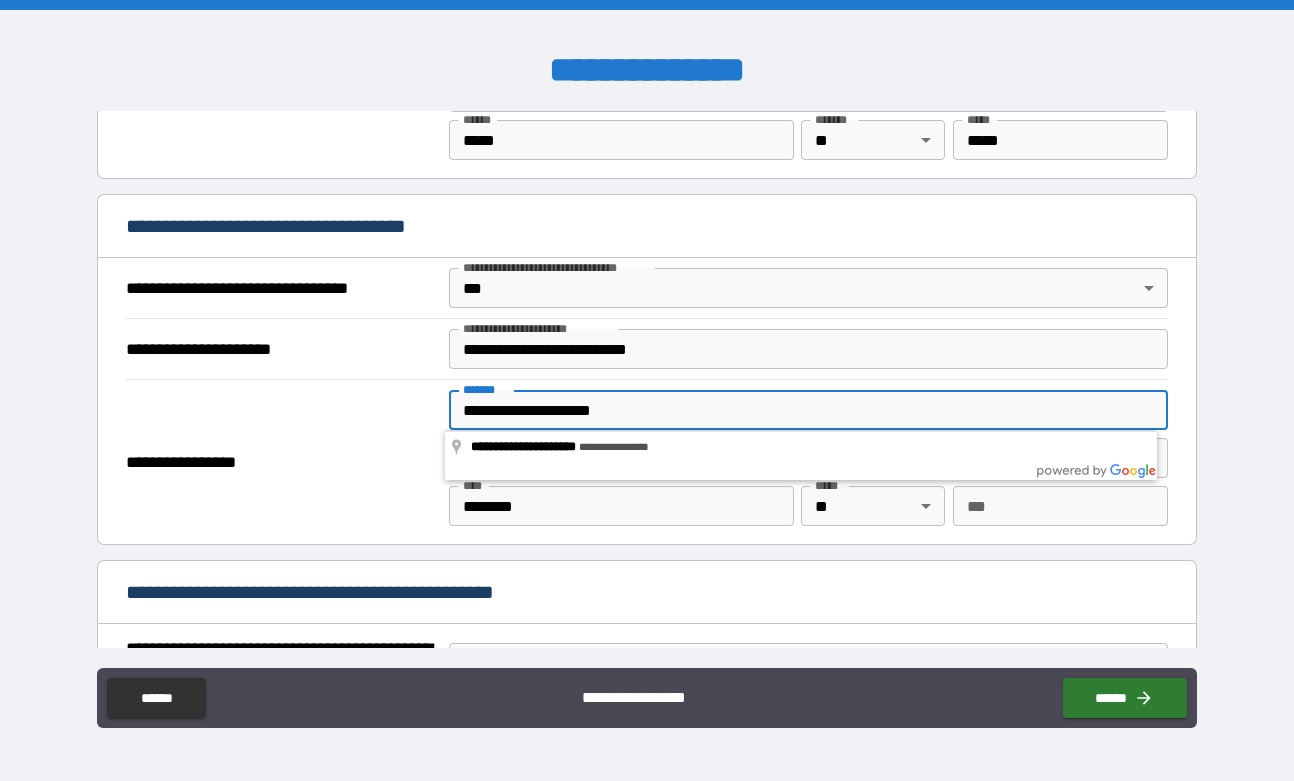 type on "**********" 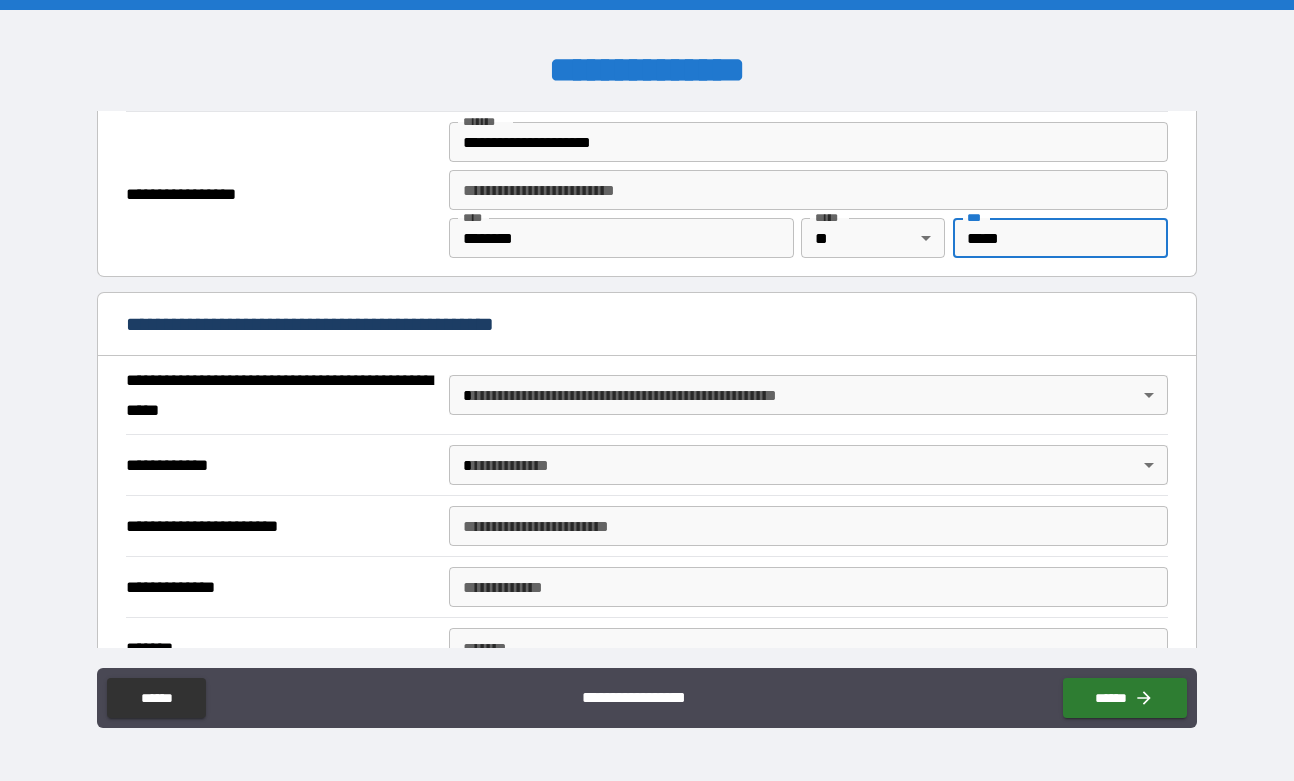 scroll, scrollTop: 1331, scrollLeft: 0, axis: vertical 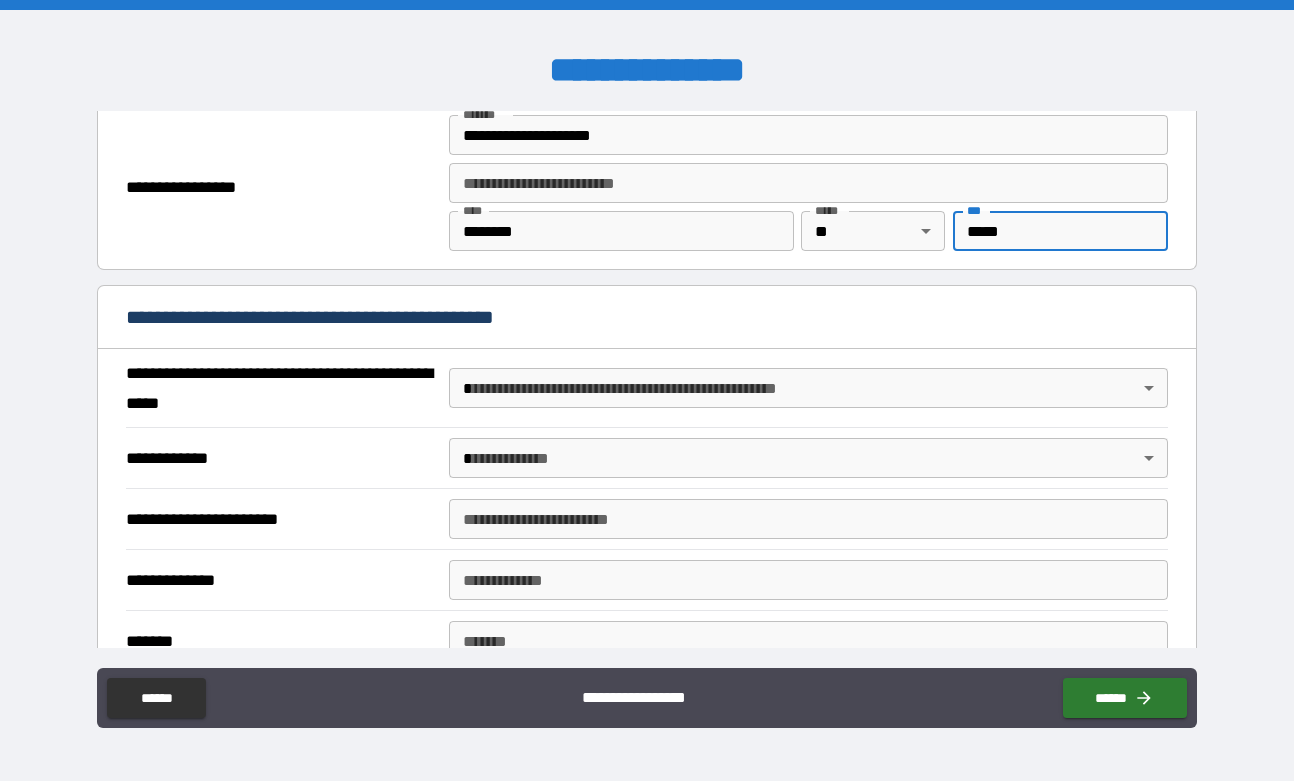 type on "*****" 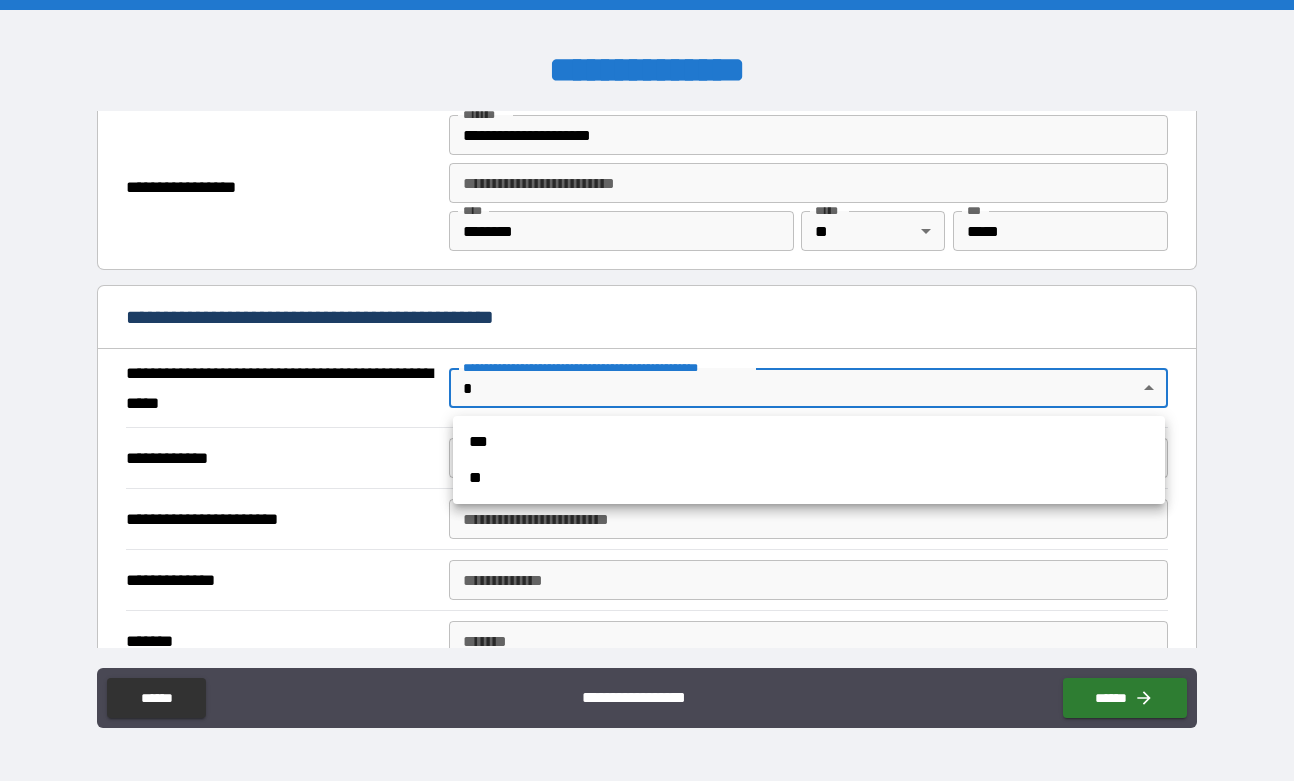 click on "**" at bounding box center [809, 478] 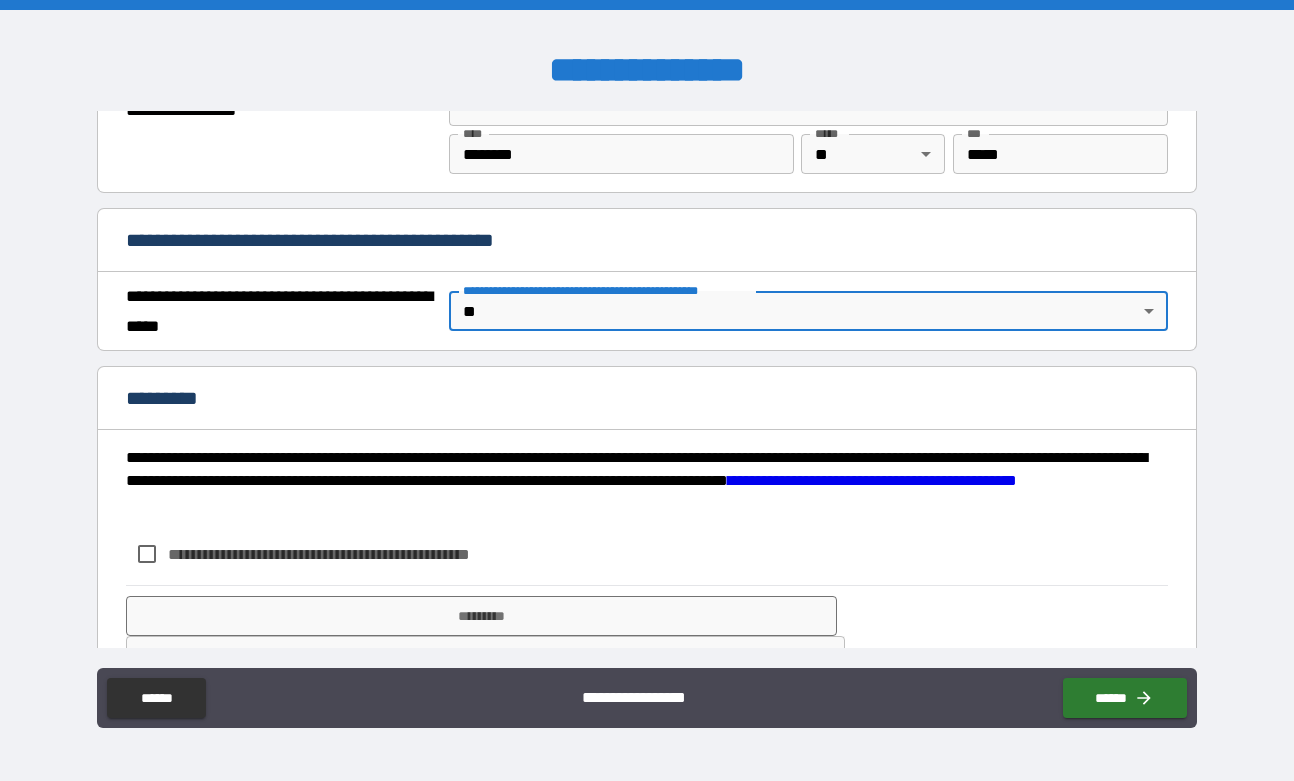 scroll, scrollTop: 1432, scrollLeft: 0, axis: vertical 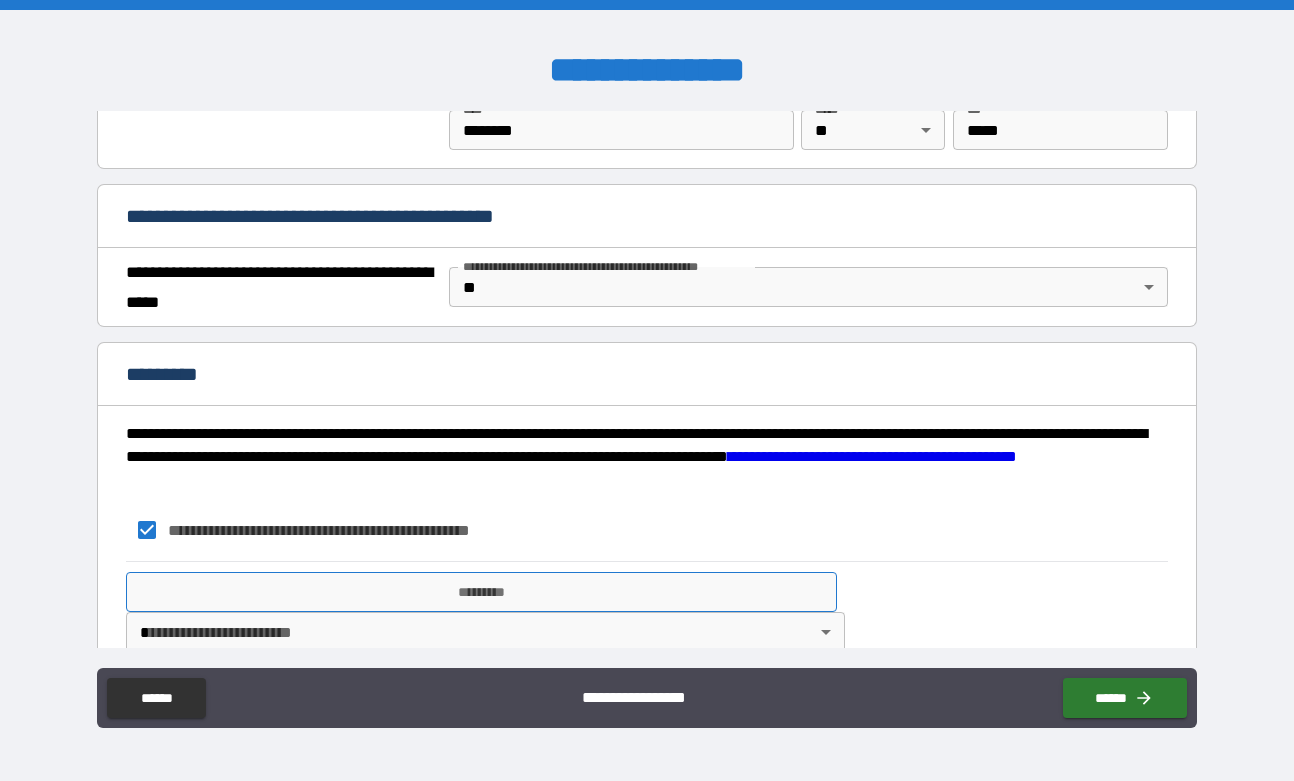 click on "*********" at bounding box center [482, 592] 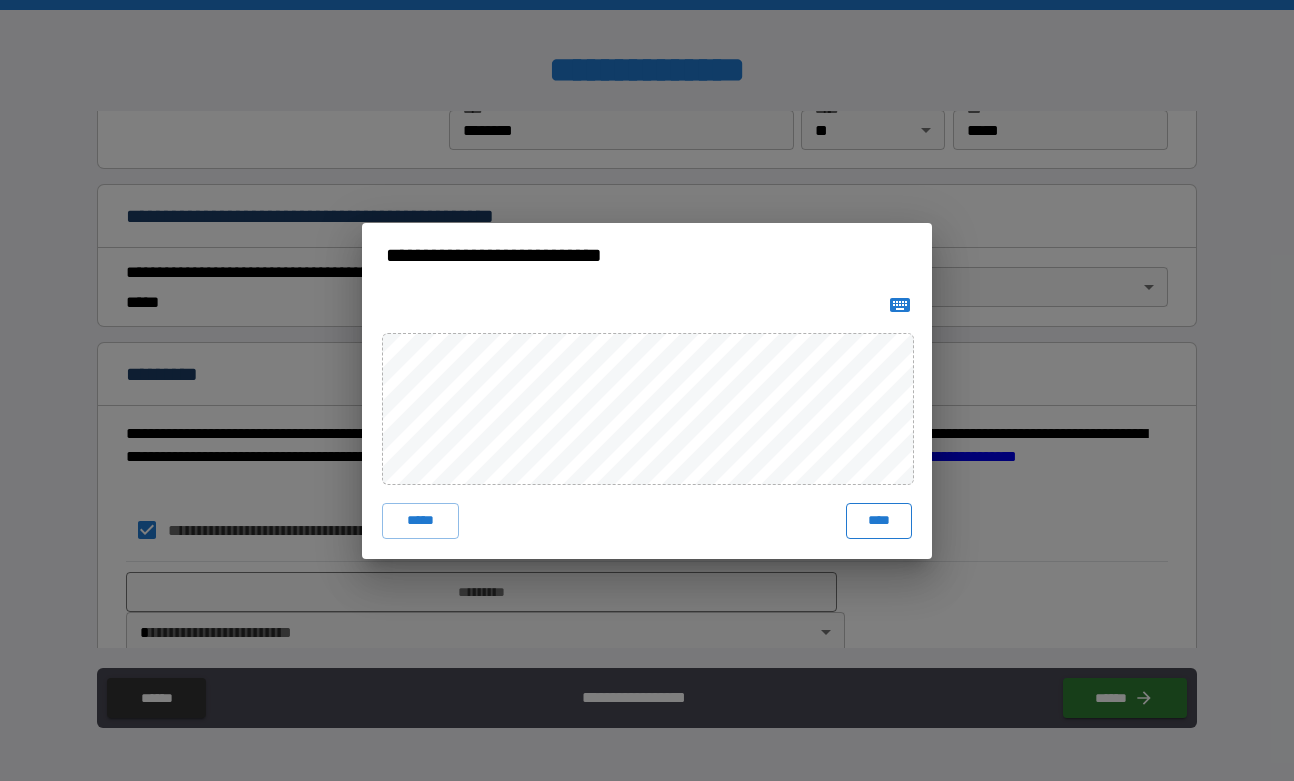 click on "****" at bounding box center (879, 521) 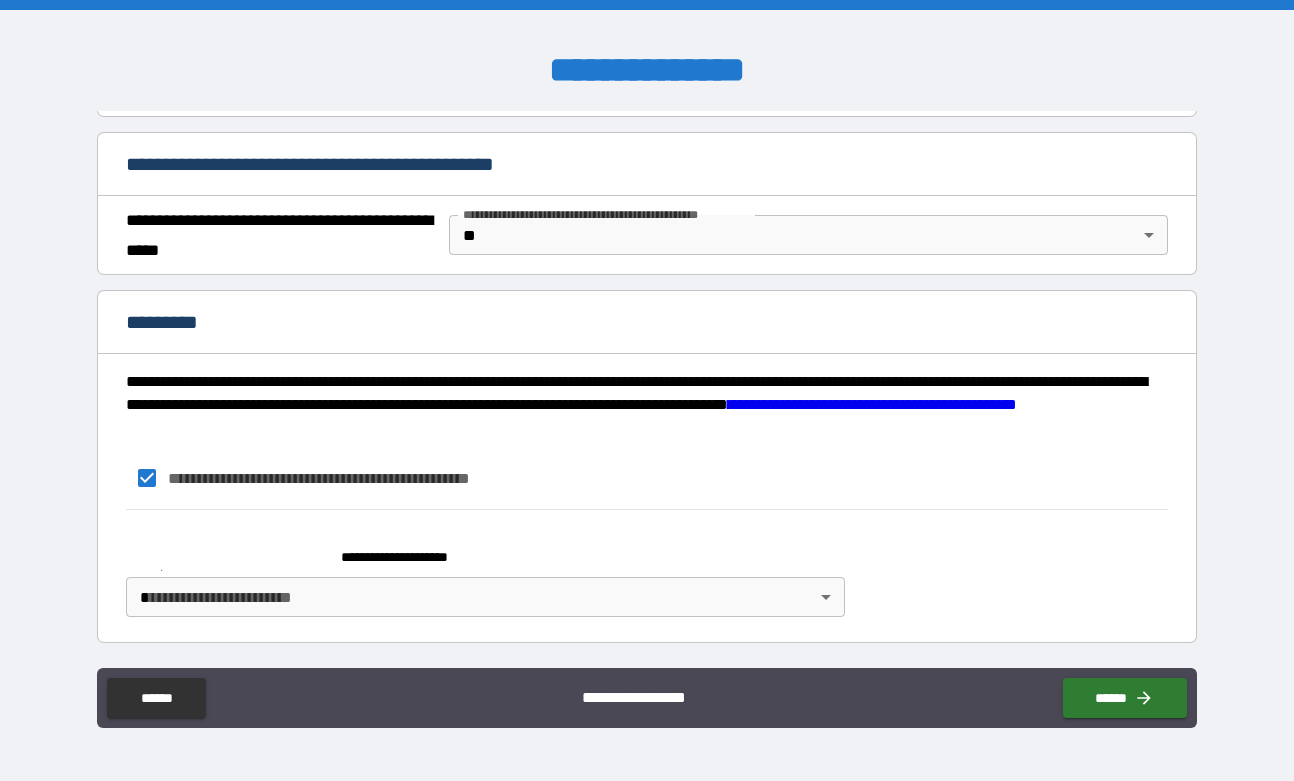 scroll, scrollTop: 1484, scrollLeft: 0, axis: vertical 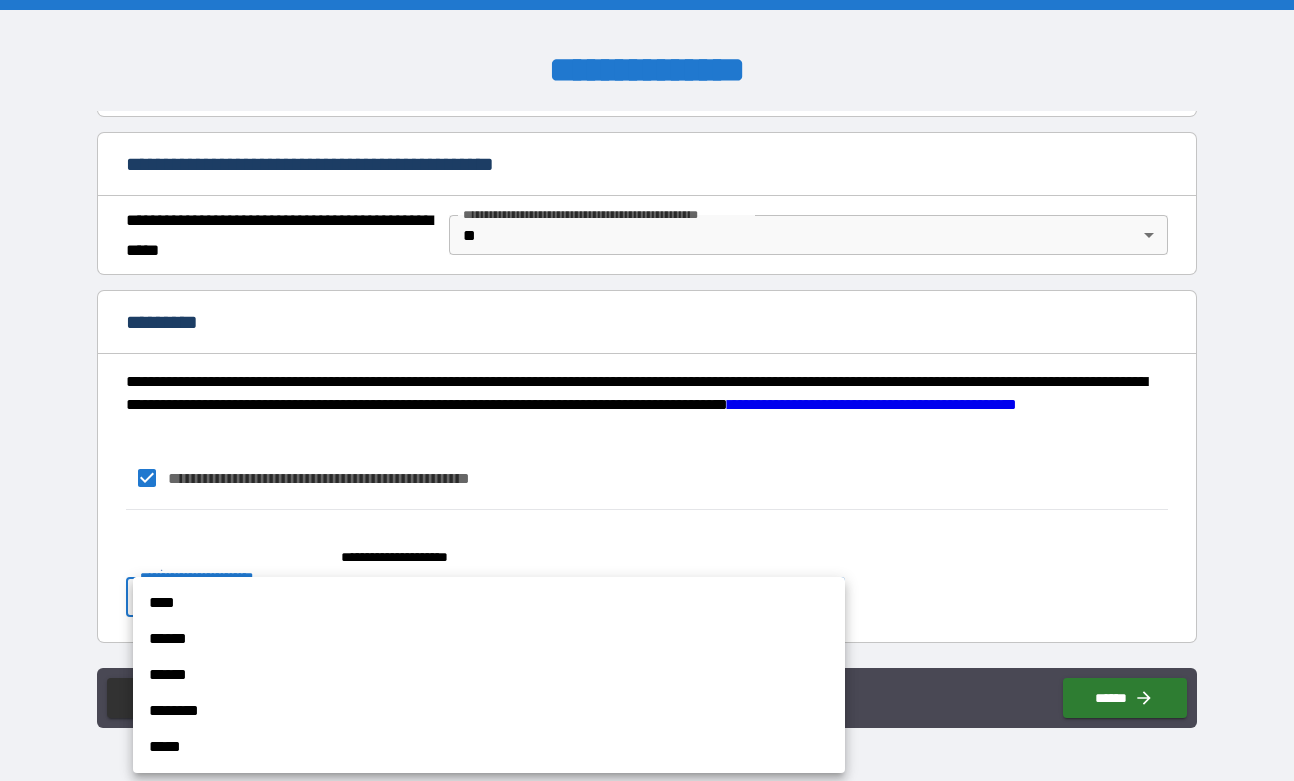 click on "******" at bounding box center (489, 675) 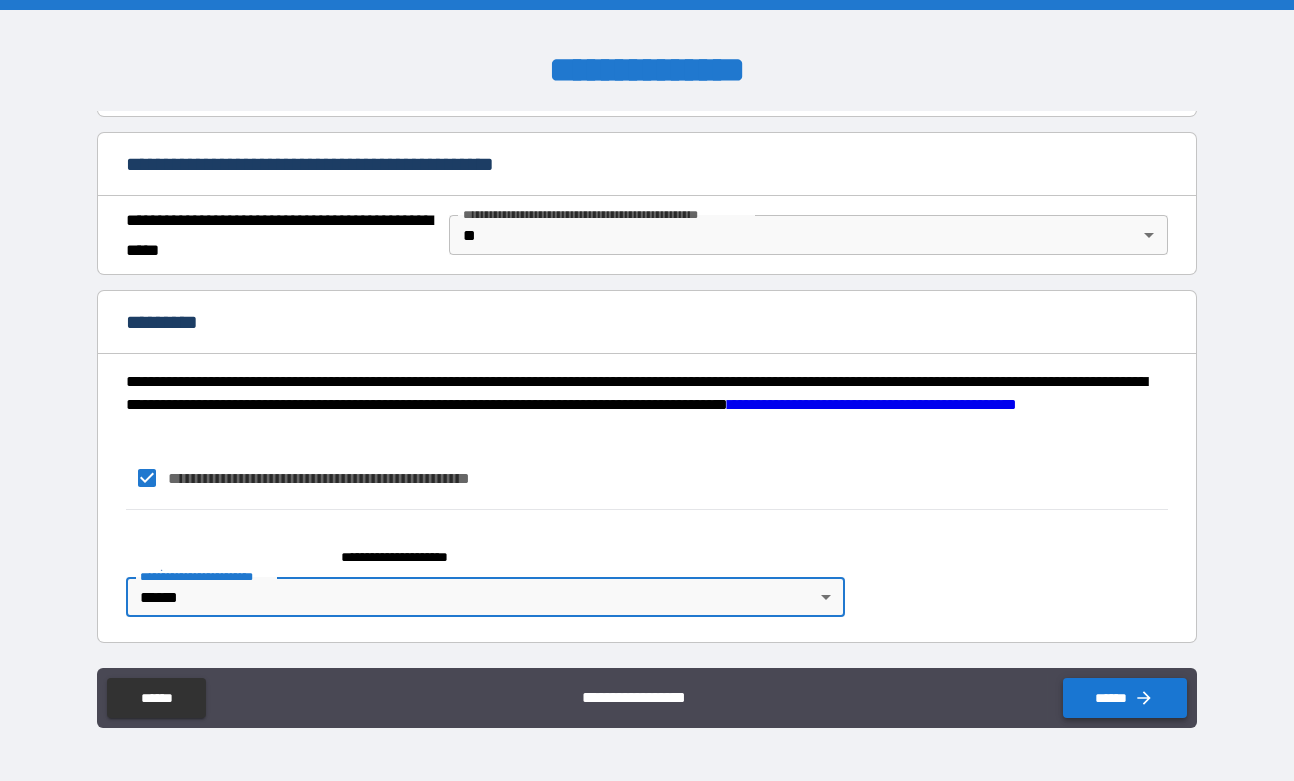 click on "******" at bounding box center (1125, 698) 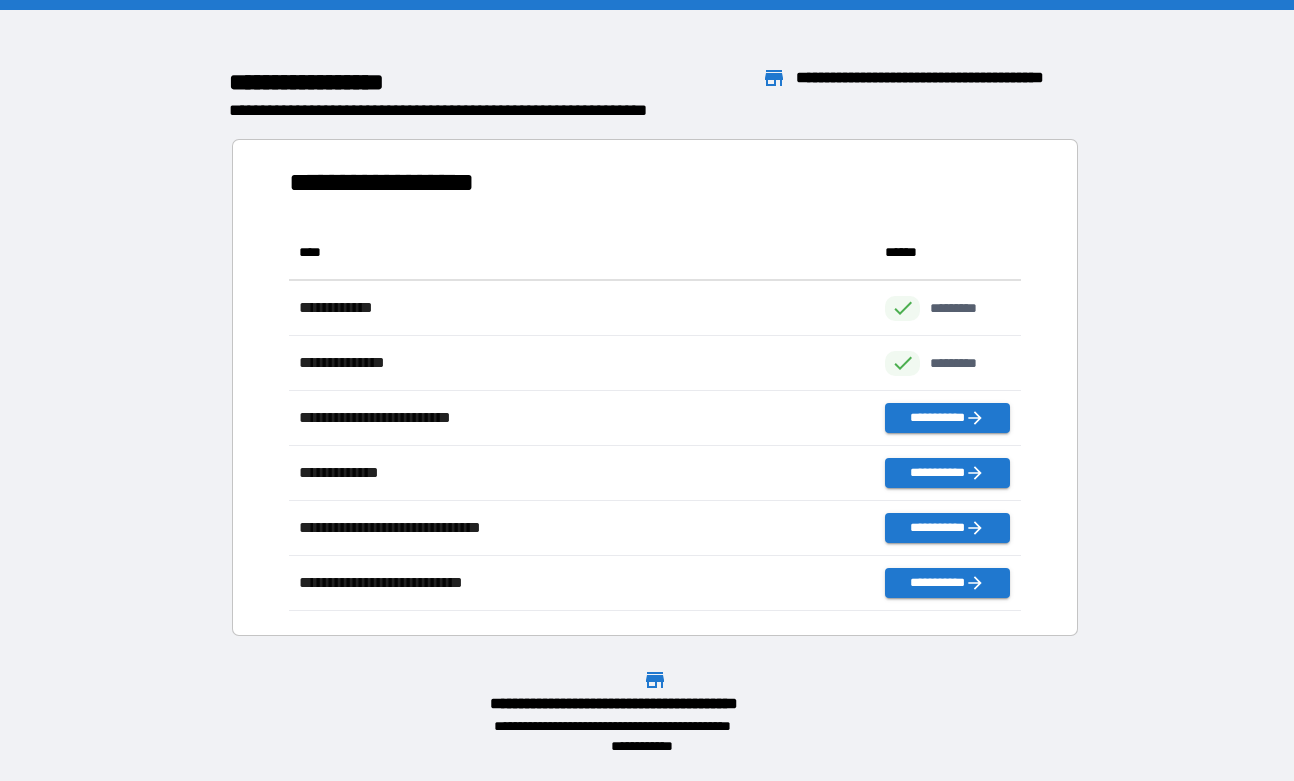 scroll, scrollTop: 1, scrollLeft: 1, axis: both 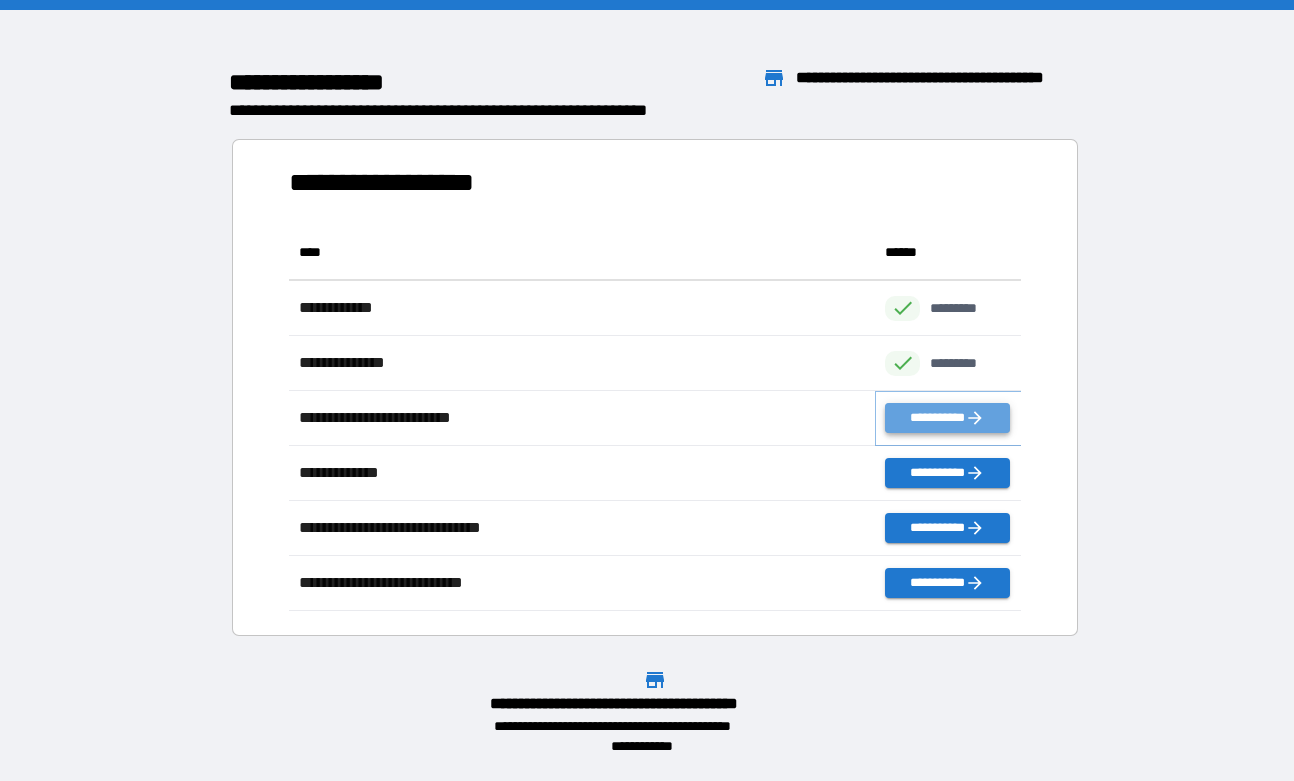 click on "**********" at bounding box center [947, 418] 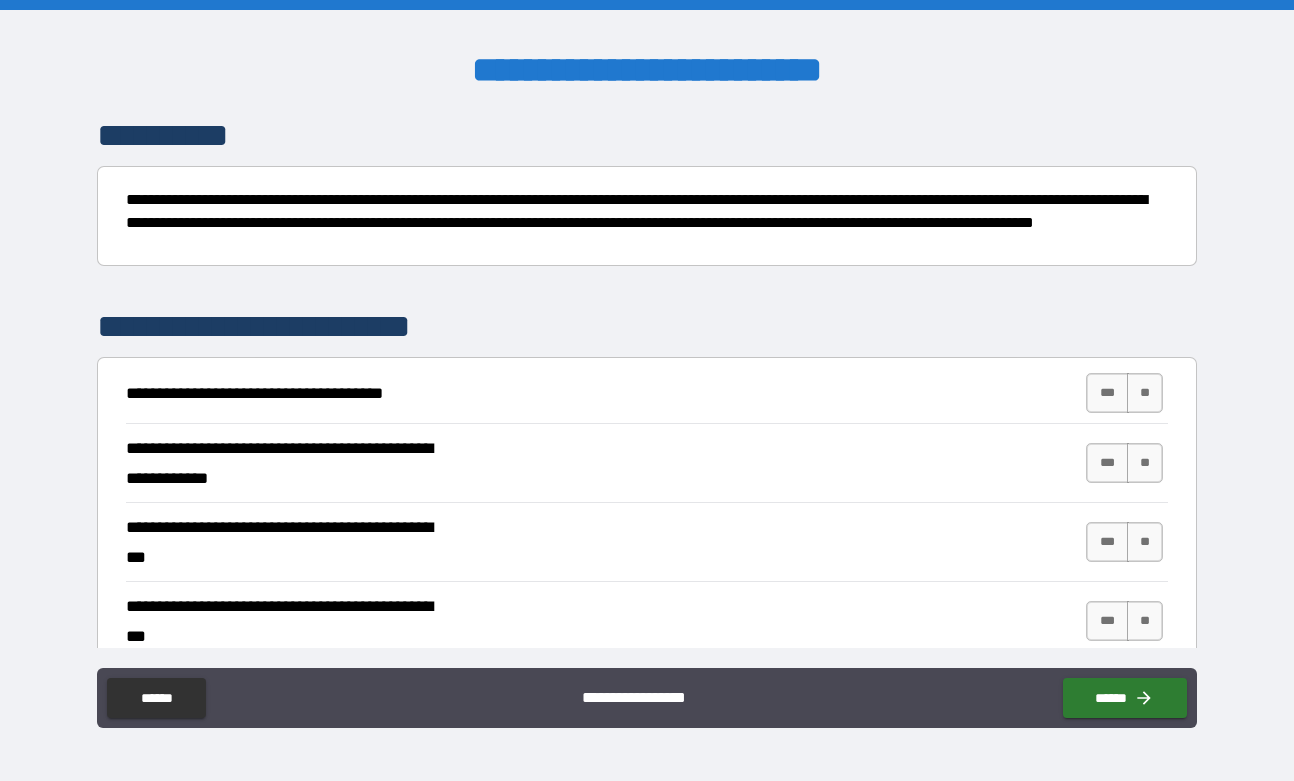 scroll, scrollTop: 163, scrollLeft: 0, axis: vertical 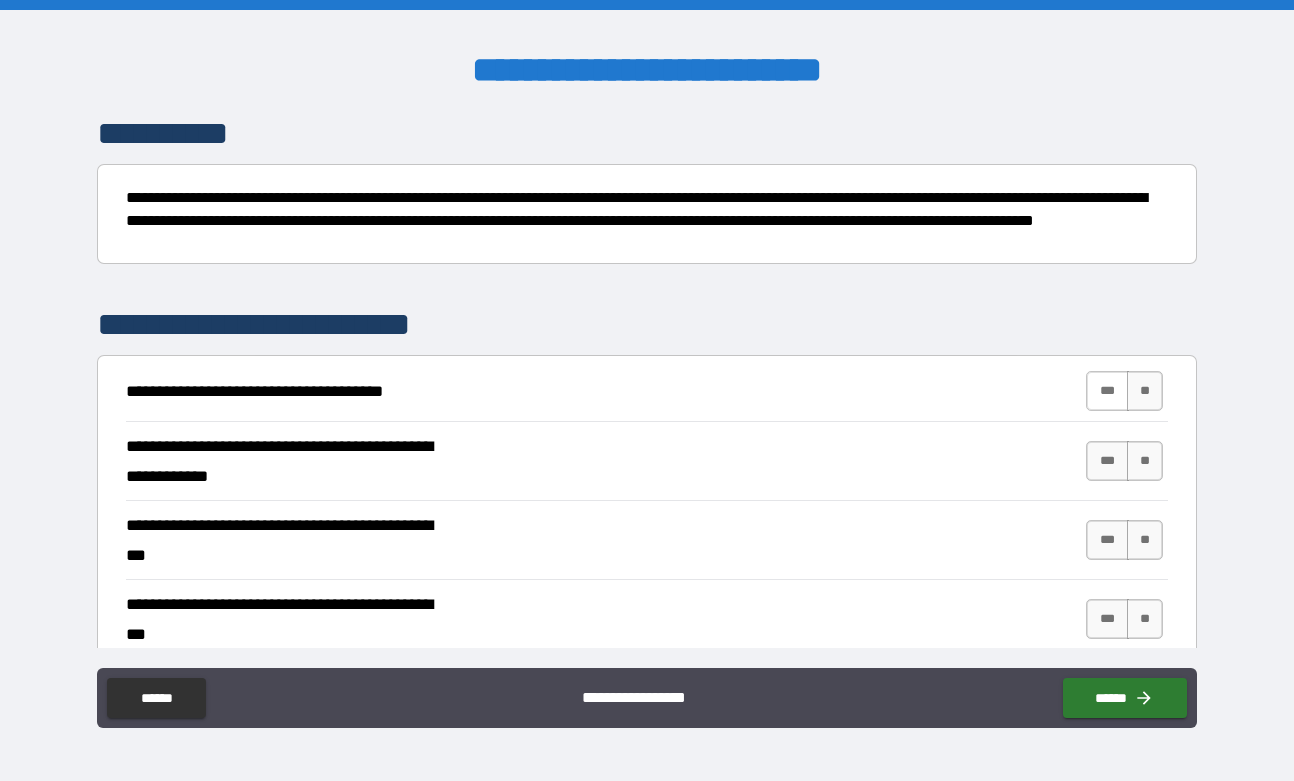 click on "***" at bounding box center [1107, 391] 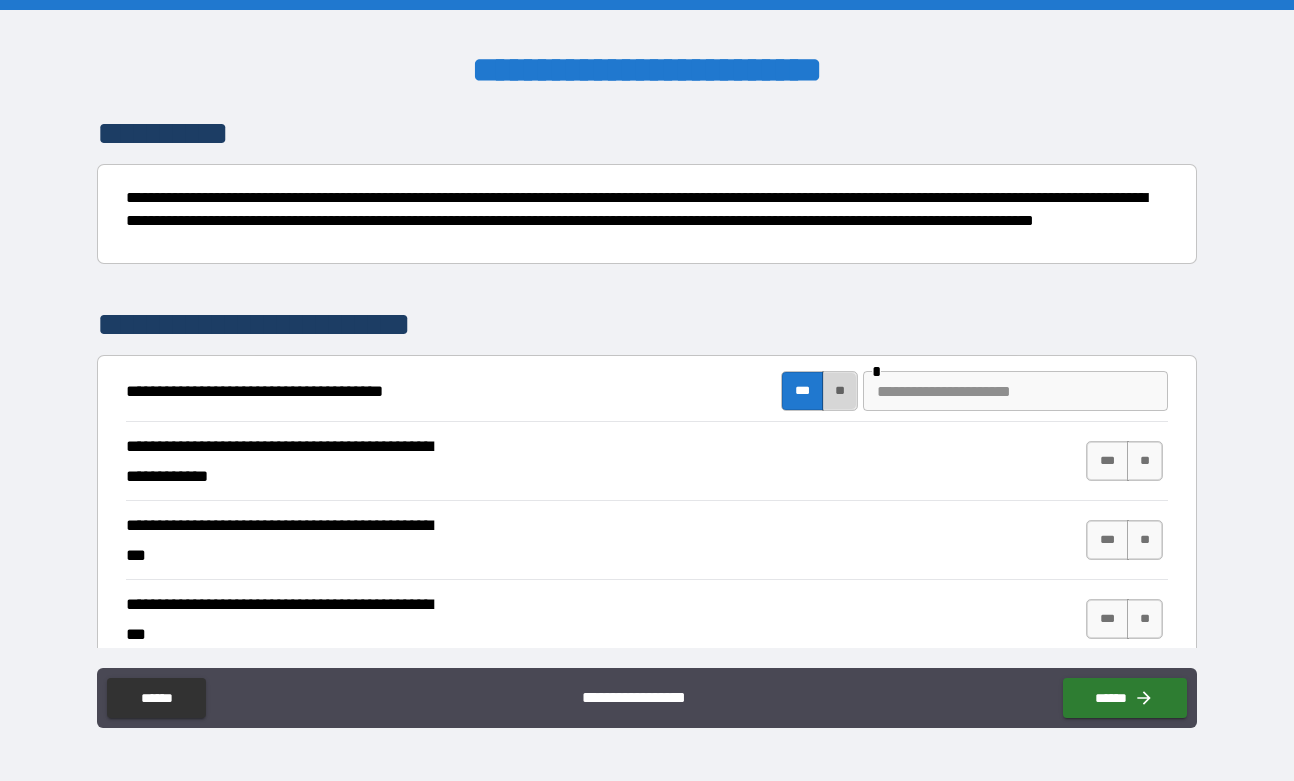 click on "**" at bounding box center (840, 391) 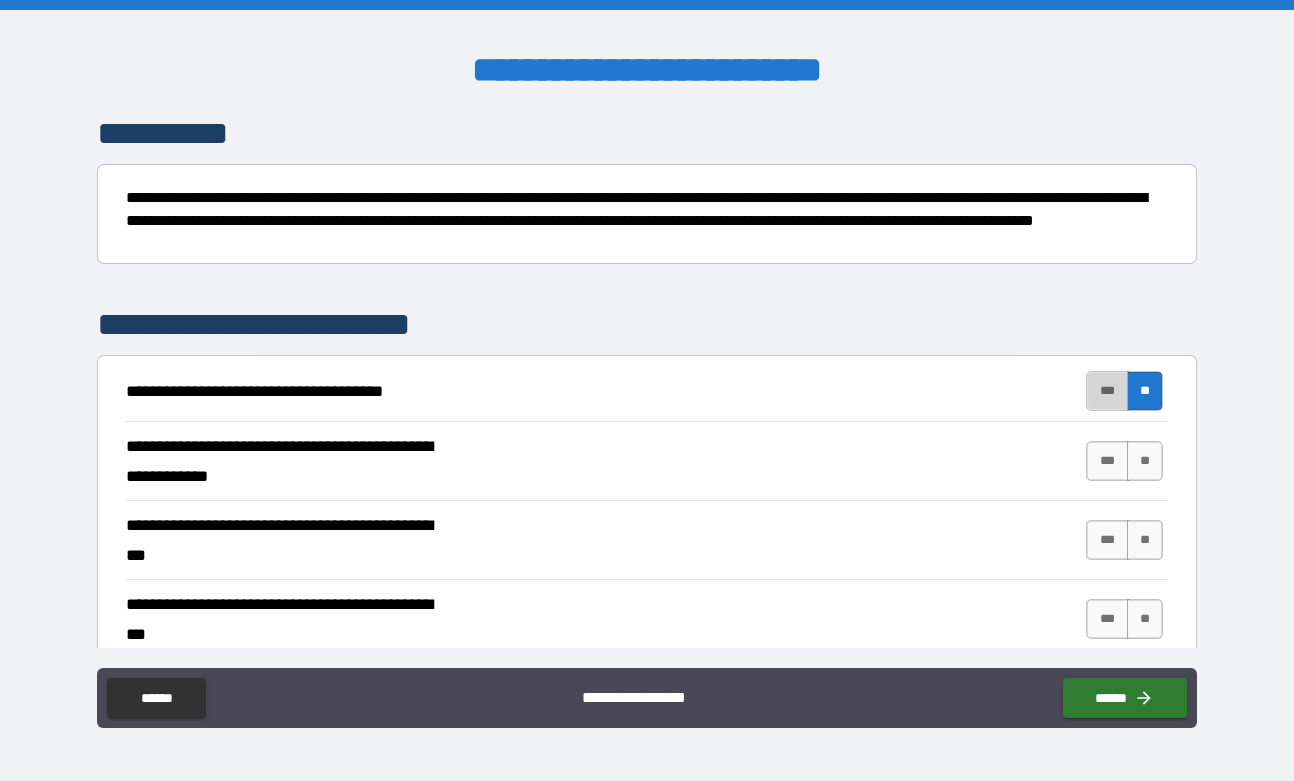 click on "***" at bounding box center [1107, 391] 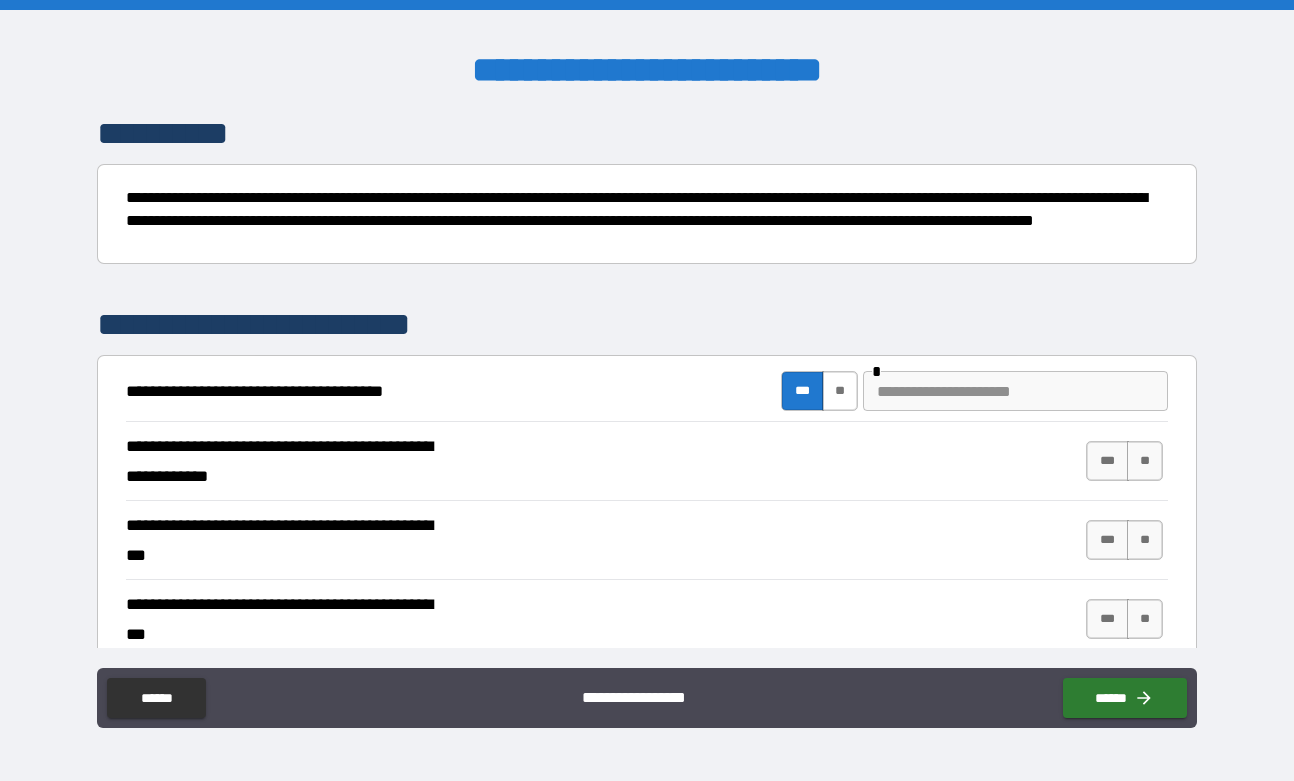 click on "**" at bounding box center [840, 391] 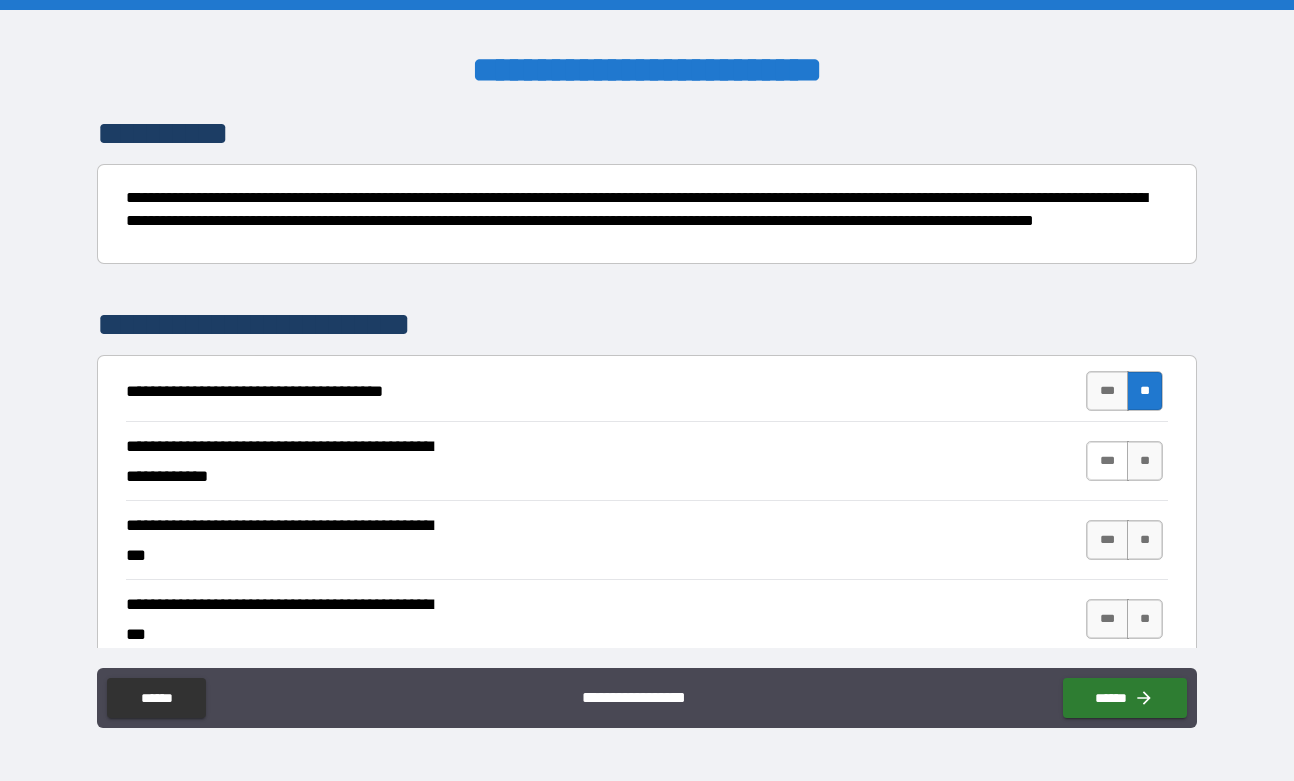 click on "***" at bounding box center [1107, 461] 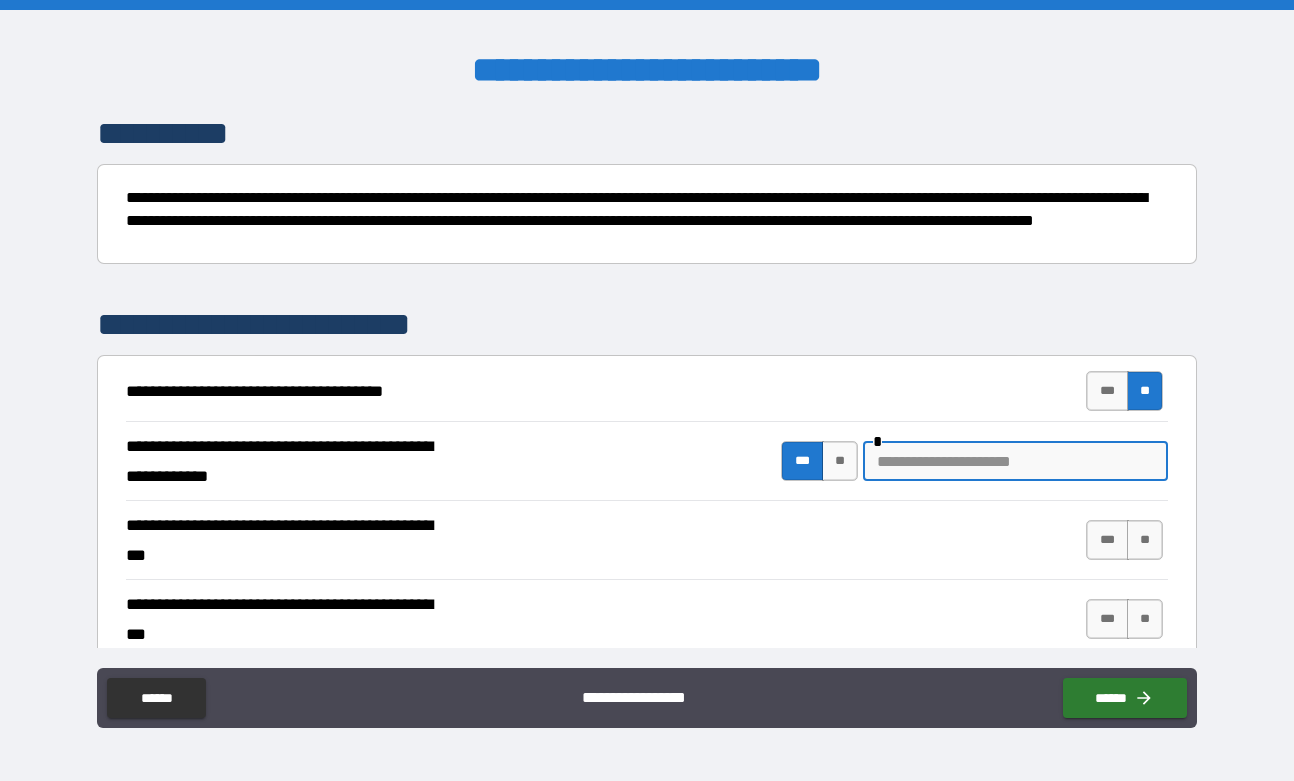 click at bounding box center [1015, 461] 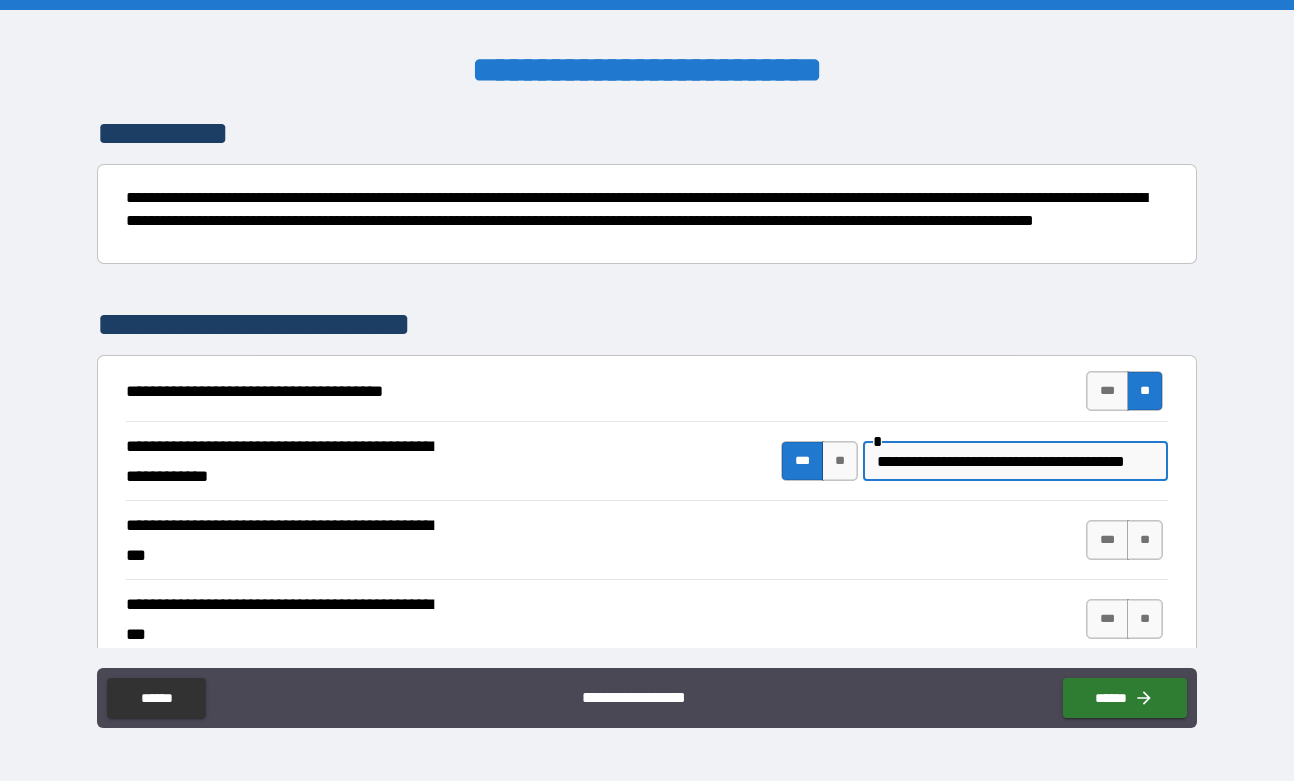 click on "**********" at bounding box center [1015, 461] 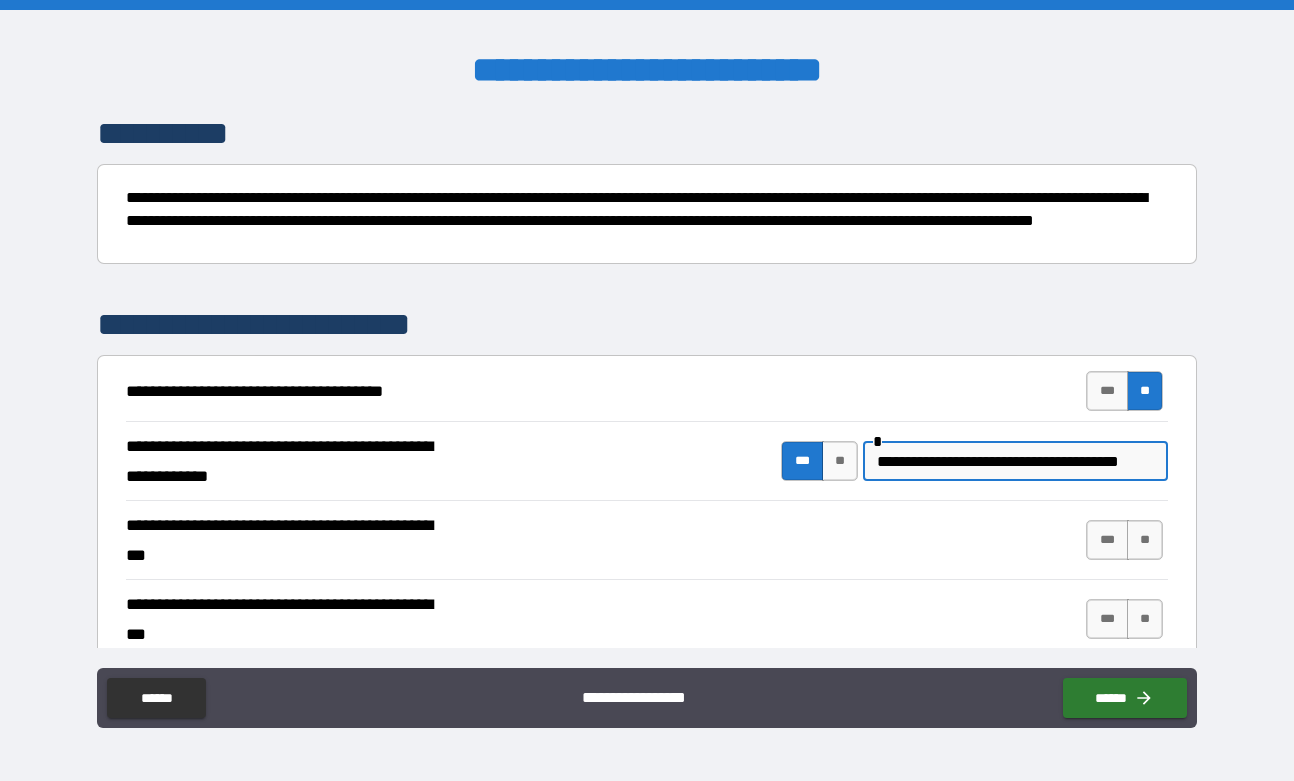 click on "**********" at bounding box center (1015, 461) 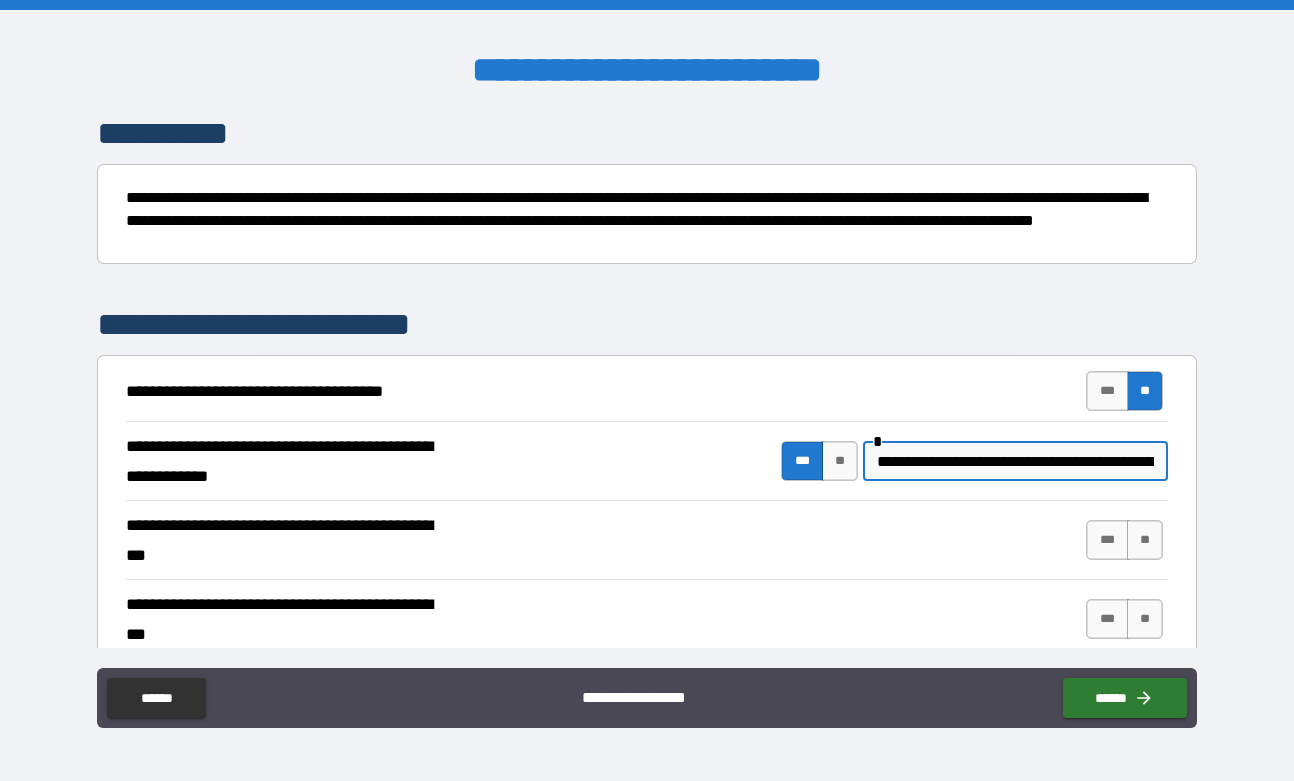 click on "**********" at bounding box center [1015, 461] 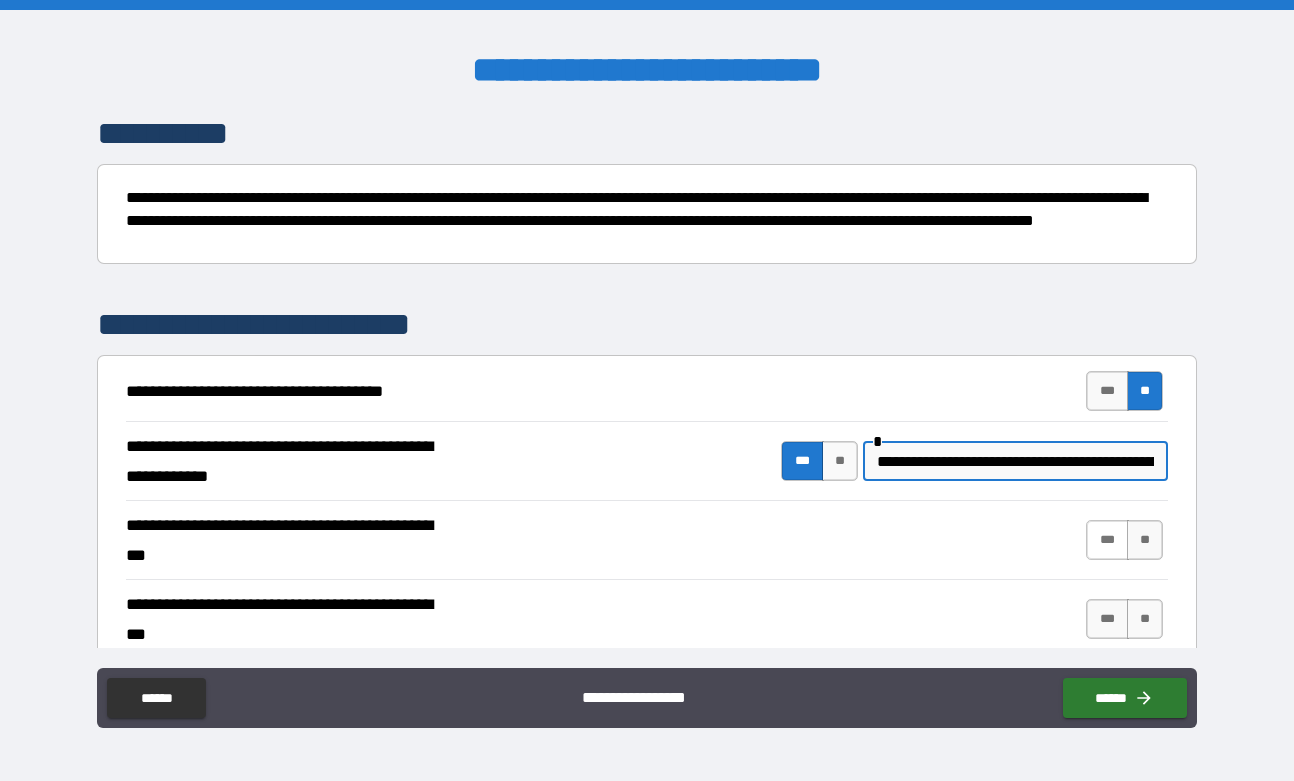 type on "**********" 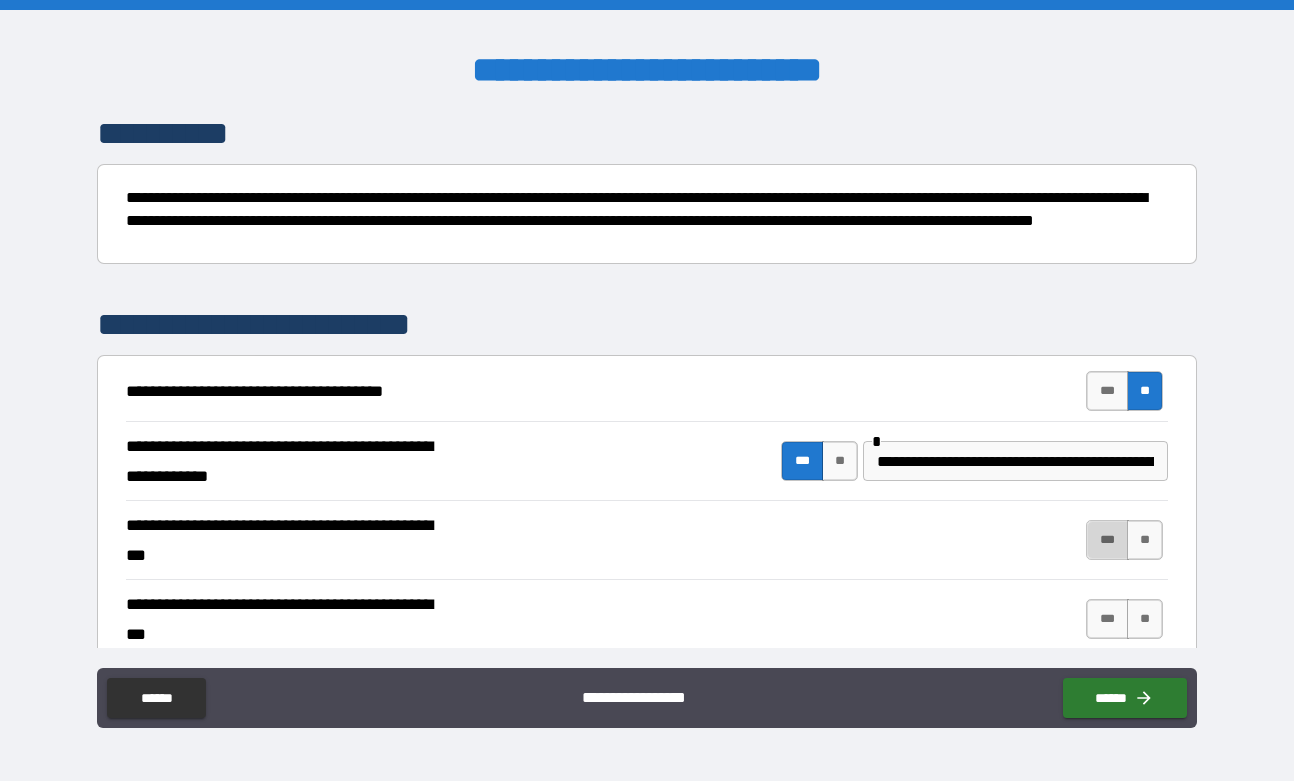 click on "***" at bounding box center [1107, 540] 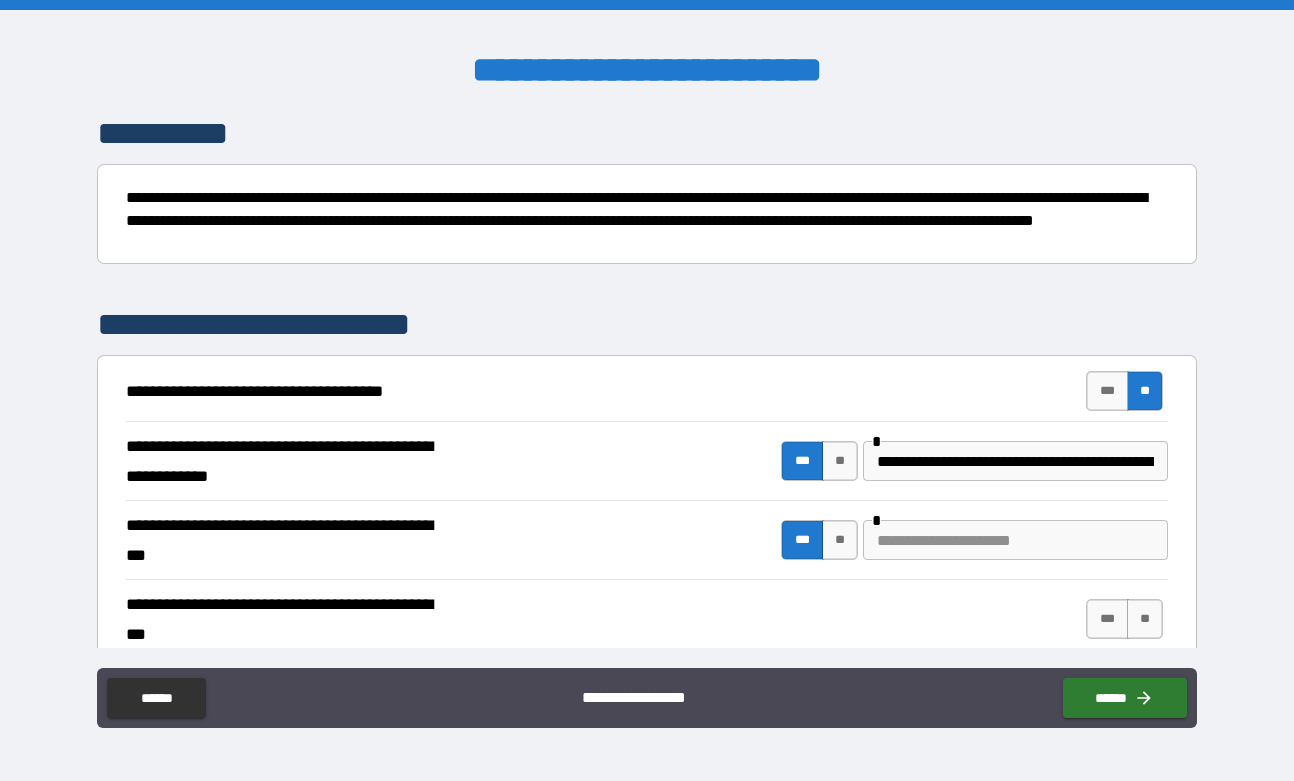click at bounding box center [1015, 540] 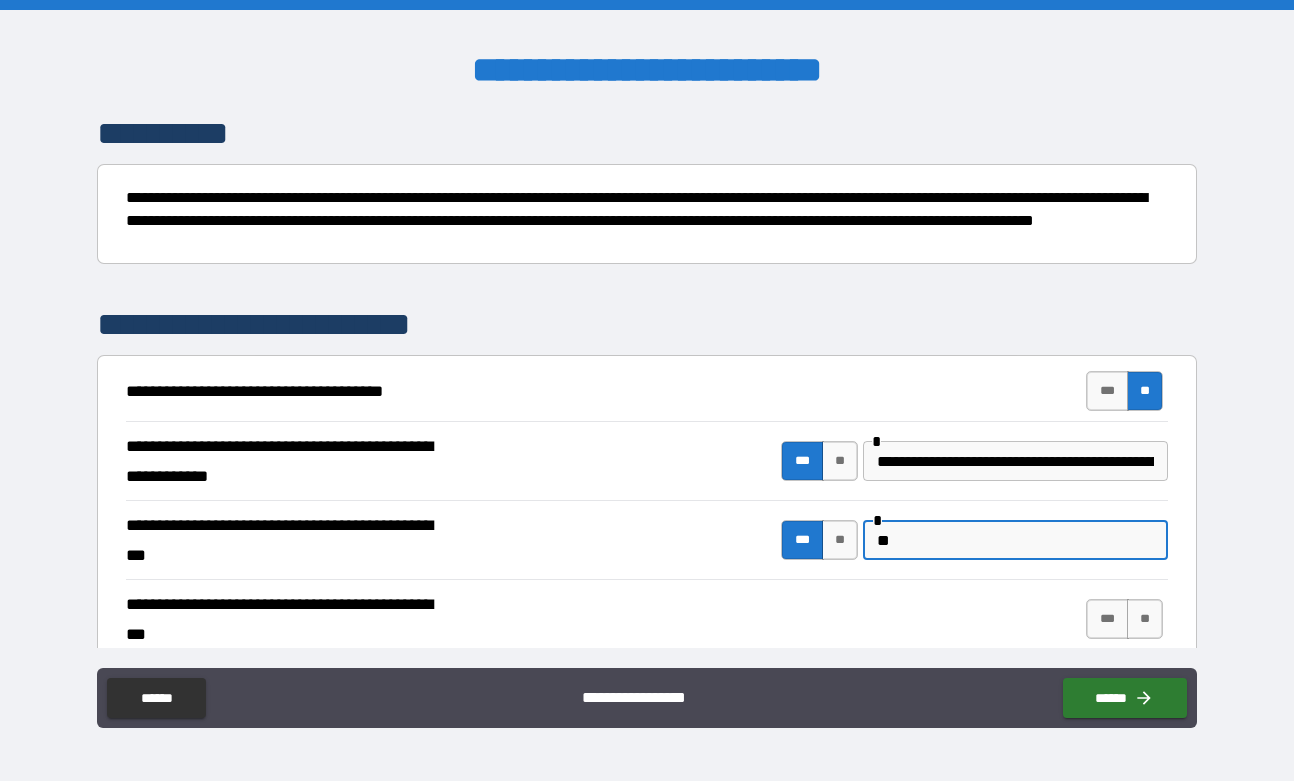 type on "*" 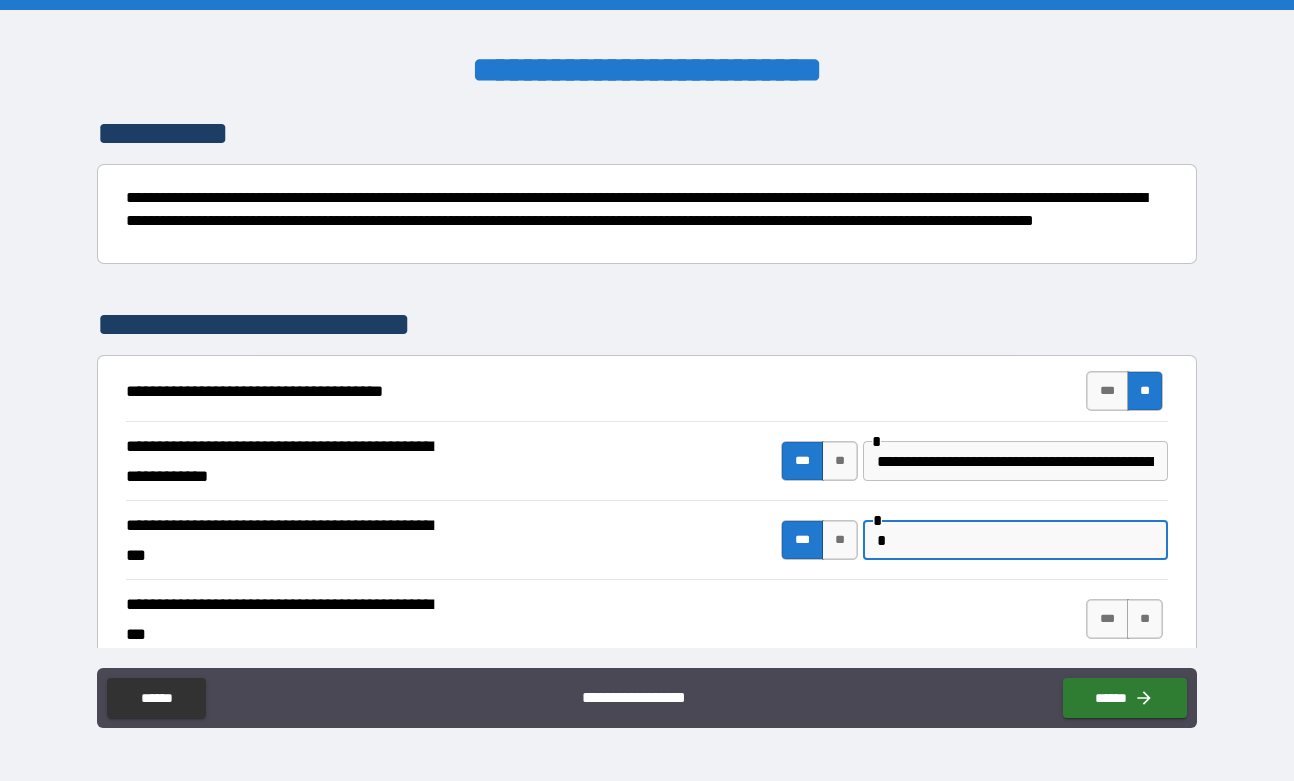 type 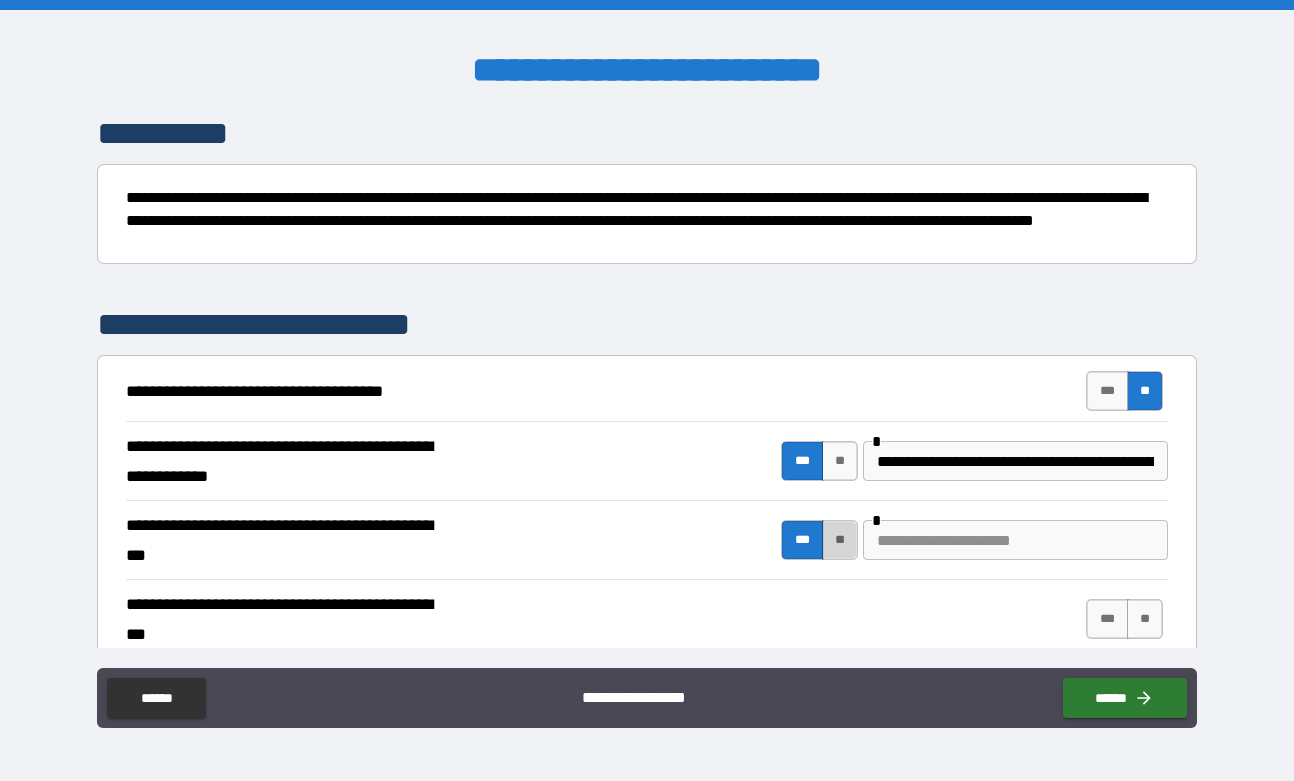 click on "**" at bounding box center [840, 540] 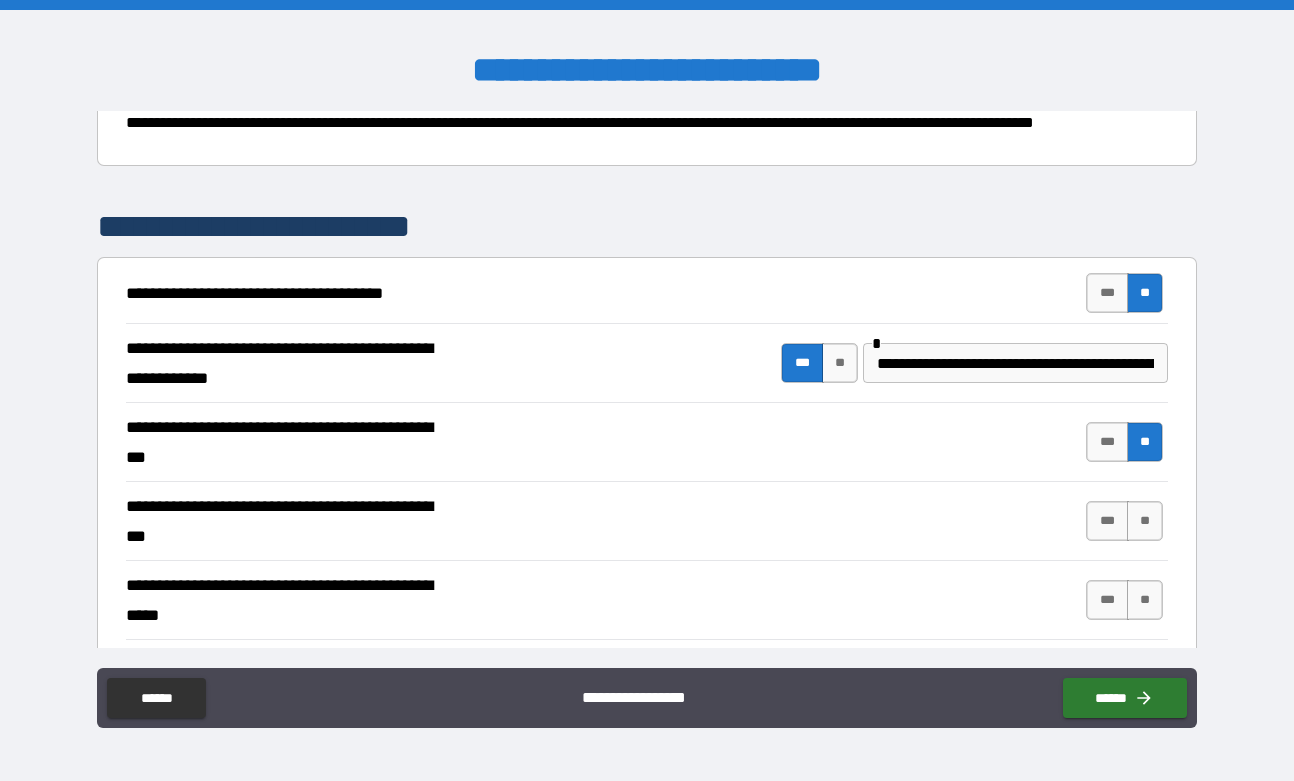 scroll, scrollTop: 263, scrollLeft: 0, axis: vertical 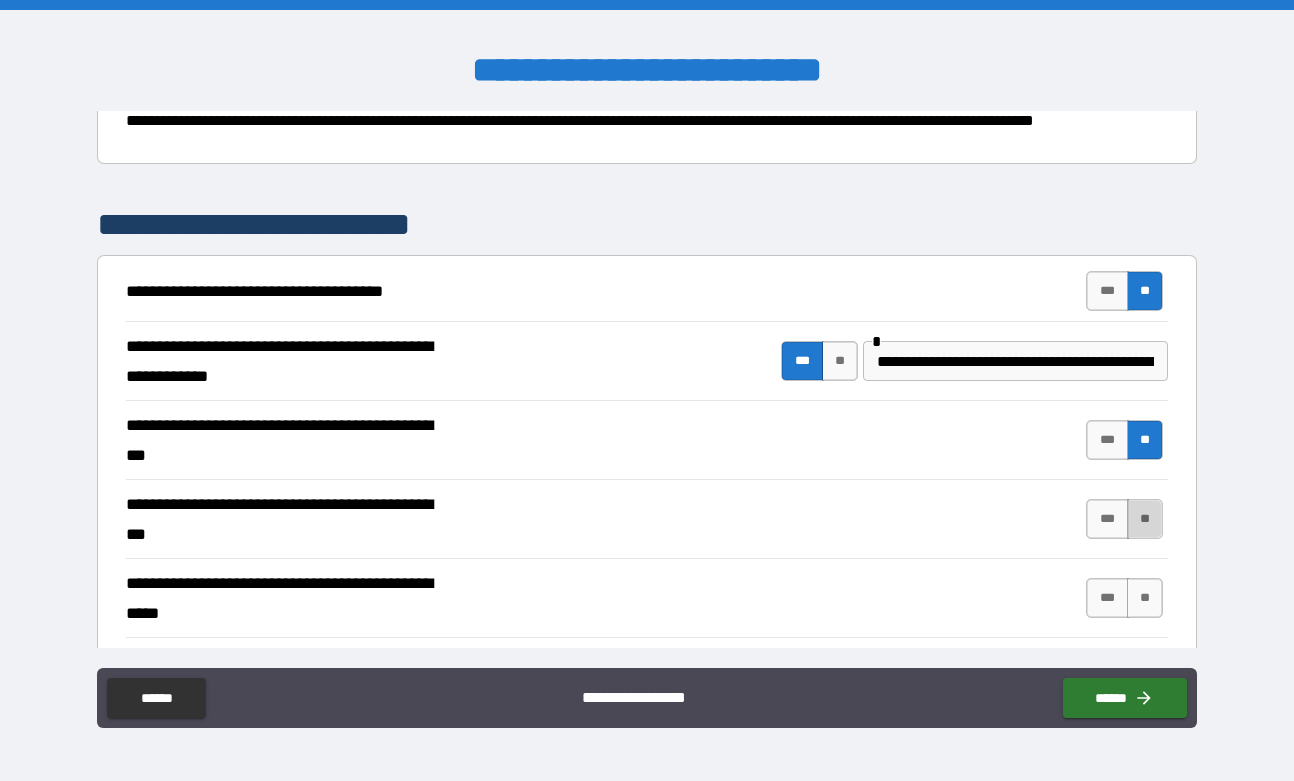 click on "**" at bounding box center [1145, 519] 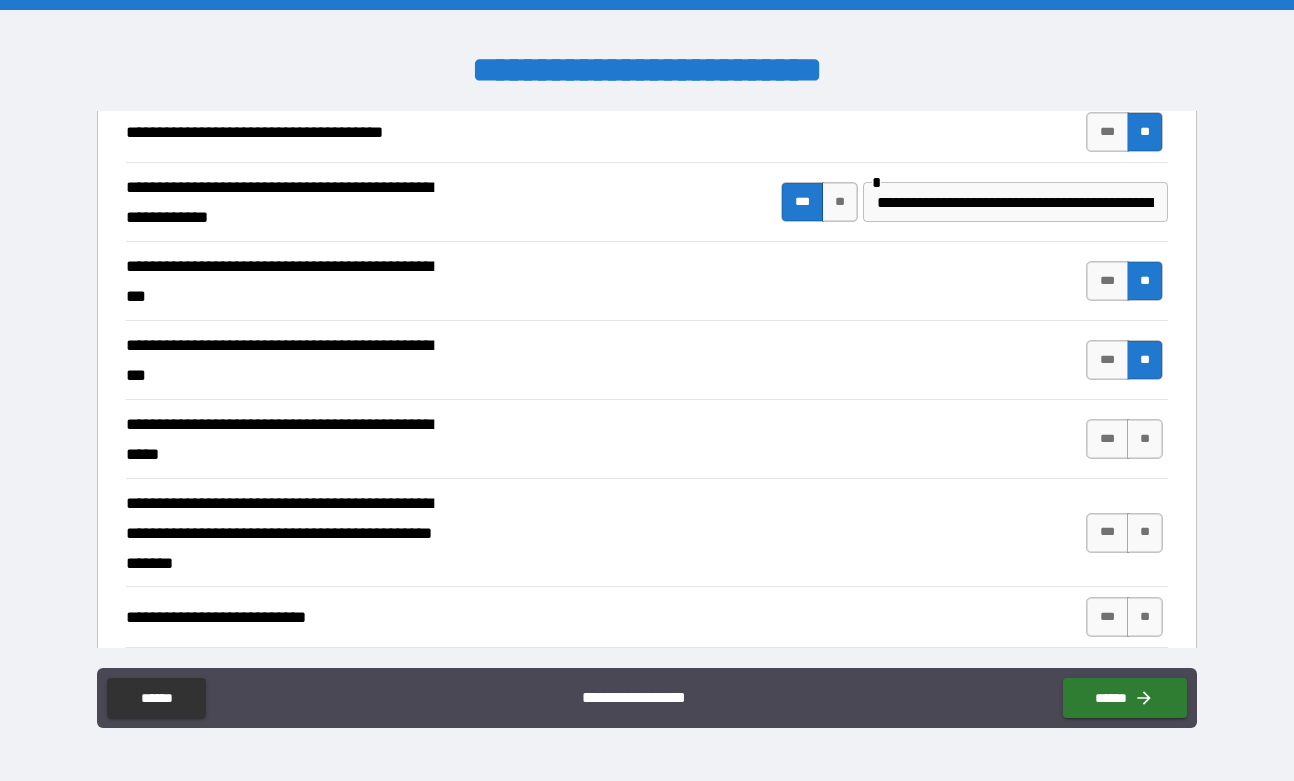scroll, scrollTop: 423, scrollLeft: 0, axis: vertical 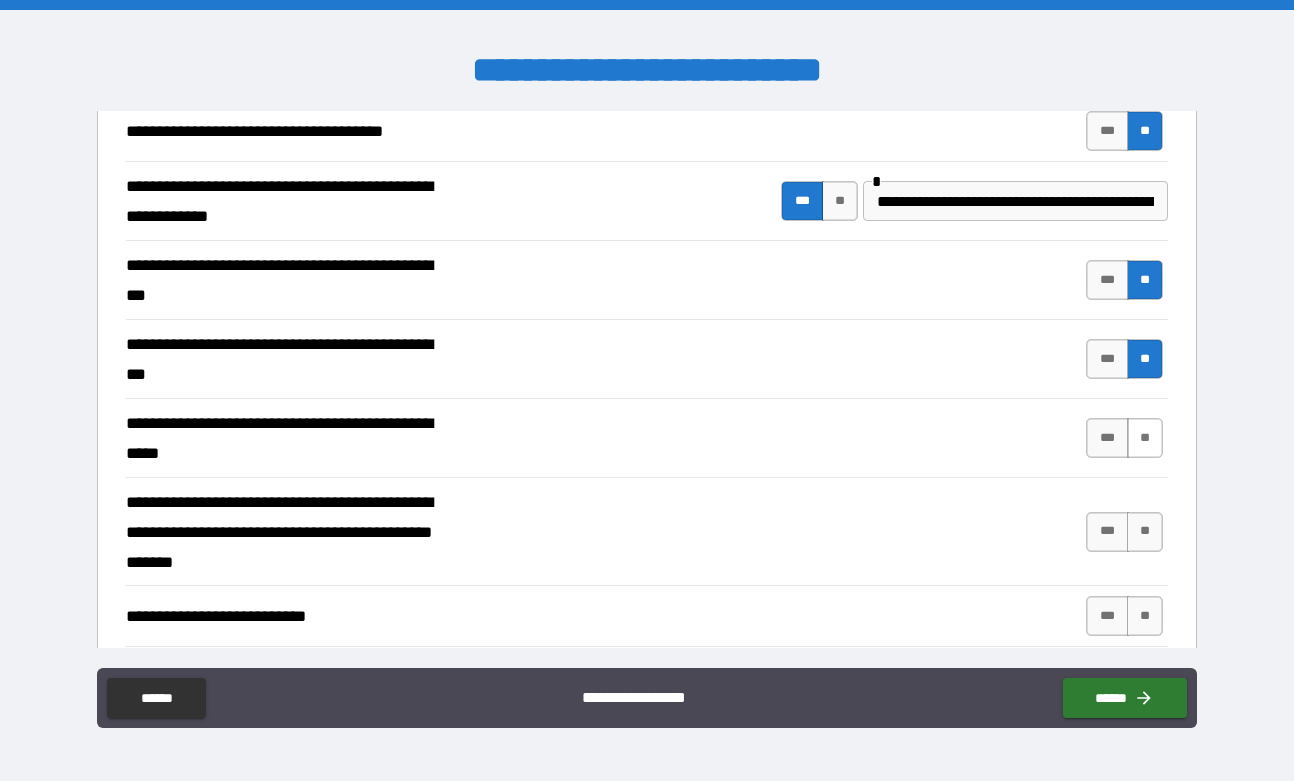 click on "**" at bounding box center [1145, 438] 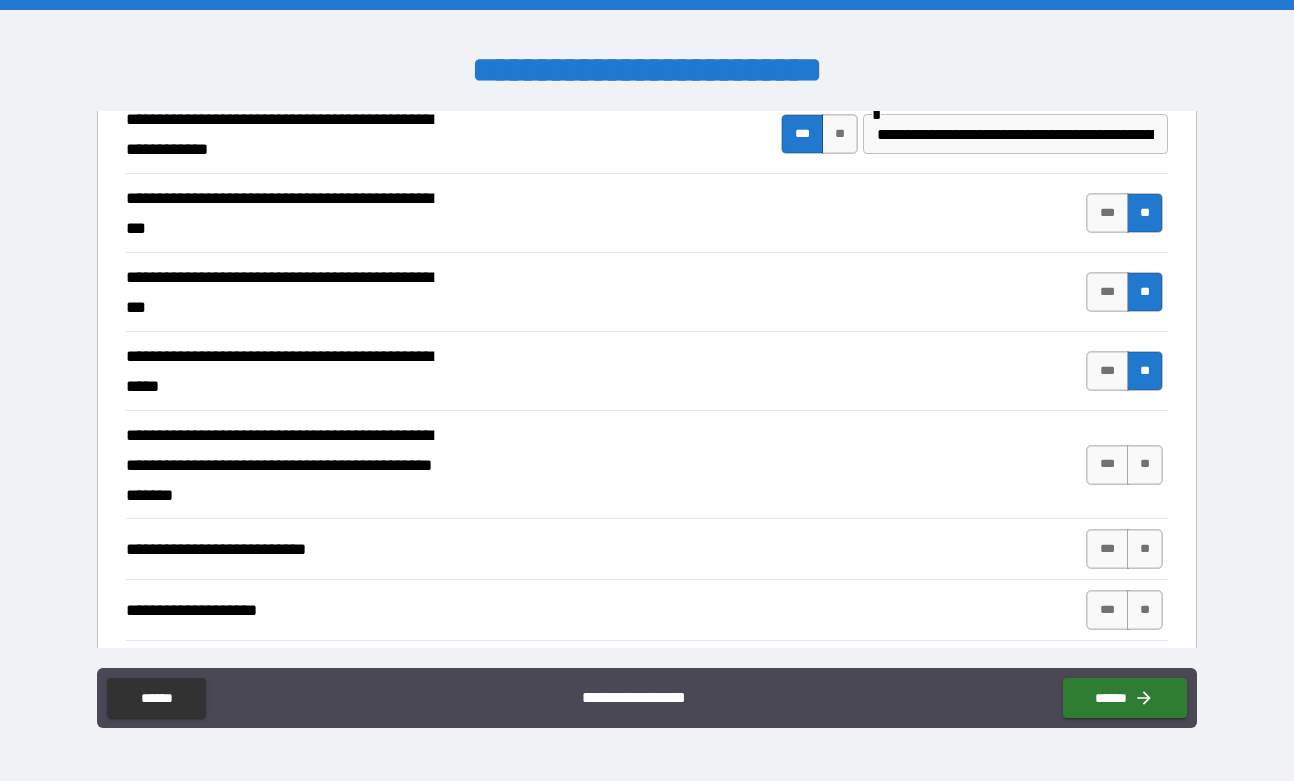scroll, scrollTop: 496, scrollLeft: 0, axis: vertical 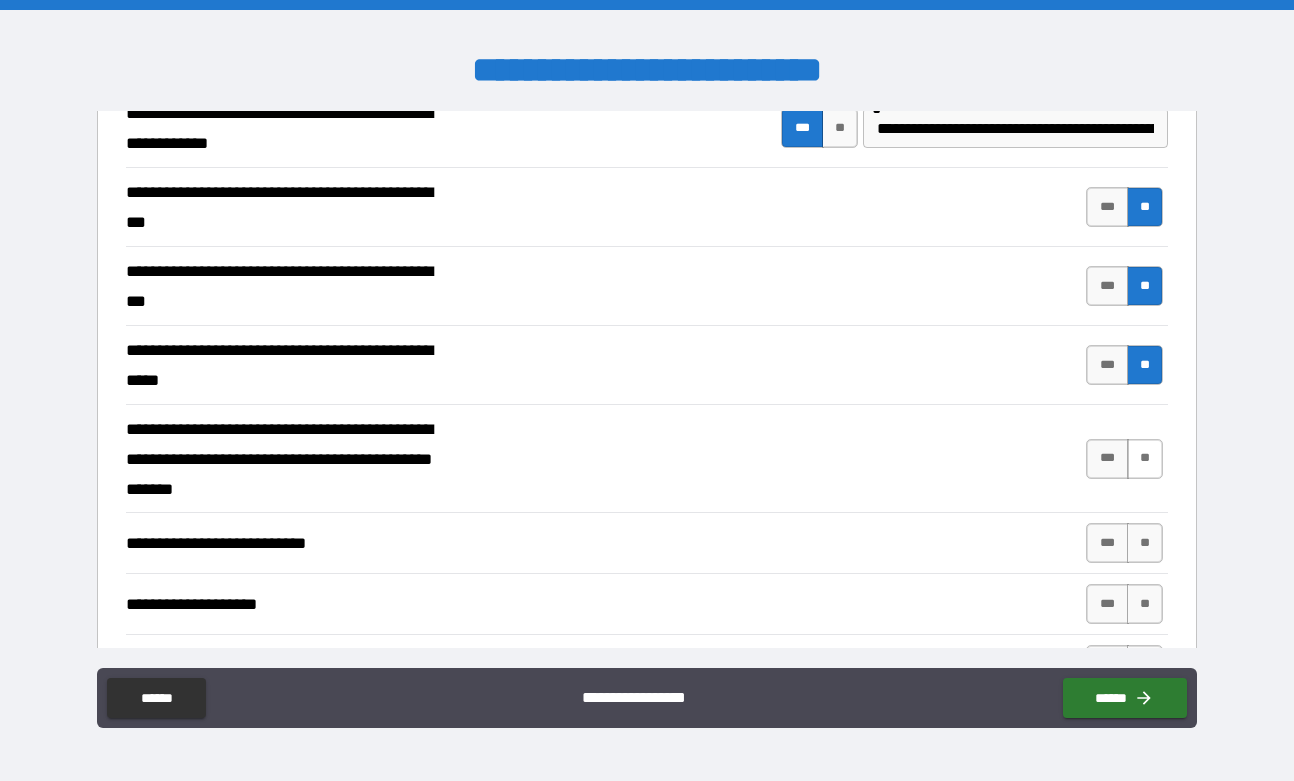 click on "**" at bounding box center [1145, 459] 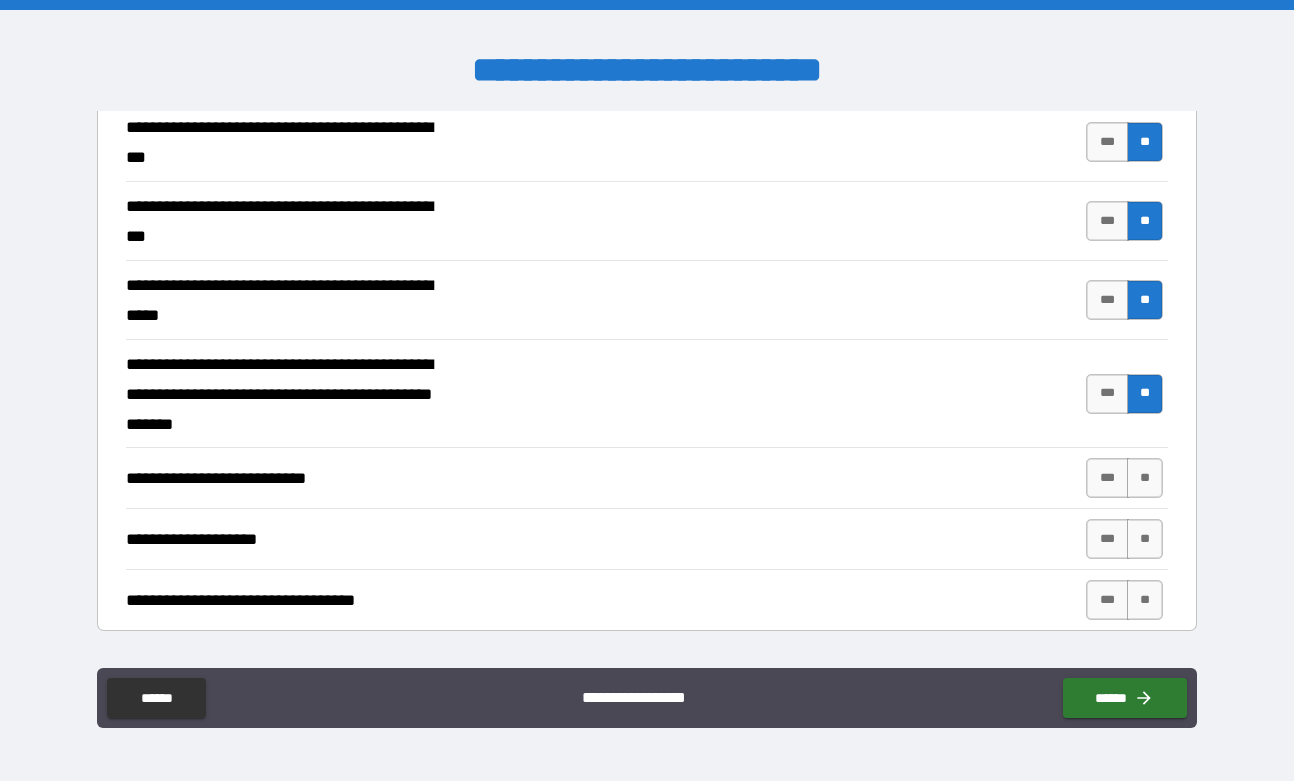 scroll, scrollTop: 617, scrollLeft: 0, axis: vertical 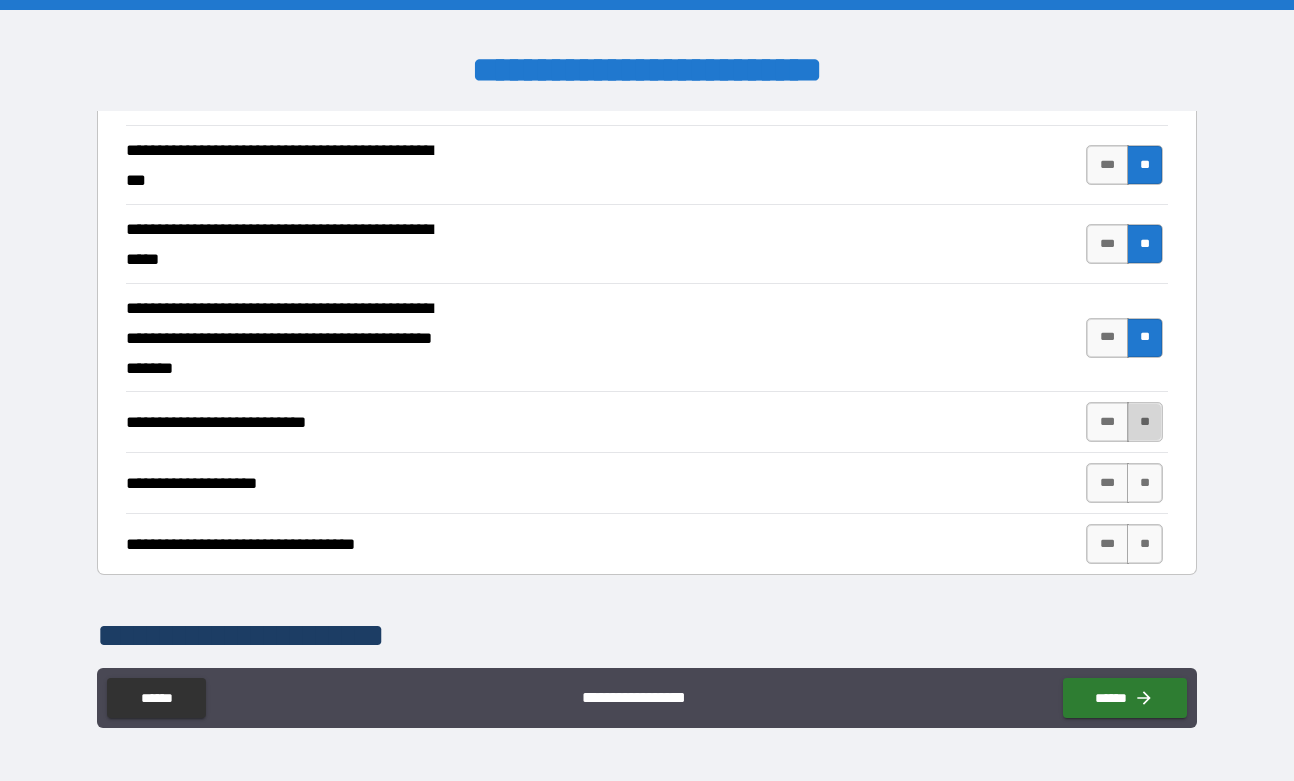 click on "**" at bounding box center (1145, 422) 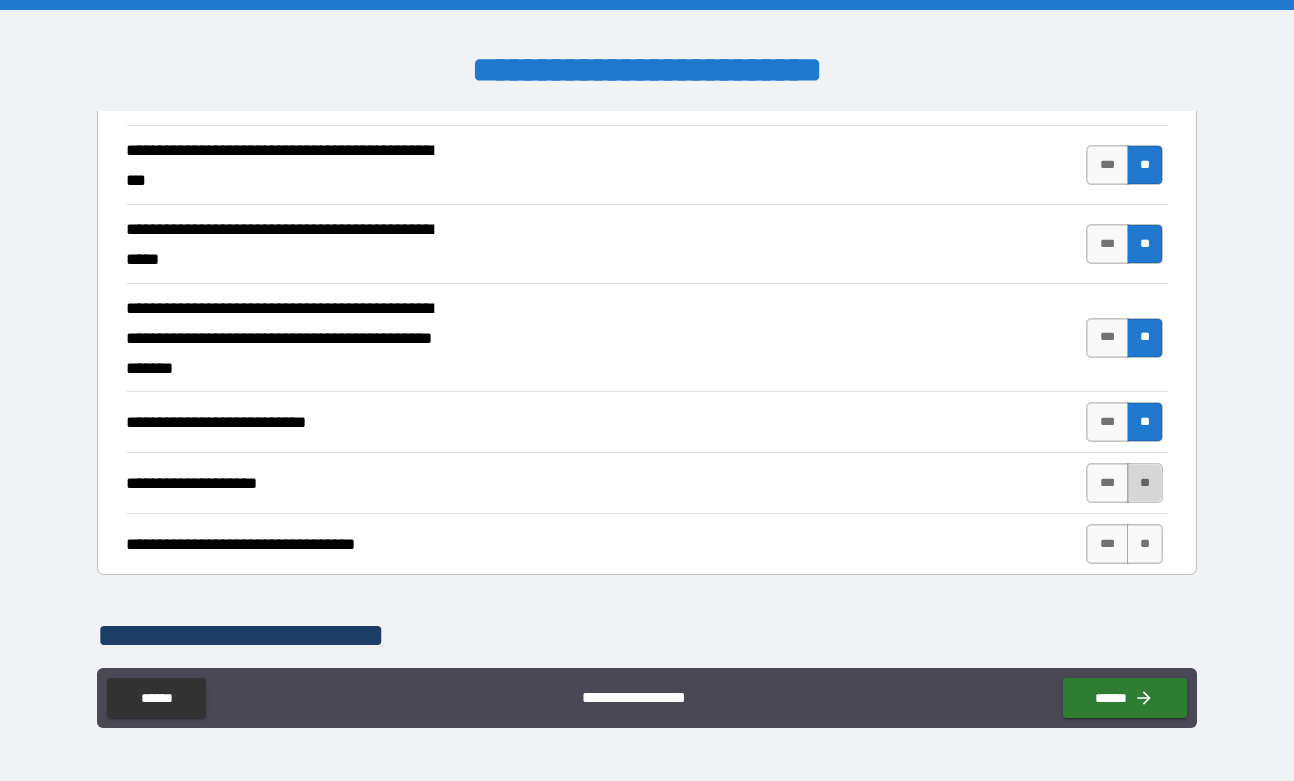 click on "**" at bounding box center (1145, 483) 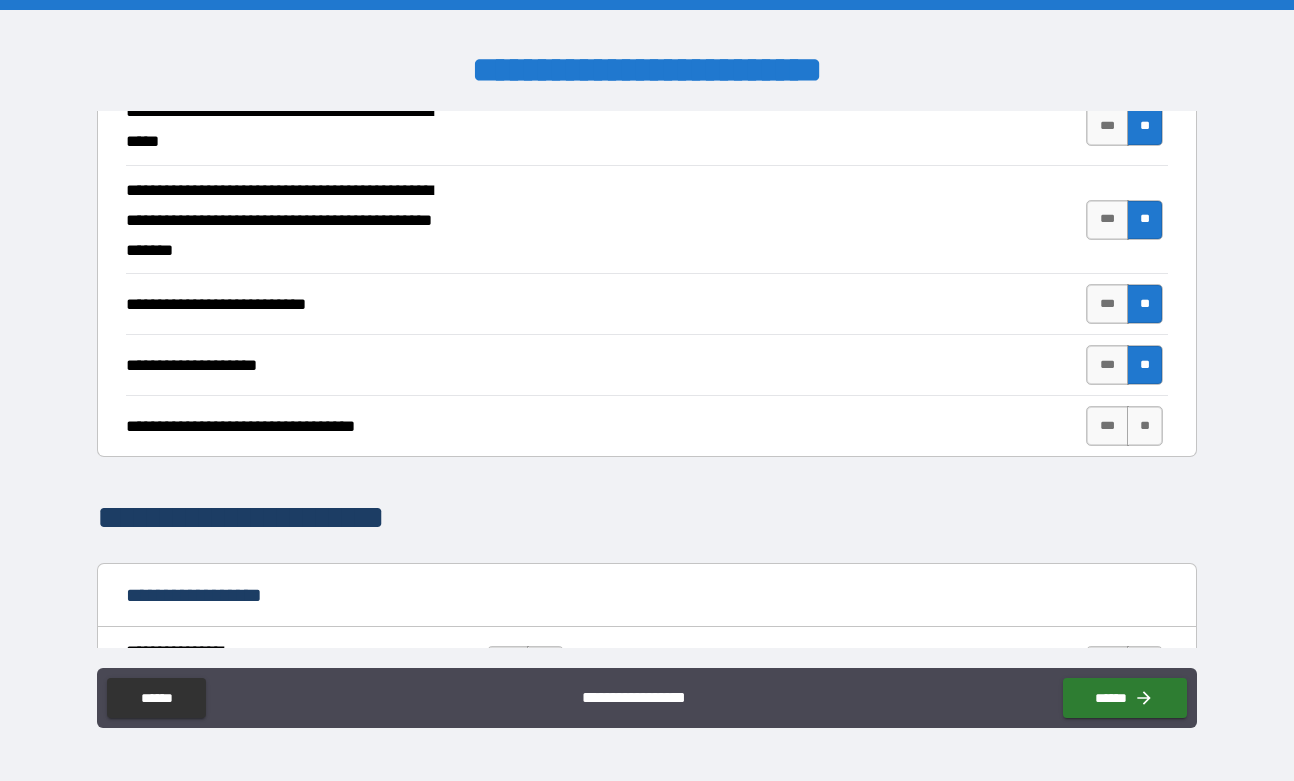 scroll, scrollTop: 765, scrollLeft: 0, axis: vertical 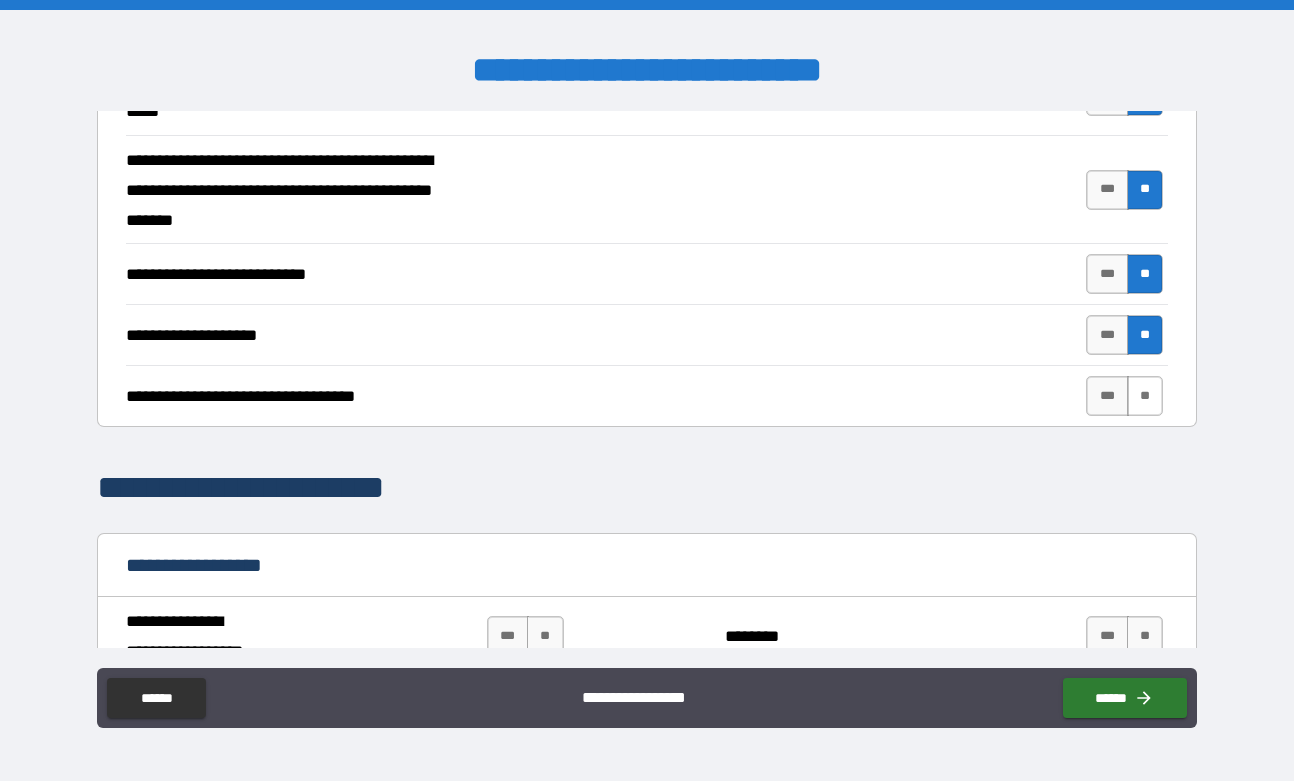 click on "**" at bounding box center (1145, 396) 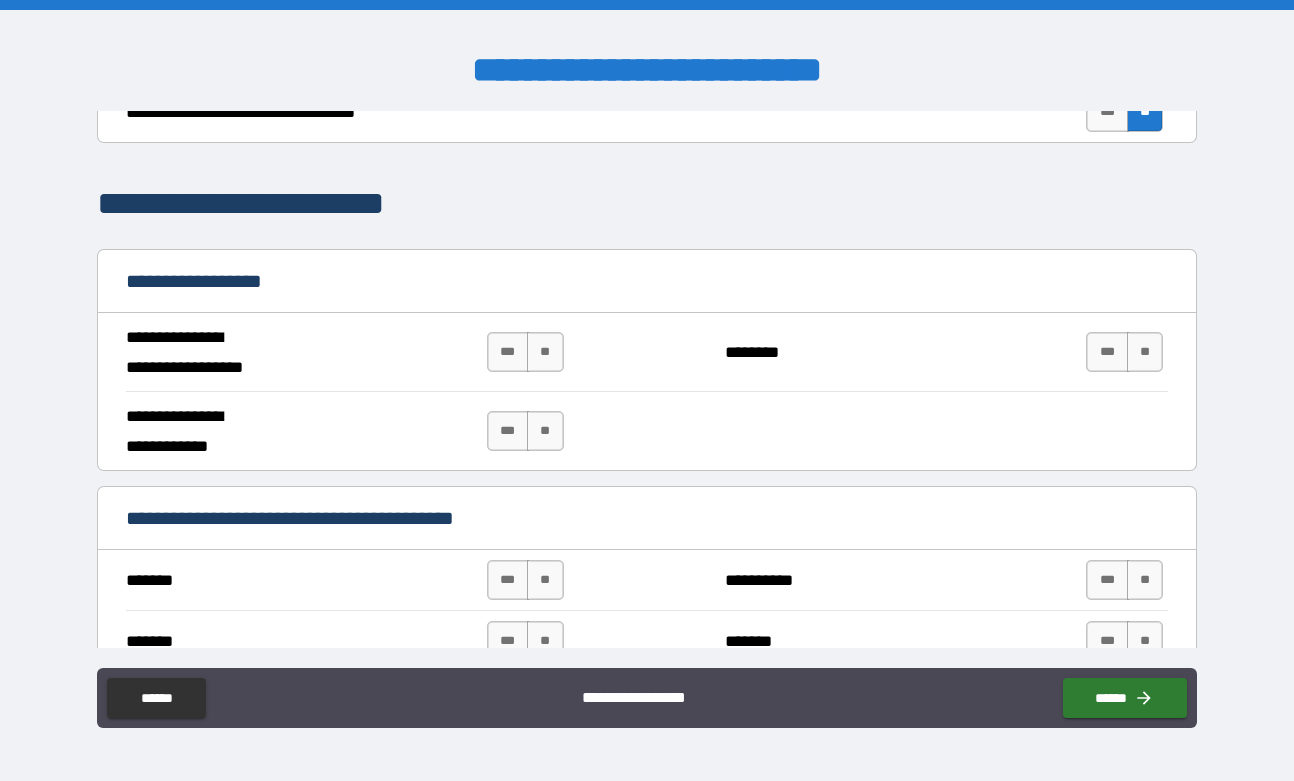 scroll, scrollTop: 1053, scrollLeft: 0, axis: vertical 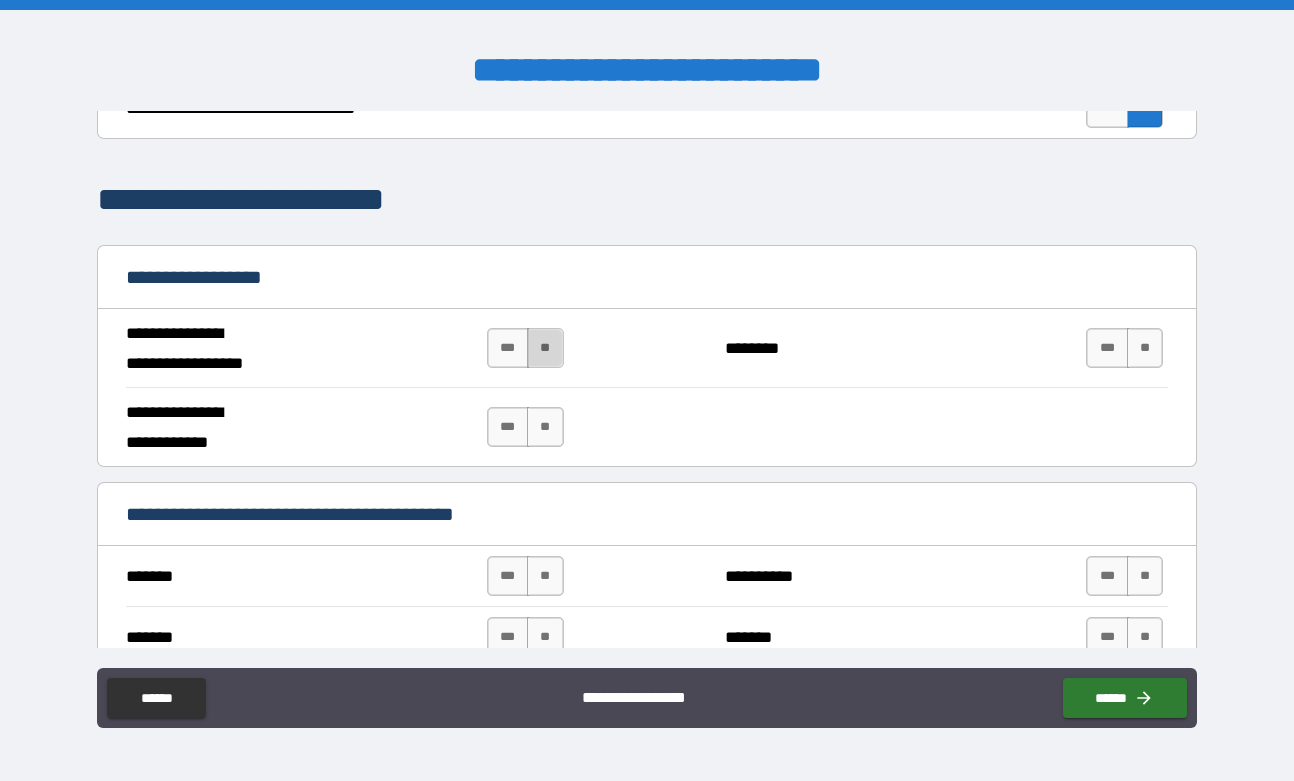 click on "**" at bounding box center (545, 348) 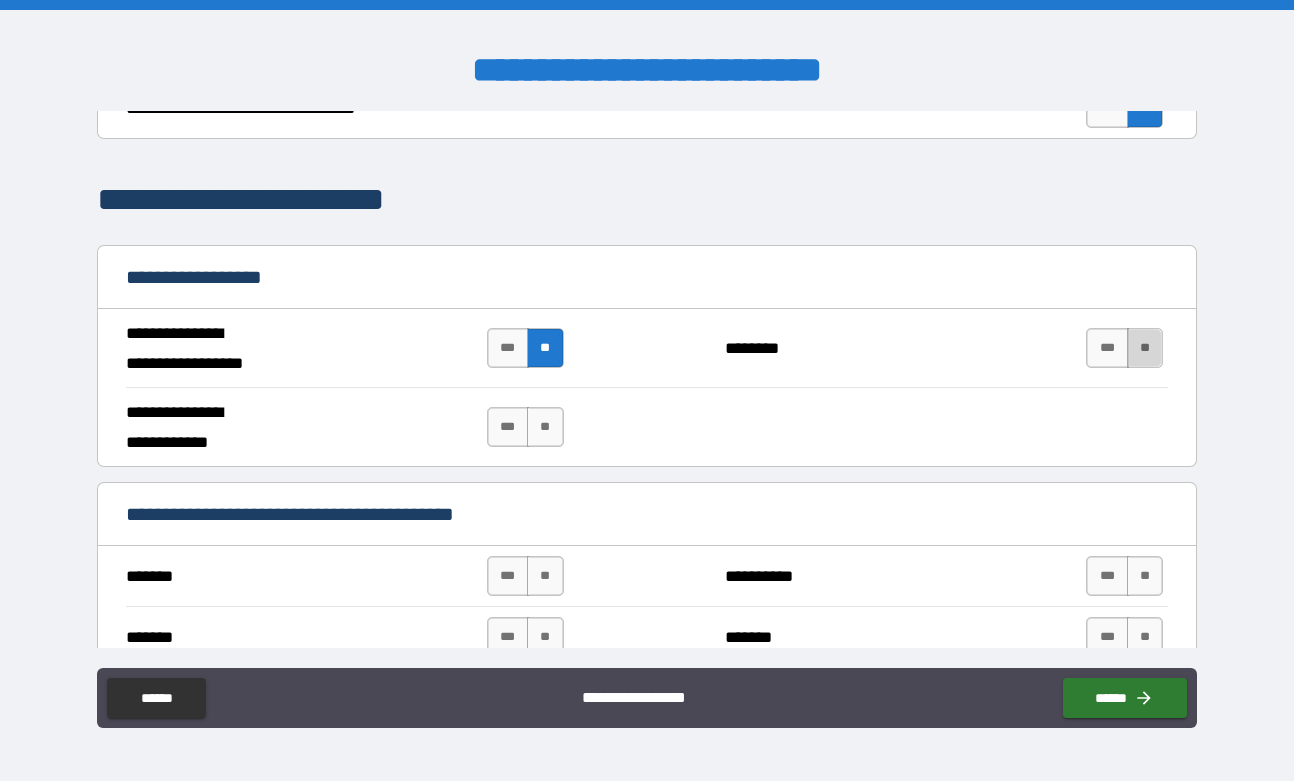 click on "**" at bounding box center (1145, 348) 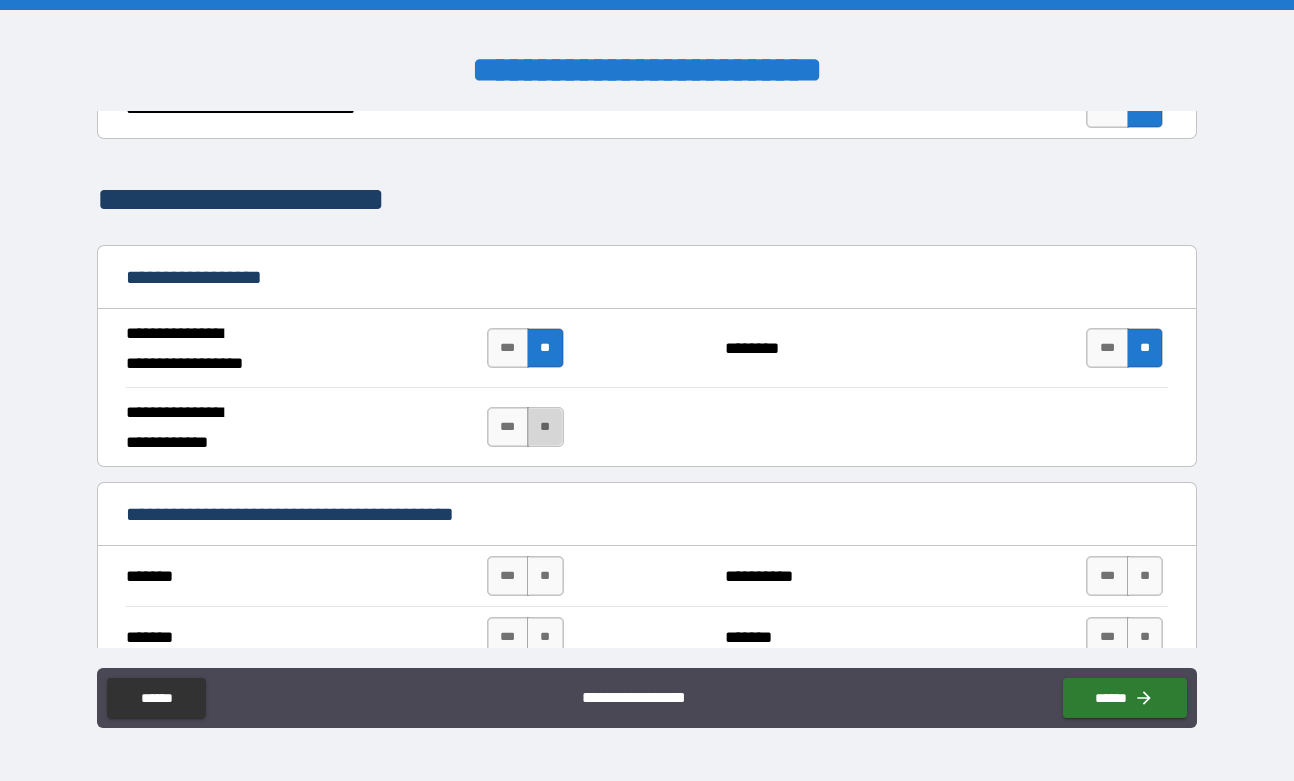 click on "**" at bounding box center [545, 427] 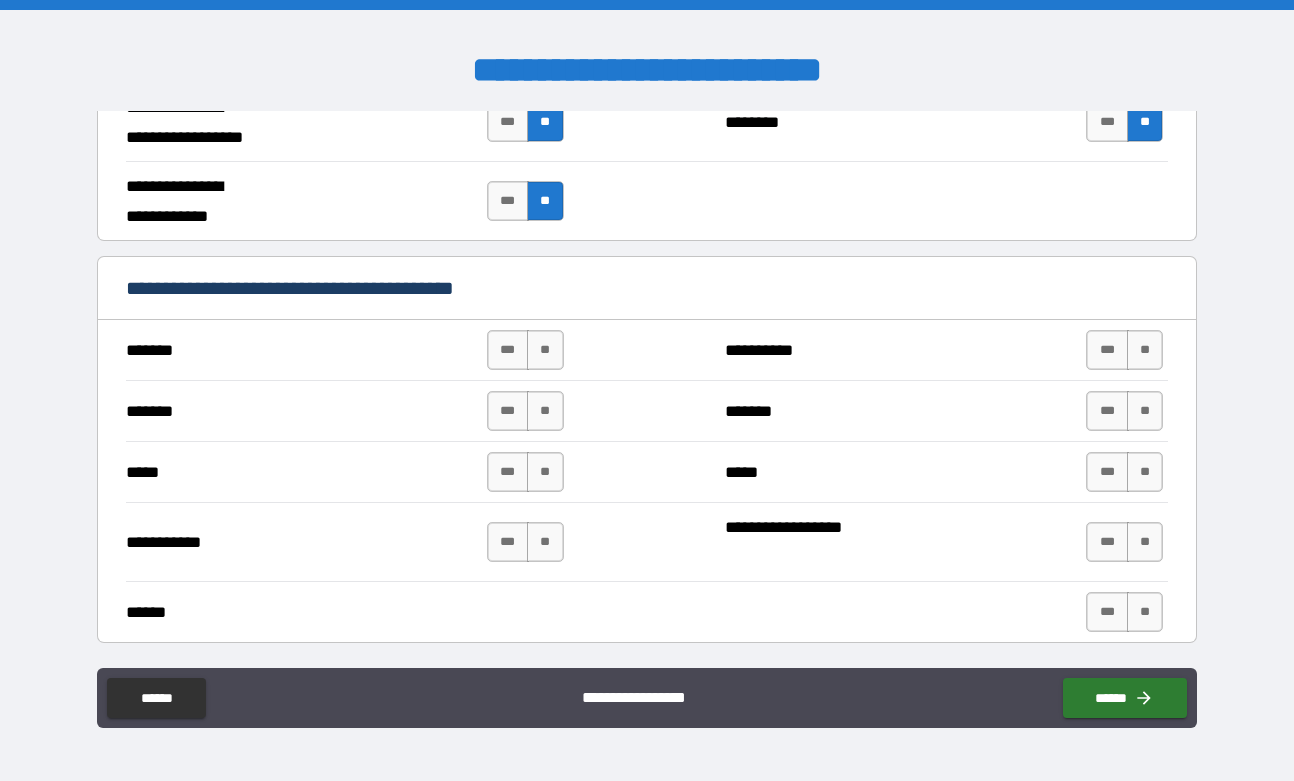 scroll, scrollTop: 1286, scrollLeft: 0, axis: vertical 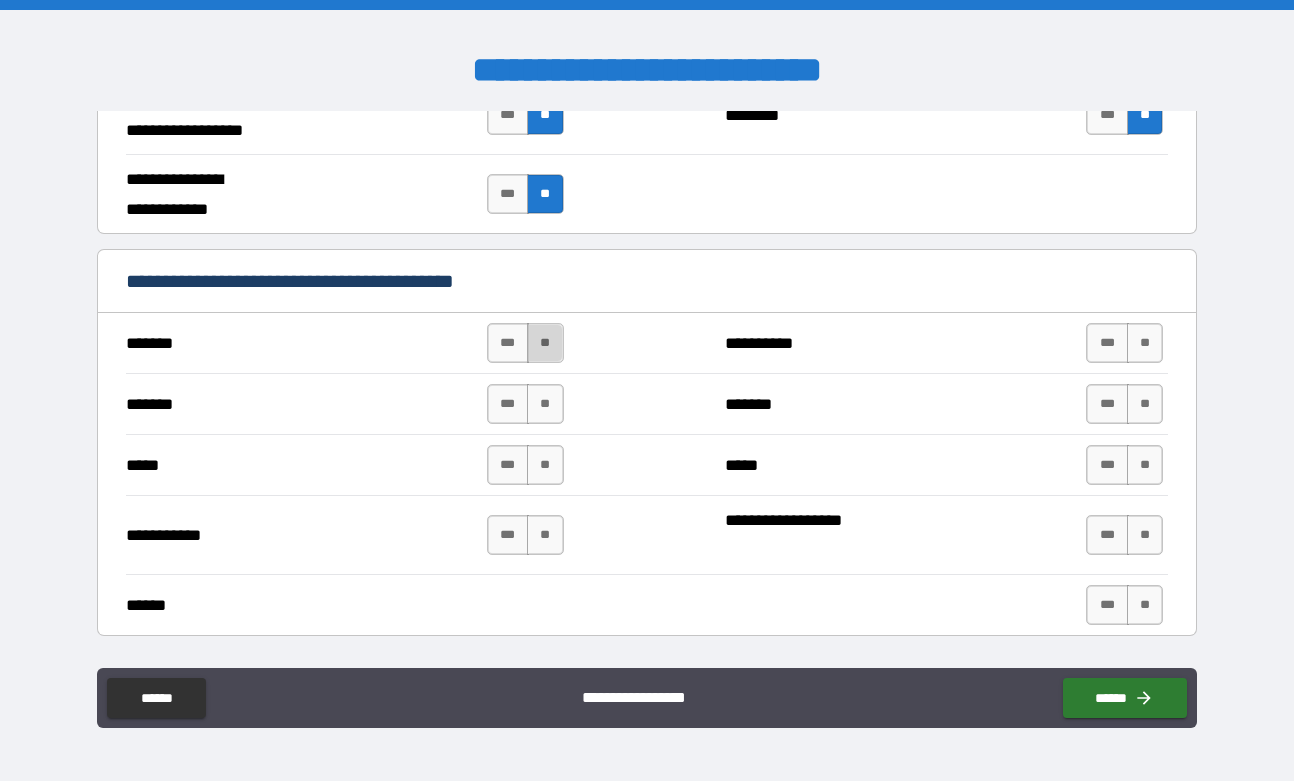 click on "**" at bounding box center (545, 343) 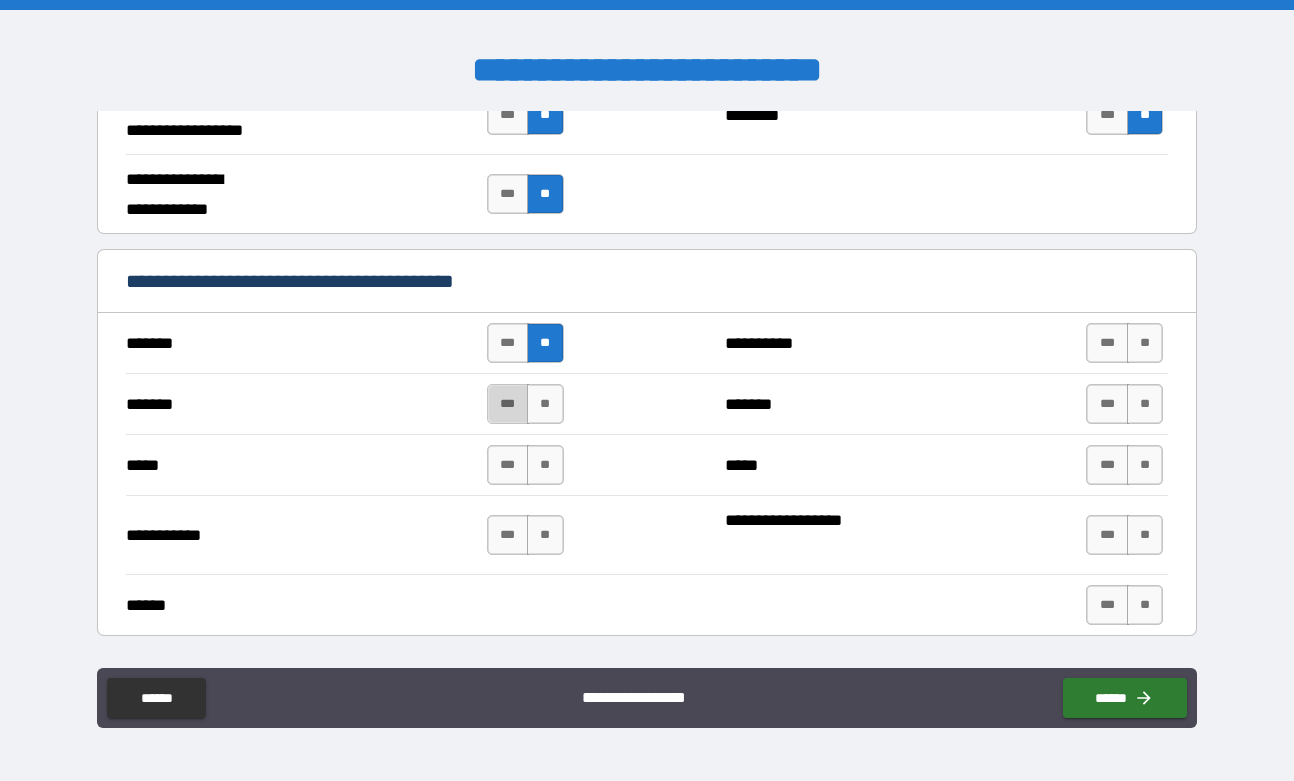click on "***" at bounding box center (508, 404) 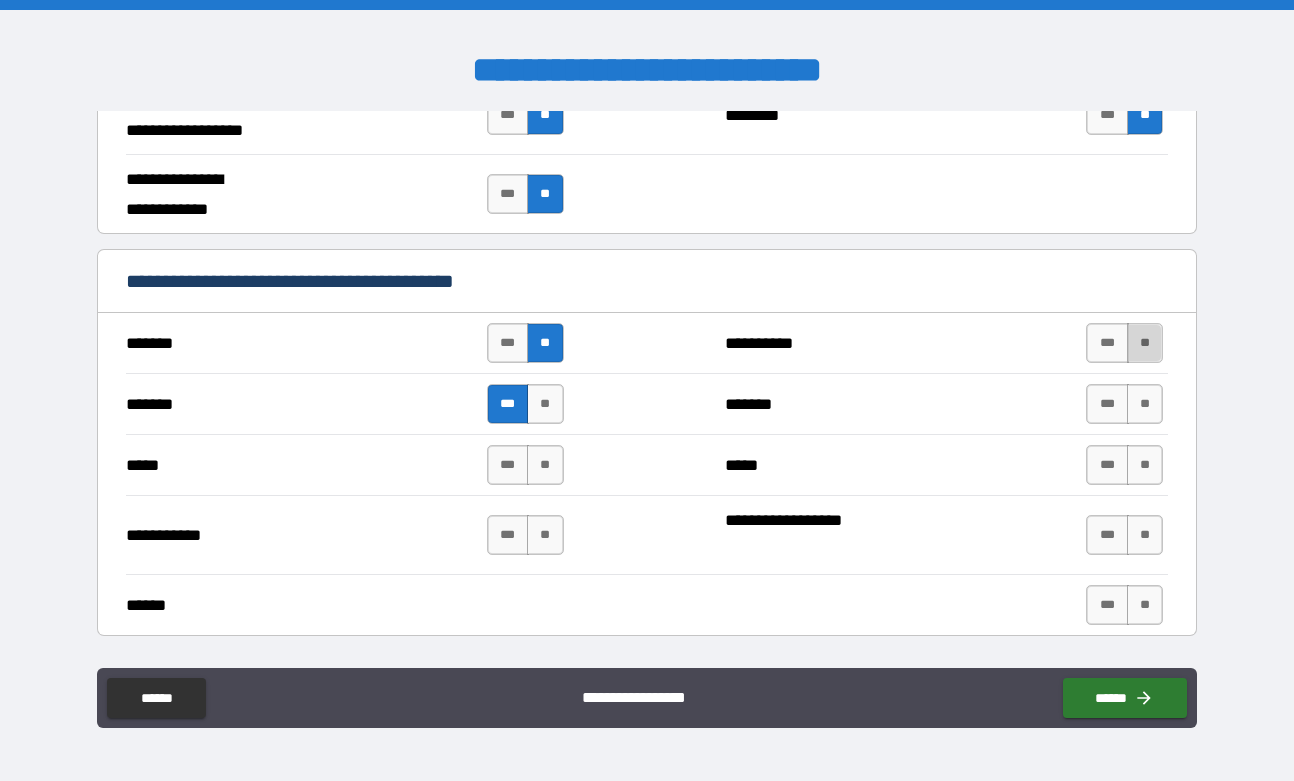 click on "**" at bounding box center [1145, 343] 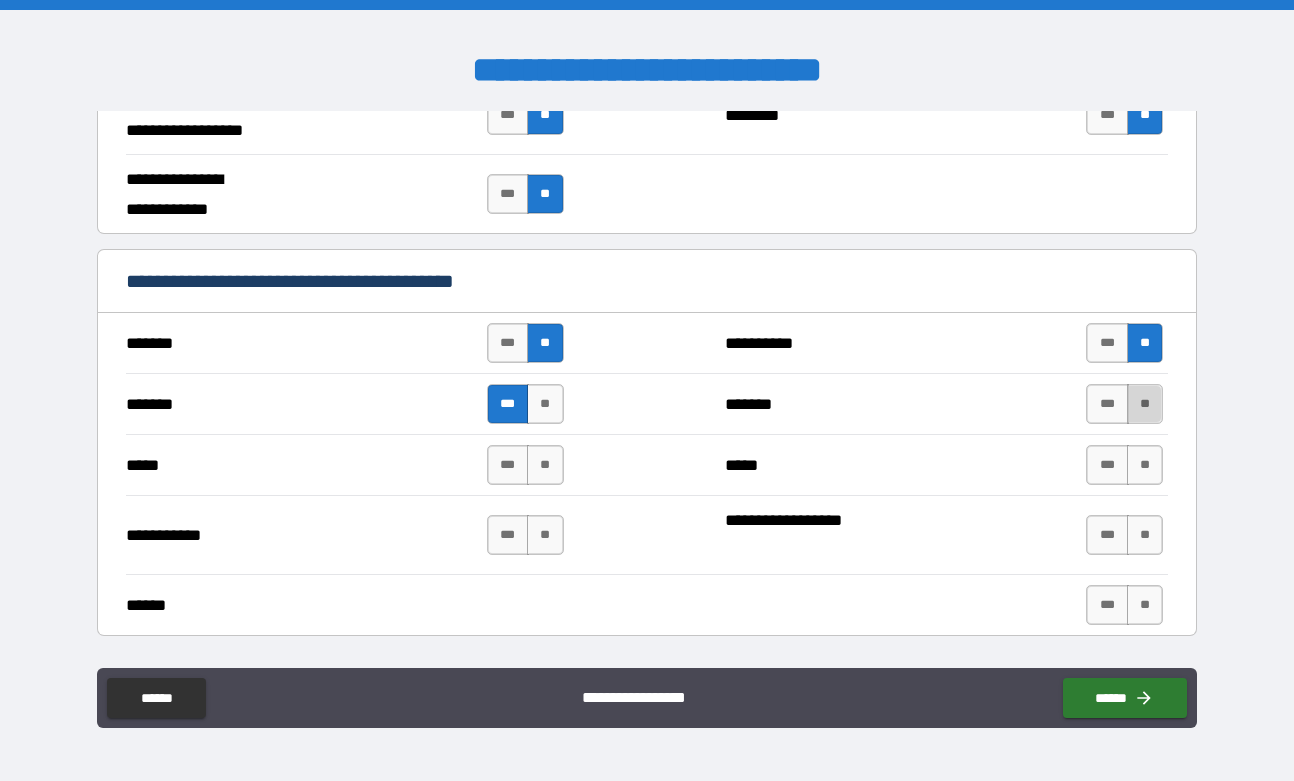 click on "**" at bounding box center (1145, 404) 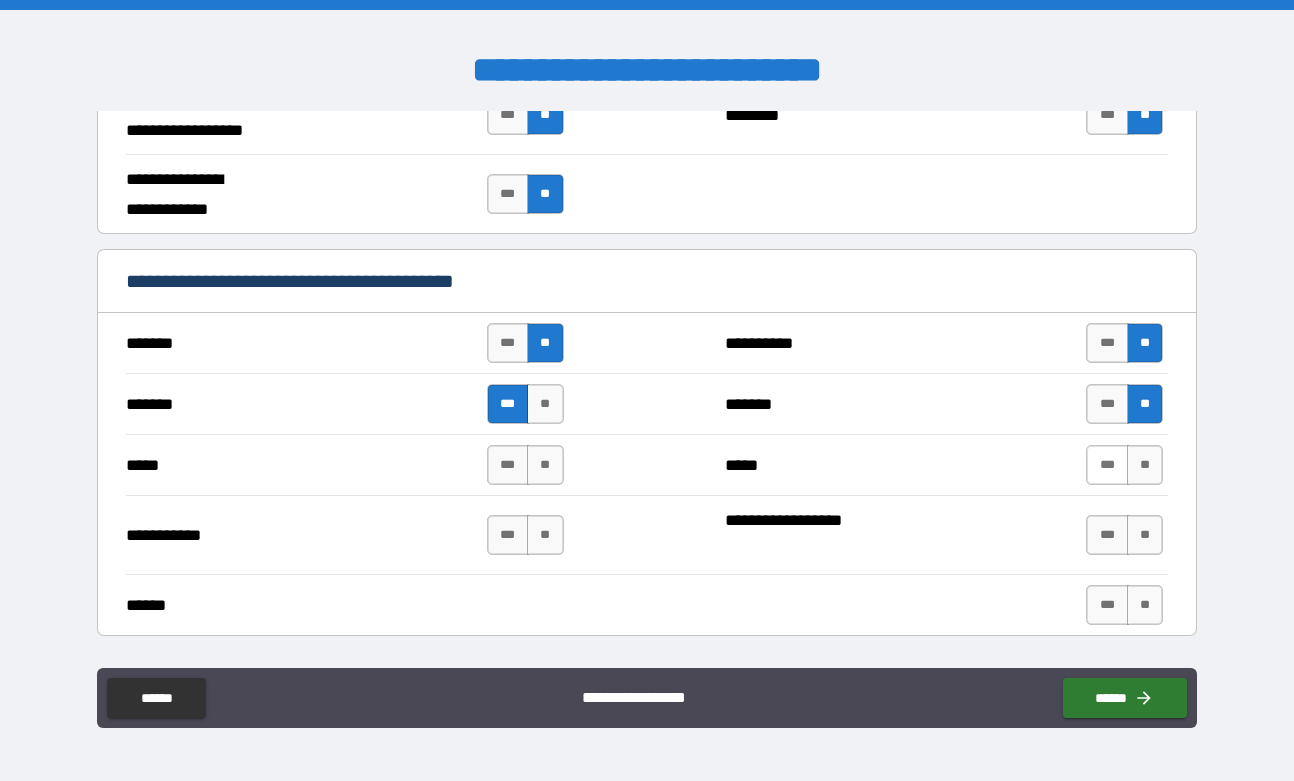 click on "***" at bounding box center (1107, 465) 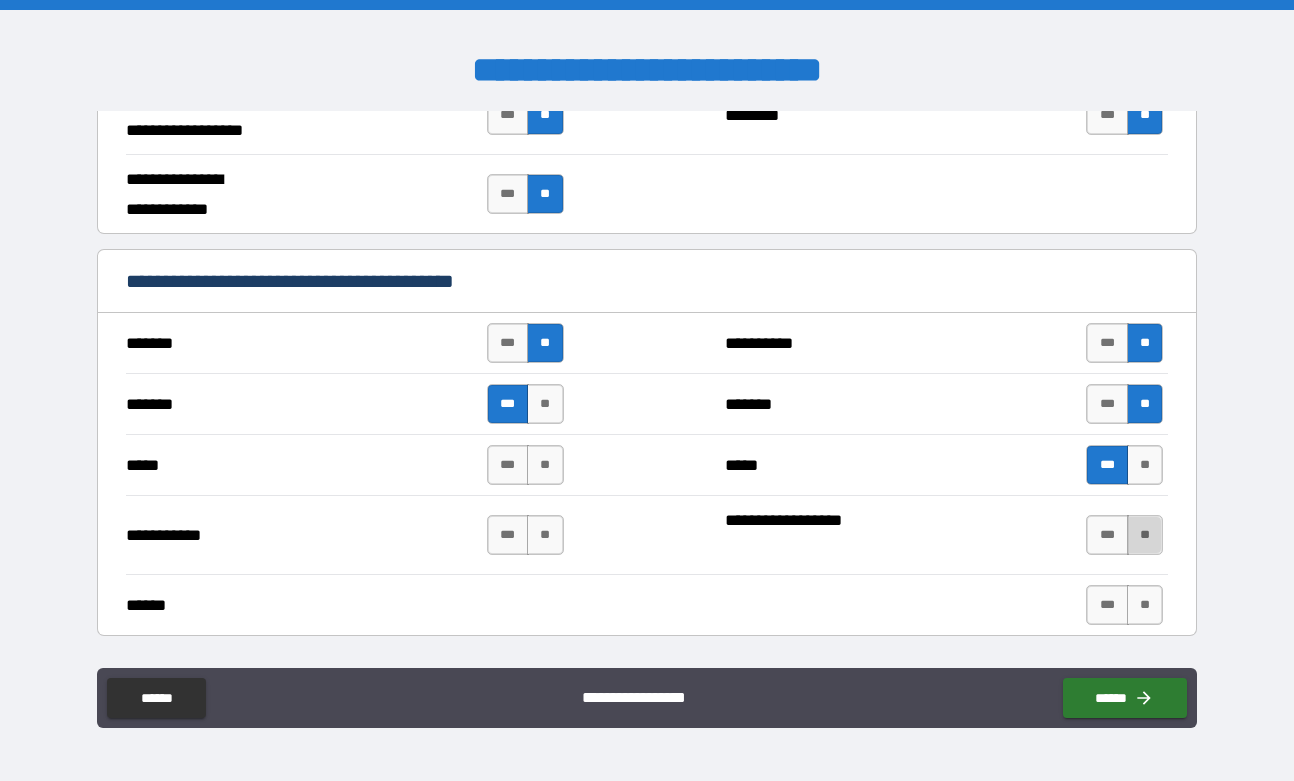 click on "**" at bounding box center [1145, 535] 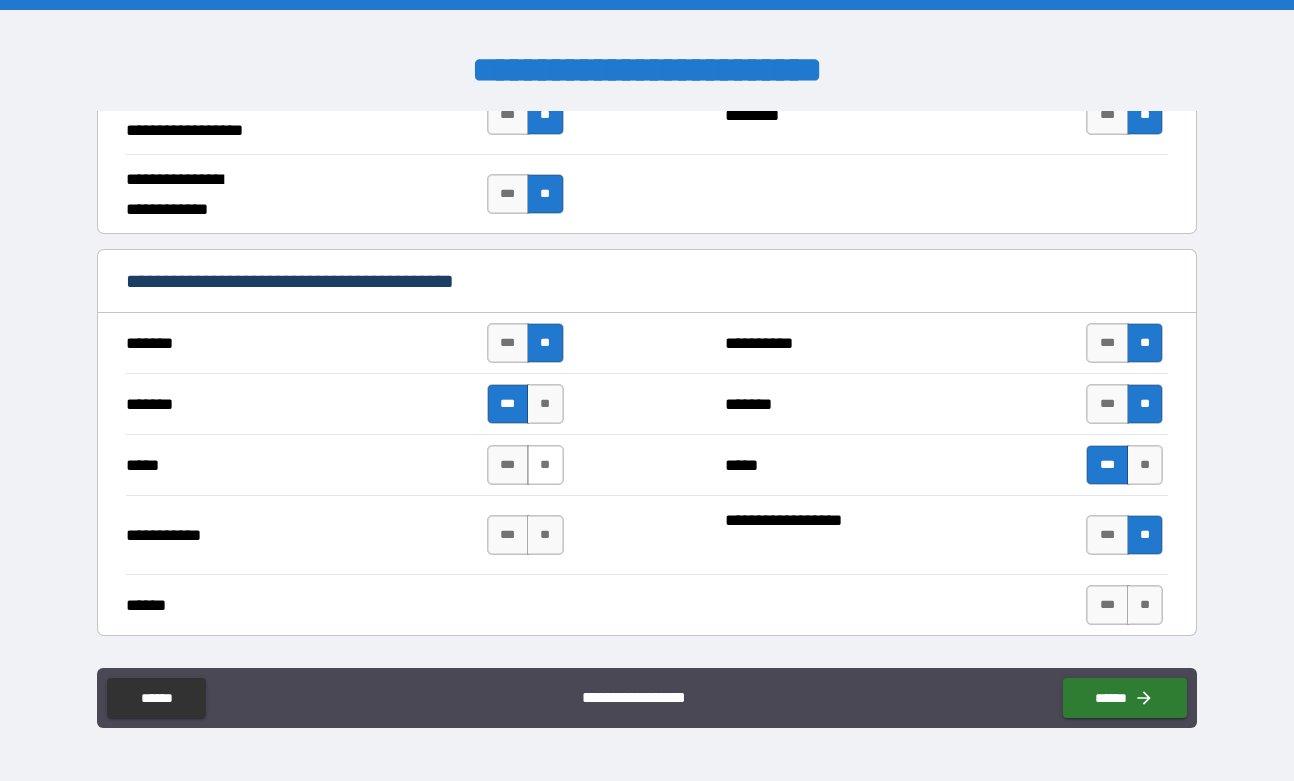 click on "**" at bounding box center (545, 465) 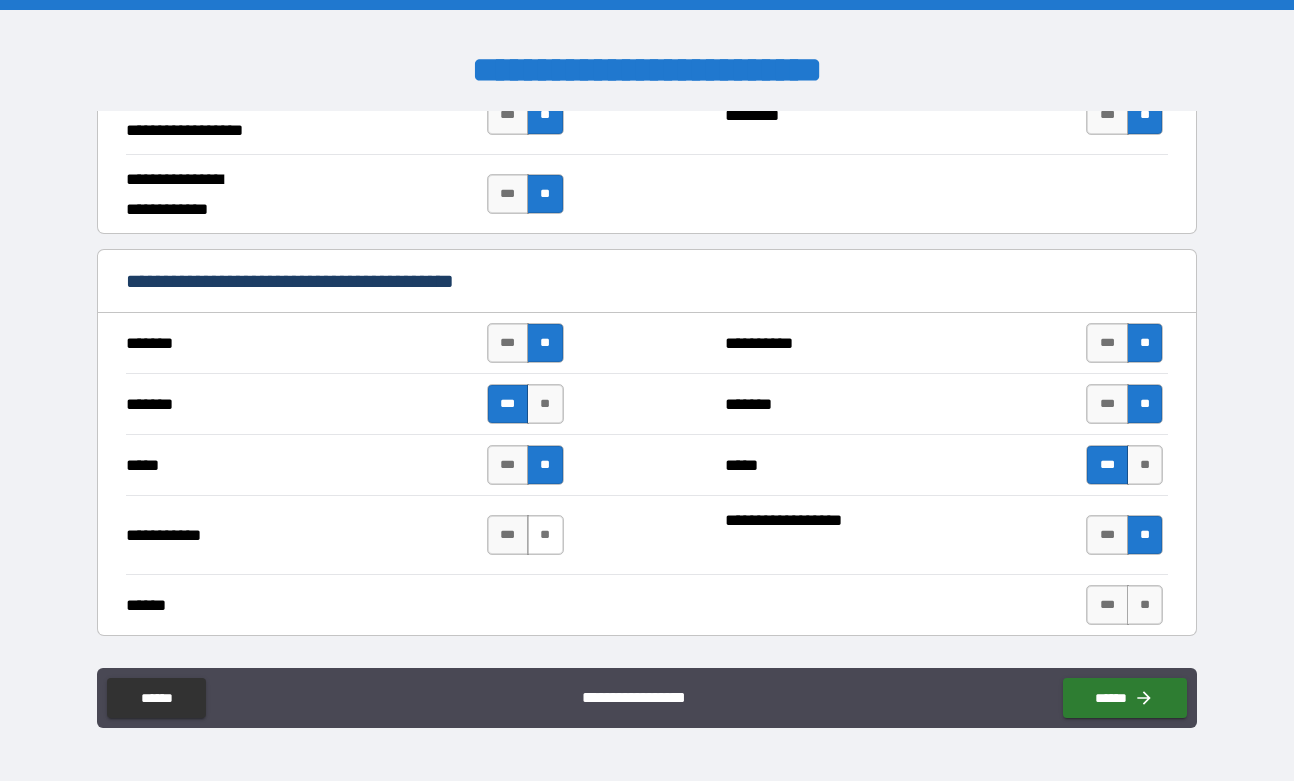 click on "**" at bounding box center (545, 535) 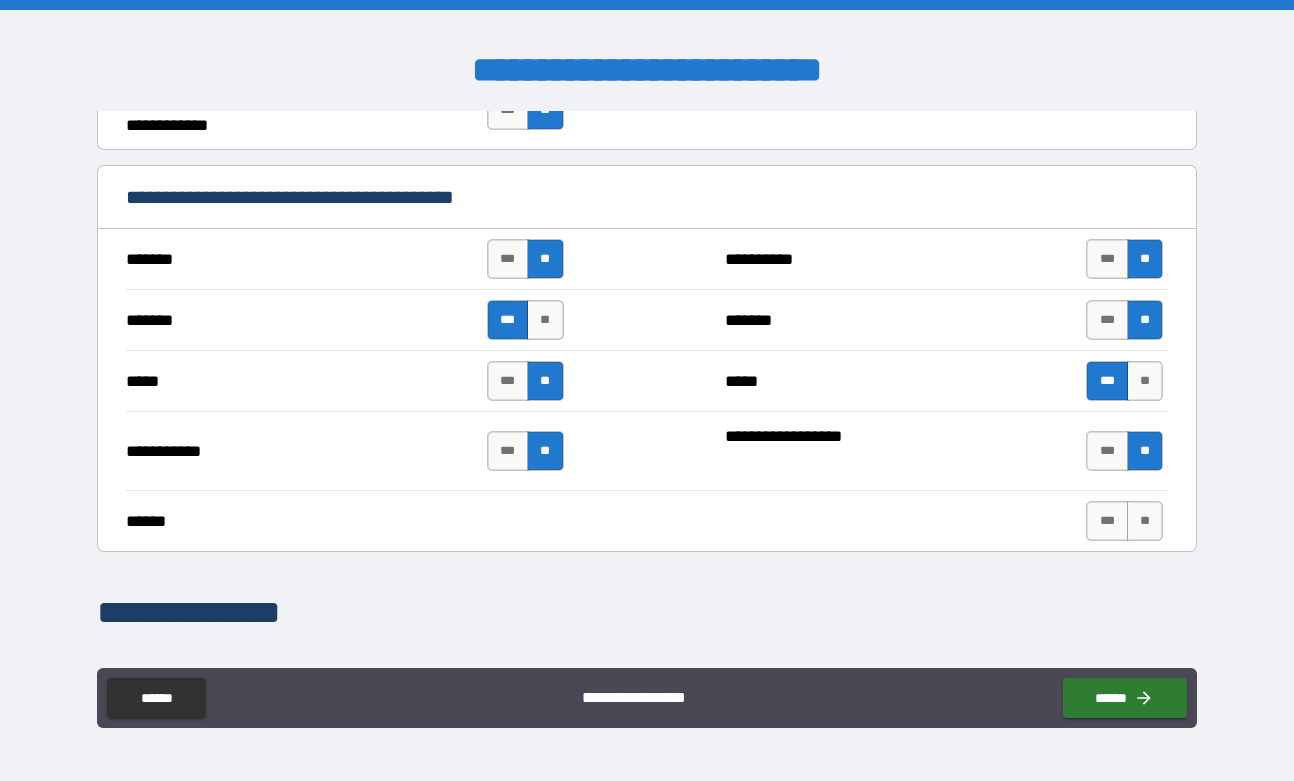 scroll, scrollTop: 1407, scrollLeft: 0, axis: vertical 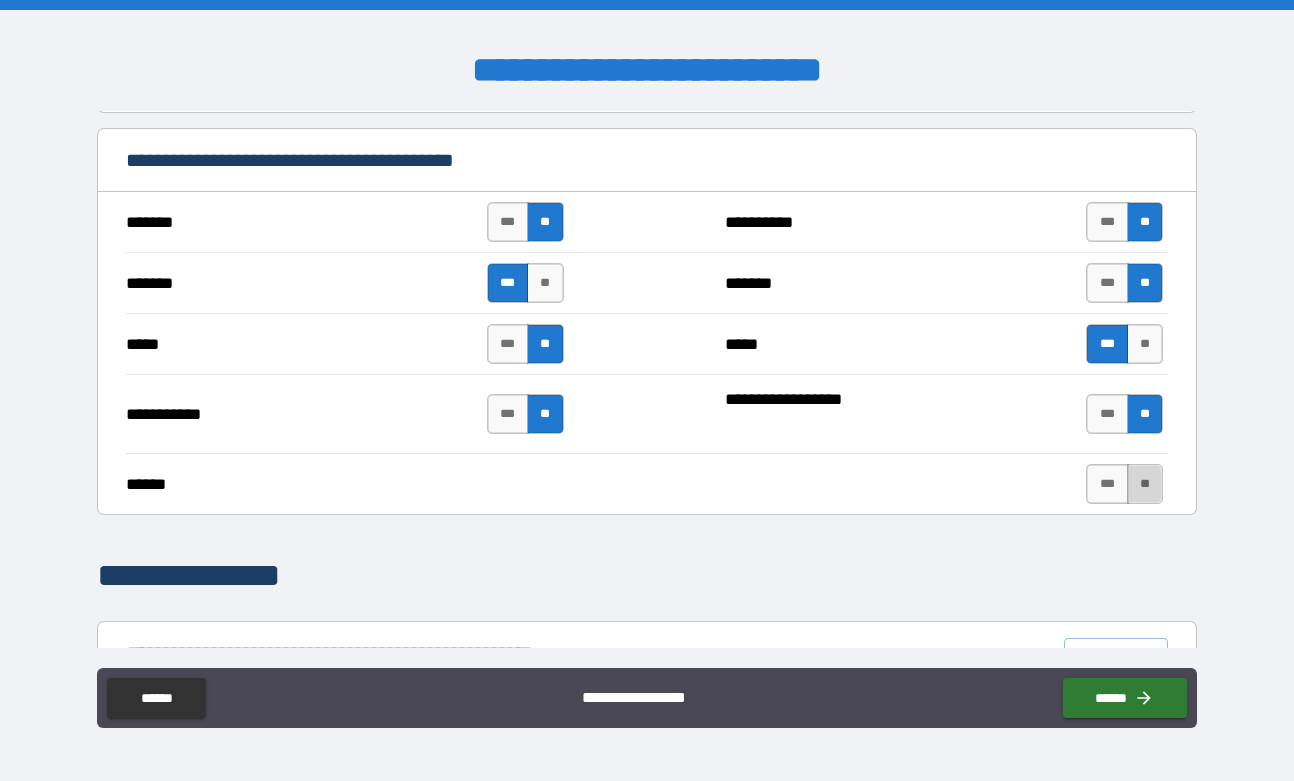 click on "**" at bounding box center [1145, 484] 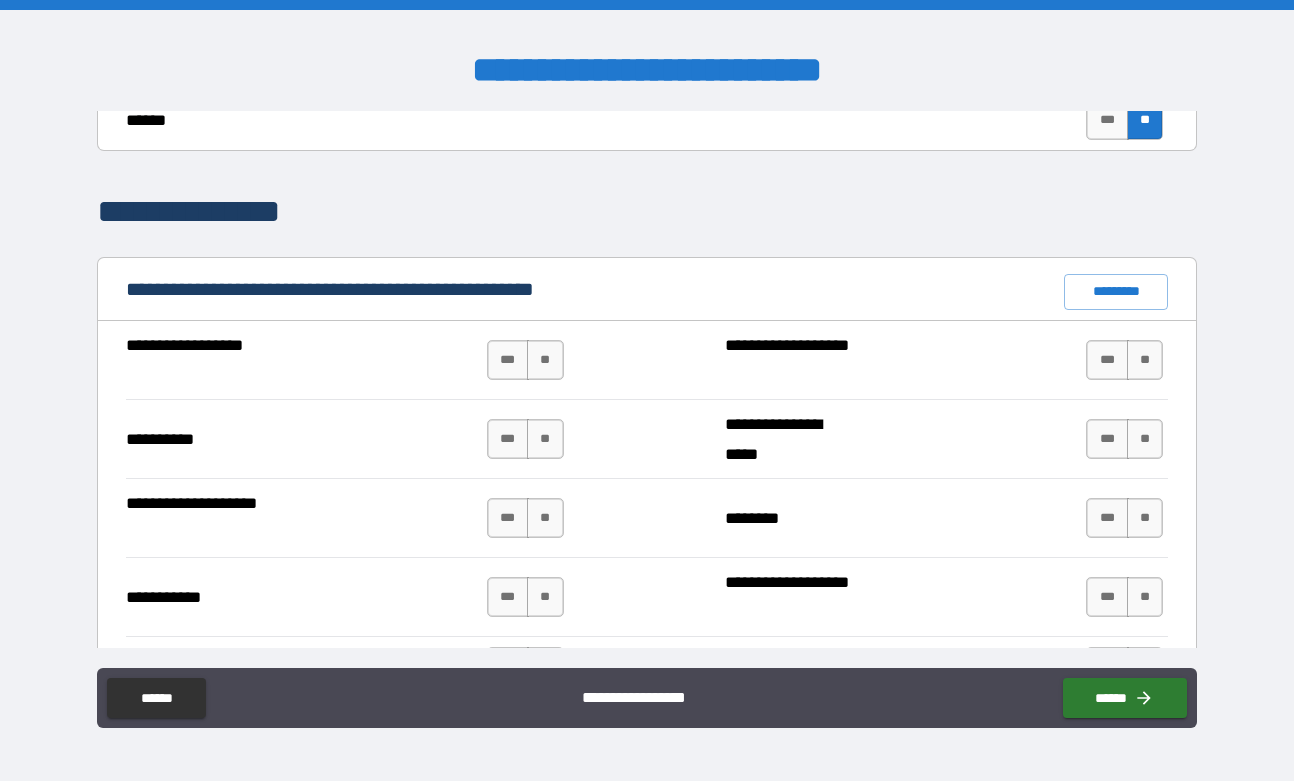 scroll, scrollTop: 1779, scrollLeft: 0, axis: vertical 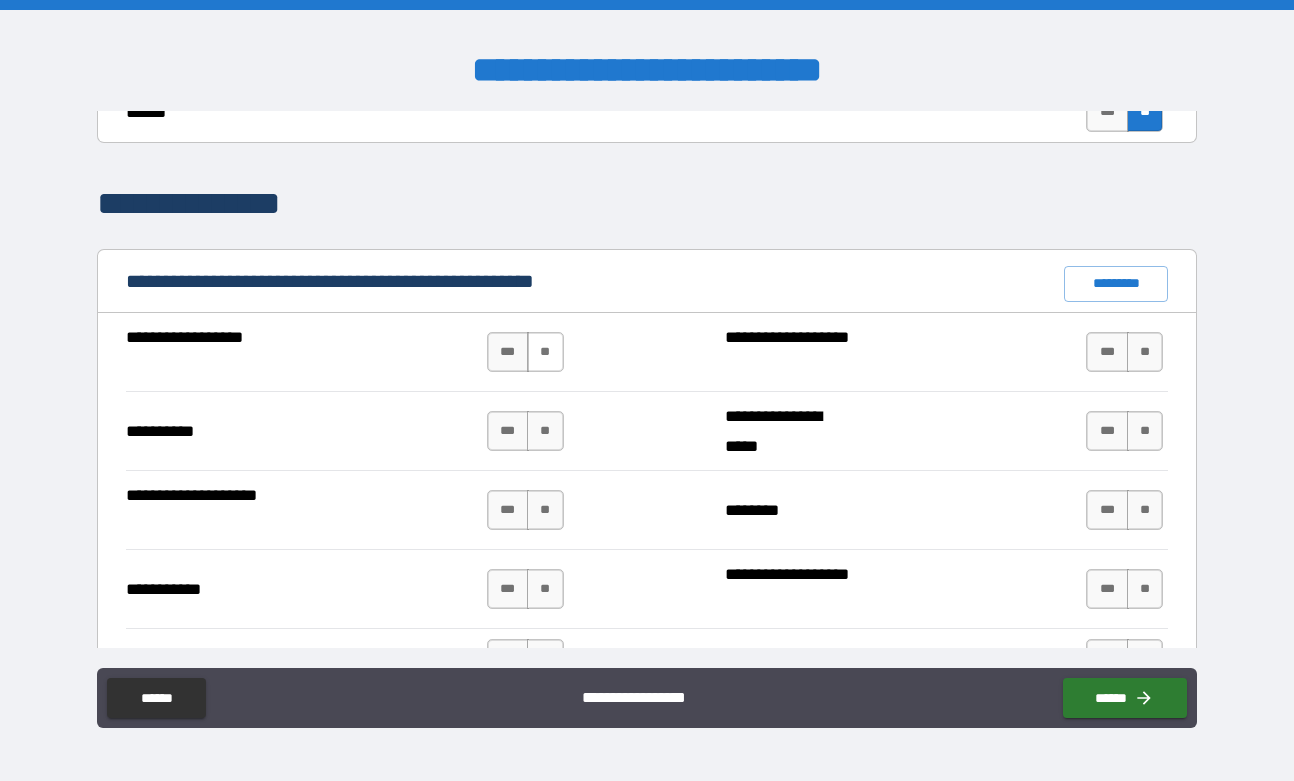 click on "**" at bounding box center (545, 352) 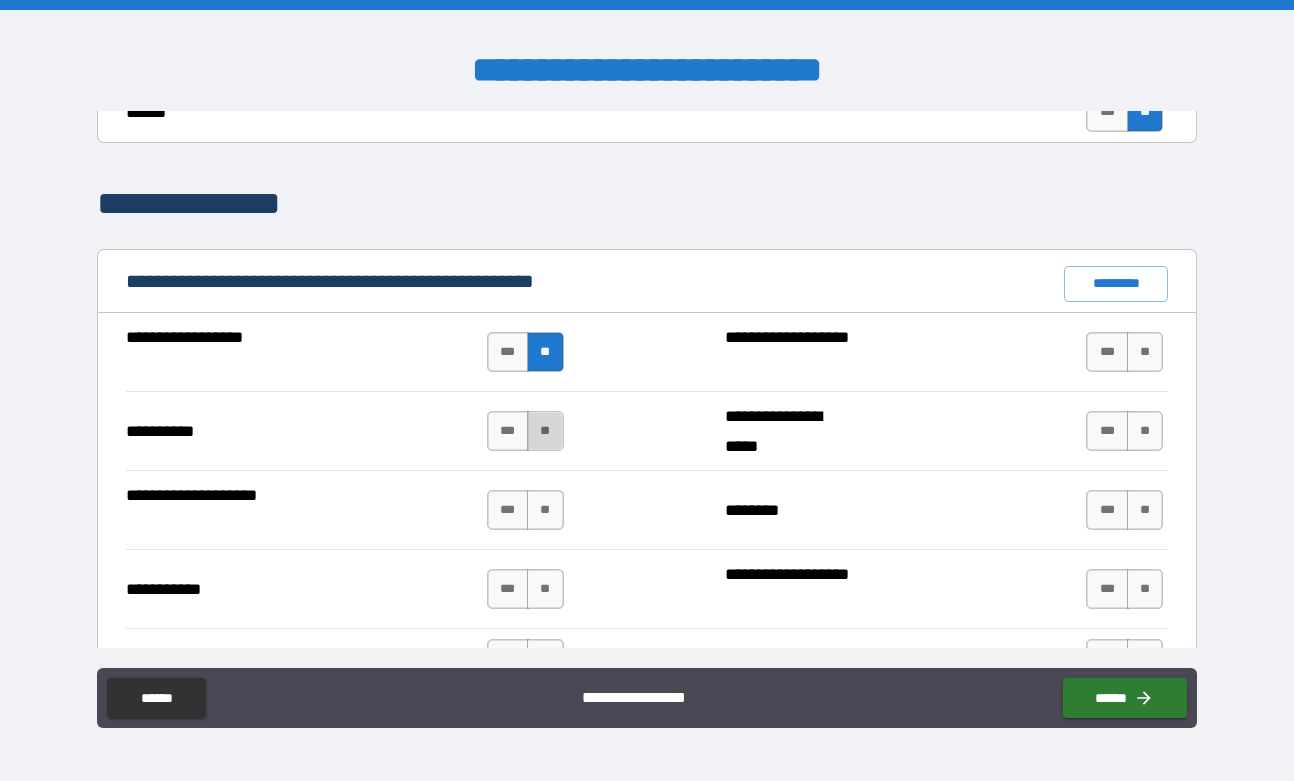 click on "**" at bounding box center (545, 431) 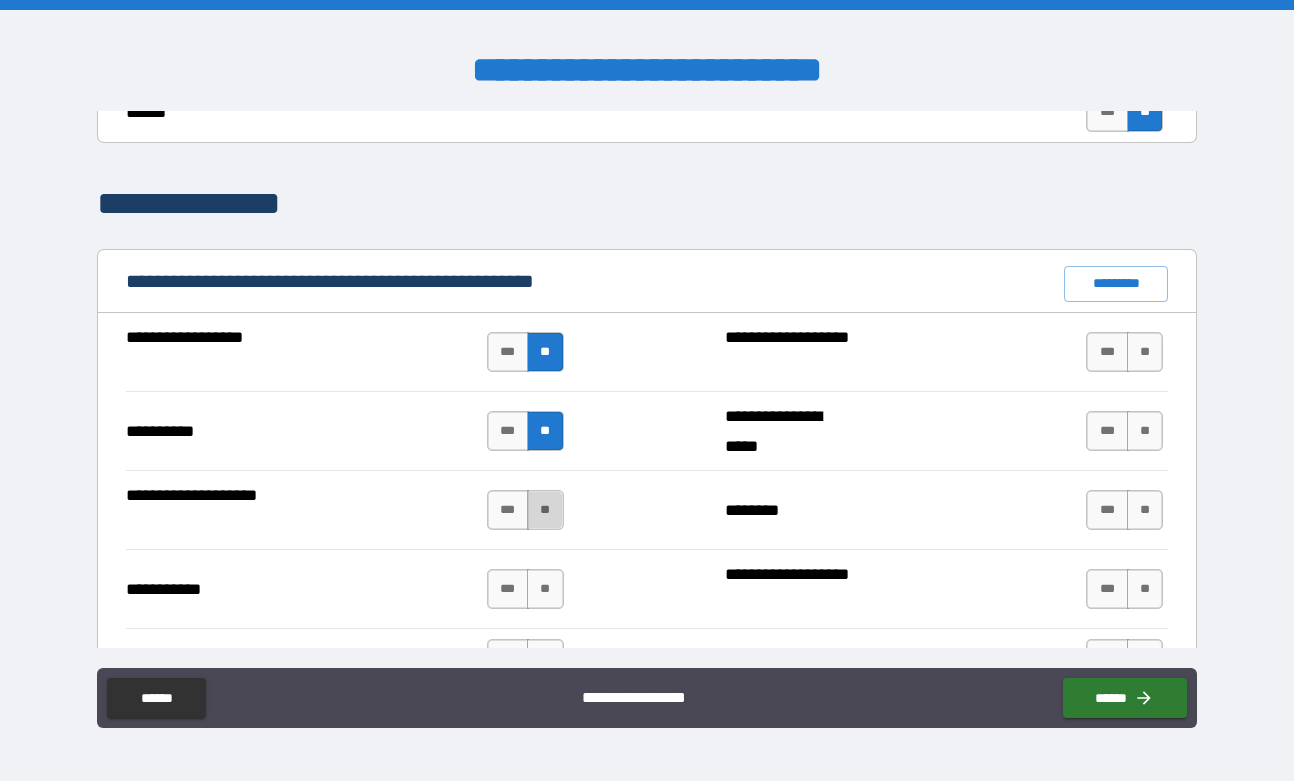 click on "**" at bounding box center [545, 510] 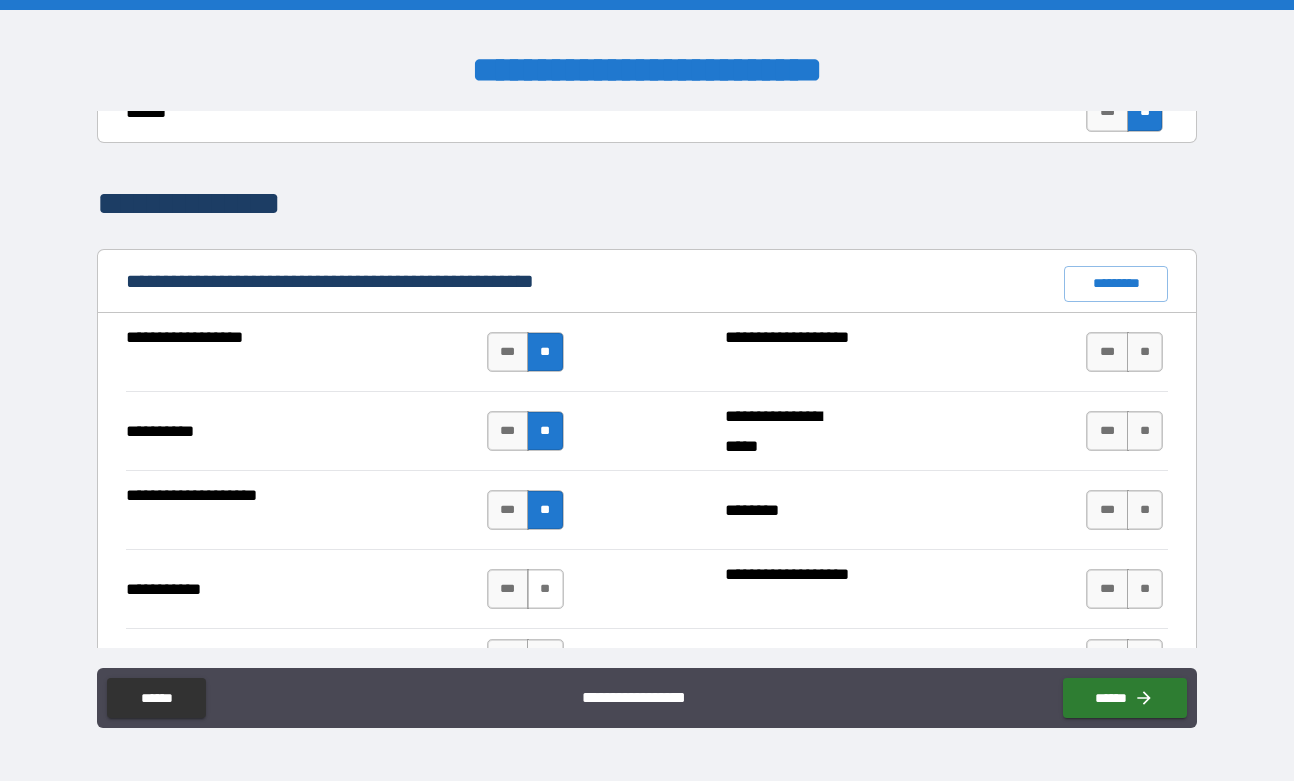 click on "**" at bounding box center (545, 589) 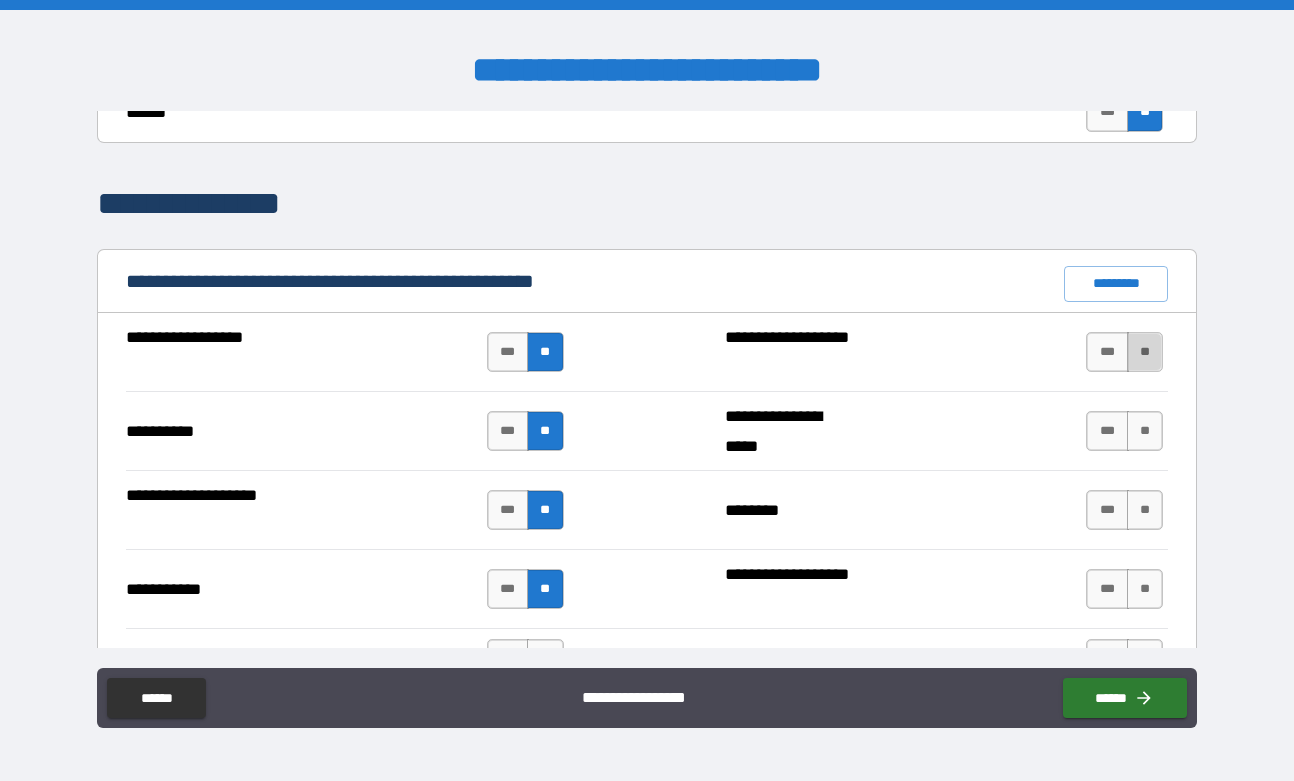 click on "**" at bounding box center (1145, 352) 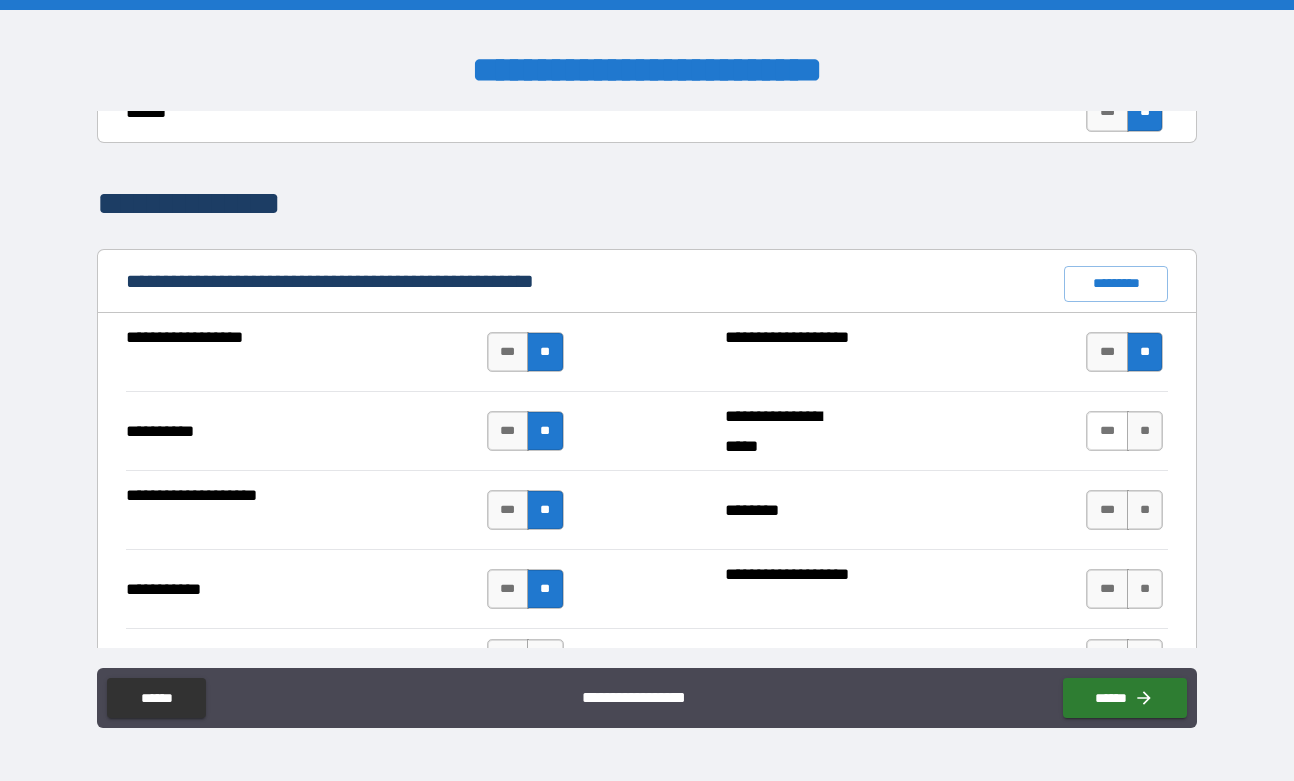 click on "***" at bounding box center (1107, 431) 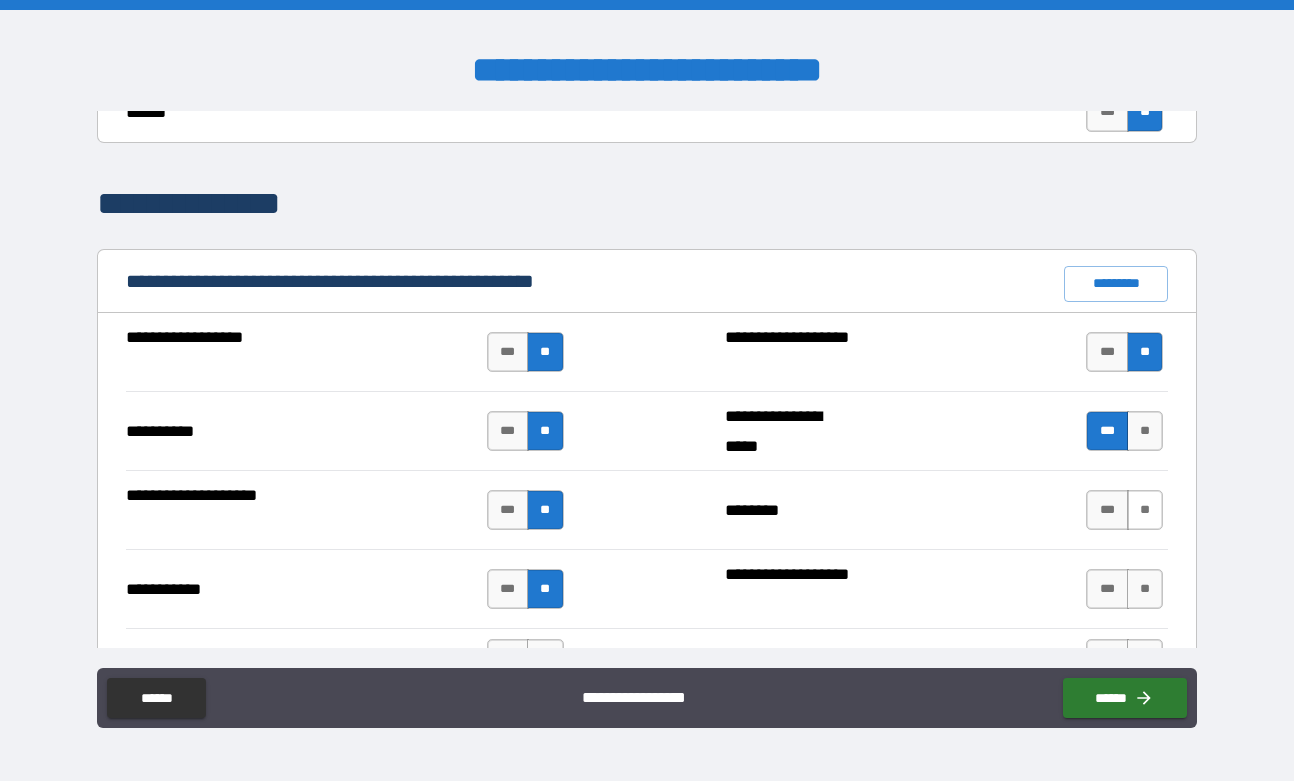 click on "**" at bounding box center (1145, 510) 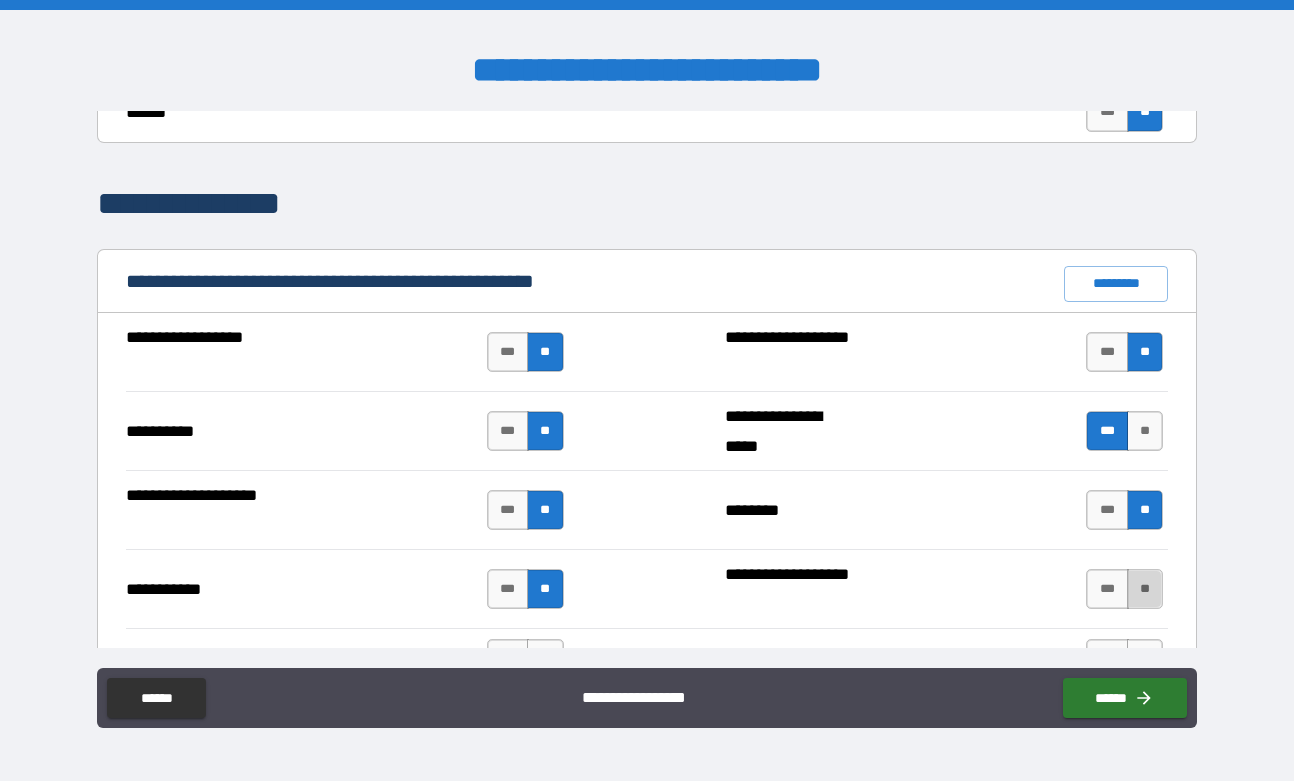 click on "**" at bounding box center (1145, 589) 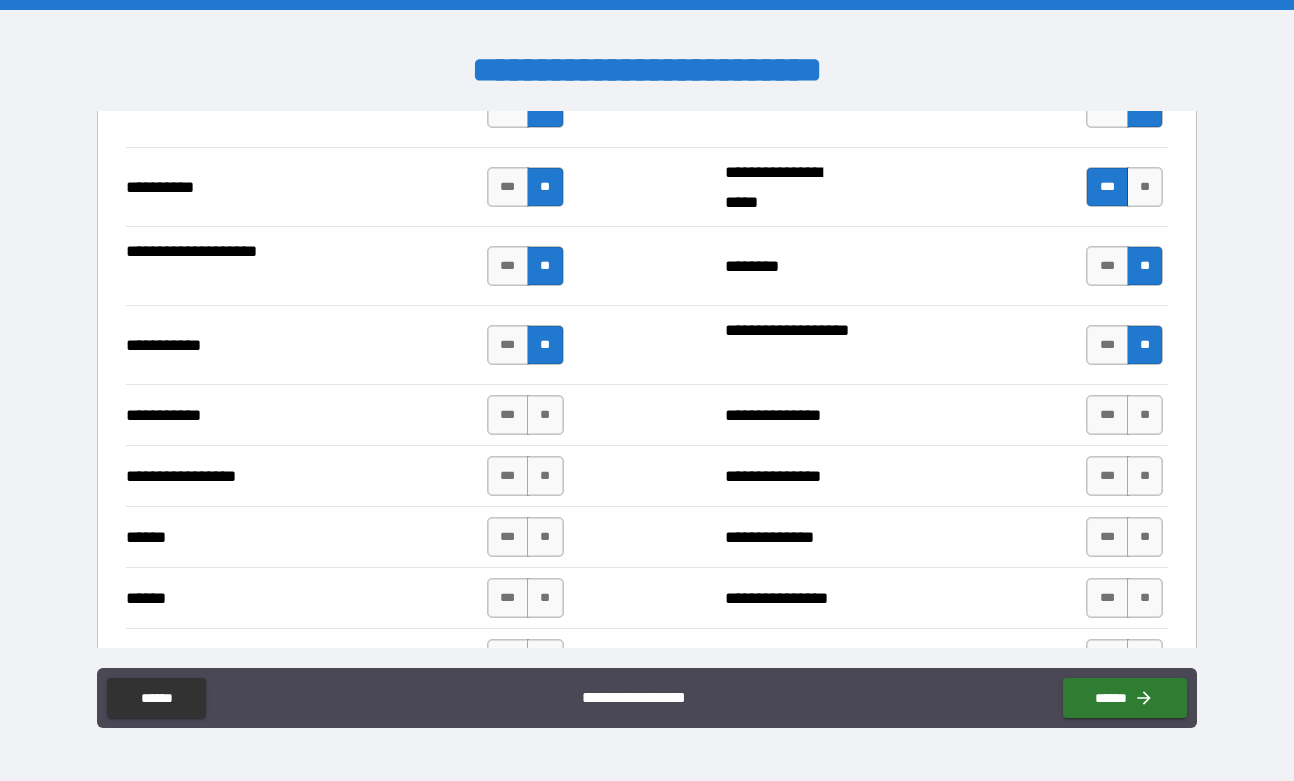 scroll, scrollTop: 2026, scrollLeft: 0, axis: vertical 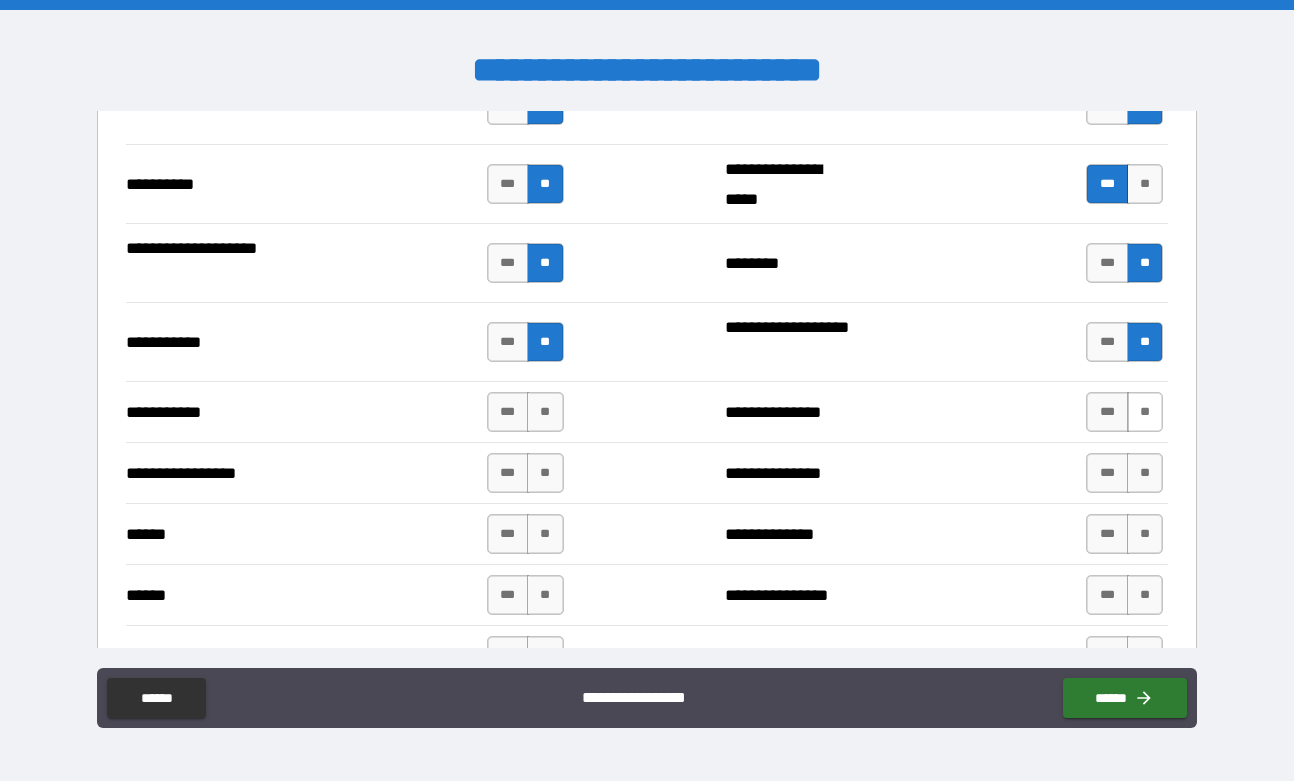 click on "**" at bounding box center (1145, 412) 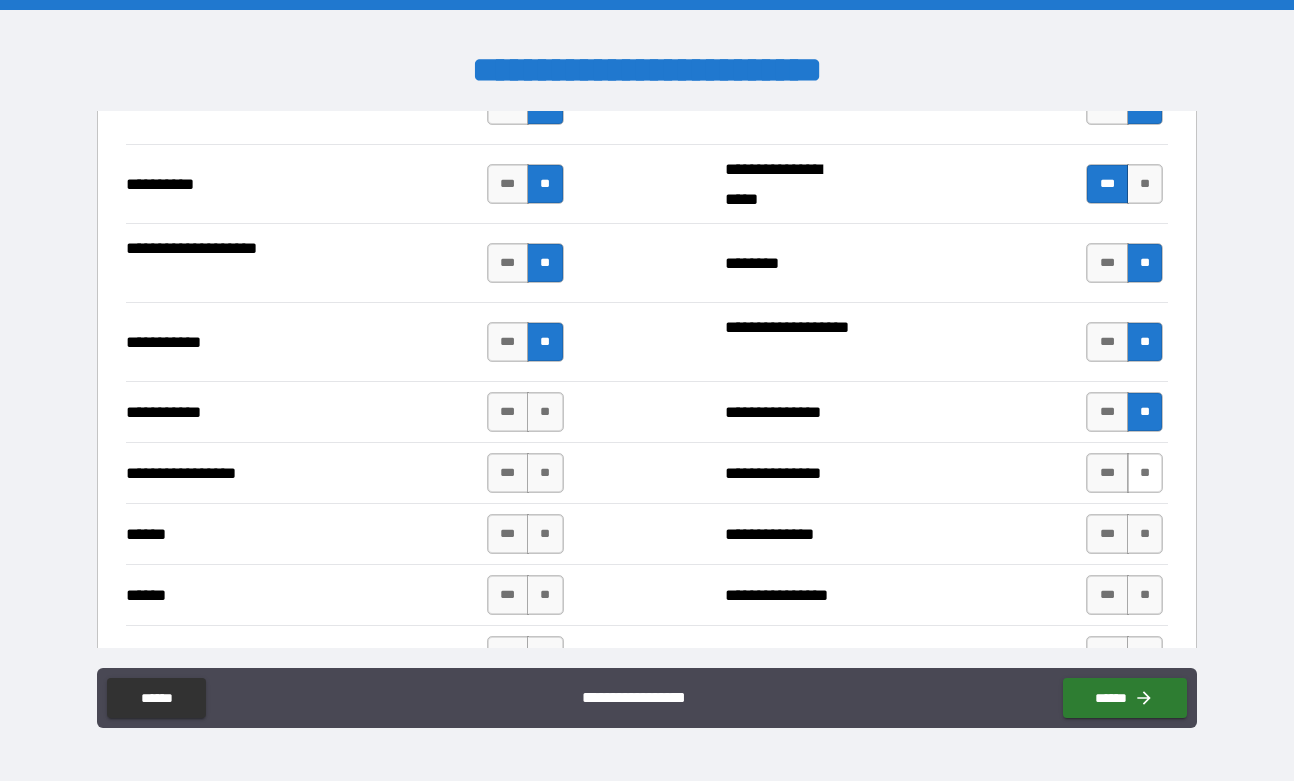 click on "**" at bounding box center [1145, 473] 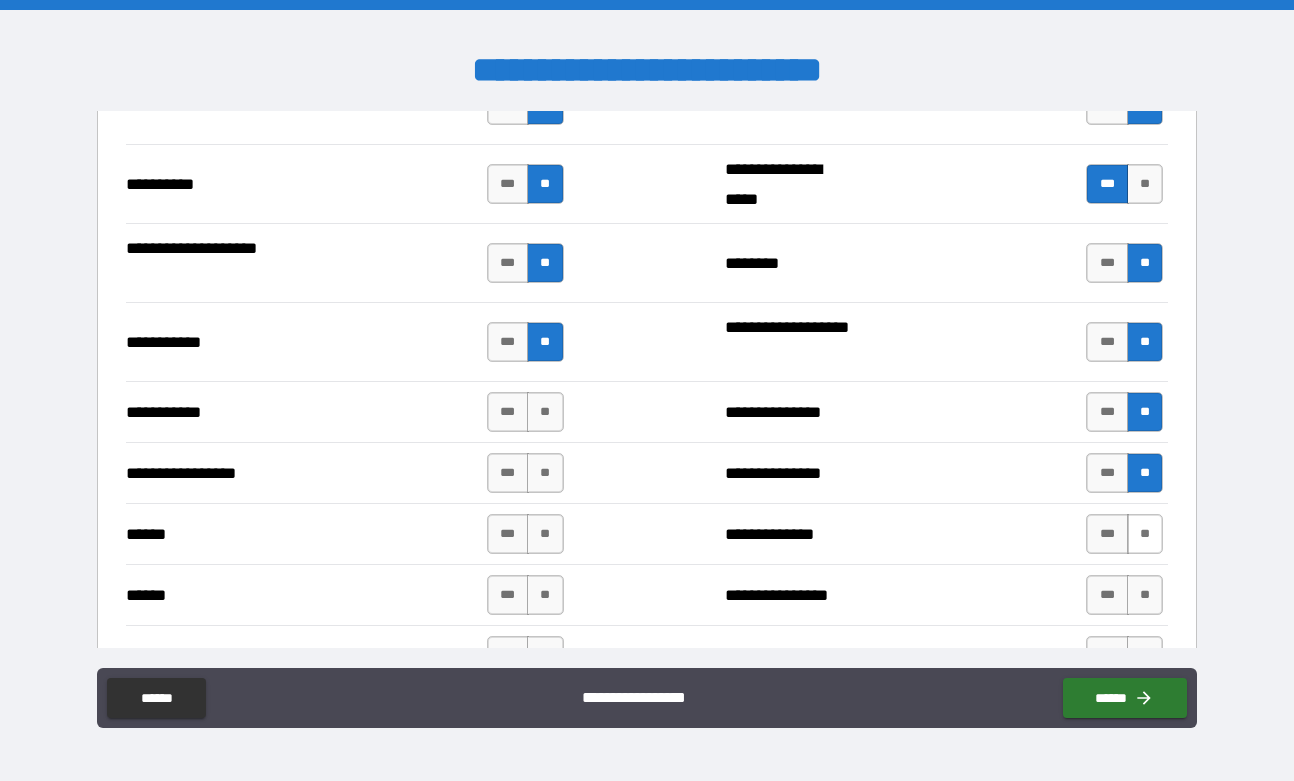 click on "**" at bounding box center (1145, 534) 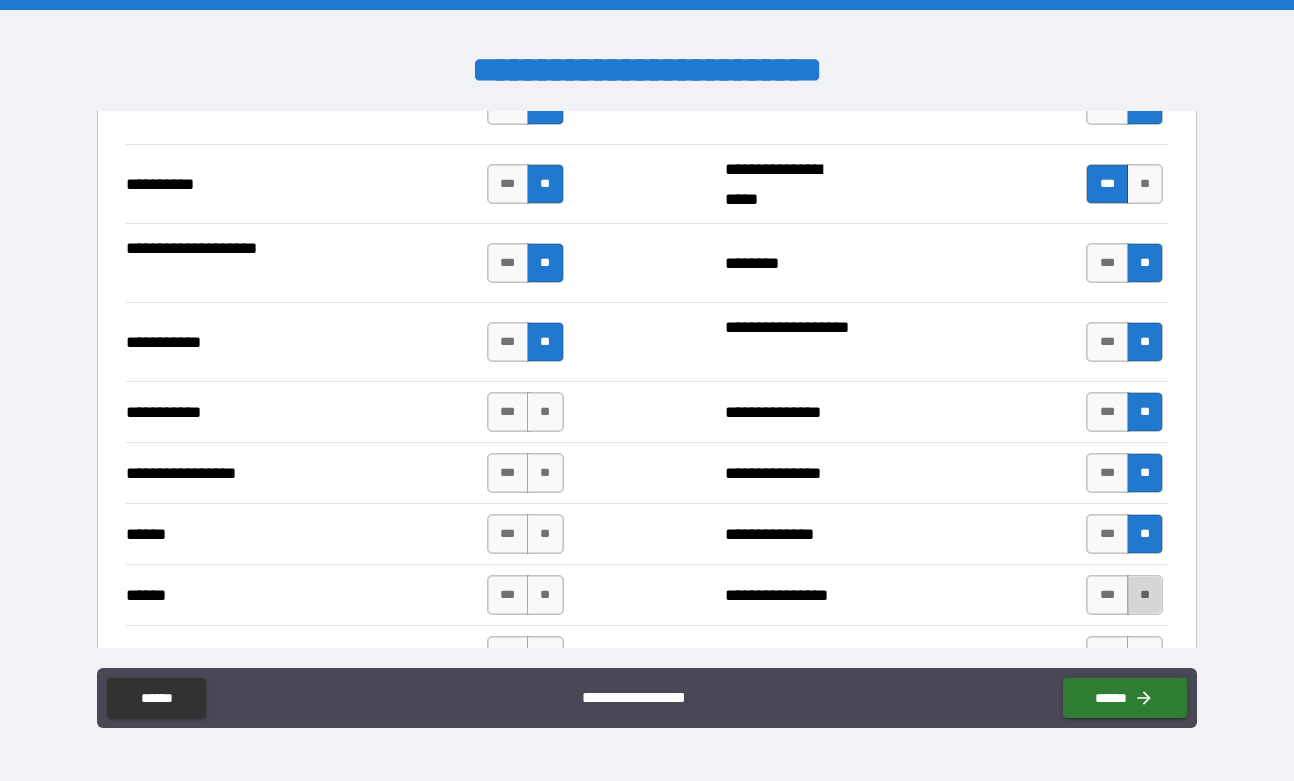 click on "**" at bounding box center (1145, 595) 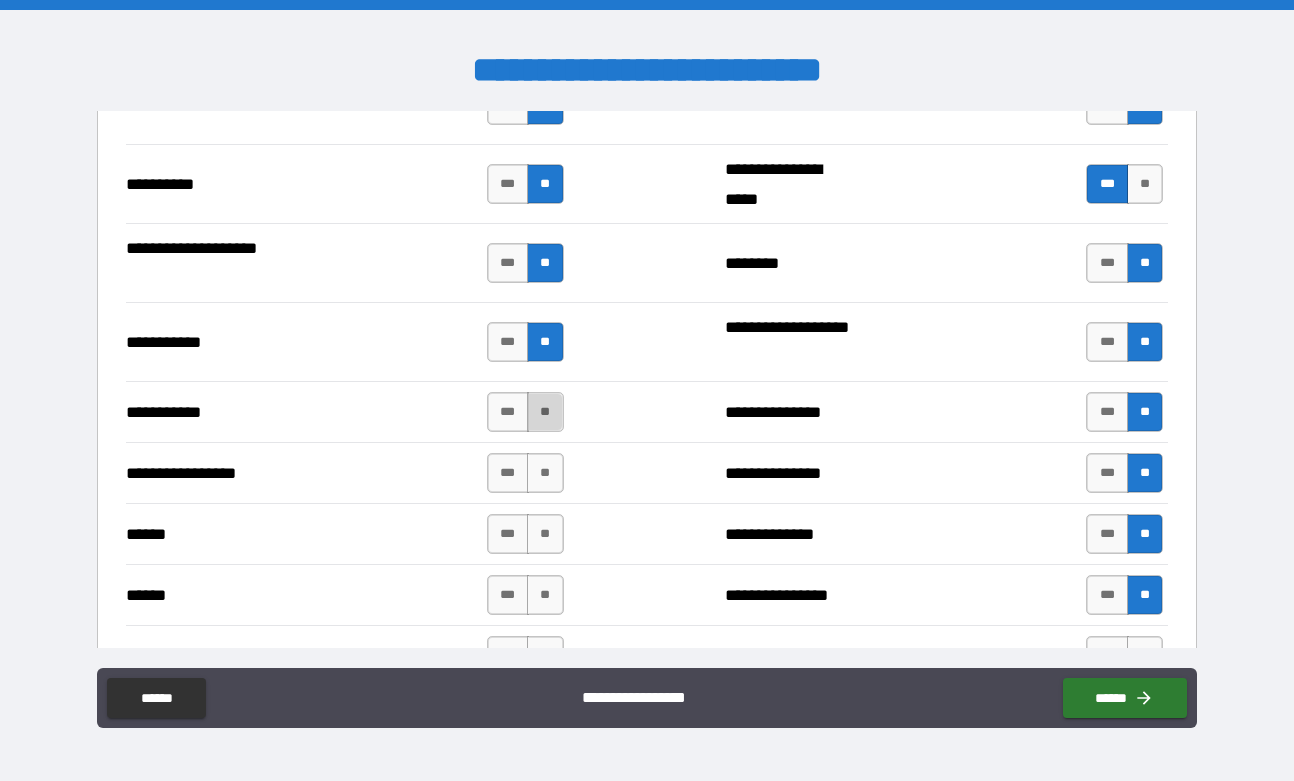 click on "**" at bounding box center [545, 412] 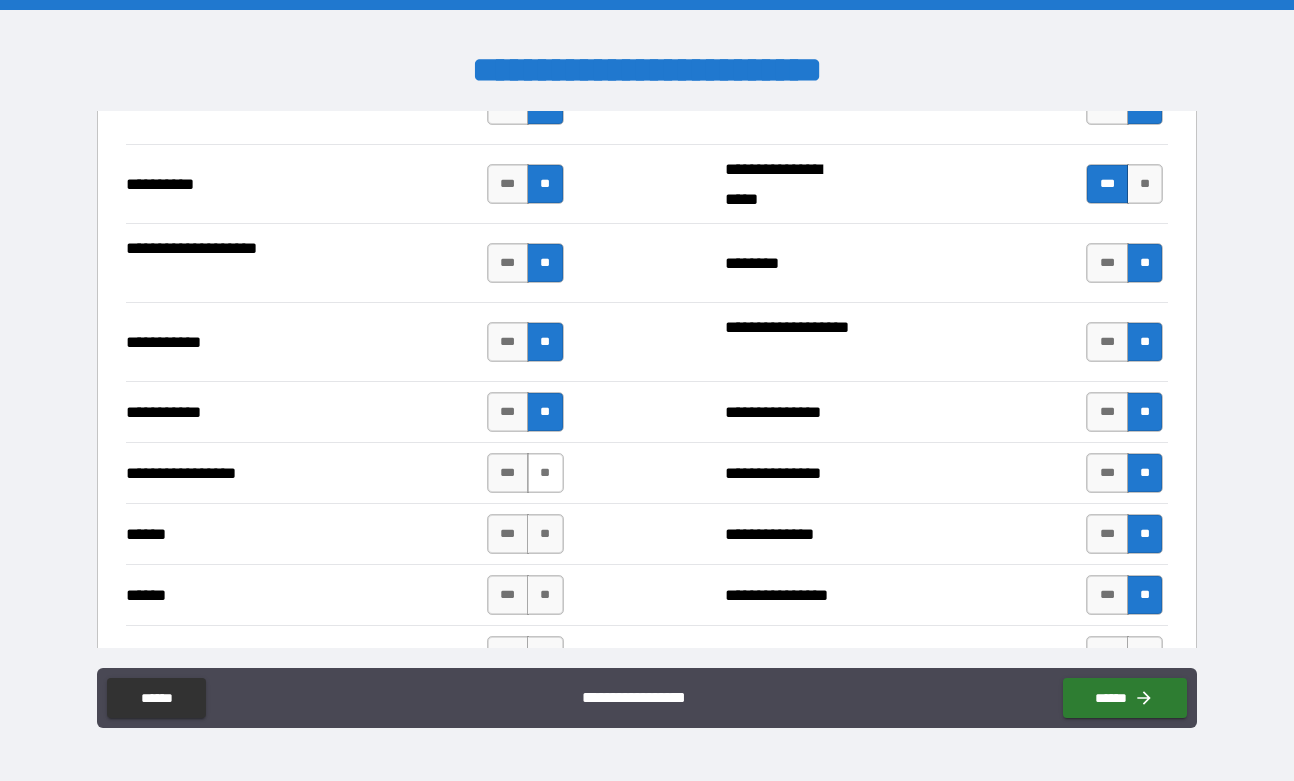 click on "**" at bounding box center [545, 473] 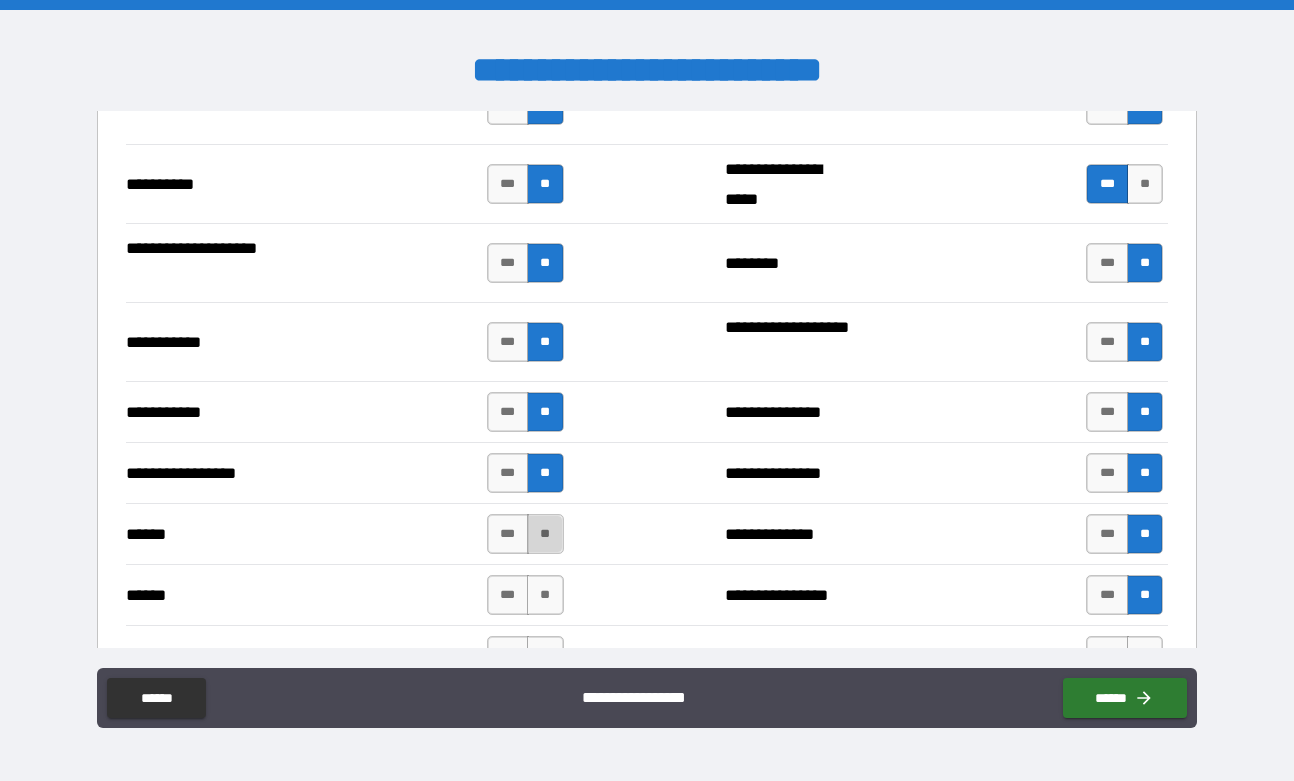 click on "**" at bounding box center (545, 534) 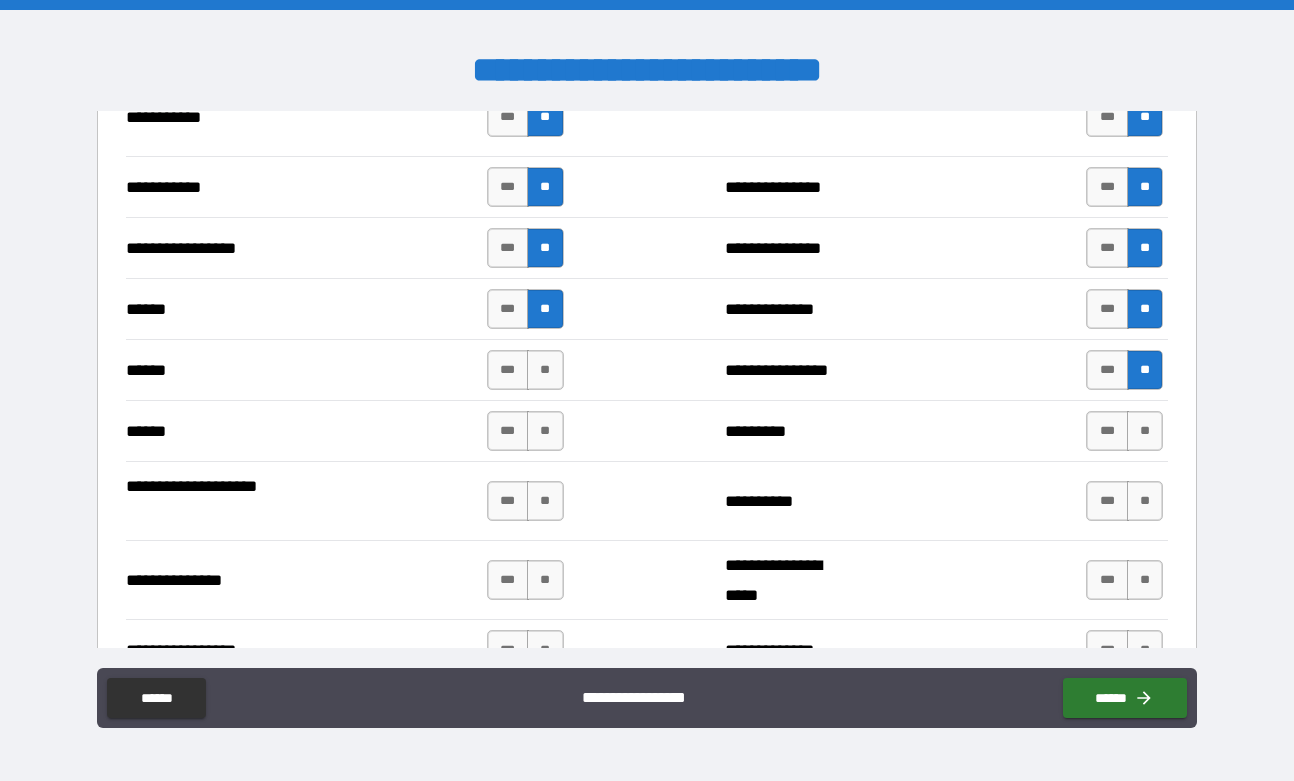 scroll, scrollTop: 2269, scrollLeft: 0, axis: vertical 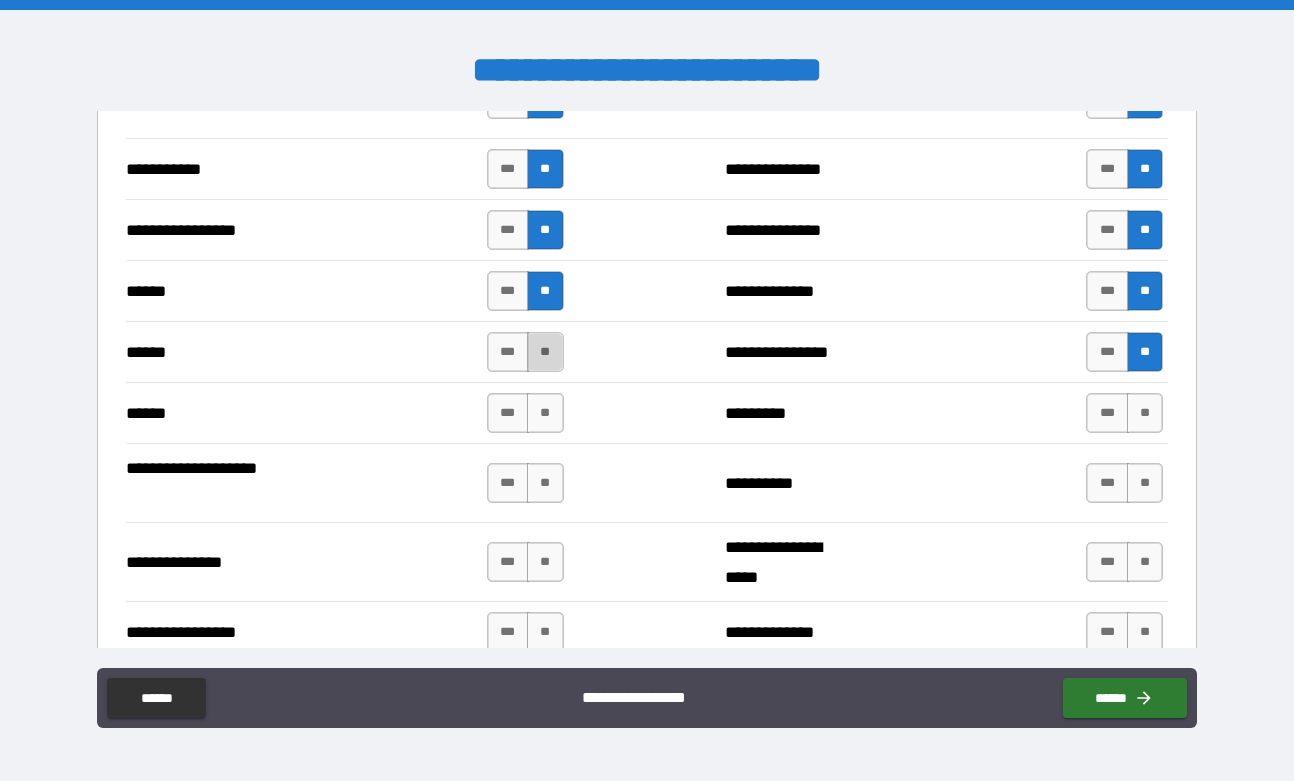 click on "**" at bounding box center (545, 352) 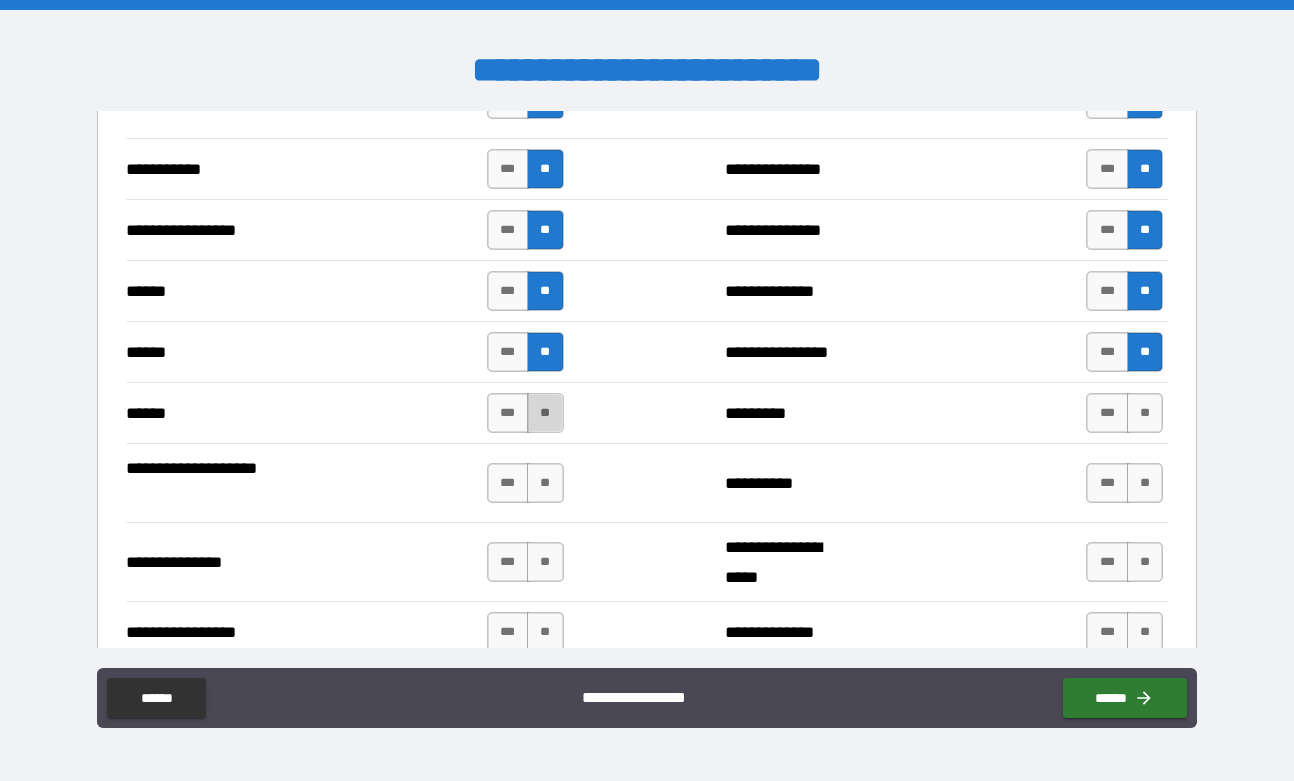 click on "**" at bounding box center (545, 413) 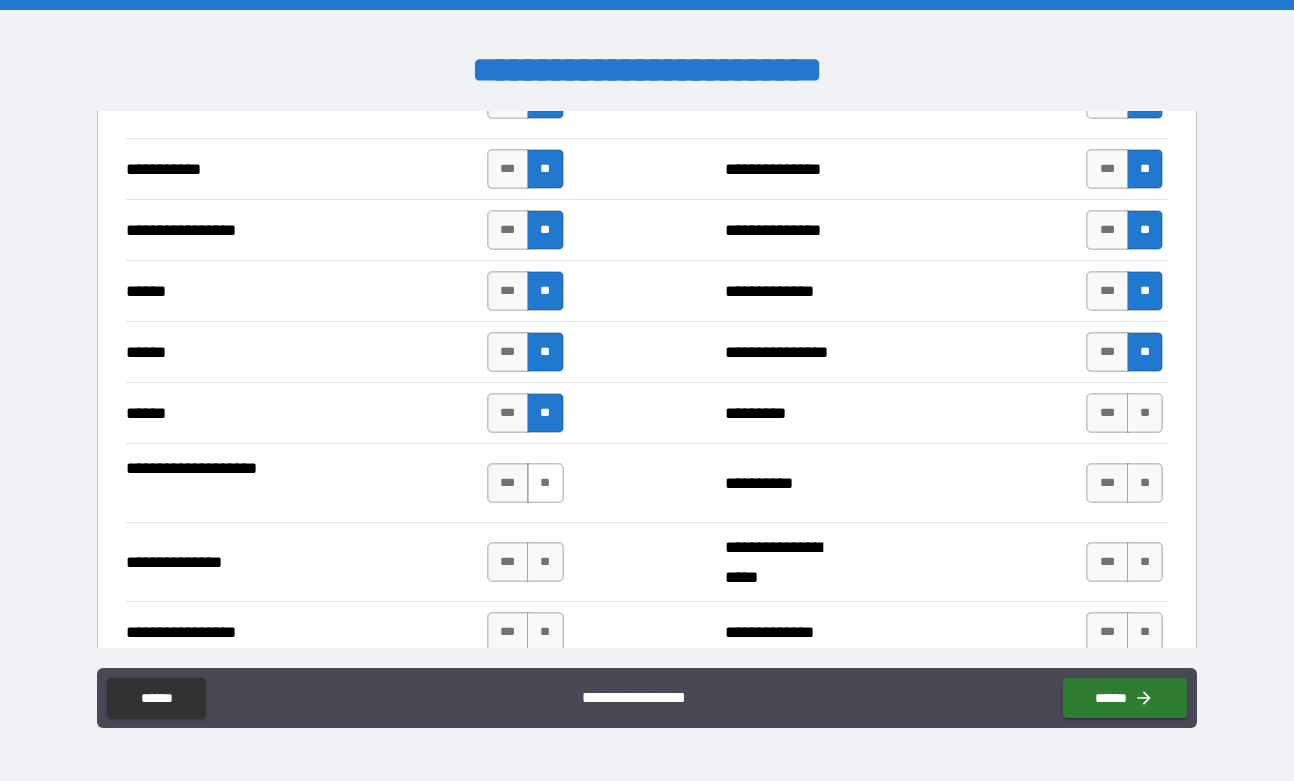 click on "**" at bounding box center [545, 483] 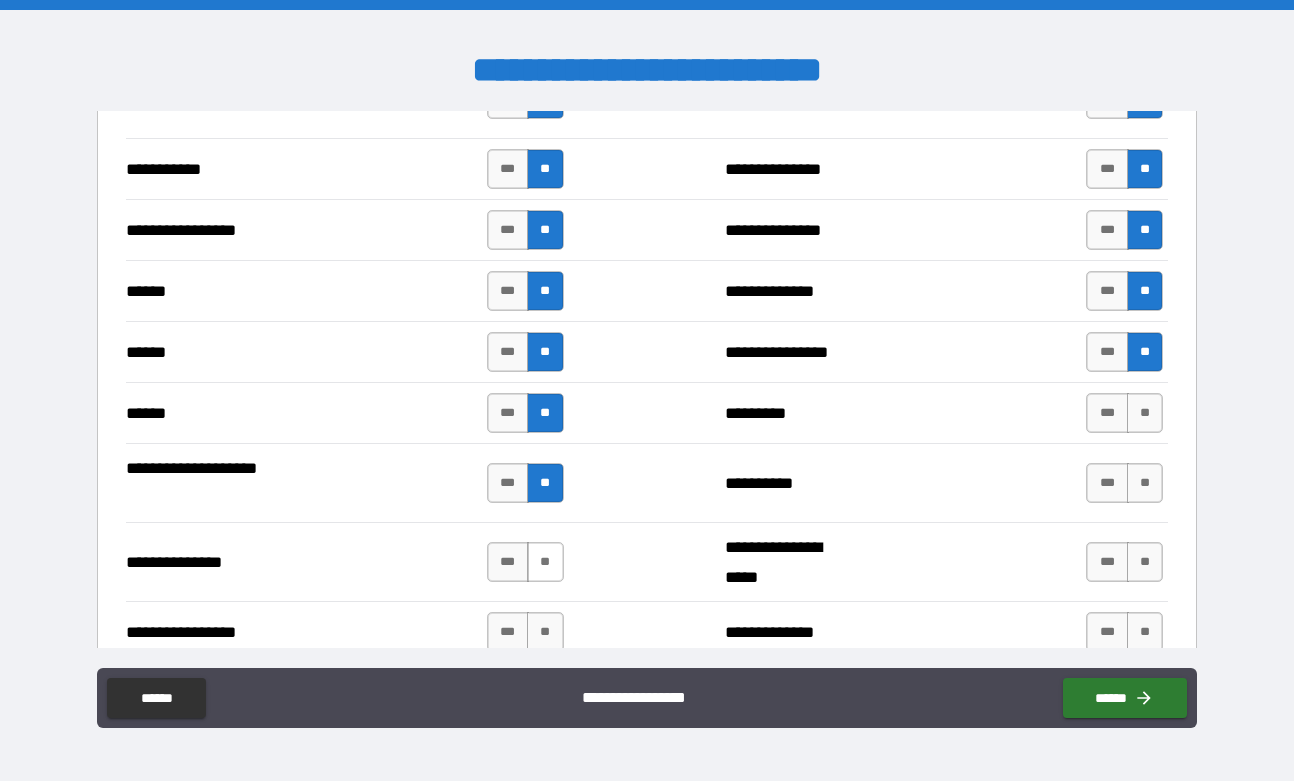 click on "**" at bounding box center (545, 562) 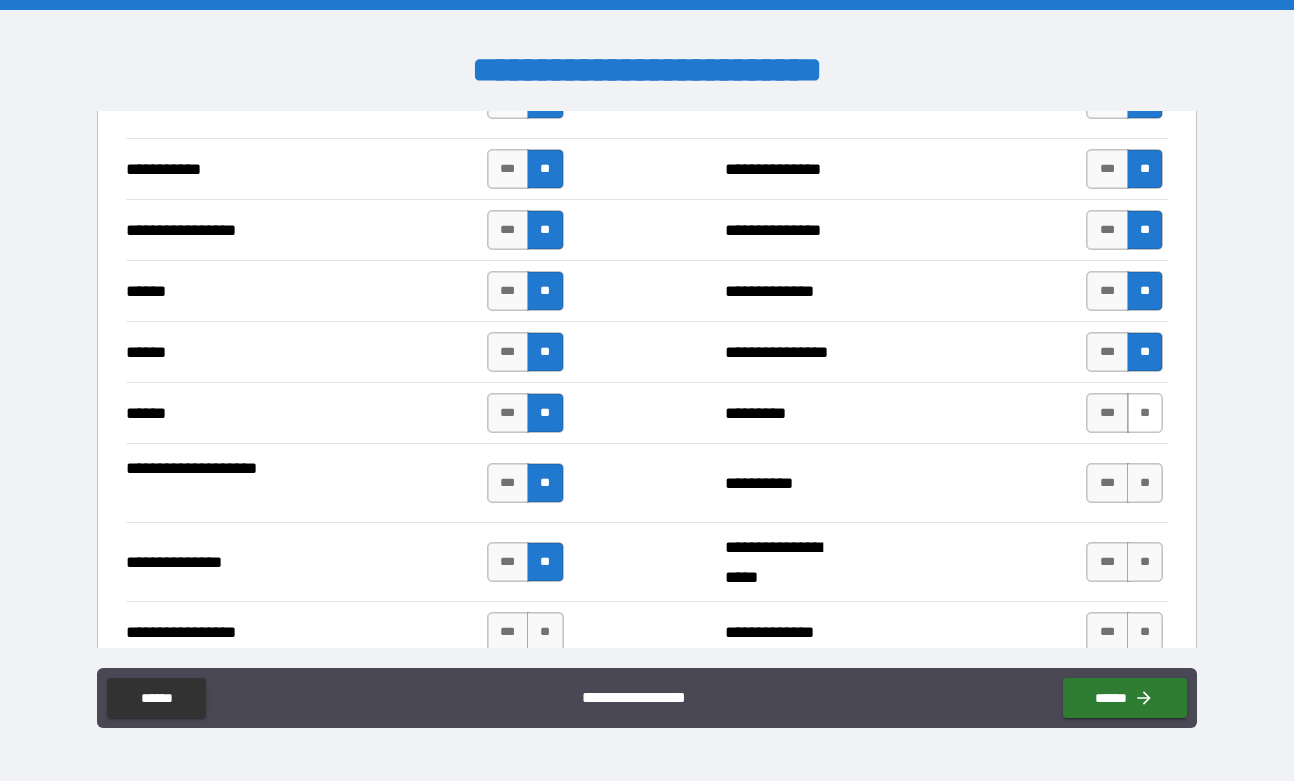 click on "**" at bounding box center (1145, 413) 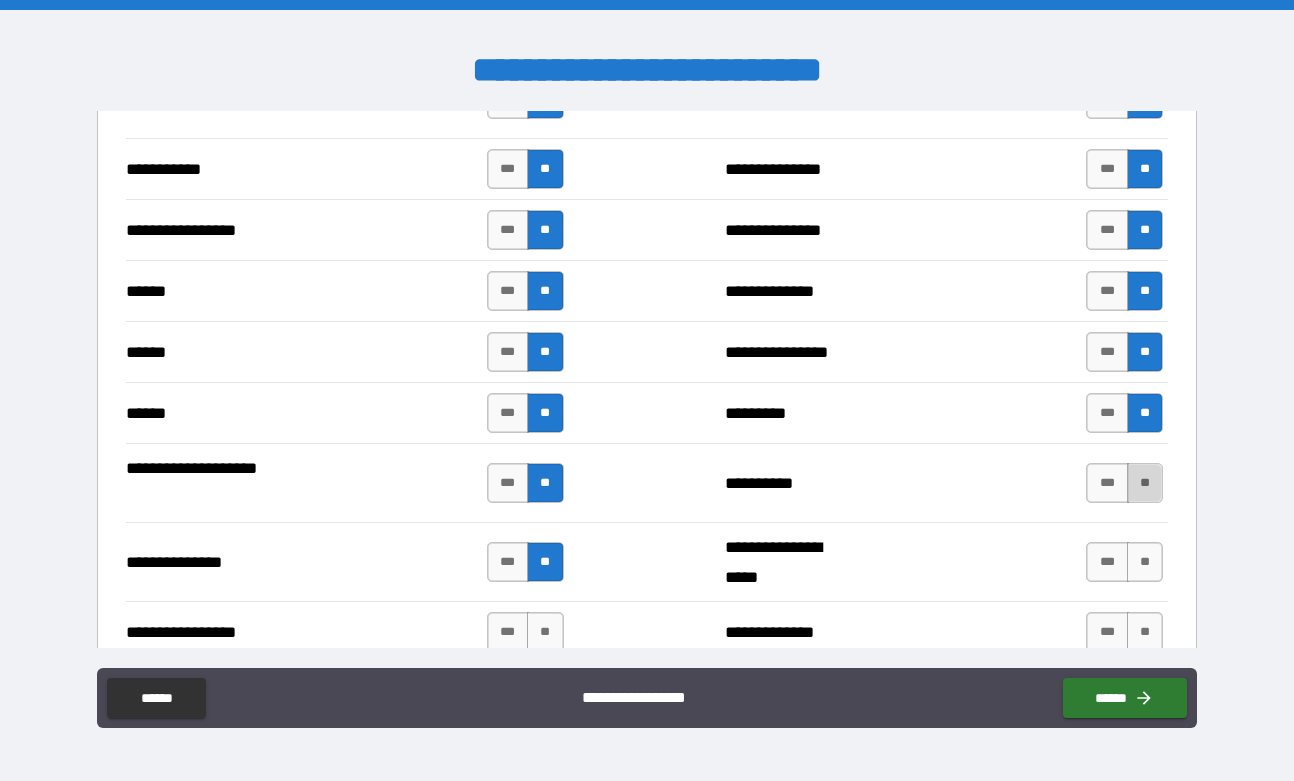 click on "**" at bounding box center [1145, 483] 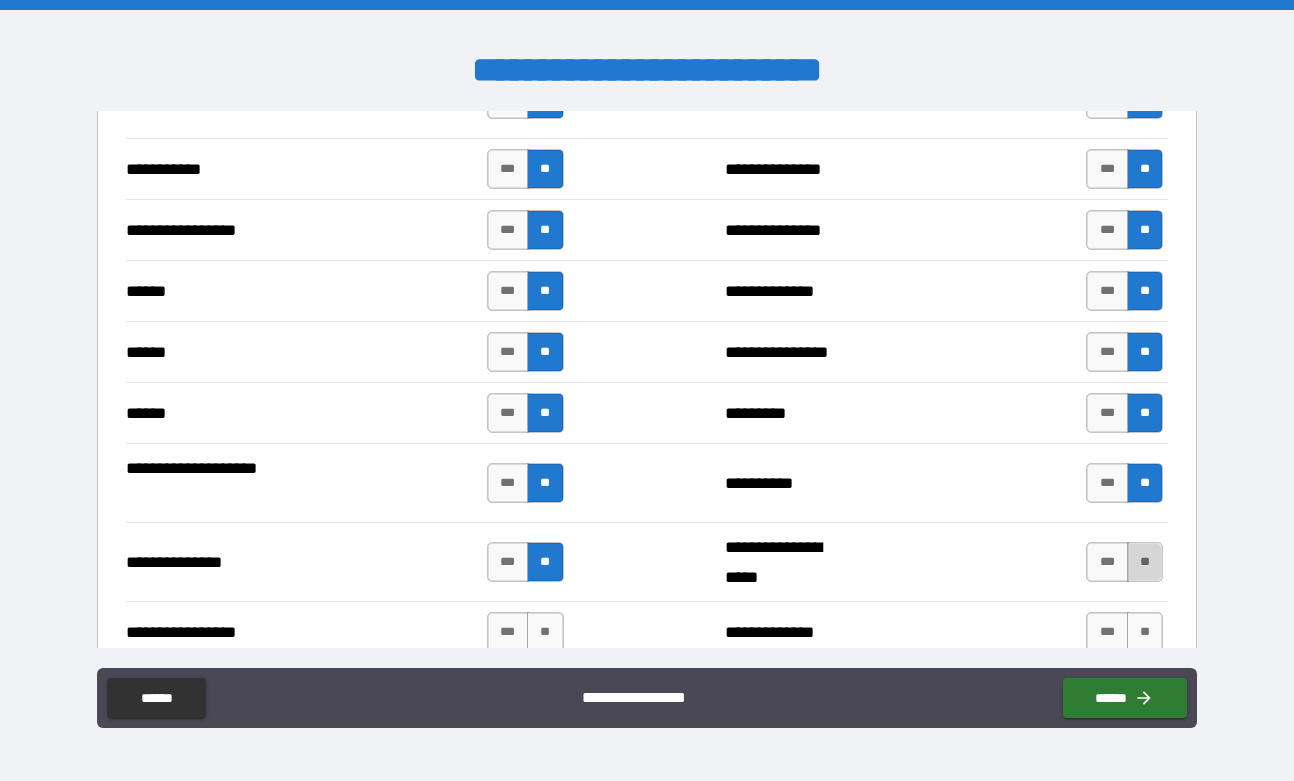 click on "**" at bounding box center (1145, 562) 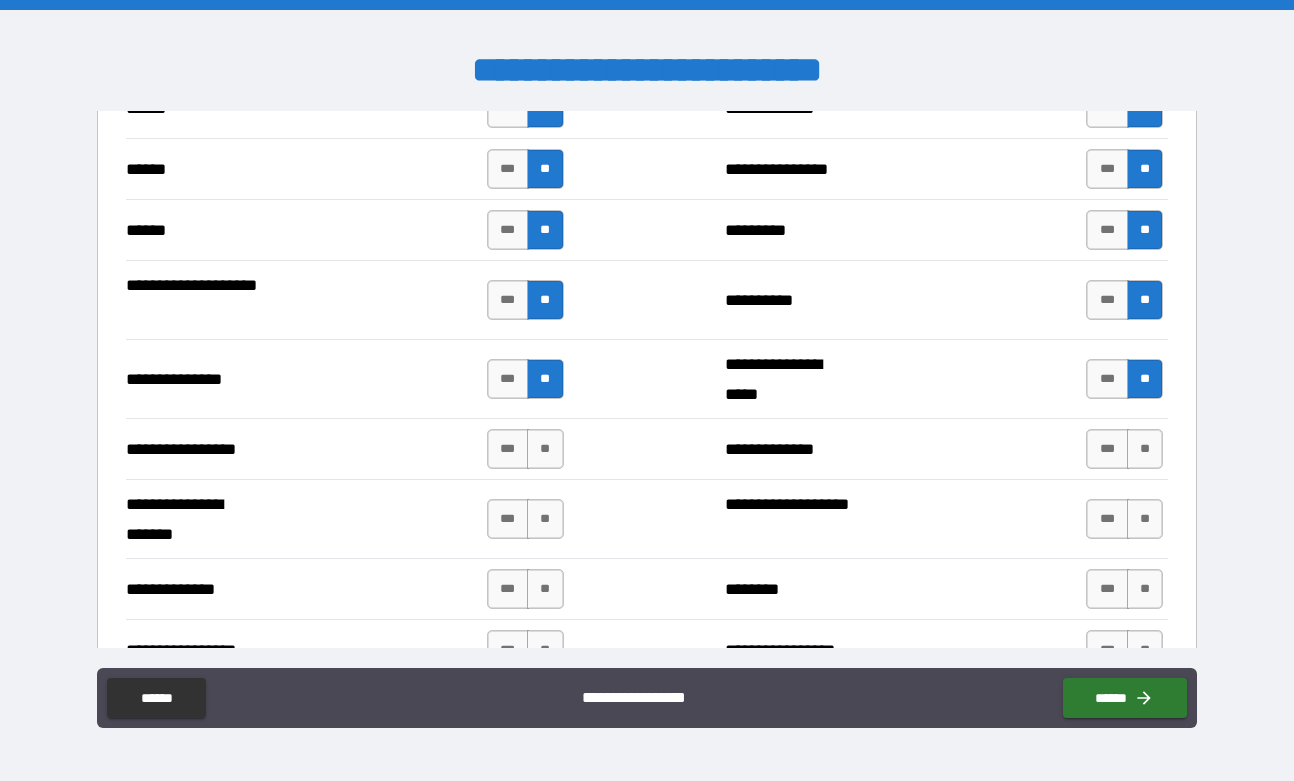 scroll, scrollTop: 2457, scrollLeft: 0, axis: vertical 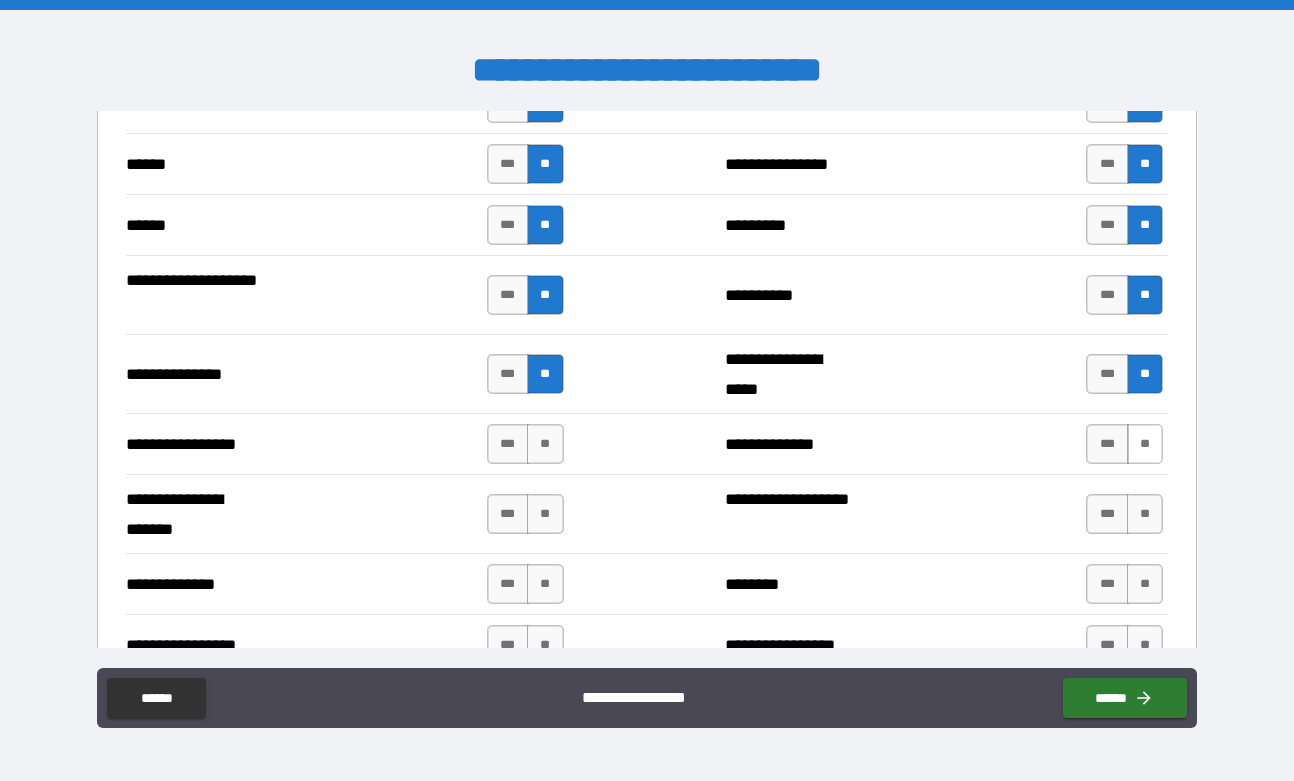 click on "**" at bounding box center (1145, 444) 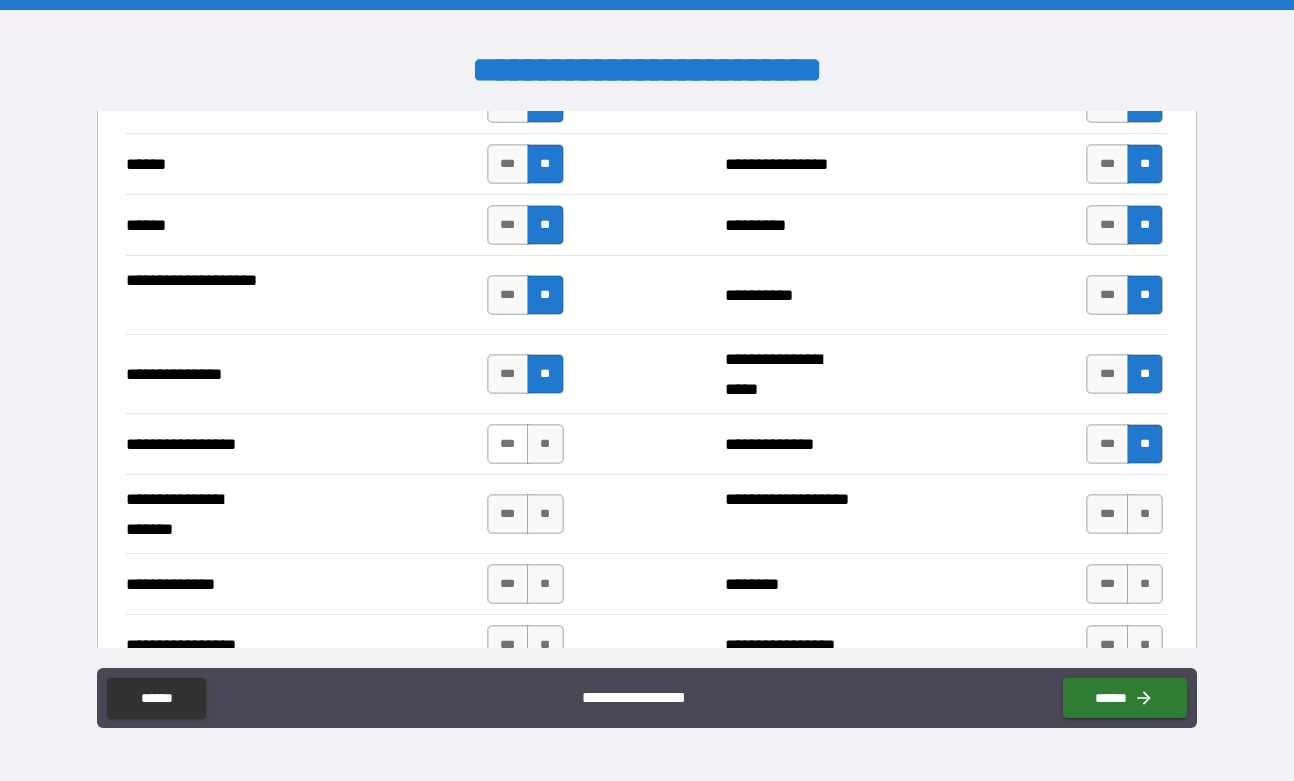 click on "***" at bounding box center (508, 444) 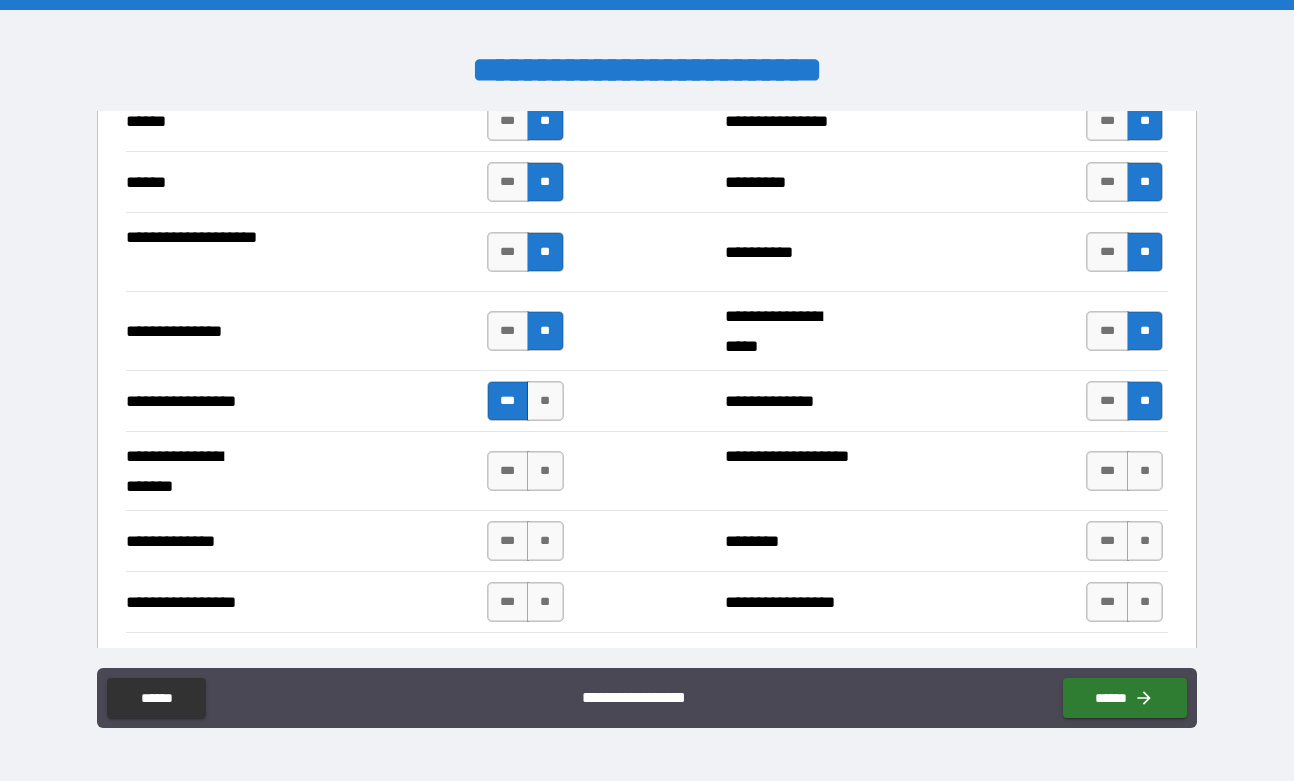 scroll, scrollTop: 2517, scrollLeft: 0, axis: vertical 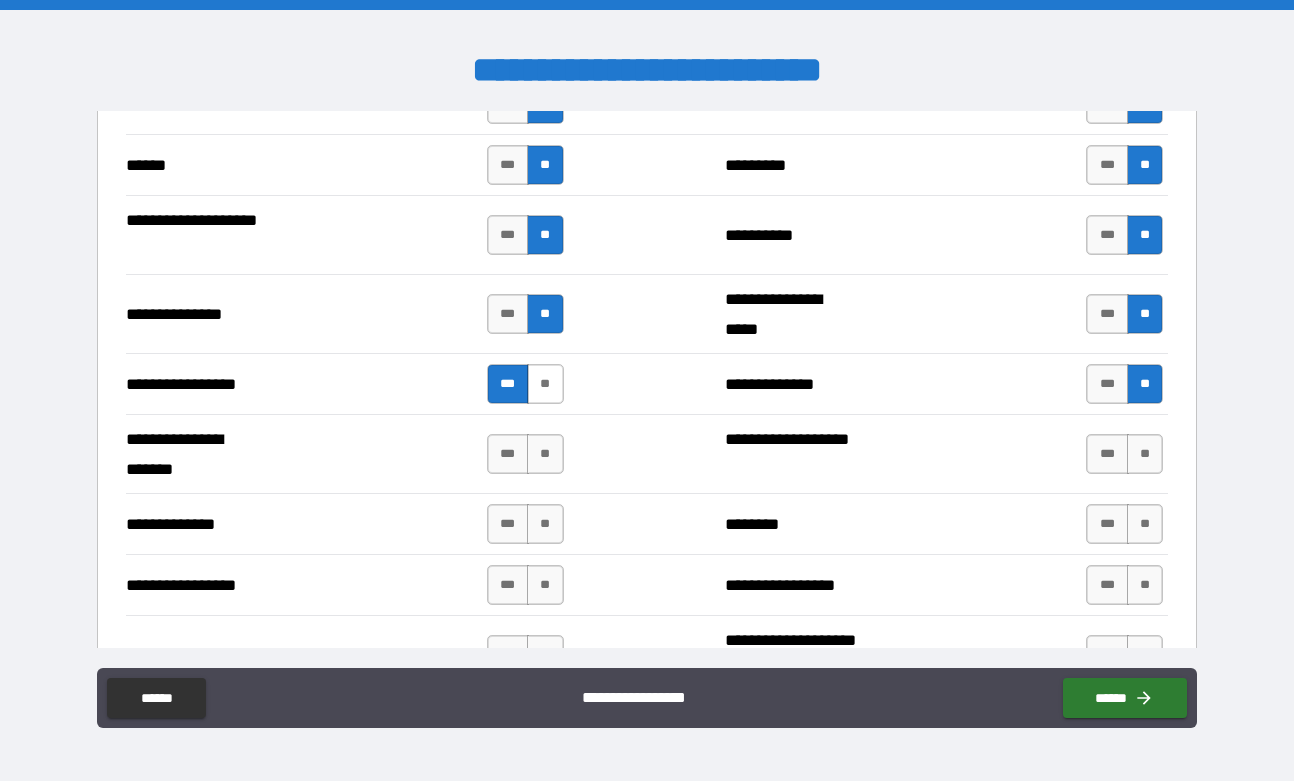 click on "**" at bounding box center (545, 384) 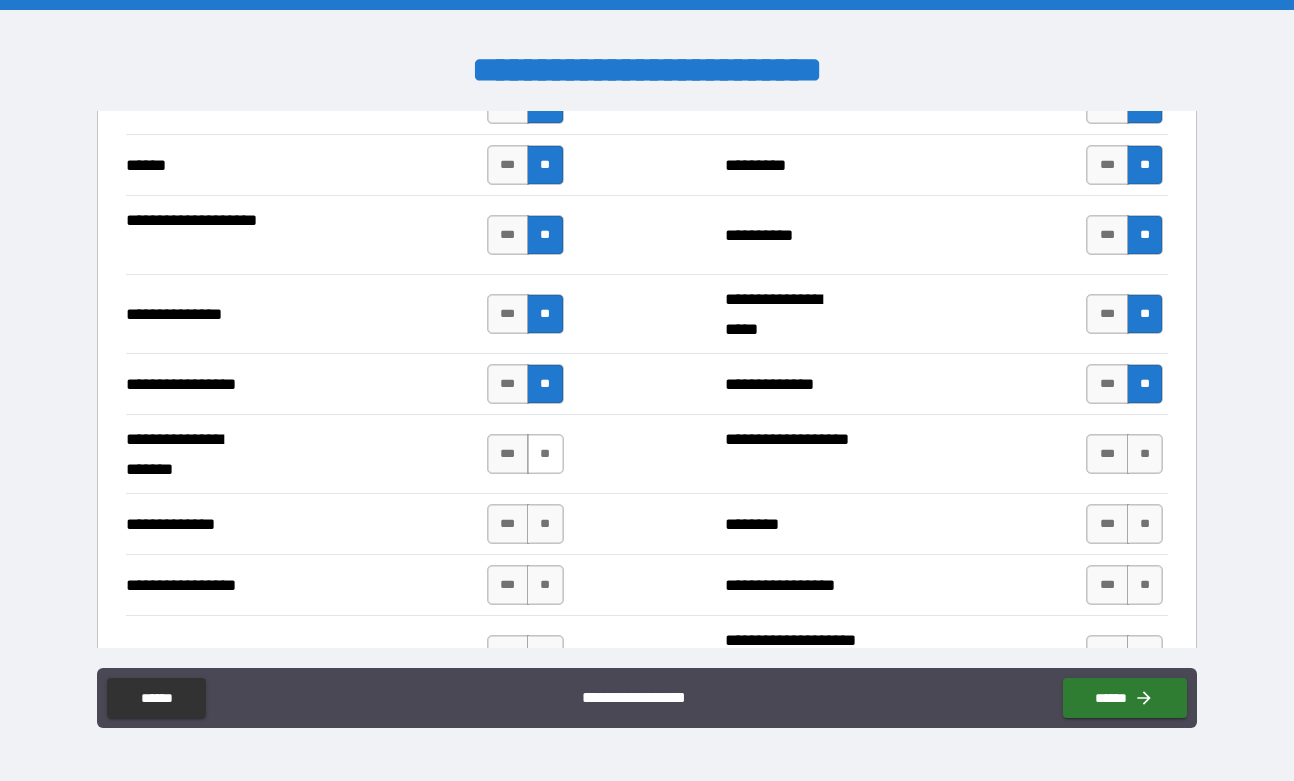 click on "**" at bounding box center [545, 454] 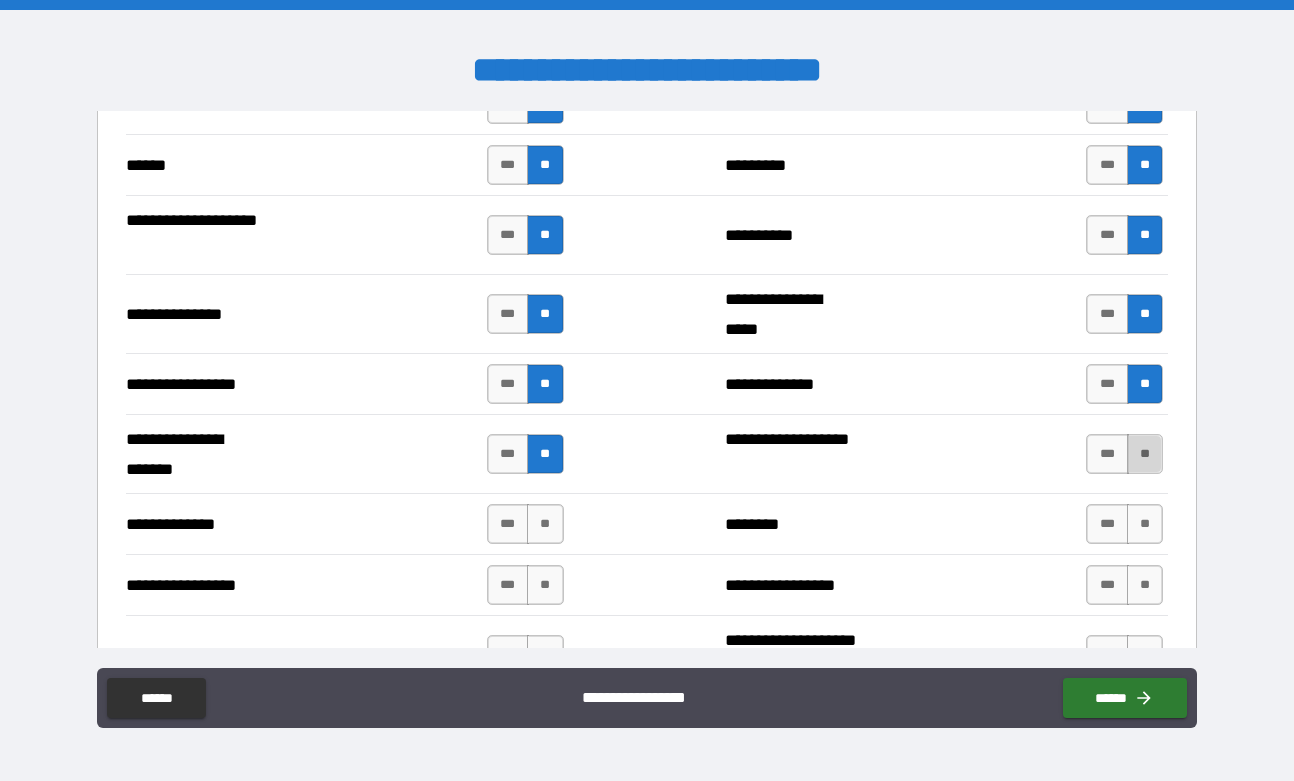 click on "**" at bounding box center [1145, 454] 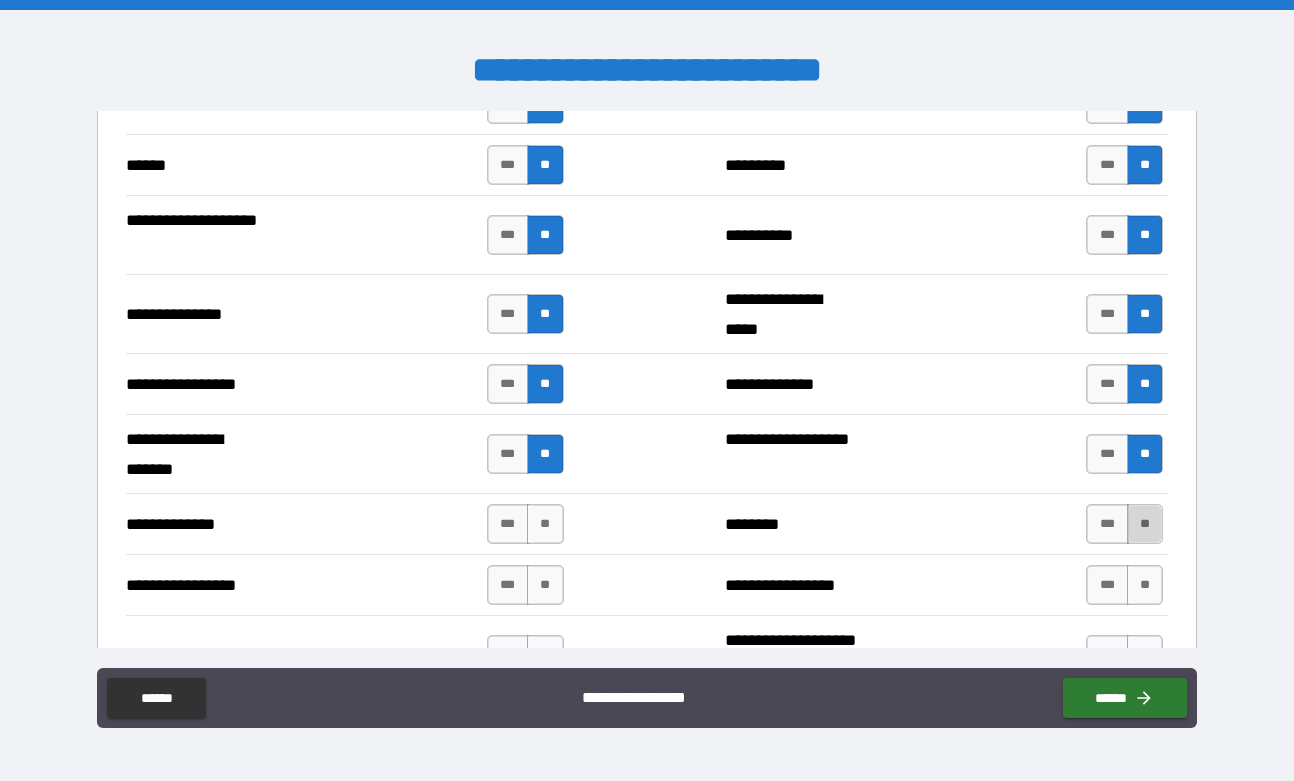 click on "**" at bounding box center [1145, 524] 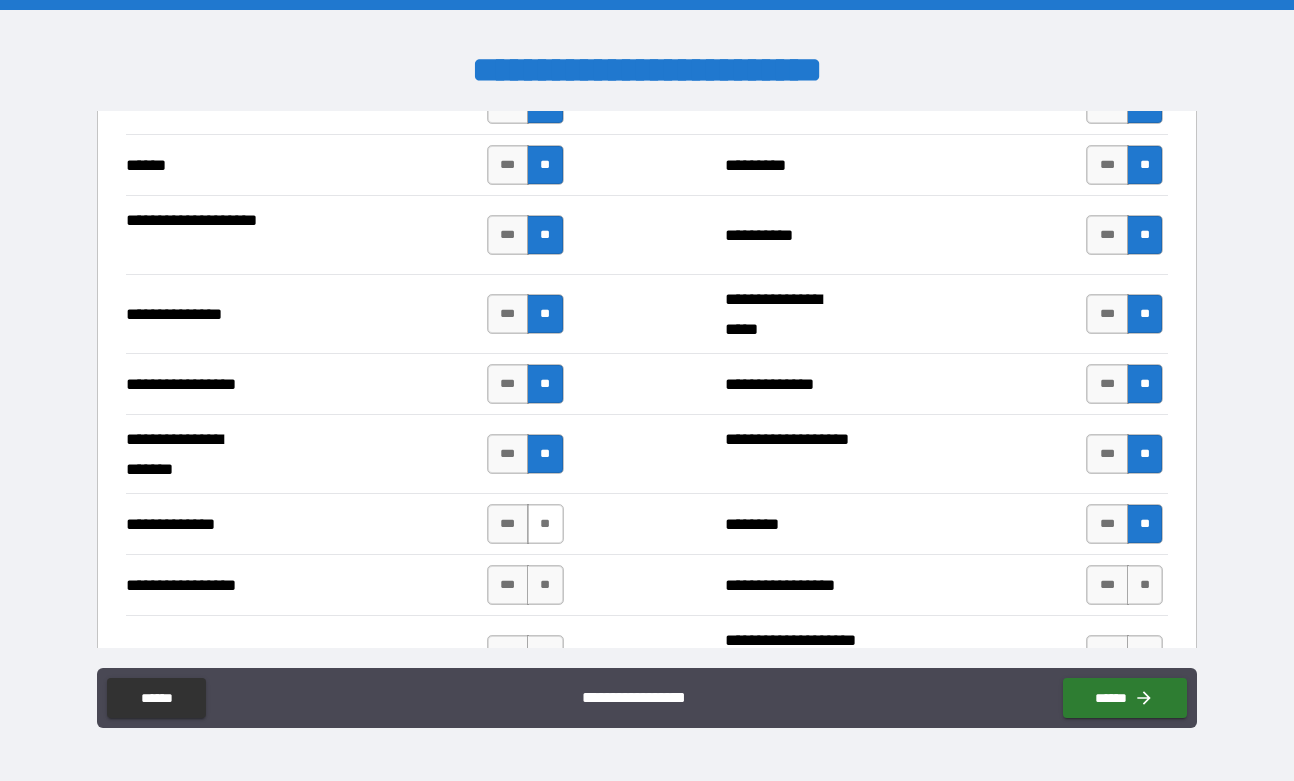 click on "**" at bounding box center (545, 524) 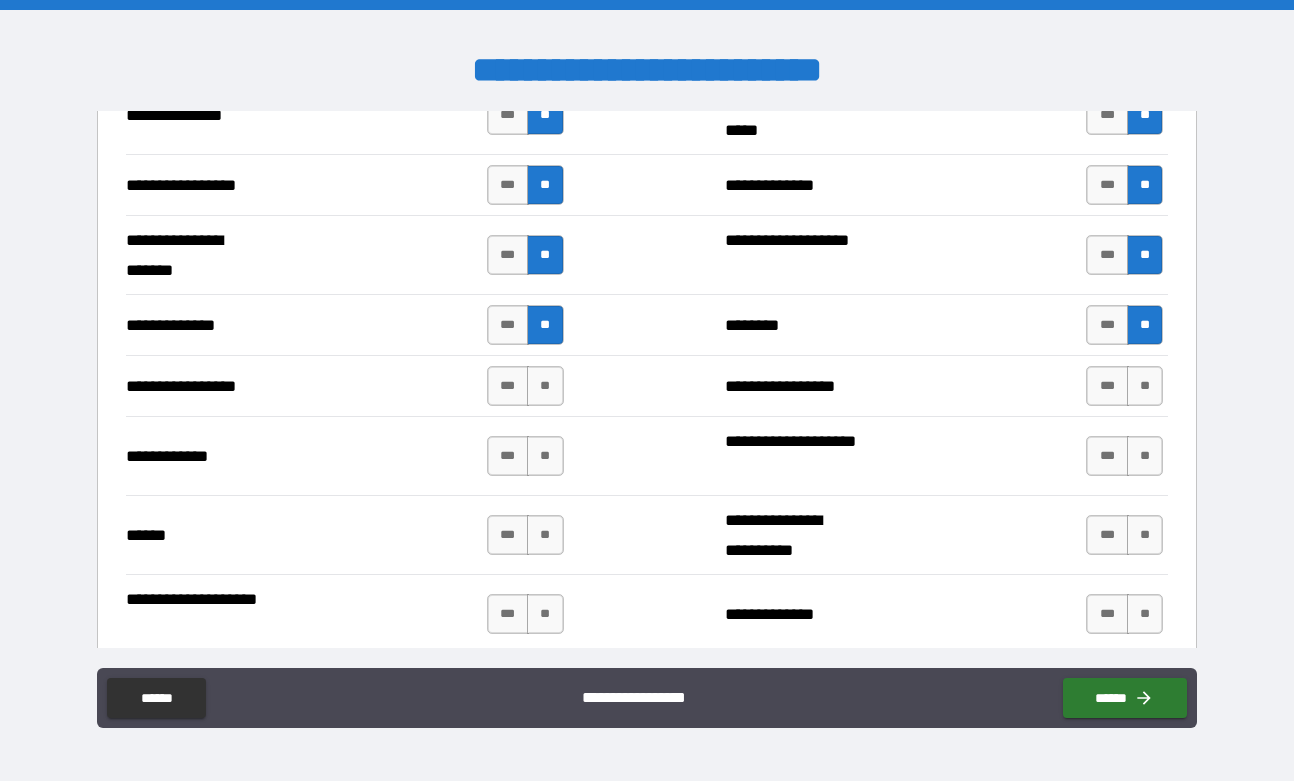 scroll, scrollTop: 2725, scrollLeft: 0, axis: vertical 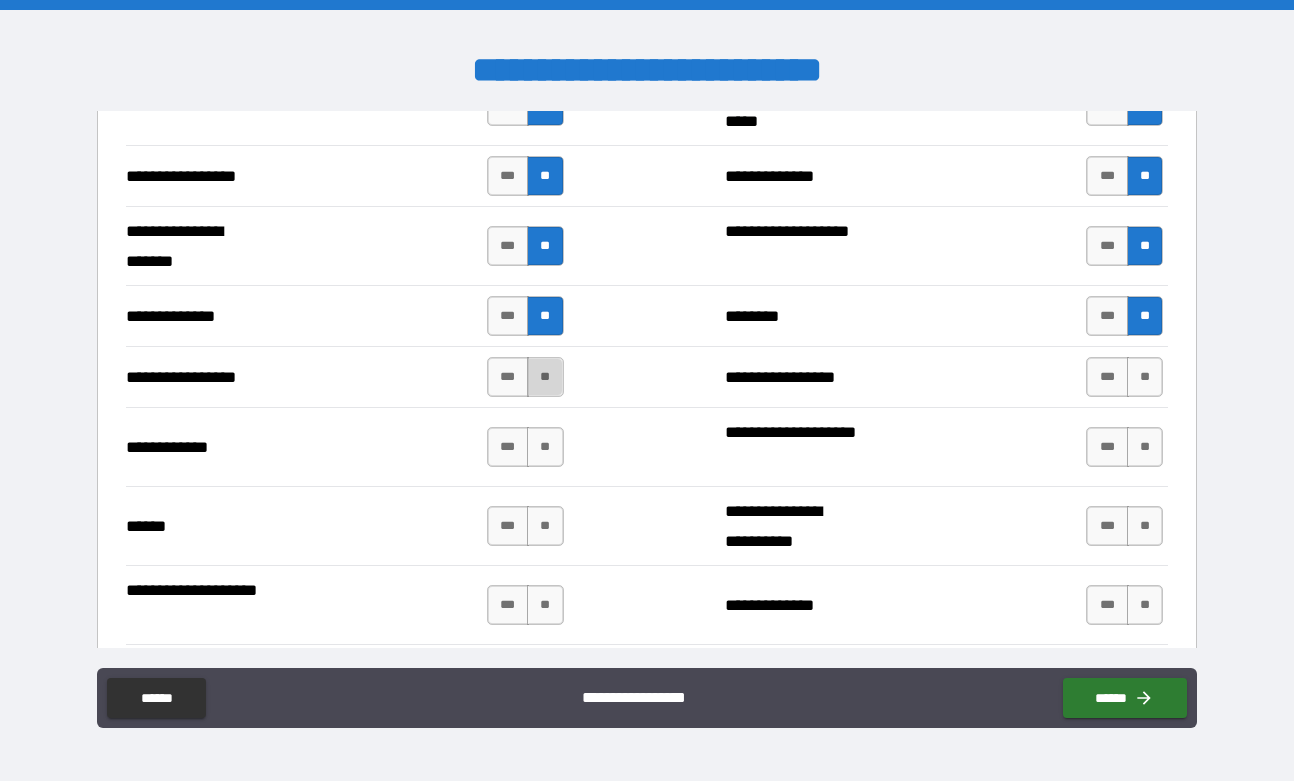 click on "**" at bounding box center [545, 377] 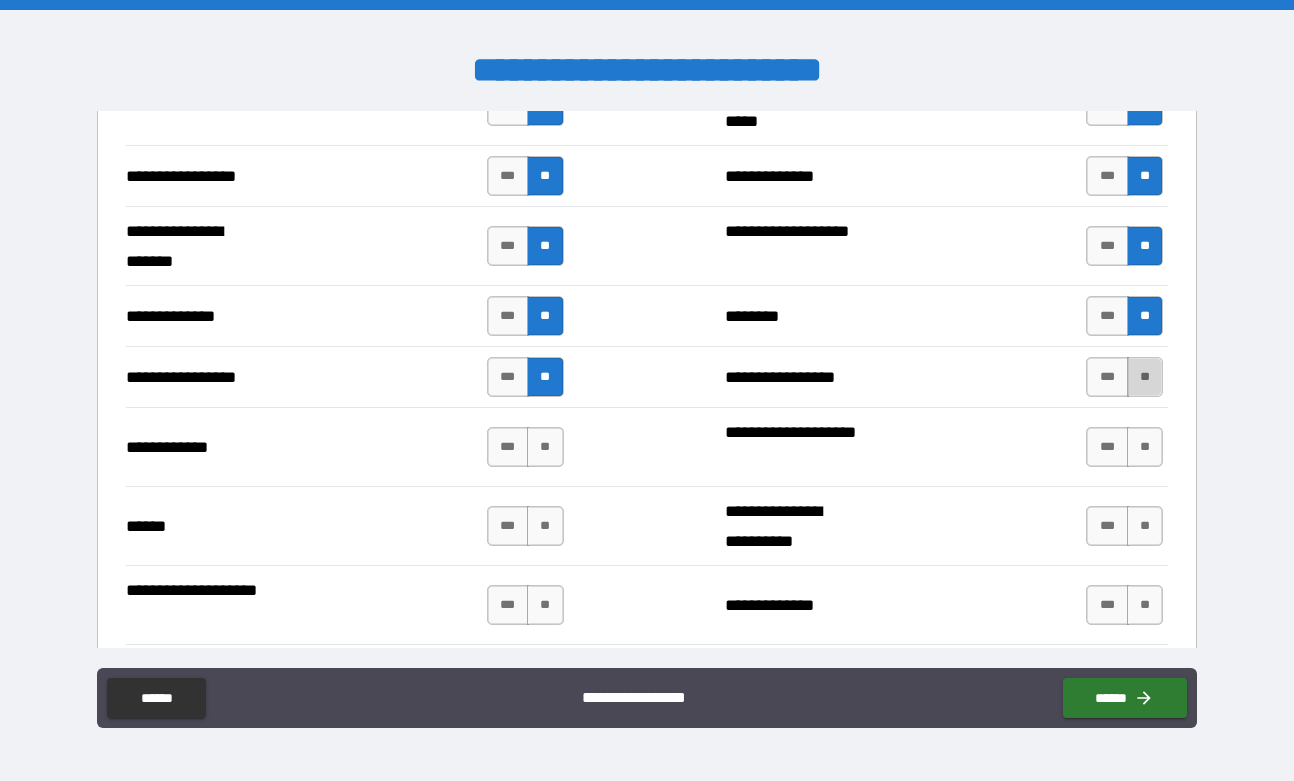click on "**" at bounding box center (1145, 377) 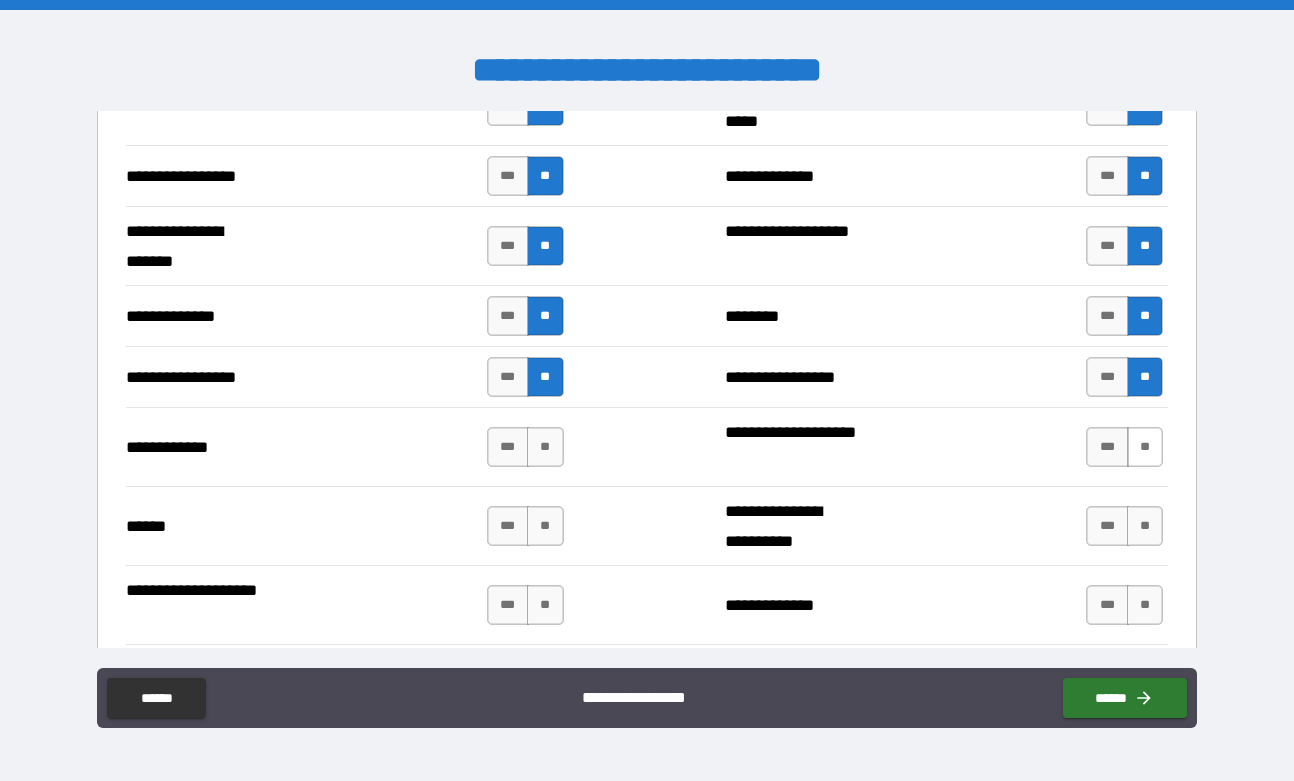 click on "**" at bounding box center (1145, 447) 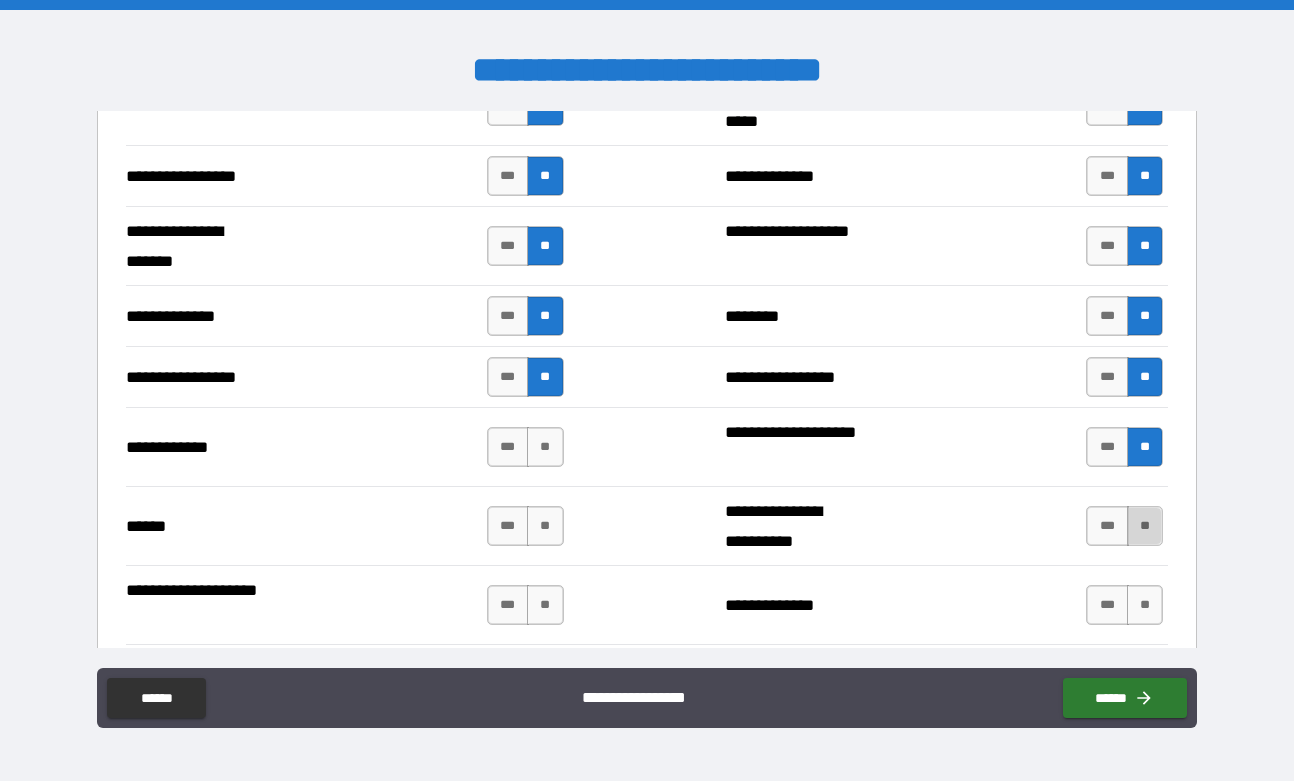 click on "**" at bounding box center [1145, 526] 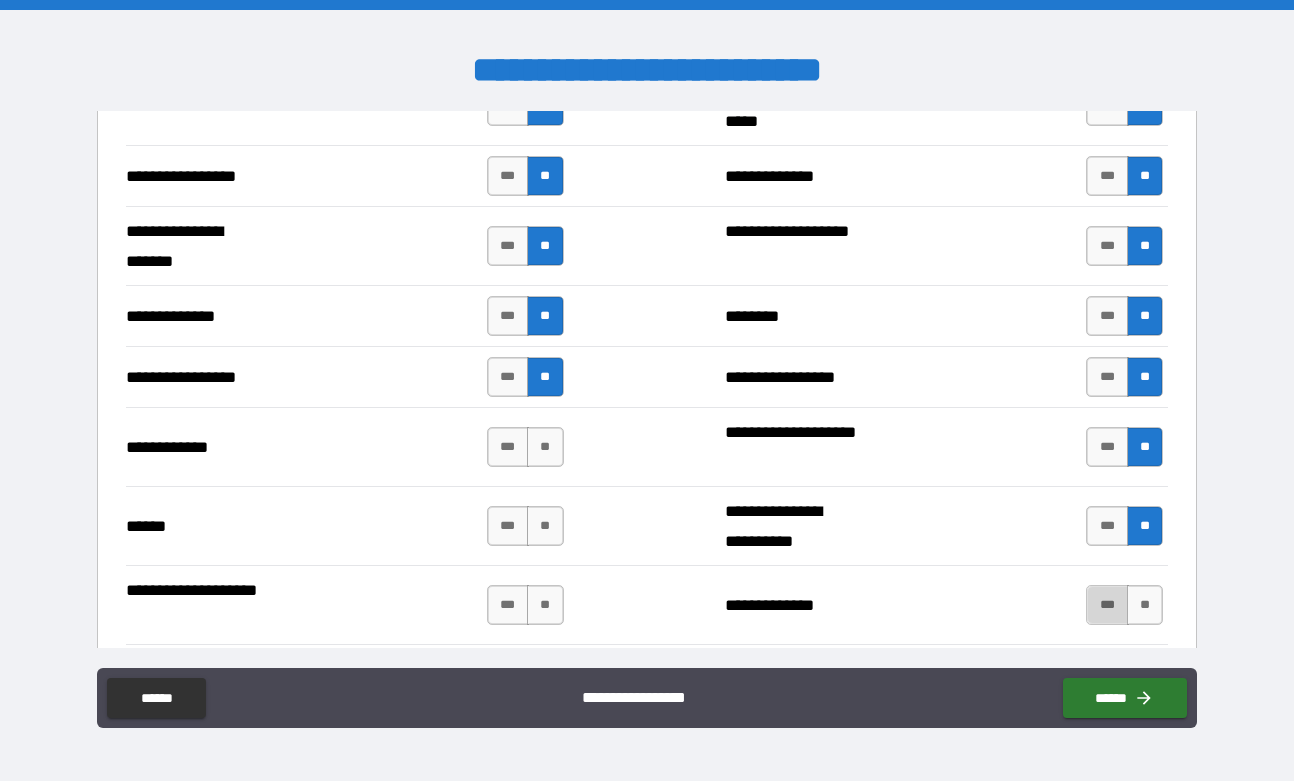 click on "***" at bounding box center (1107, 605) 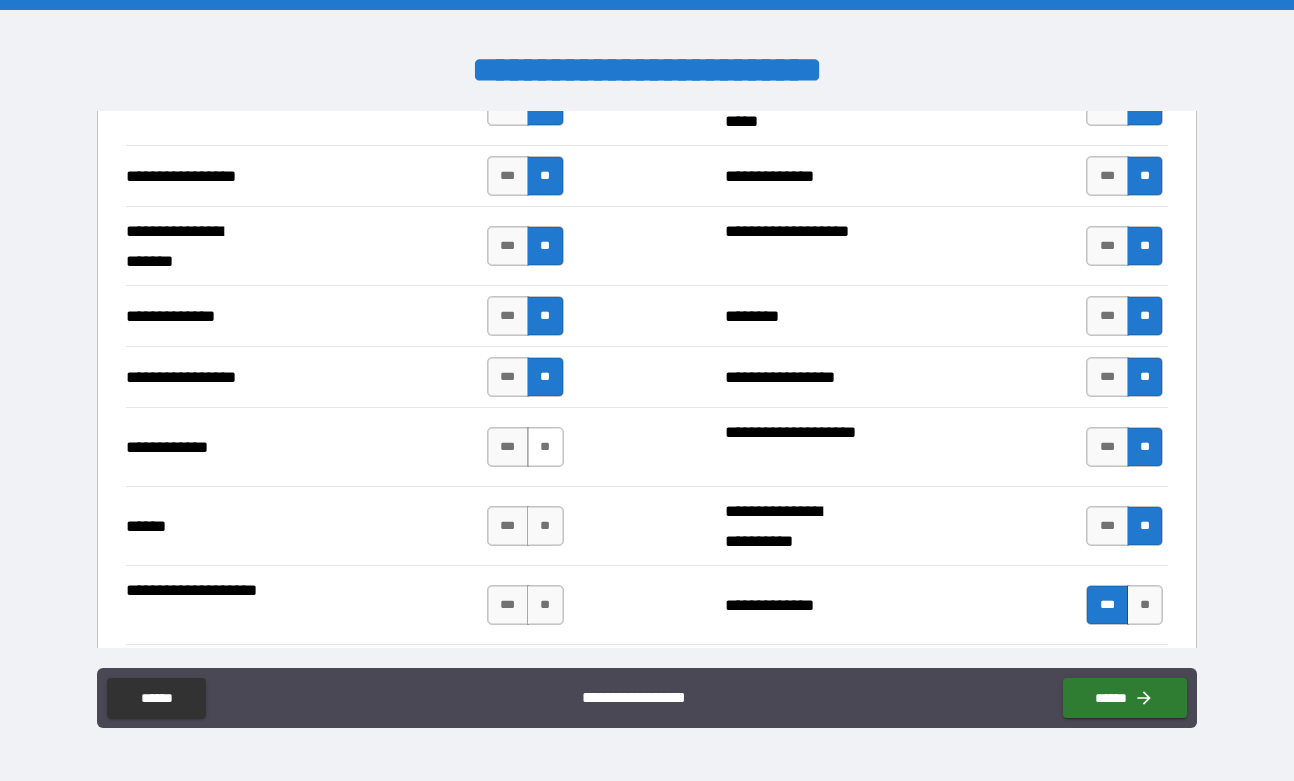 click on "**" at bounding box center [545, 447] 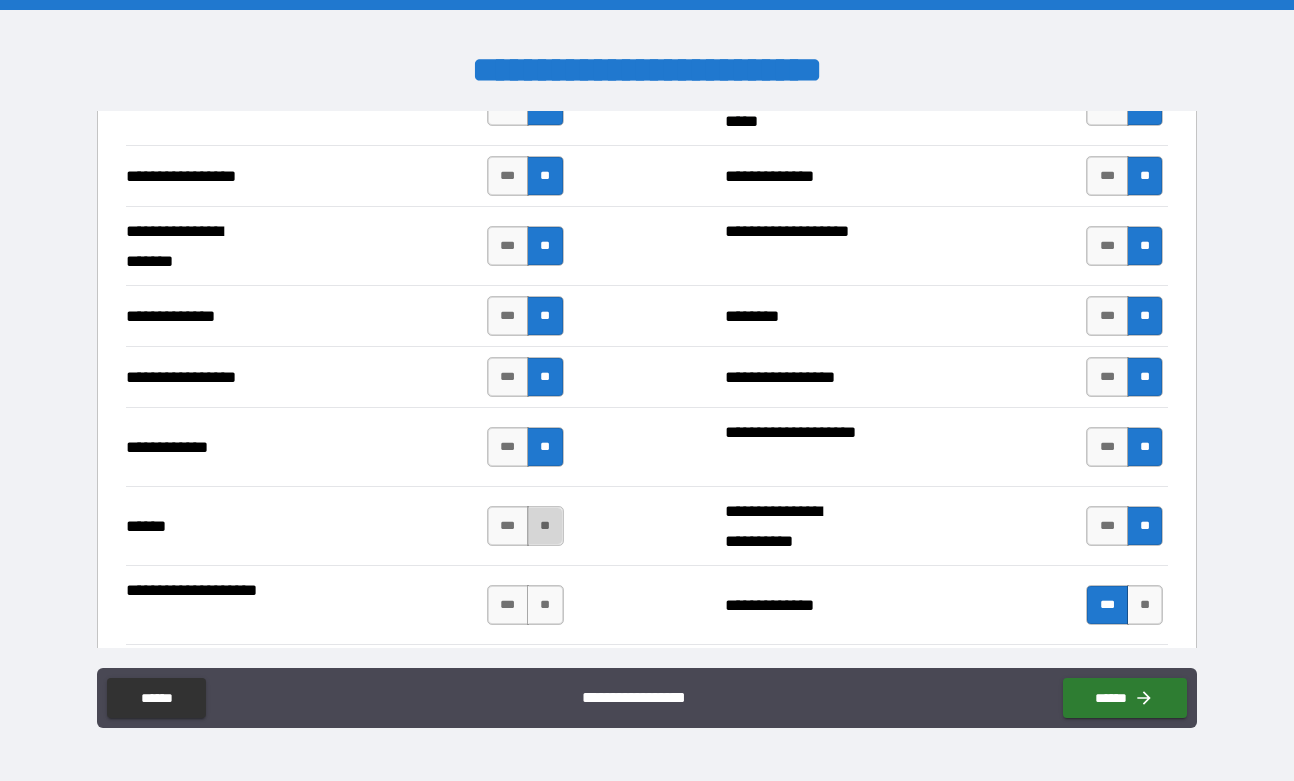 click on "**" at bounding box center [545, 526] 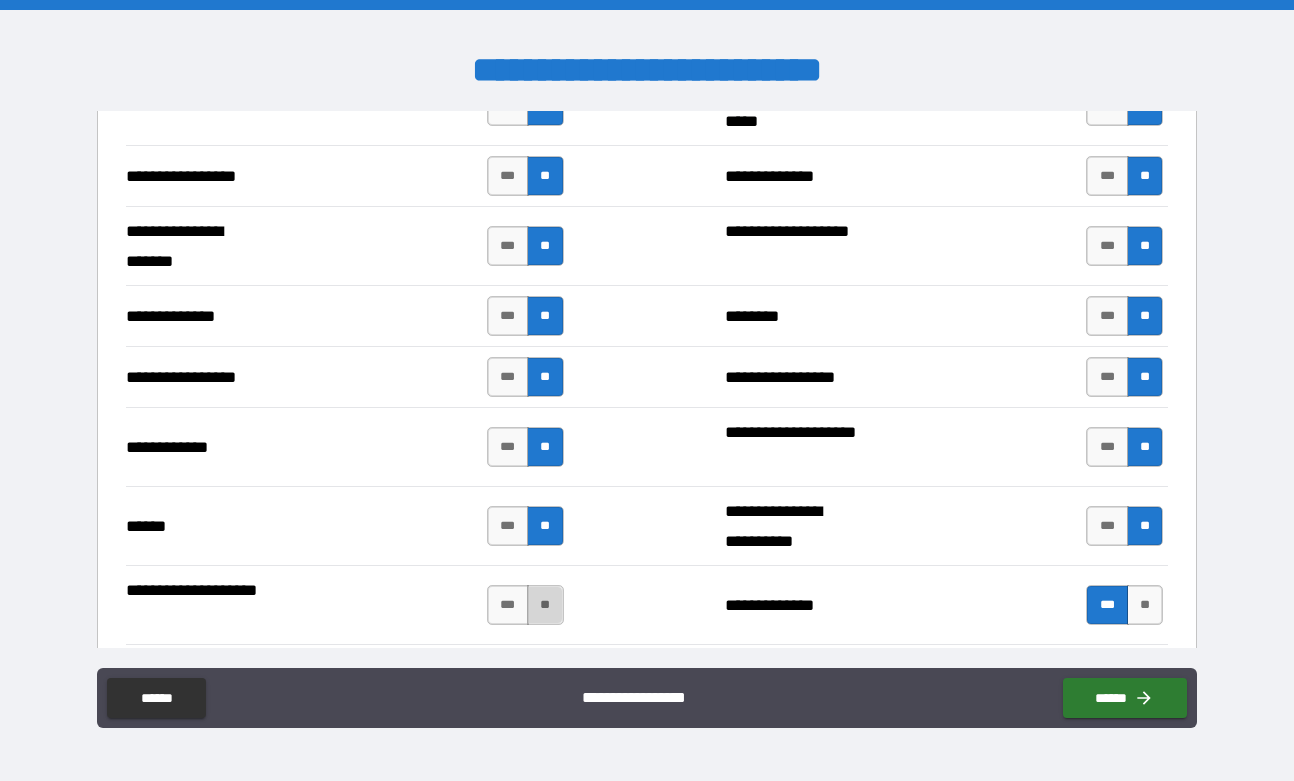 click on "**" at bounding box center (545, 605) 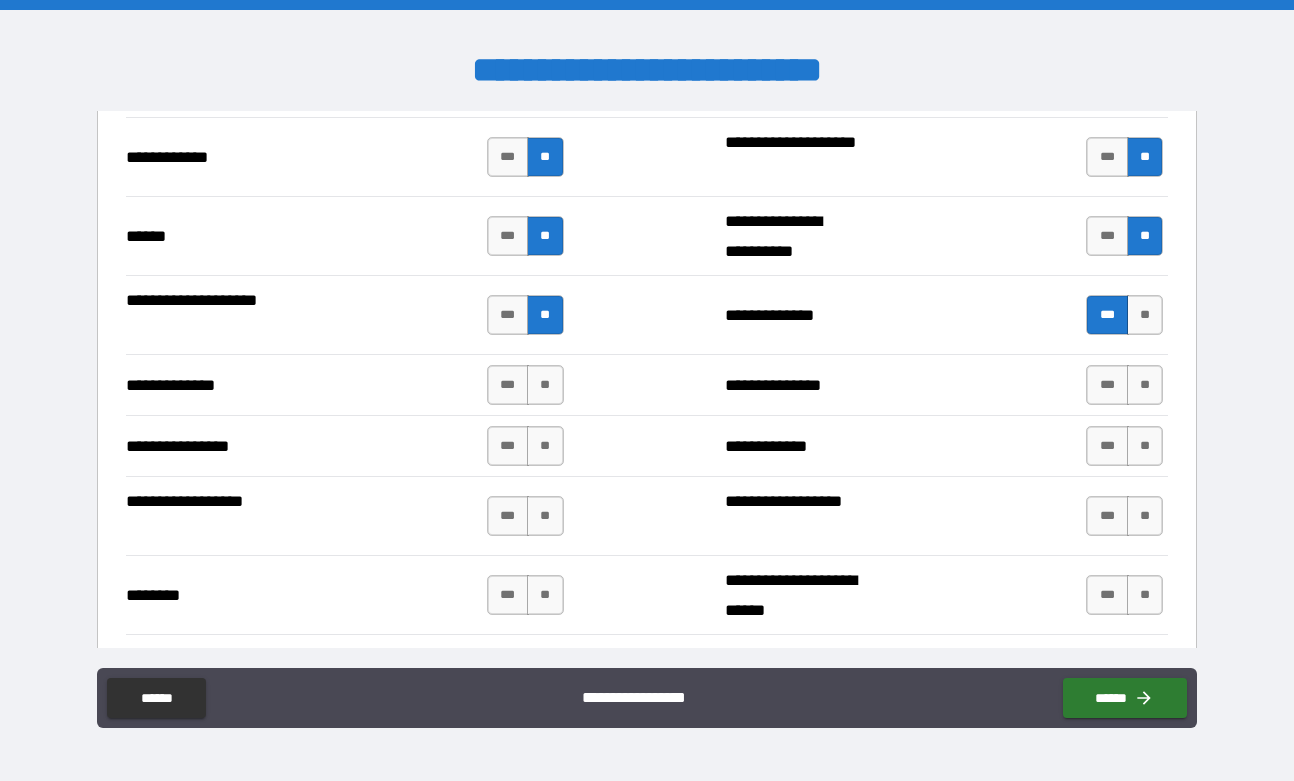 scroll, scrollTop: 3018, scrollLeft: 0, axis: vertical 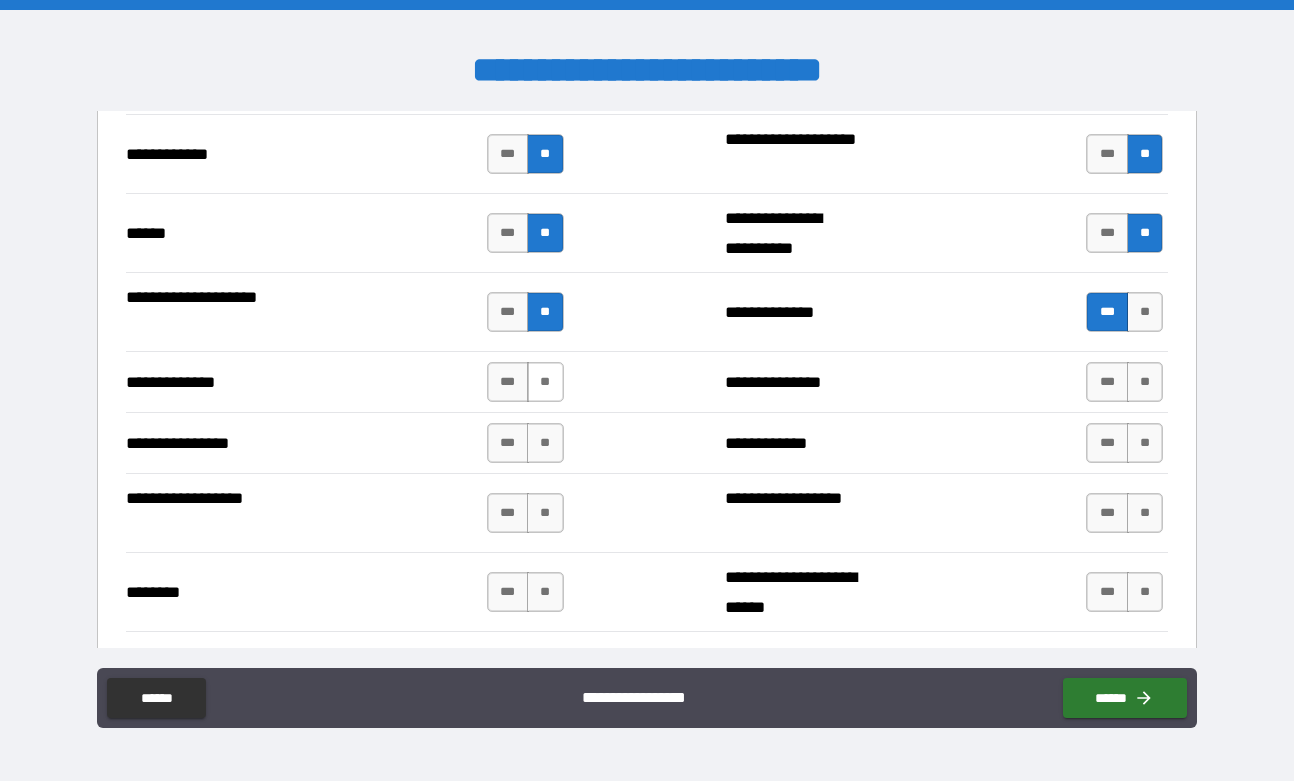 click on "**" at bounding box center [545, 382] 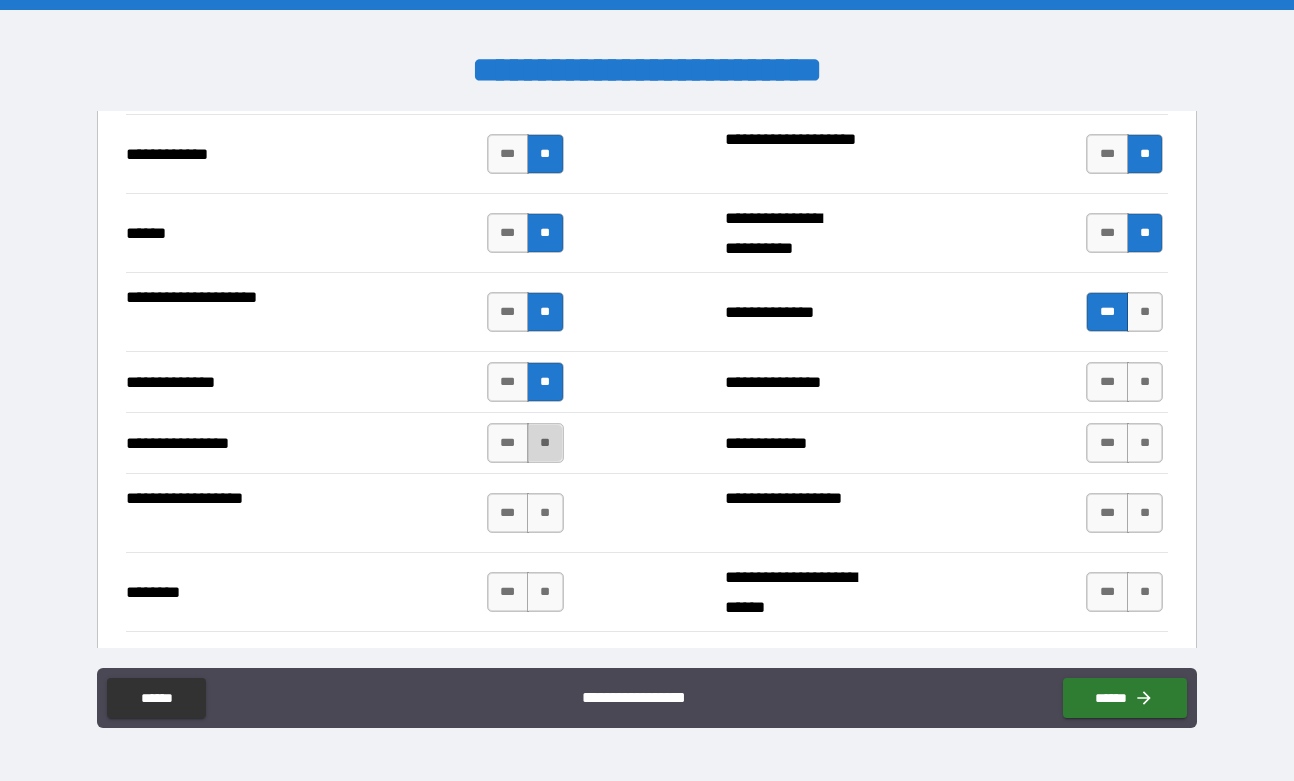 click on "**" at bounding box center [545, 443] 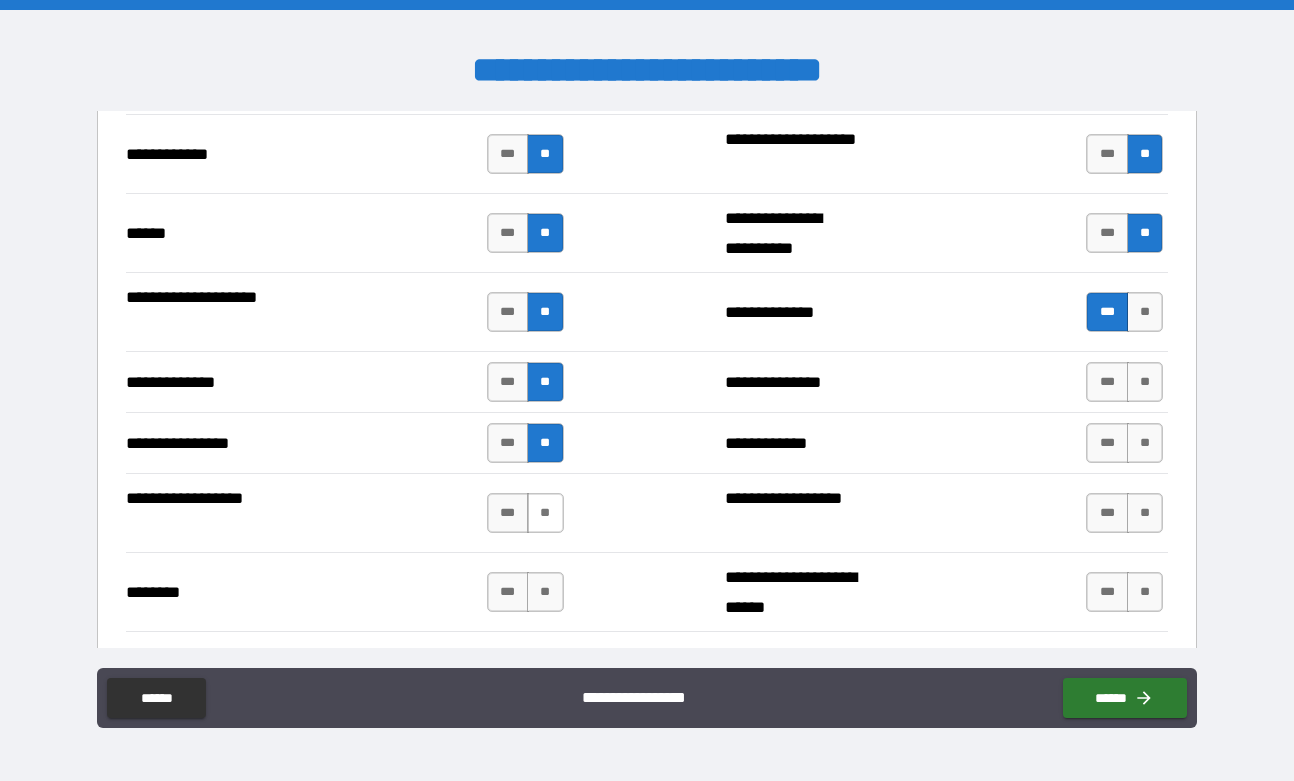 click on "**" at bounding box center (545, 513) 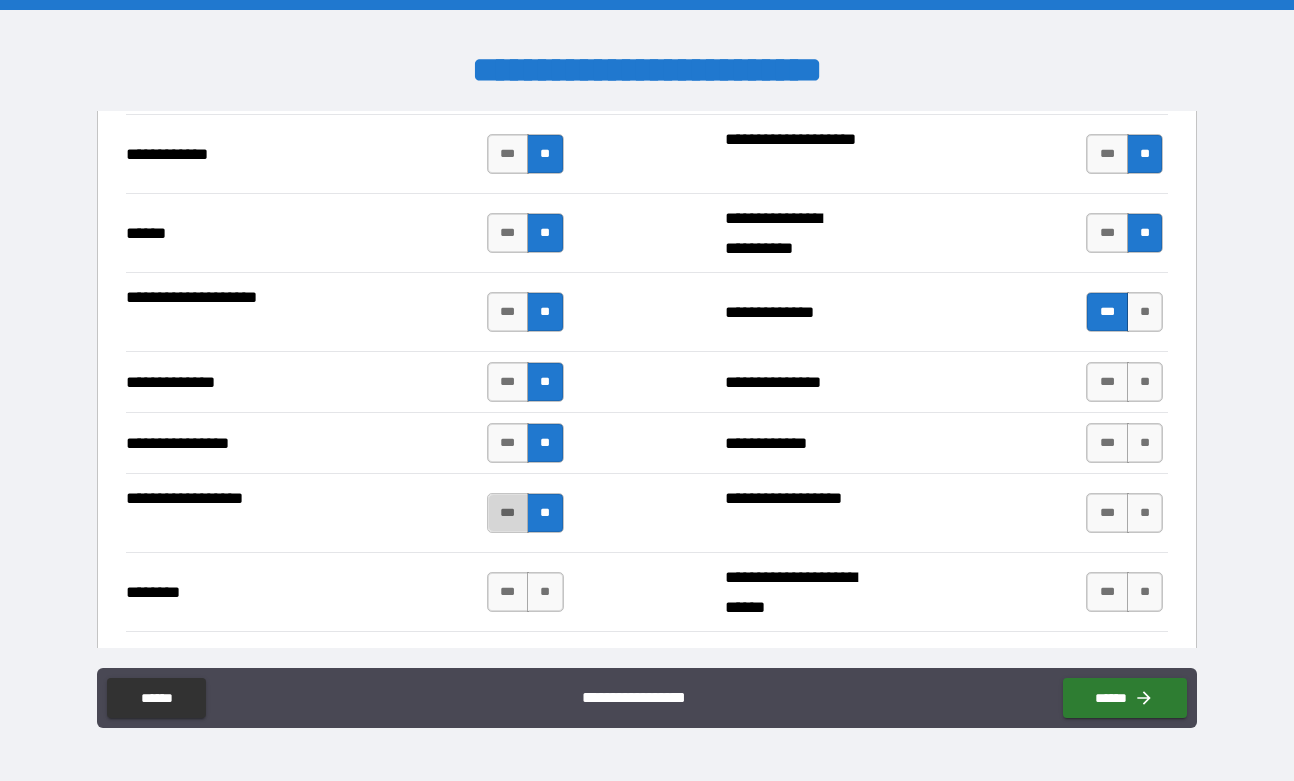 click on "***" at bounding box center [508, 513] 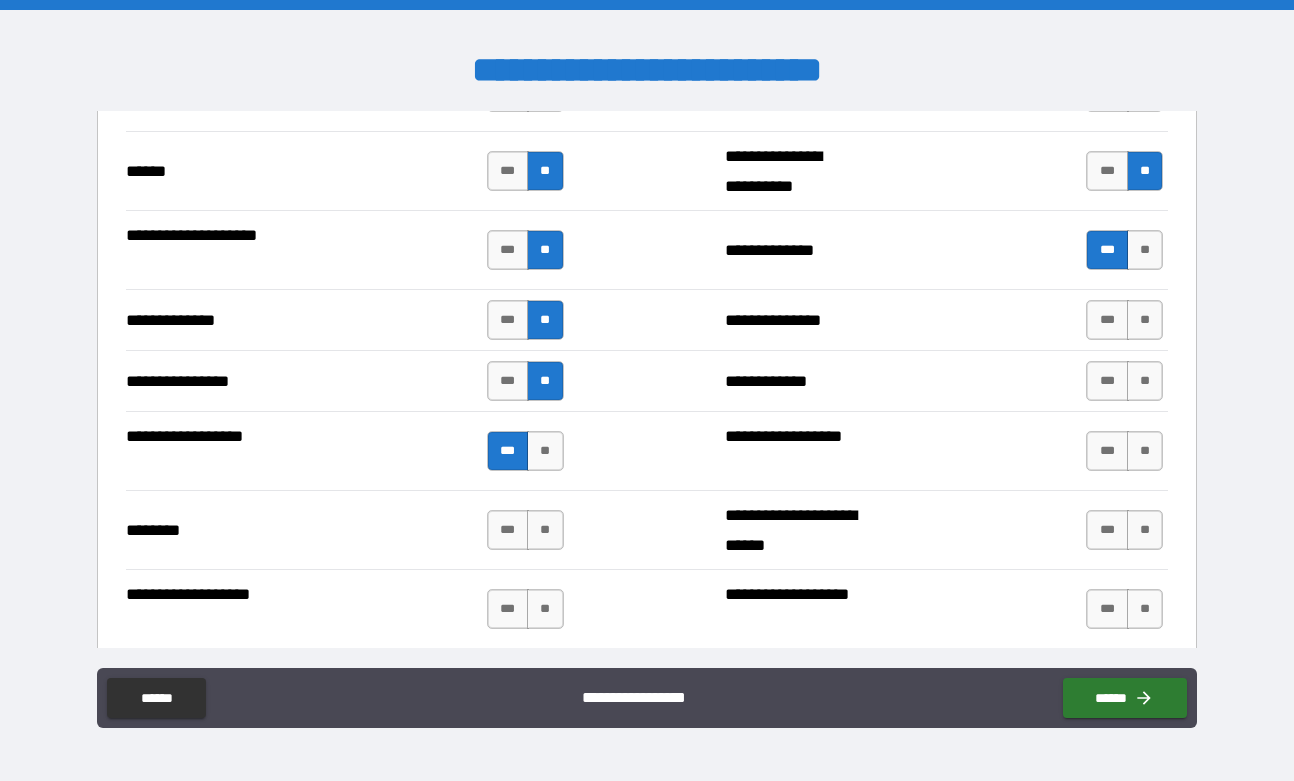 scroll, scrollTop: 3092, scrollLeft: 0, axis: vertical 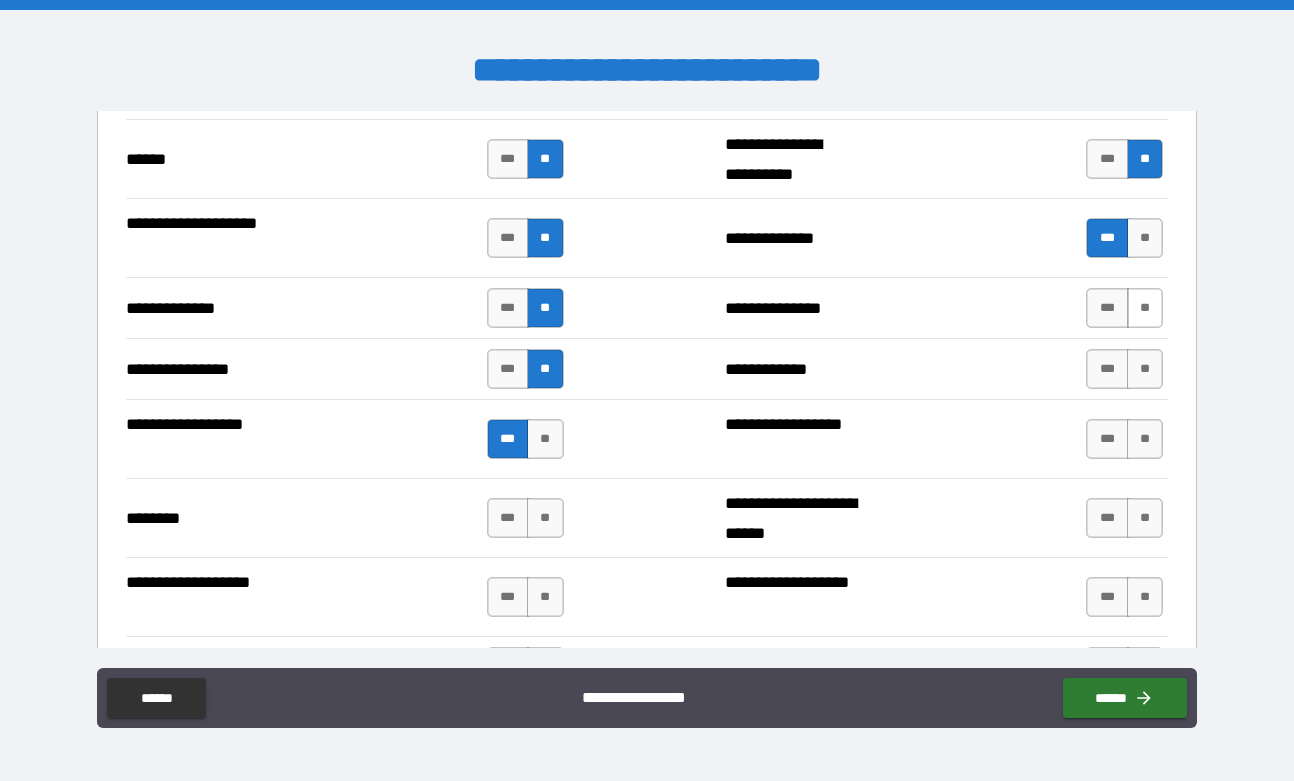 click on "**" at bounding box center [1145, 308] 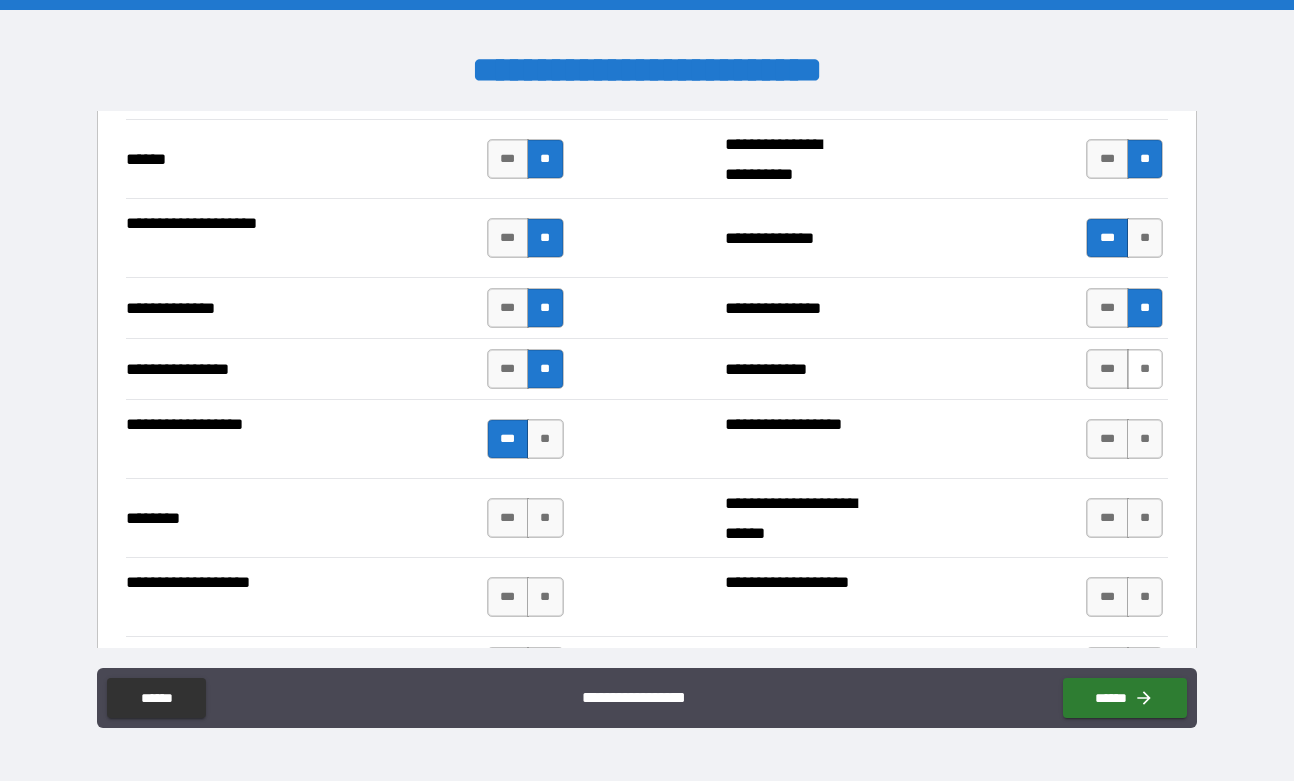 click on "**" at bounding box center [1145, 369] 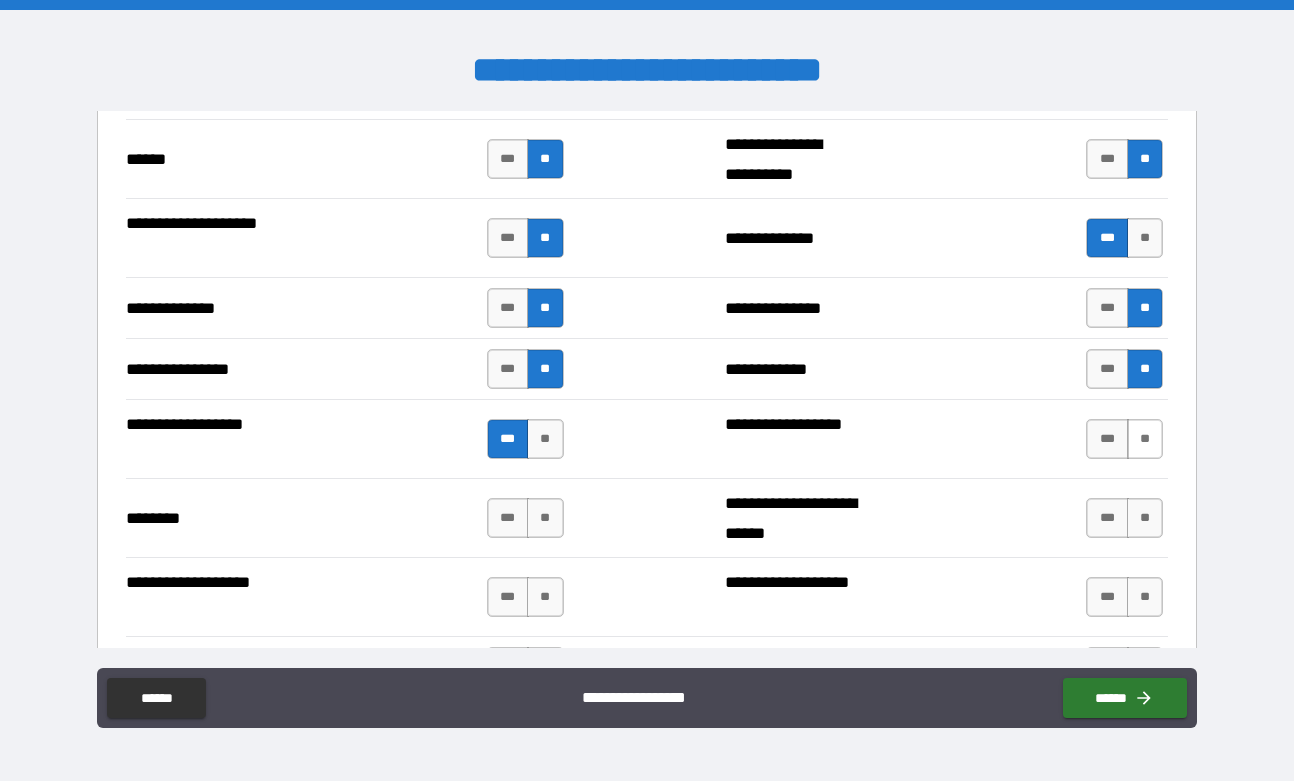 click on "**" at bounding box center (1145, 439) 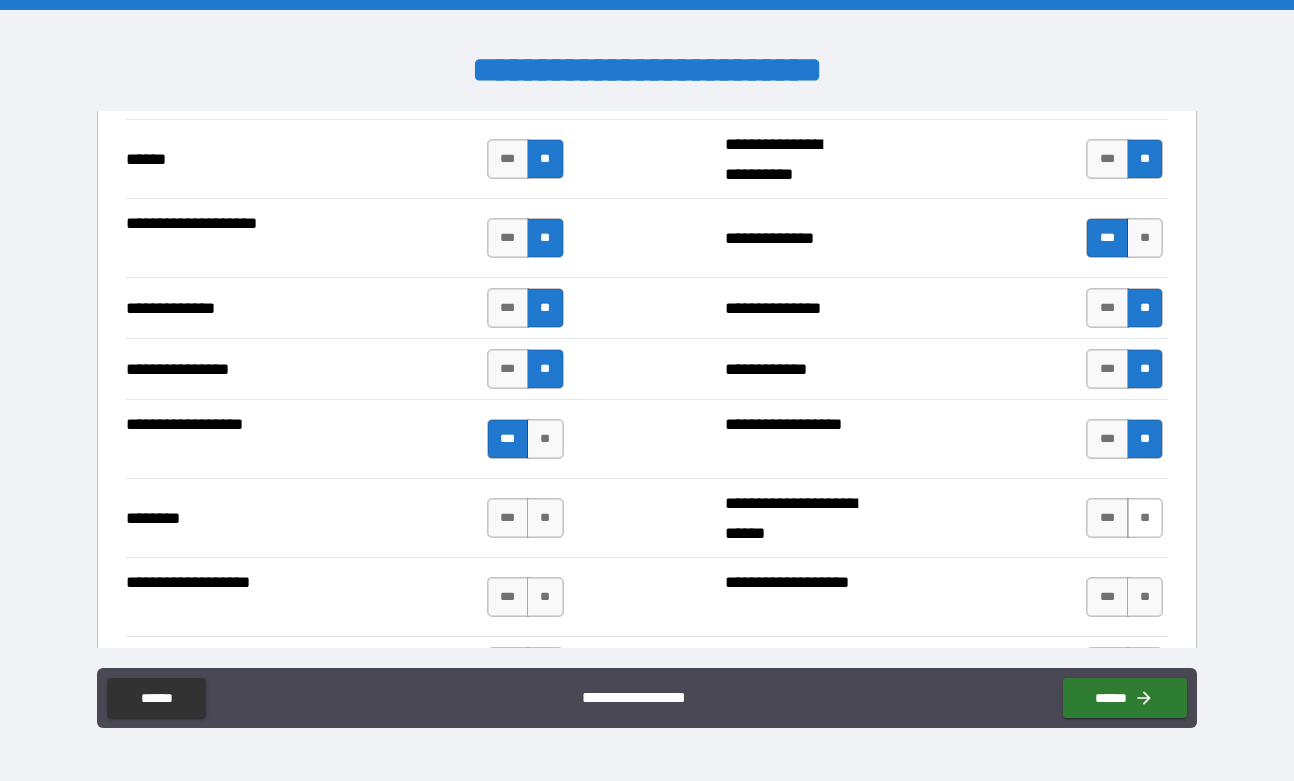 click on "**" at bounding box center [1145, 518] 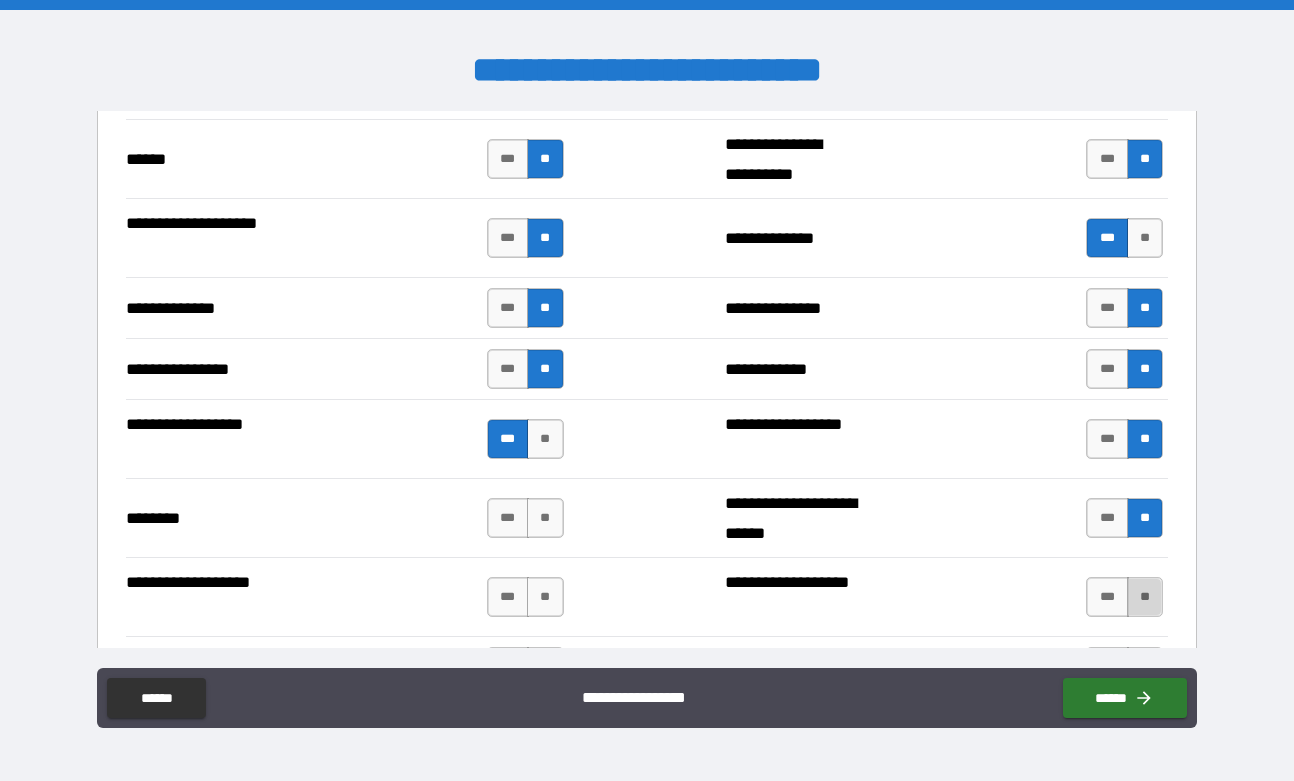 click on "**" at bounding box center [1145, 597] 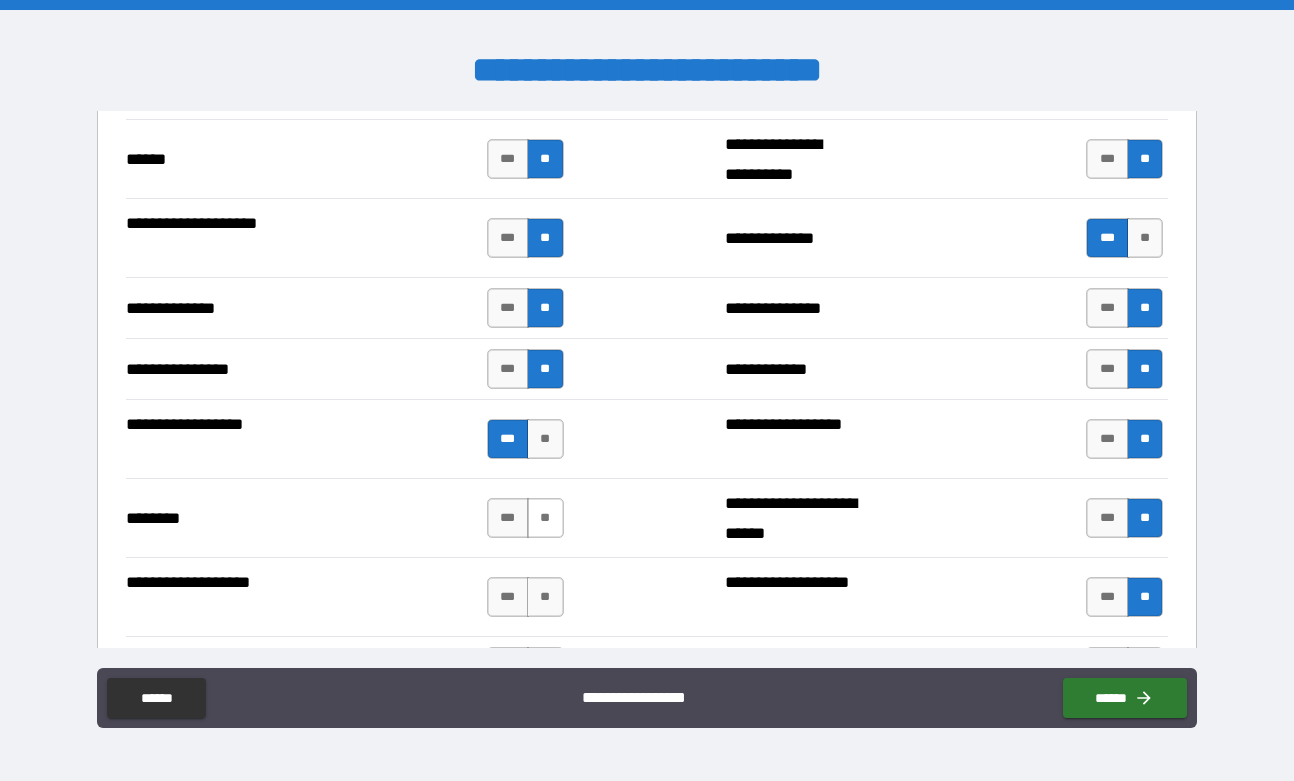 click on "**" at bounding box center [545, 518] 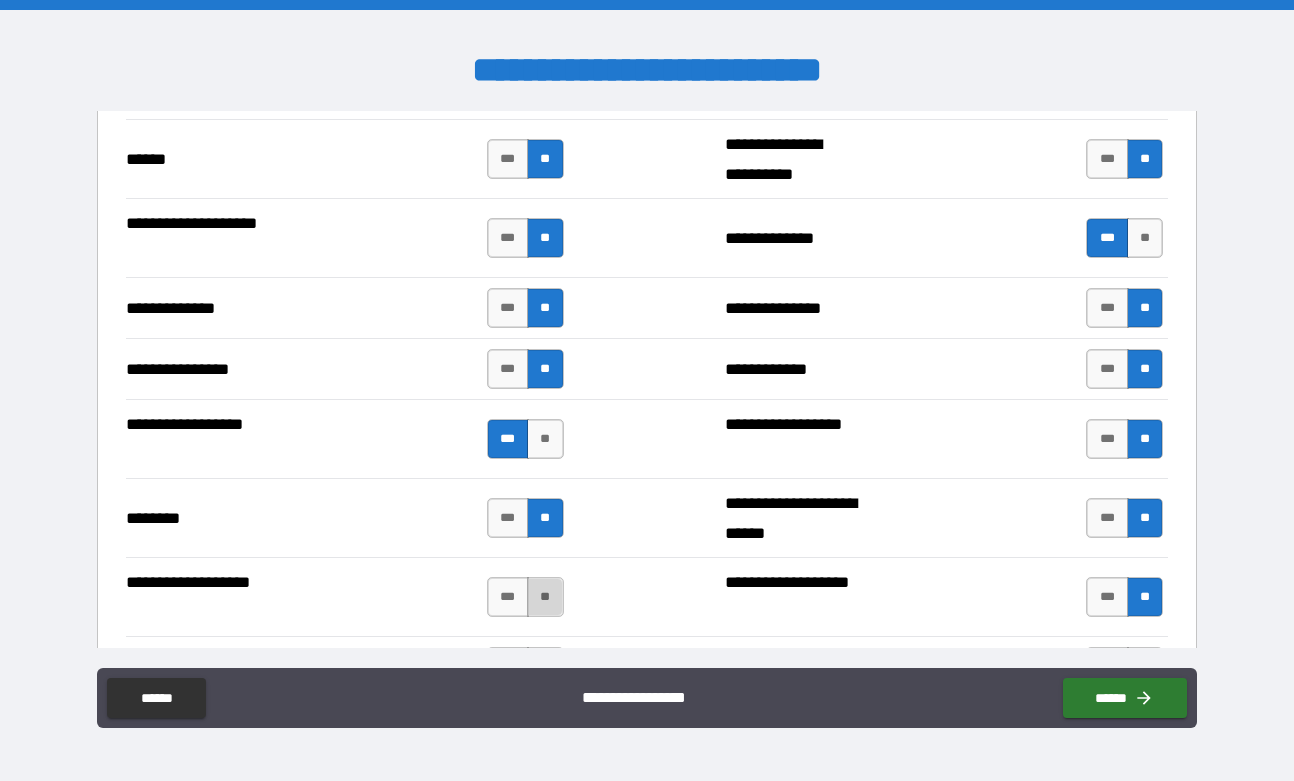 click on "**" at bounding box center (545, 597) 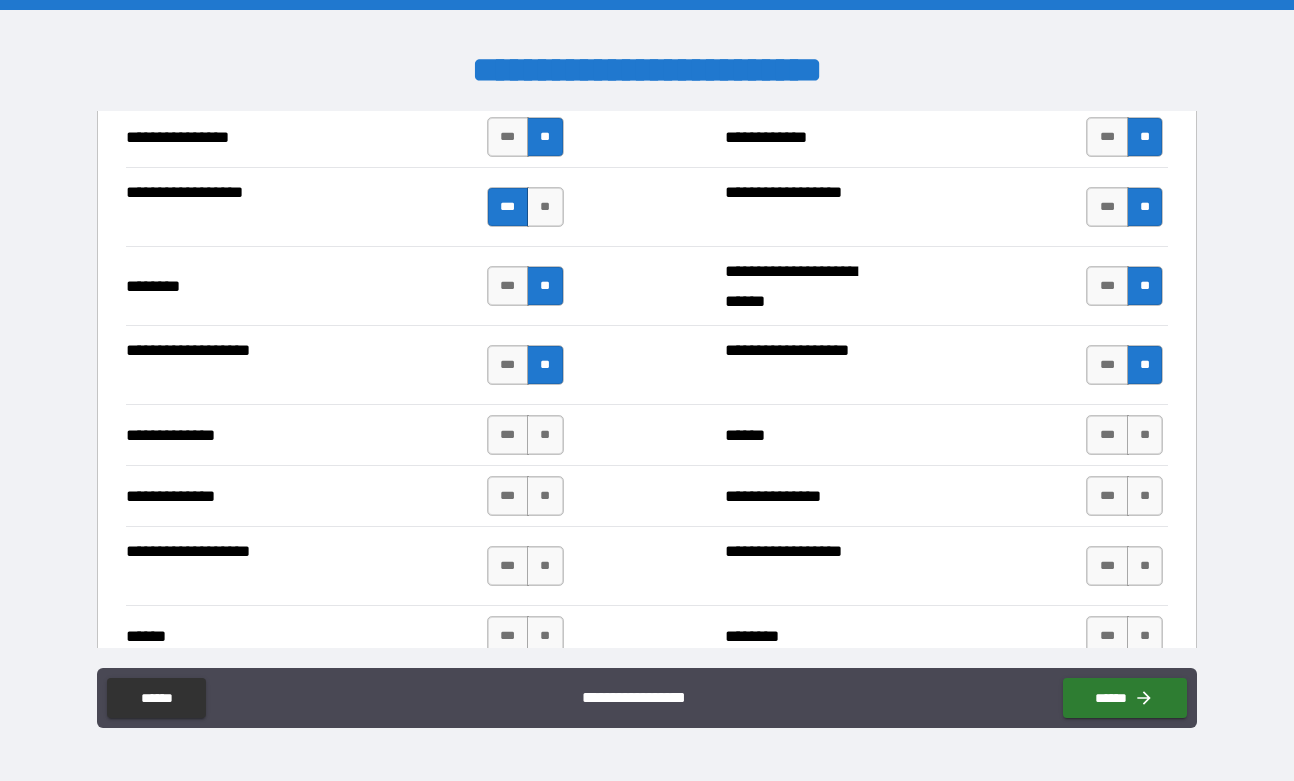 scroll, scrollTop: 3333, scrollLeft: 0, axis: vertical 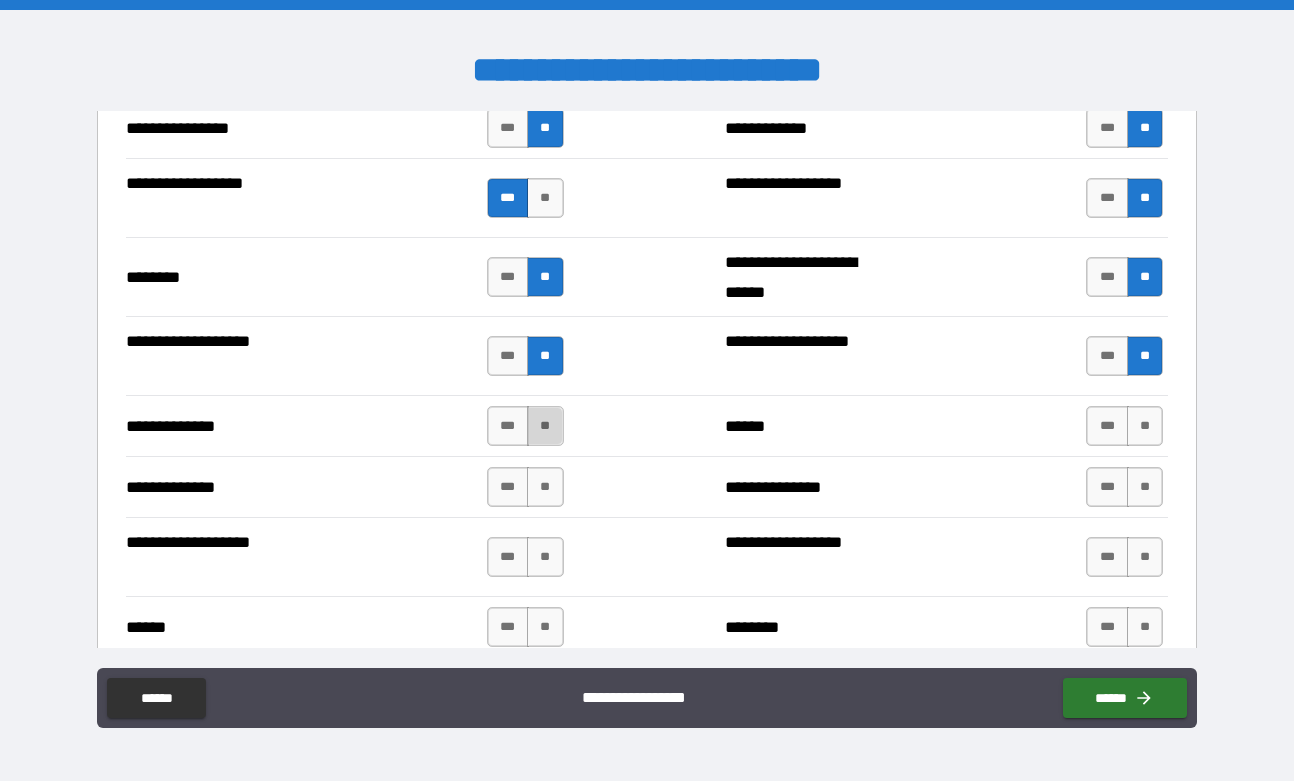 click on "**" at bounding box center [545, 426] 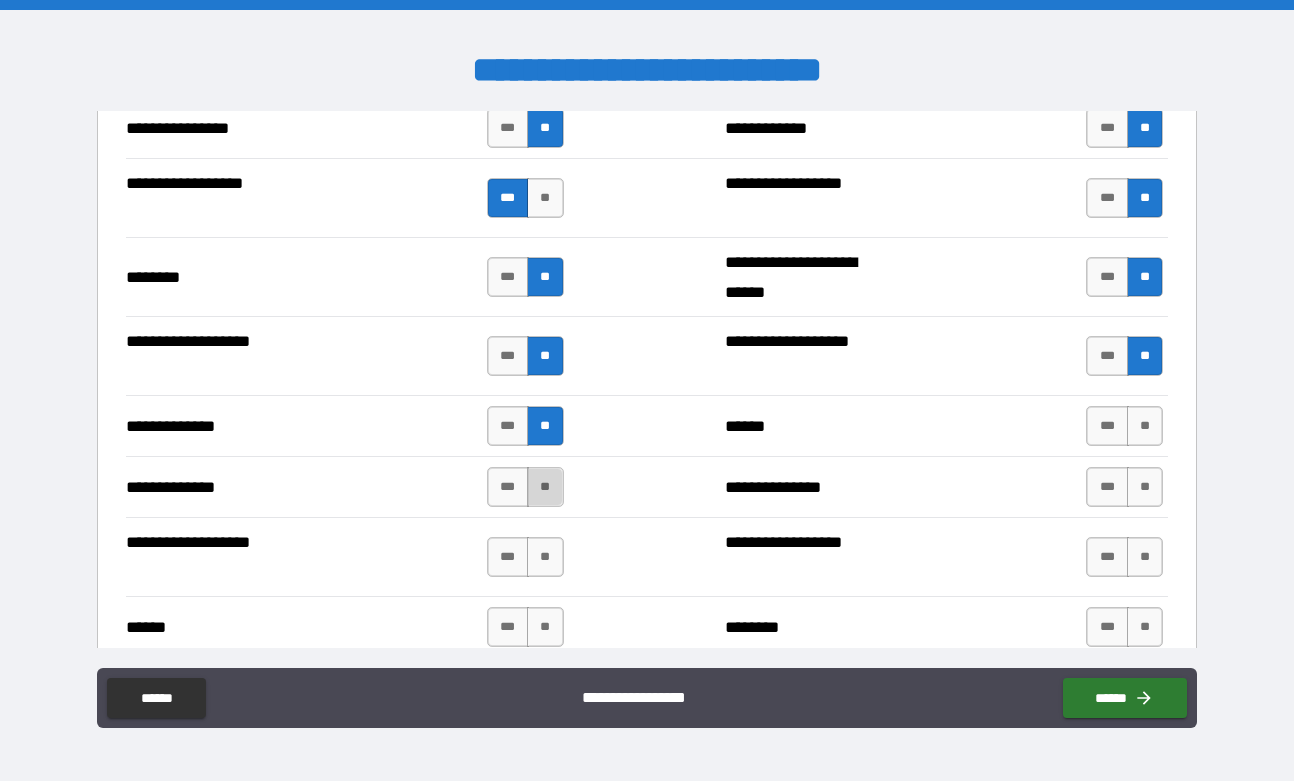 click on "**" at bounding box center [545, 487] 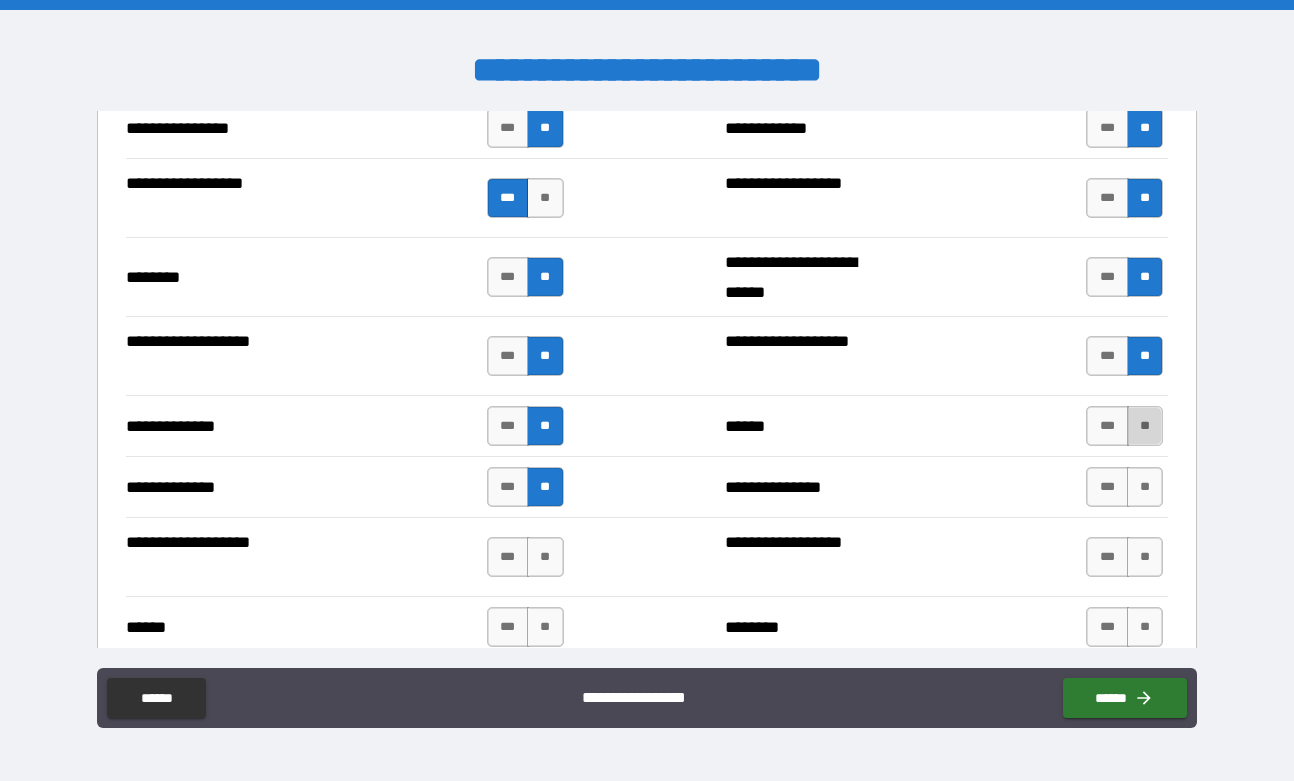click on "**" at bounding box center (1145, 426) 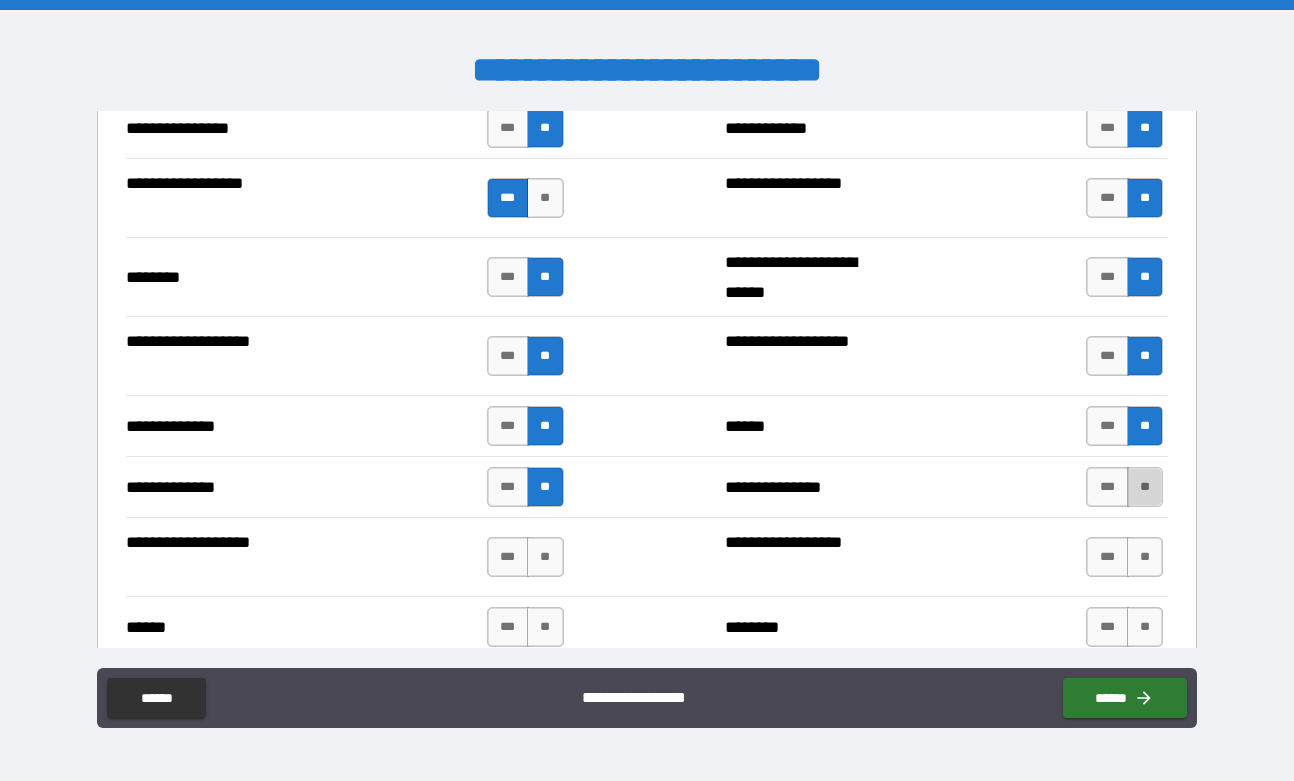 click on "**" at bounding box center (1145, 487) 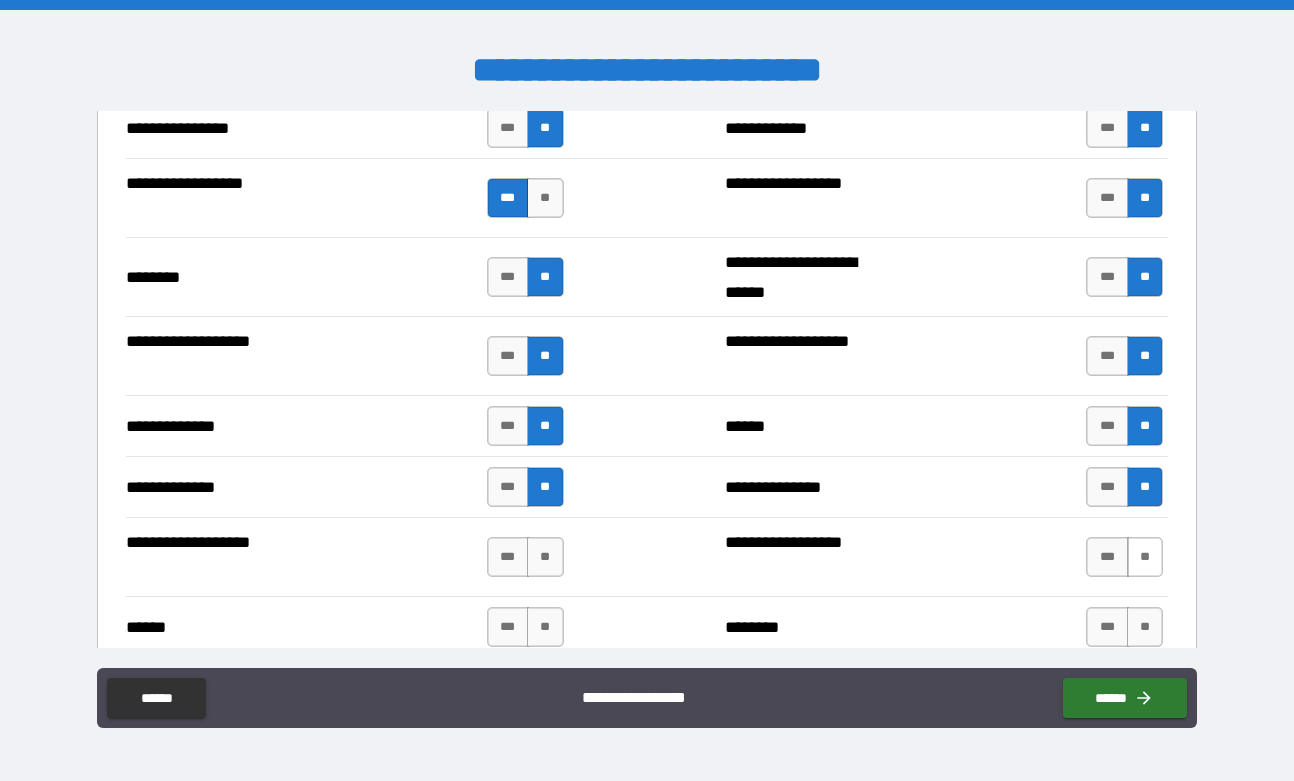 click on "**" at bounding box center (1145, 557) 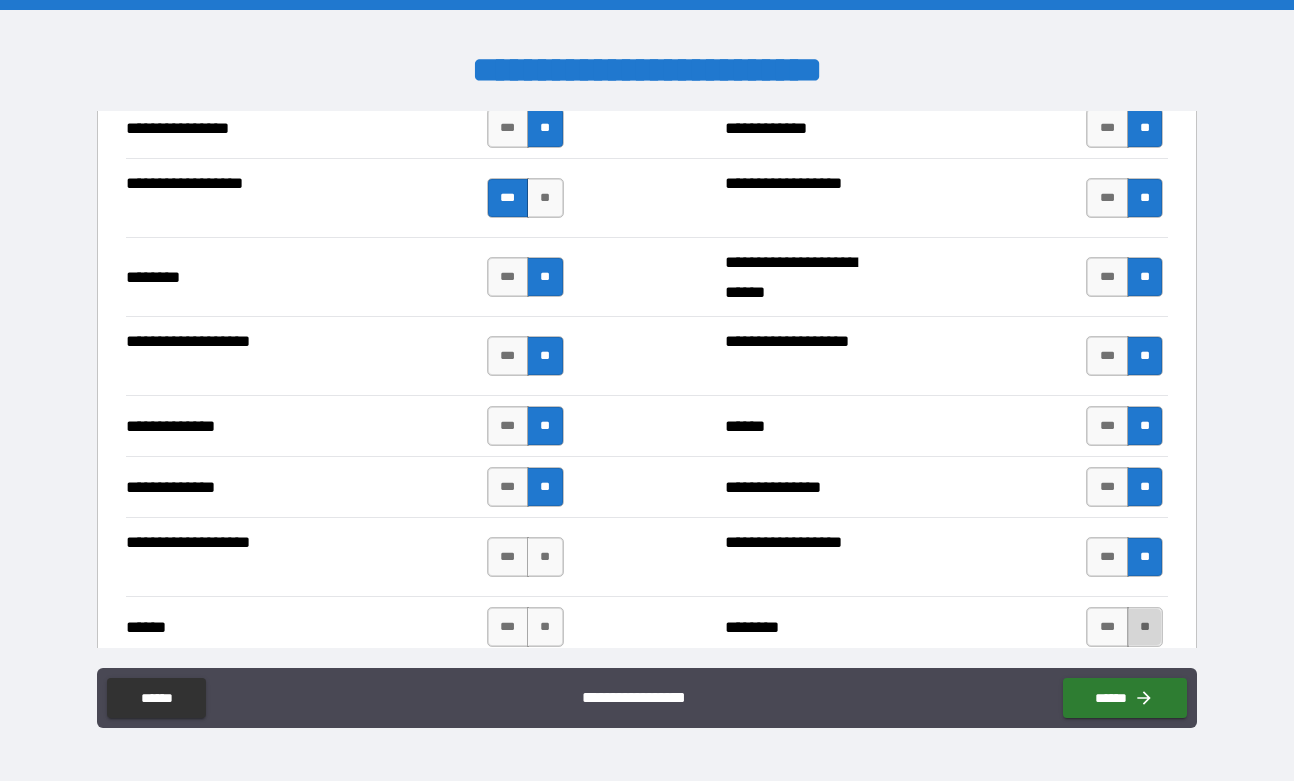 click on "**" at bounding box center [1145, 627] 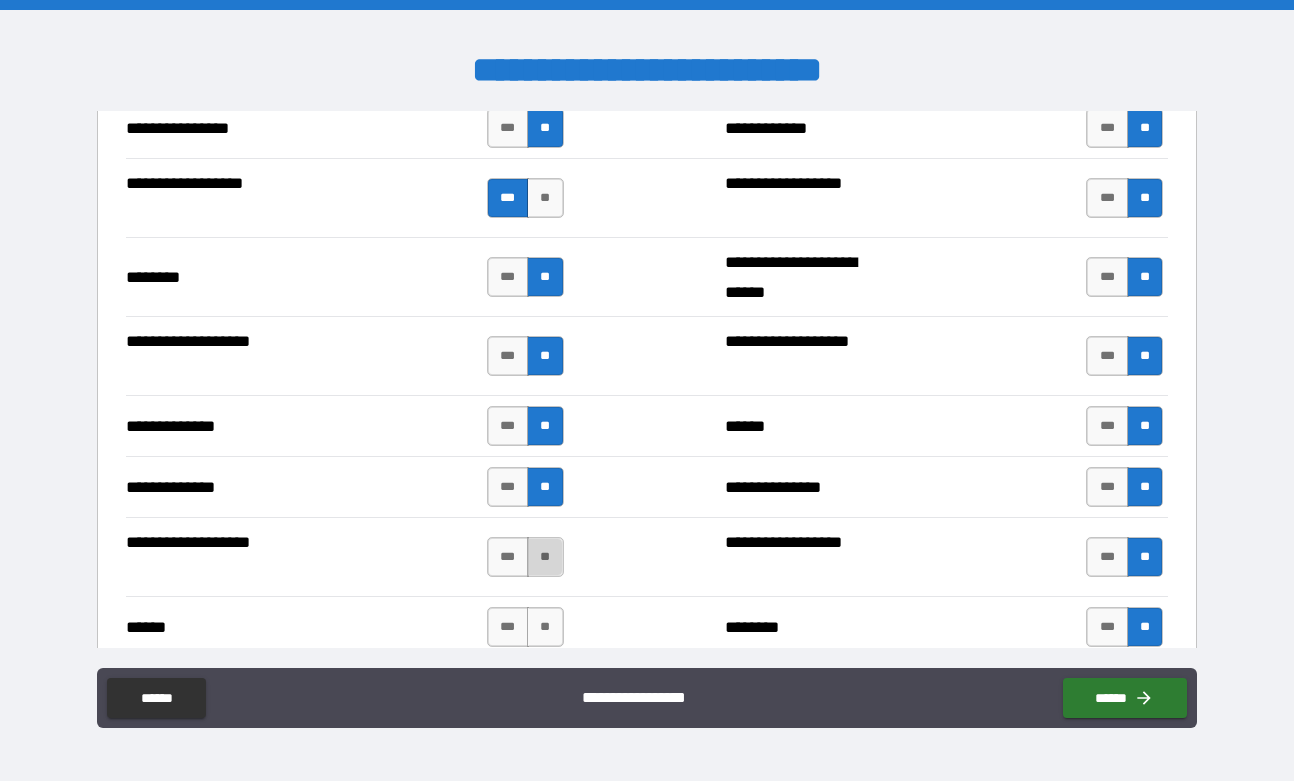 click on "**" at bounding box center [545, 557] 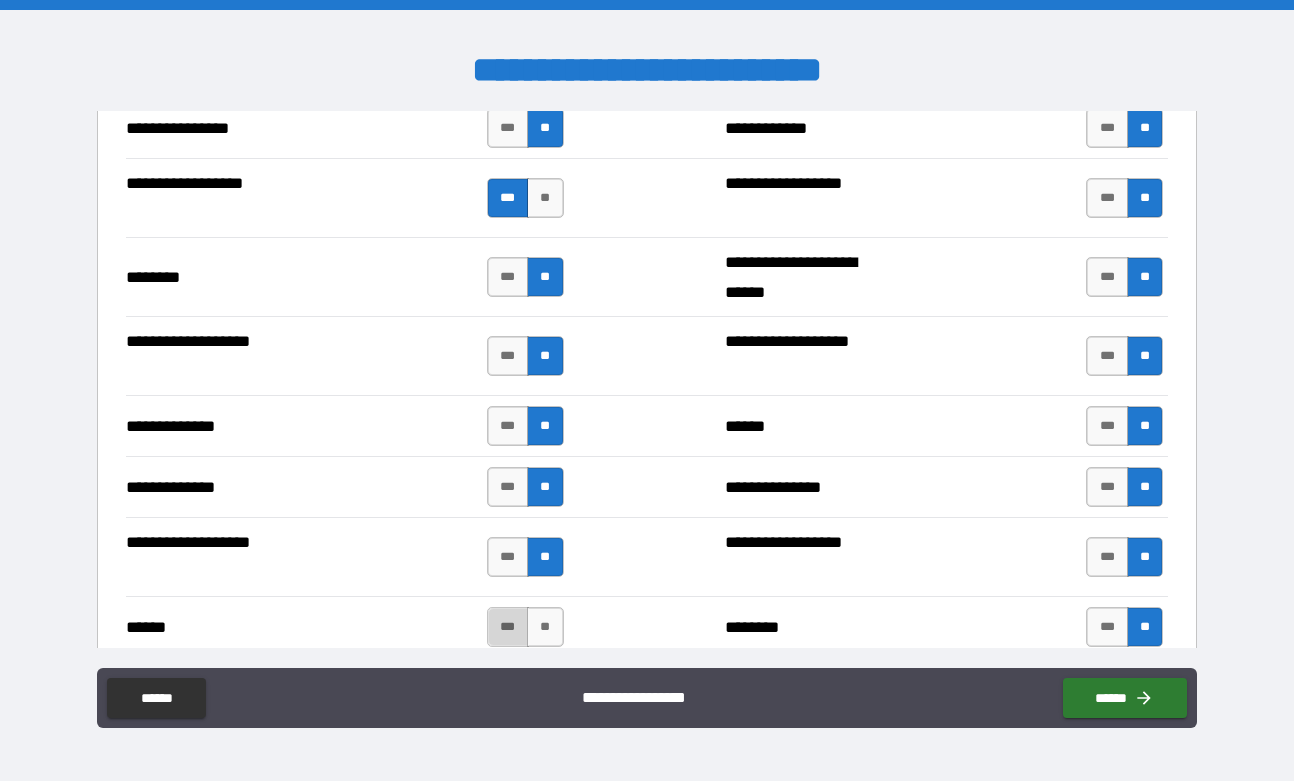 click on "***" at bounding box center (508, 627) 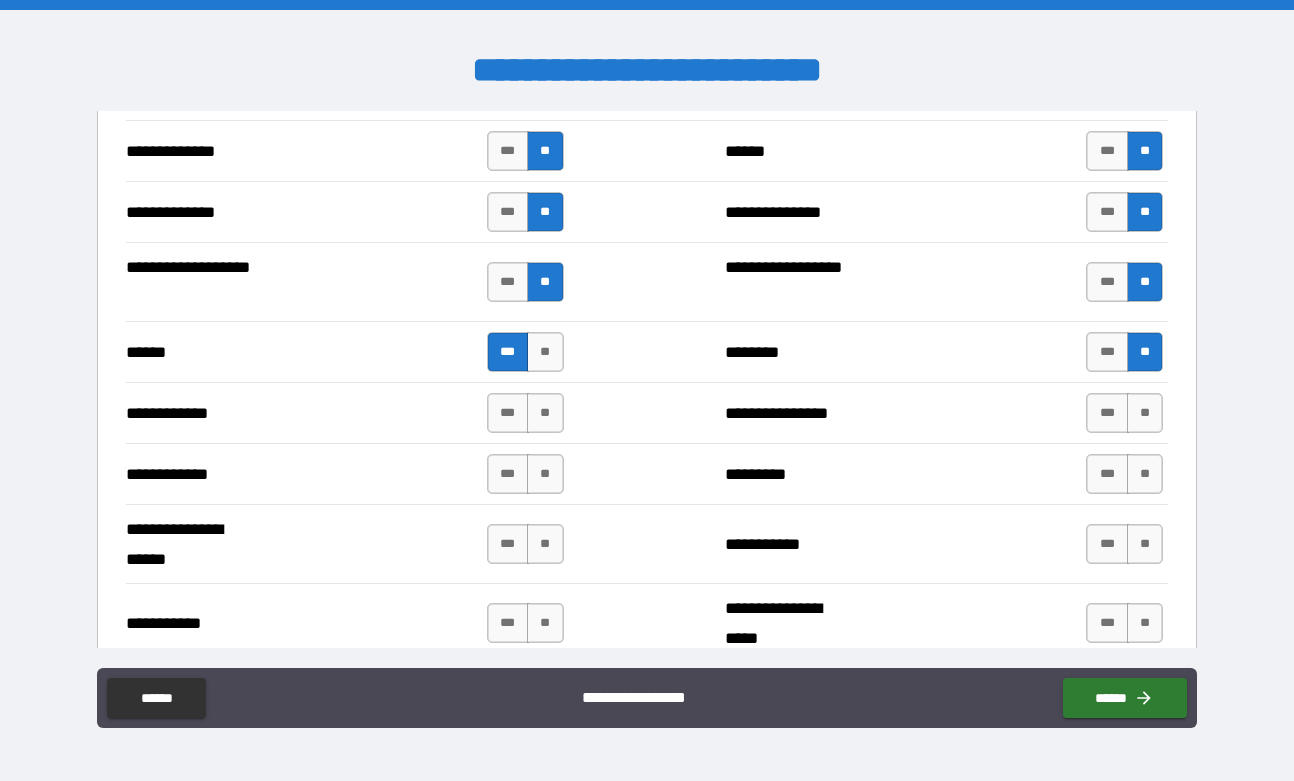 scroll, scrollTop: 3609, scrollLeft: 0, axis: vertical 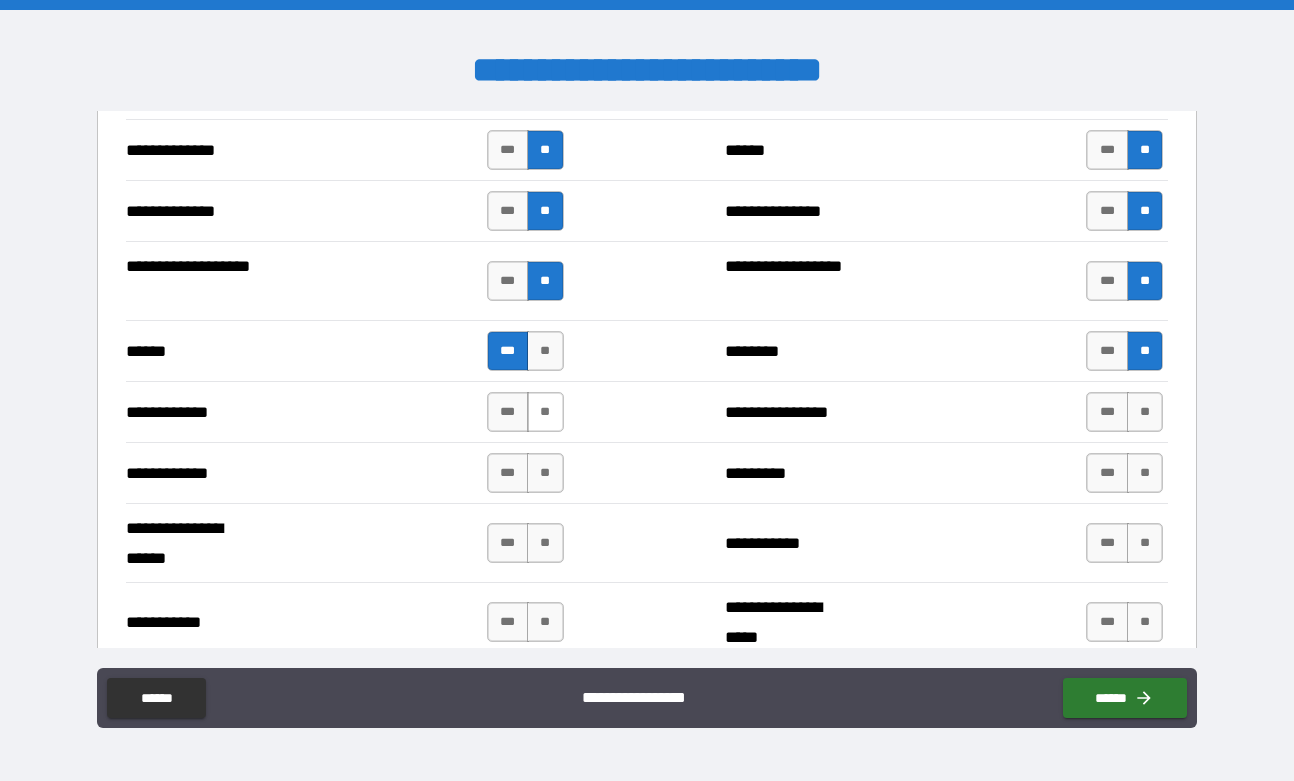 click on "**" at bounding box center [545, 412] 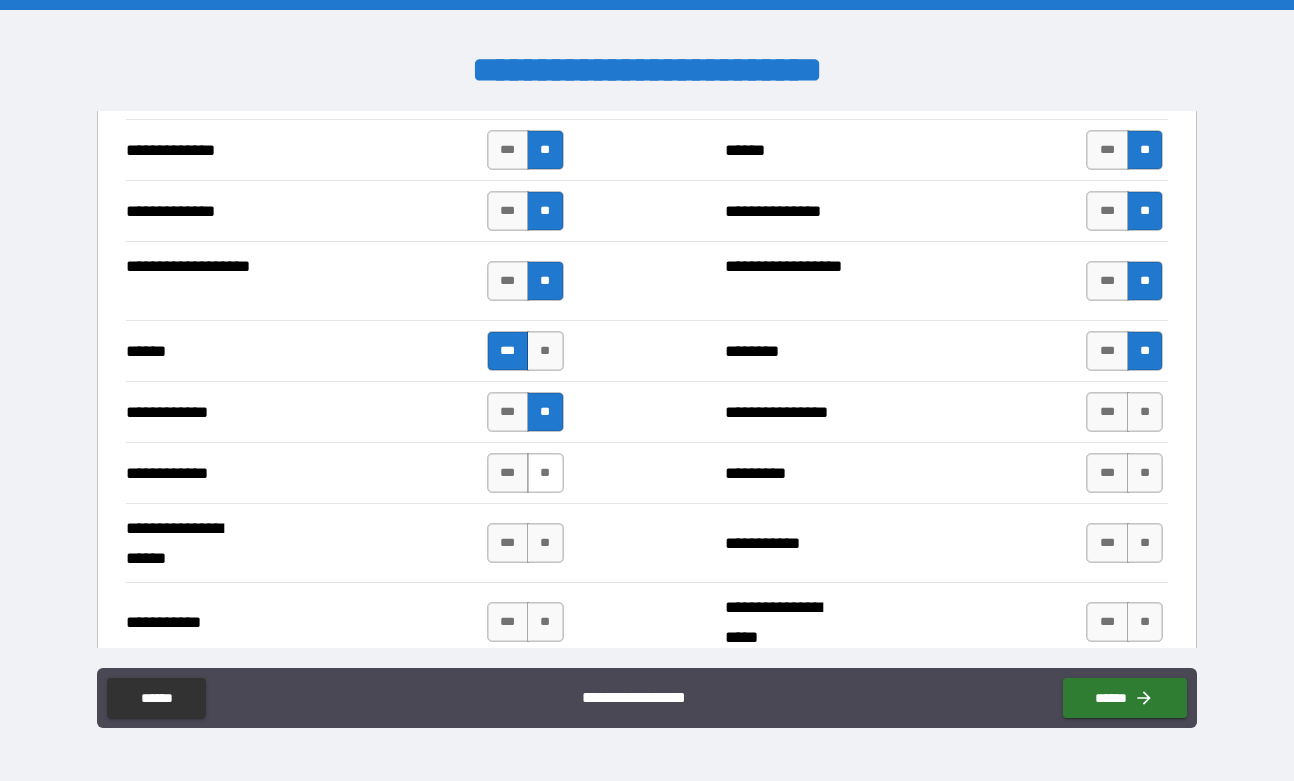 click on "**" at bounding box center [545, 473] 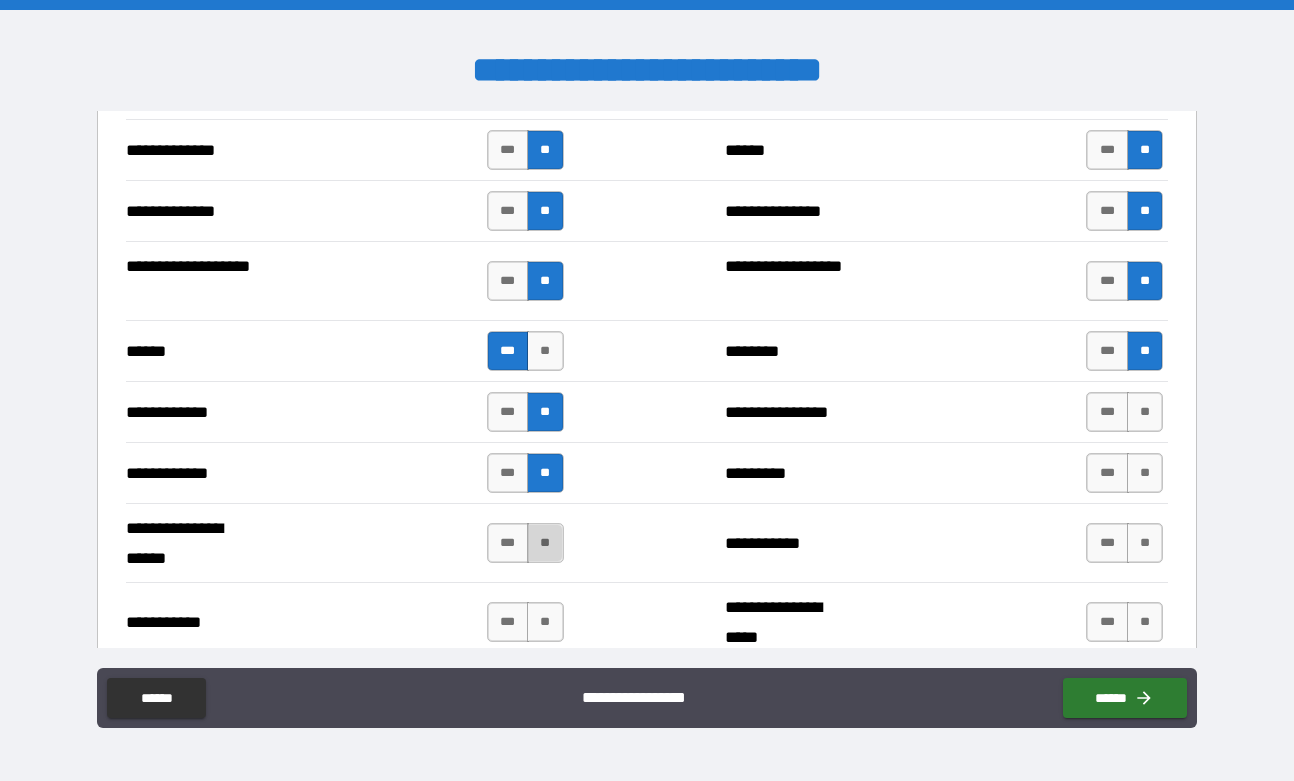 click on "**" at bounding box center (545, 543) 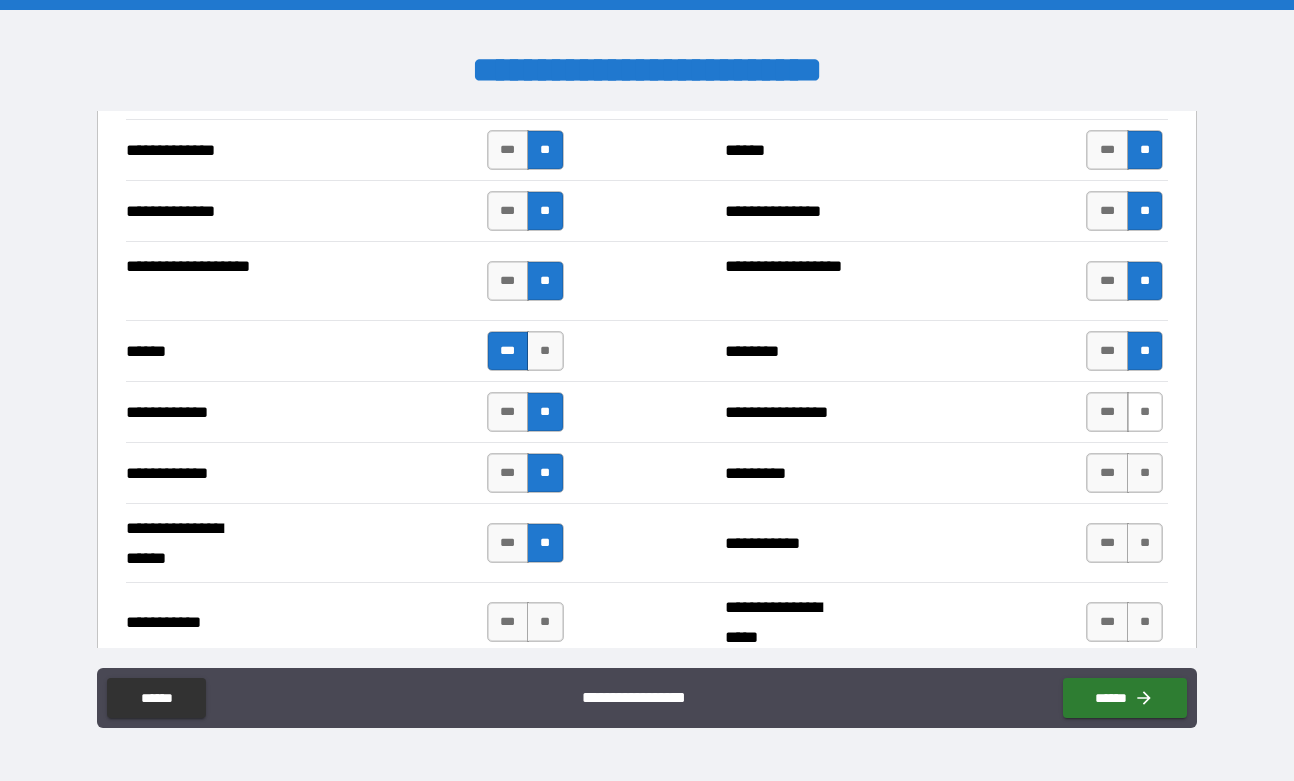 click on "**" at bounding box center [1145, 412] 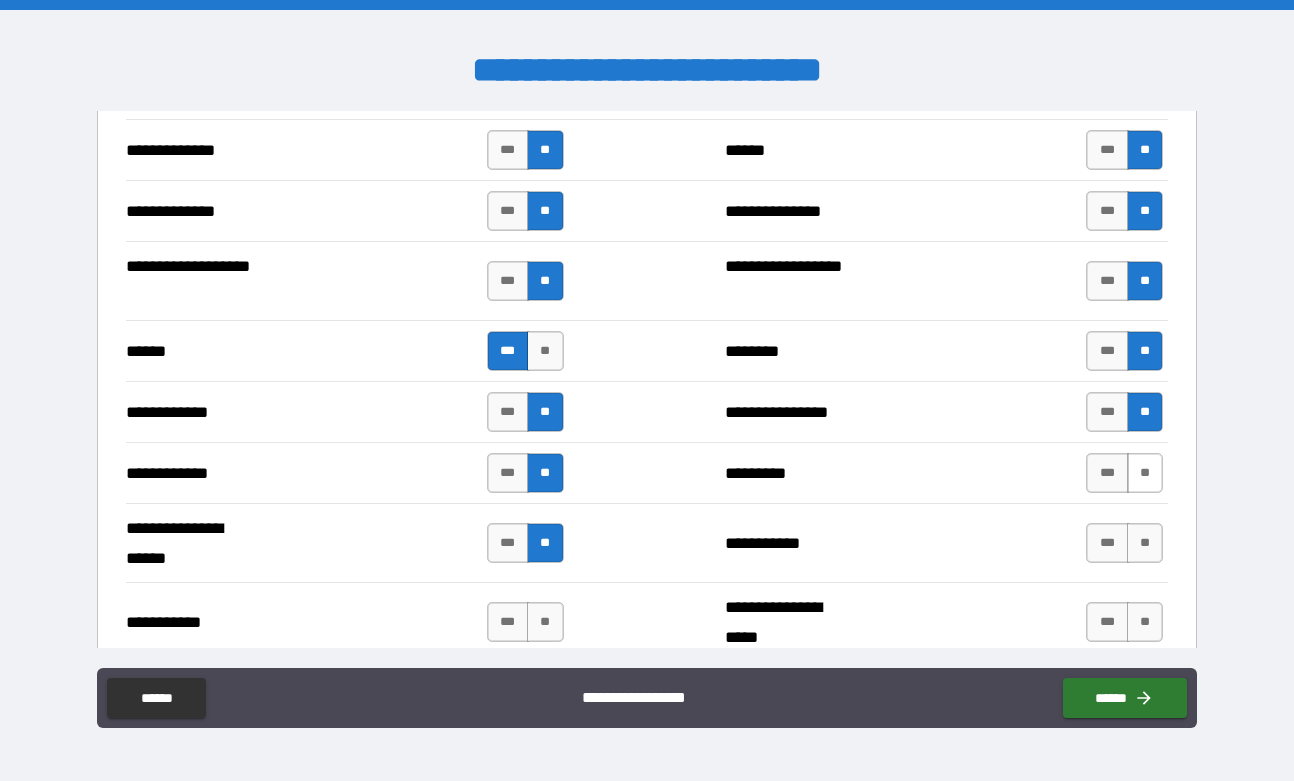 click on "**" at bounding box center [1145, 473] 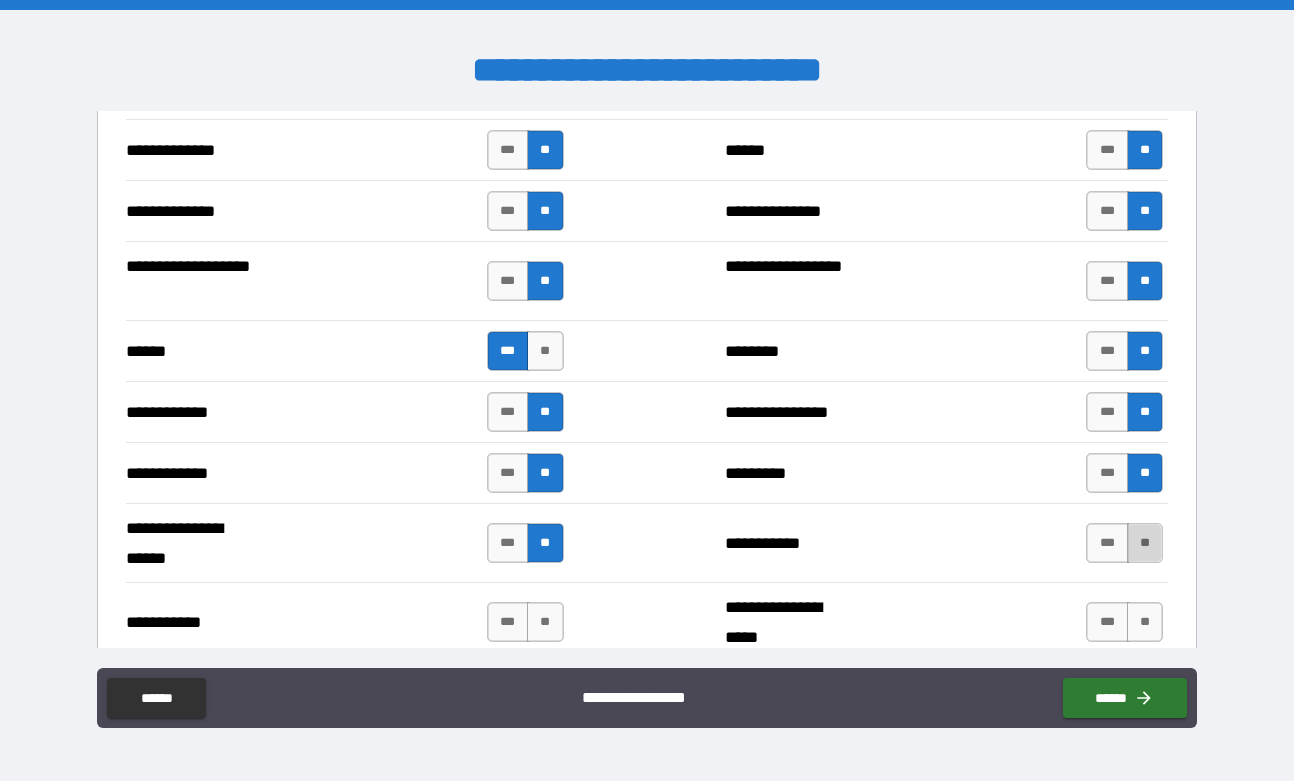 click on "**" at bounding box center (1145, 543) 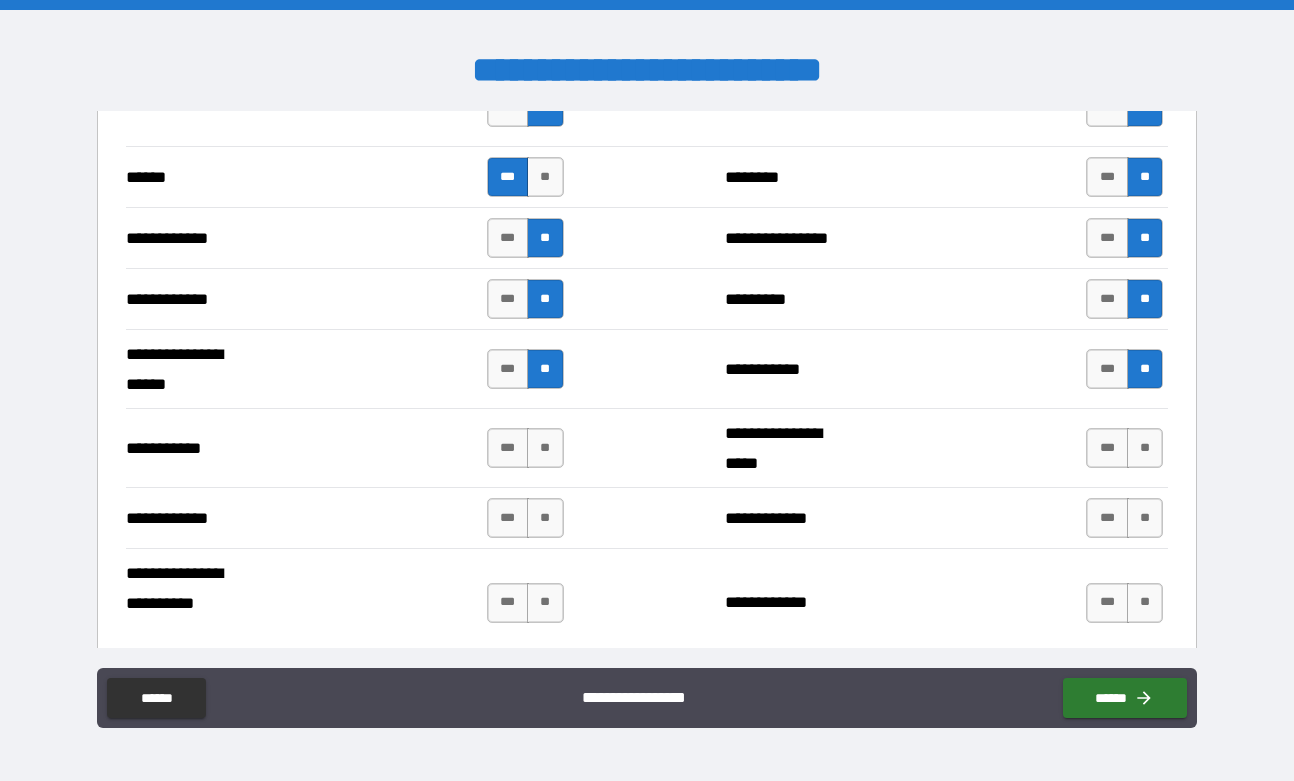 scroll, scrollTop: 3803, scrollLeft: 0, axis: vertical 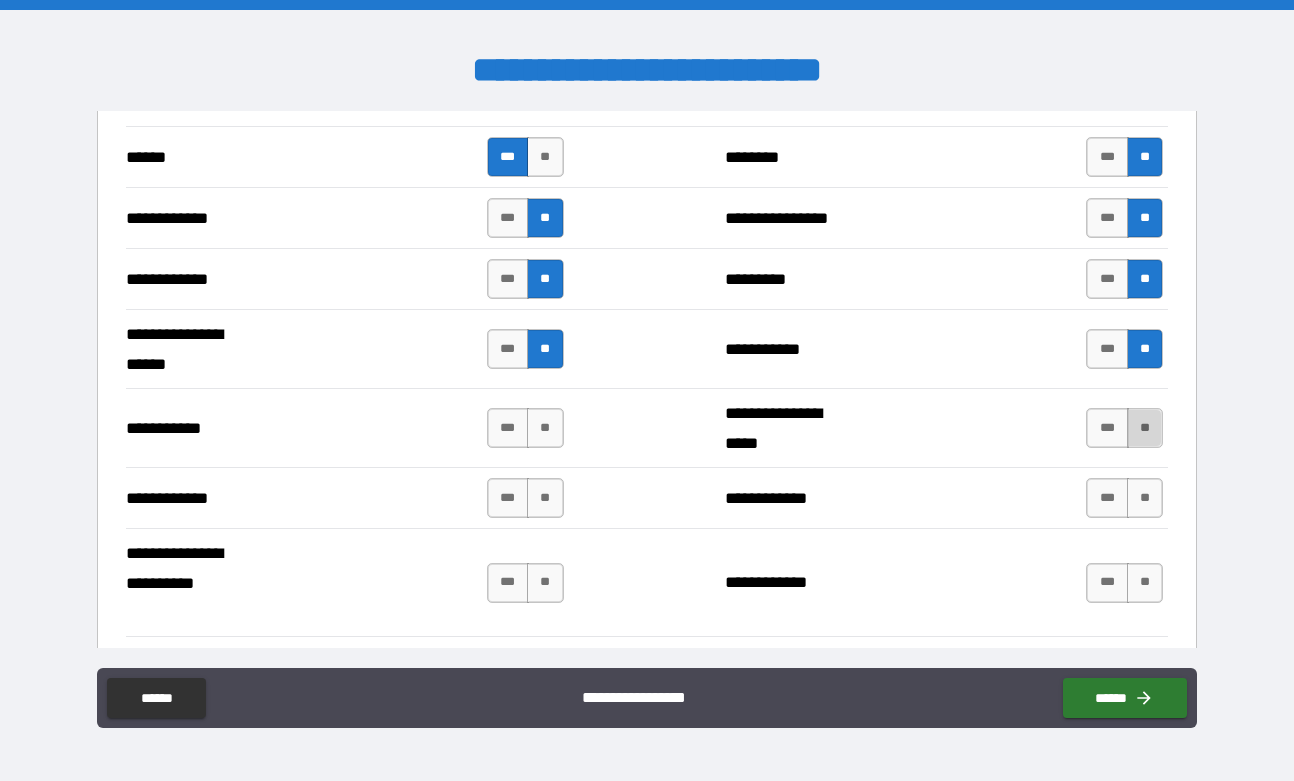 click on "**" at bounding box center [1145, 428] 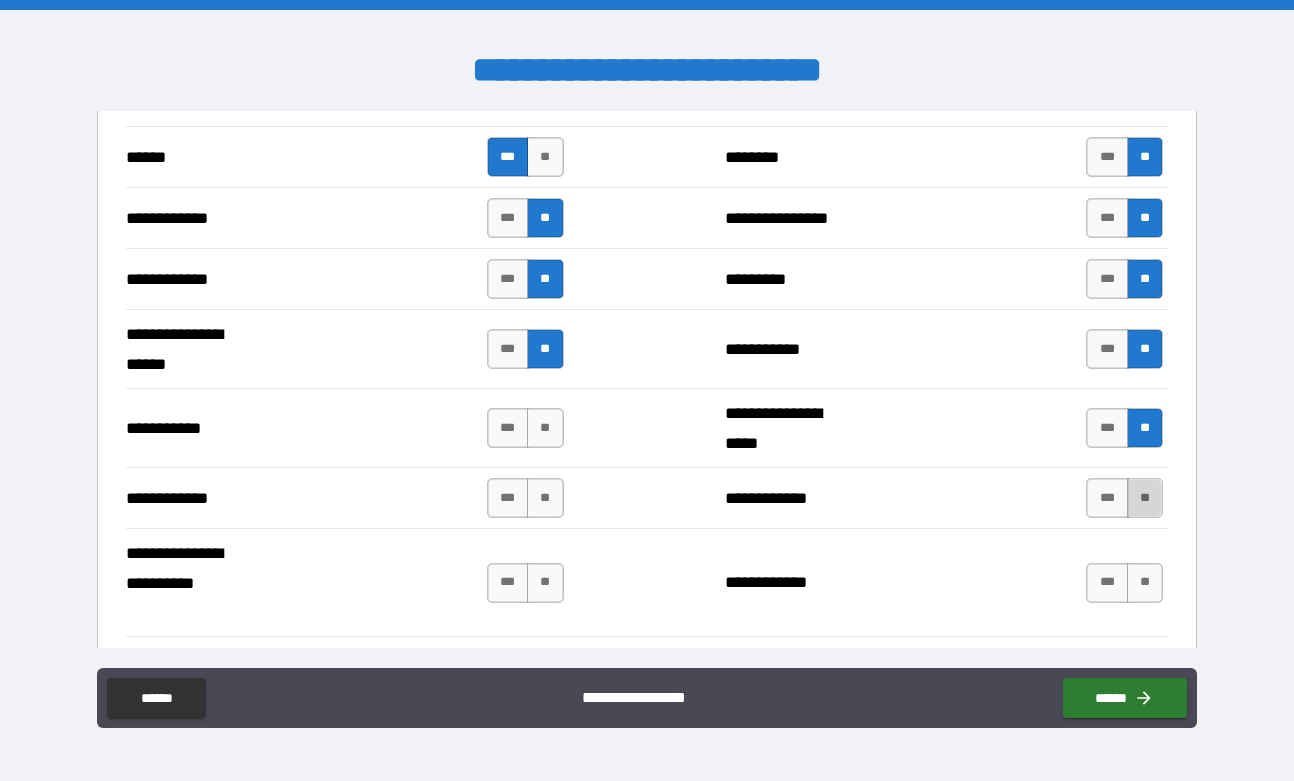 click on "**" at bounding box center [1145, 498] 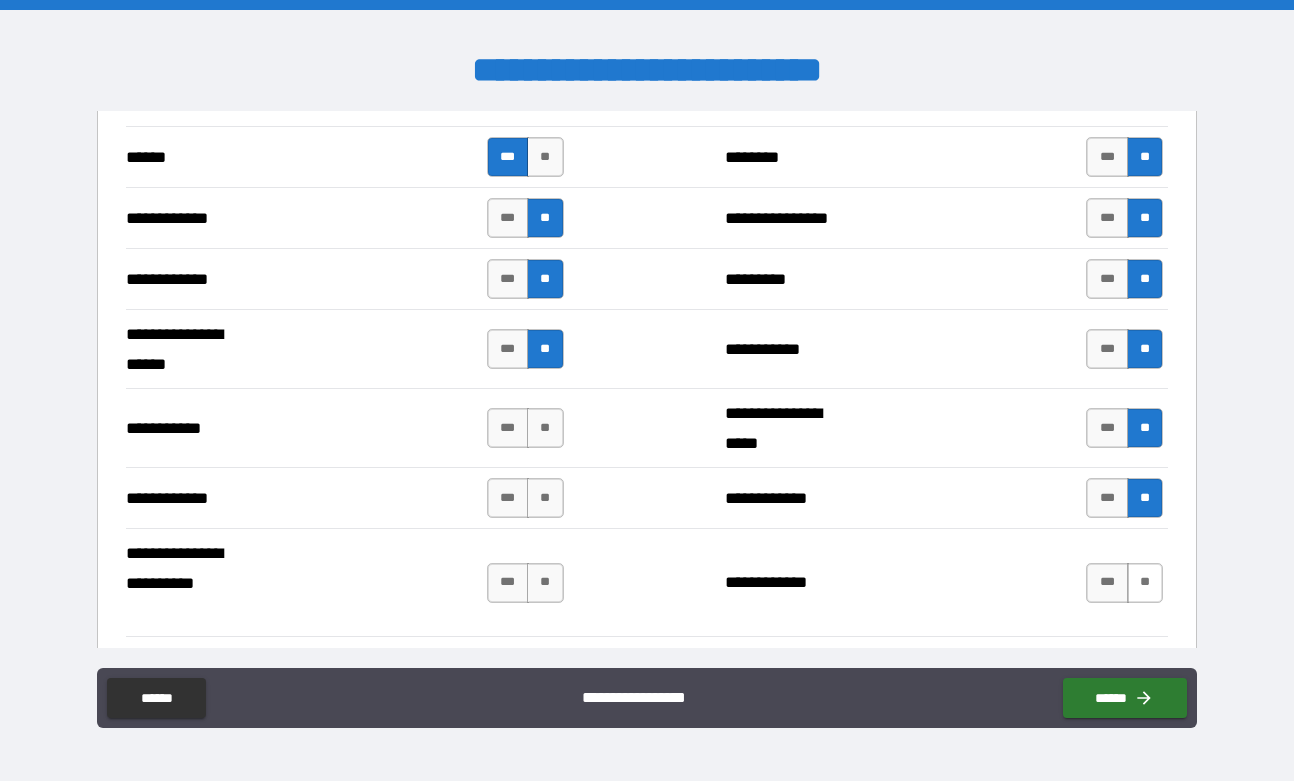 click on "**" at bounding box center (1145, 583) 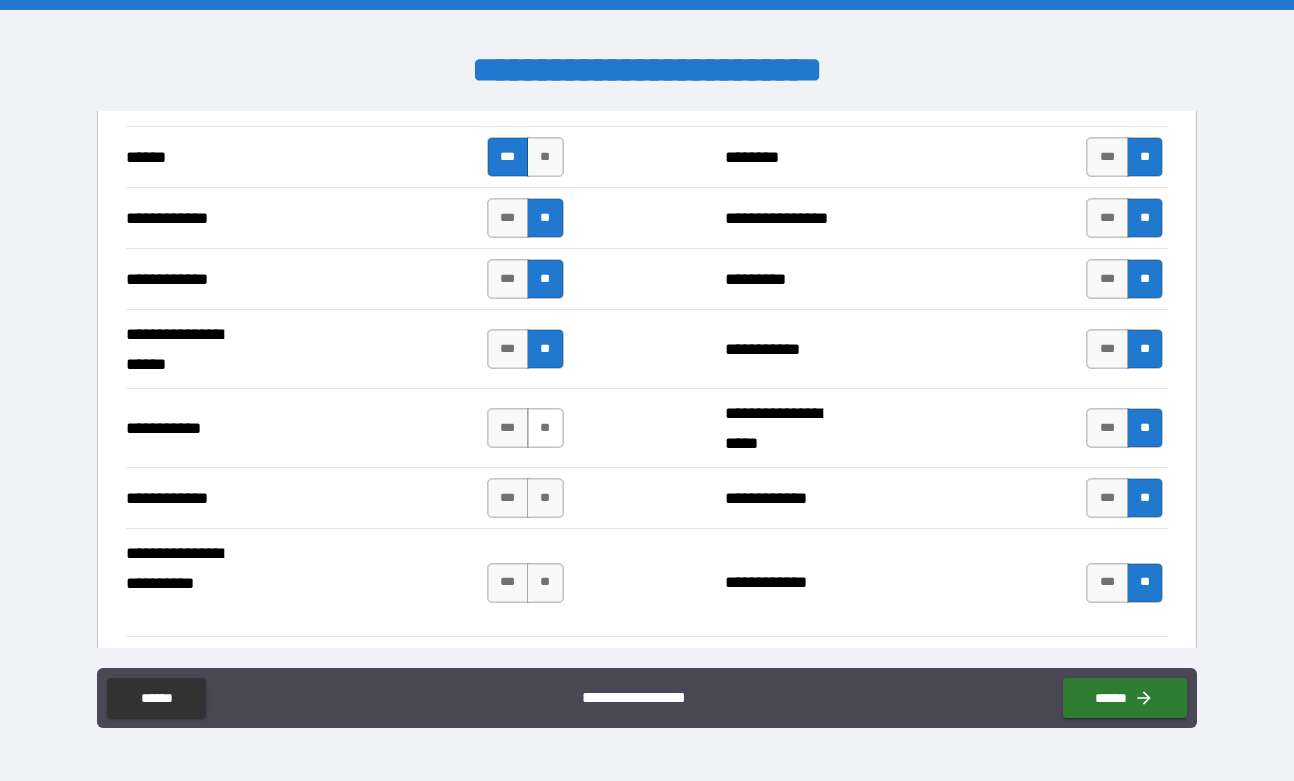click on "**" at bounding box center [545, 428] 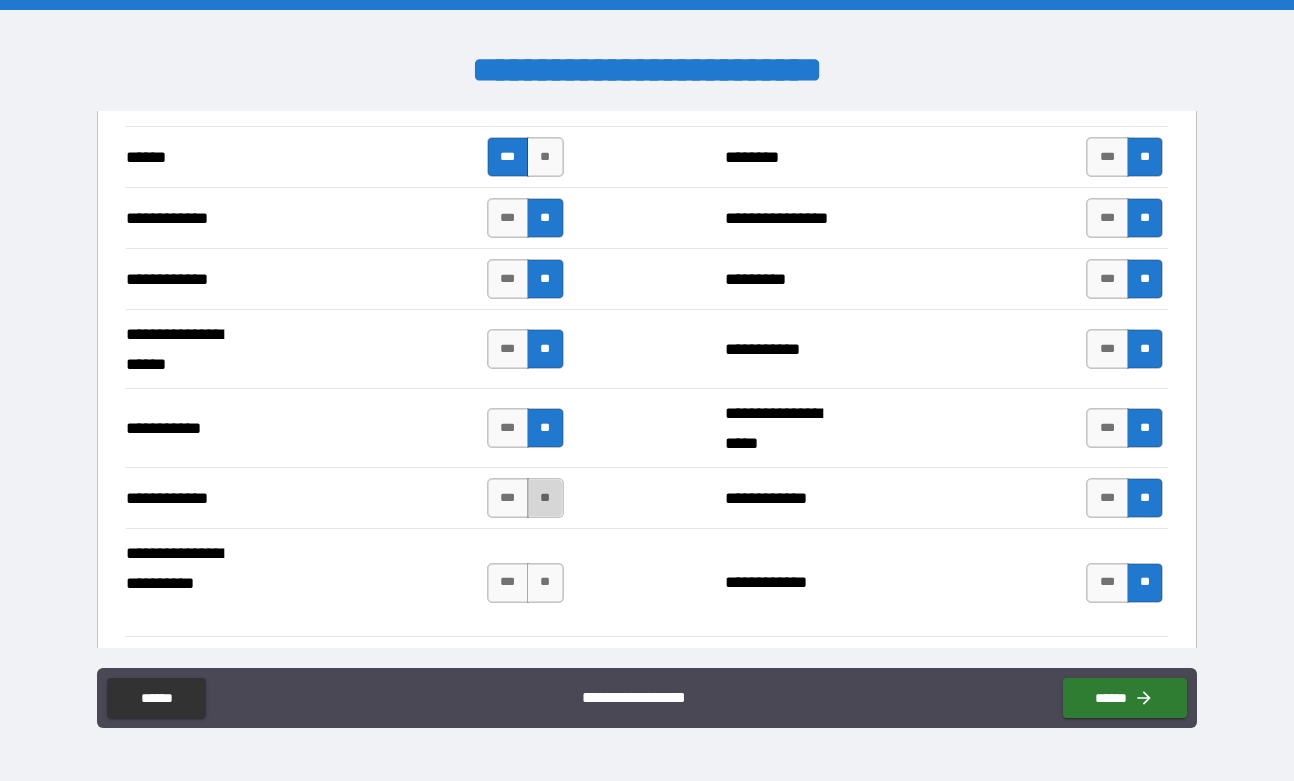 click on "**" at bounding box center [545, 498] 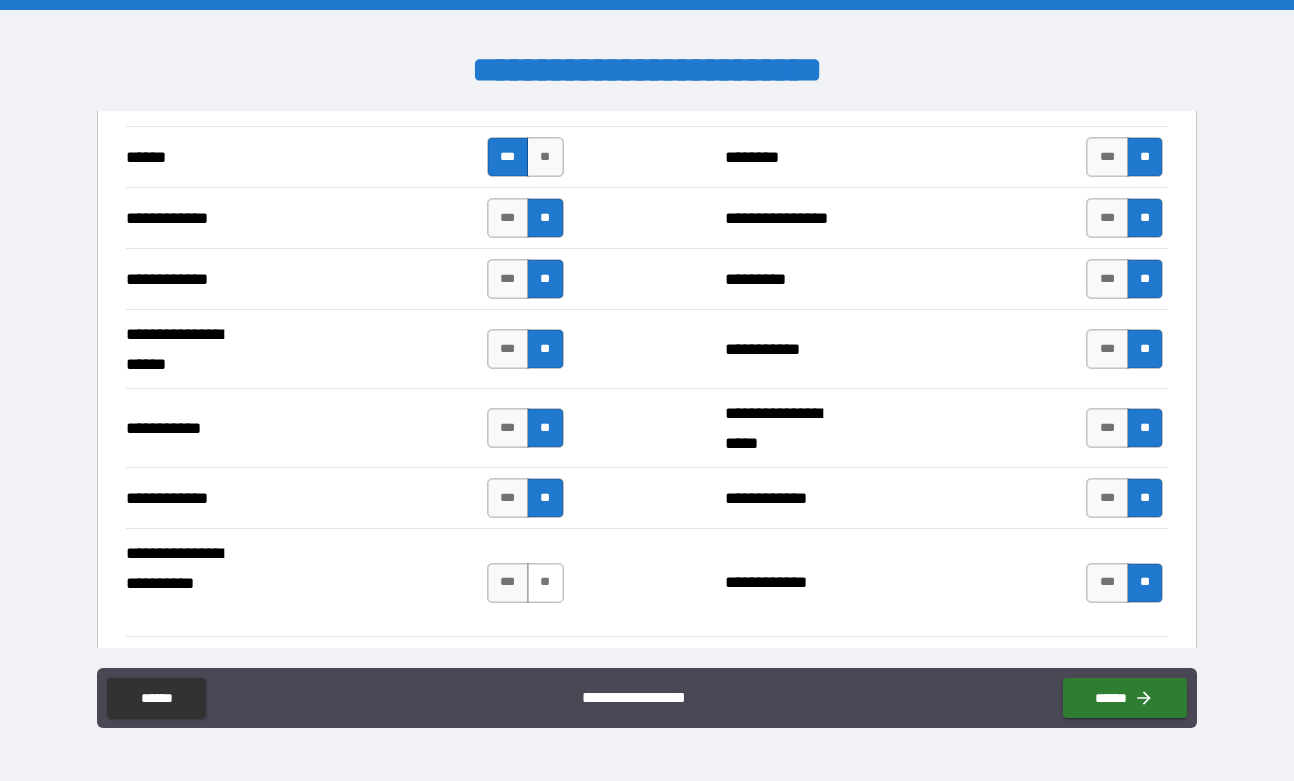 click on "**" at bounding box center [545, 583] 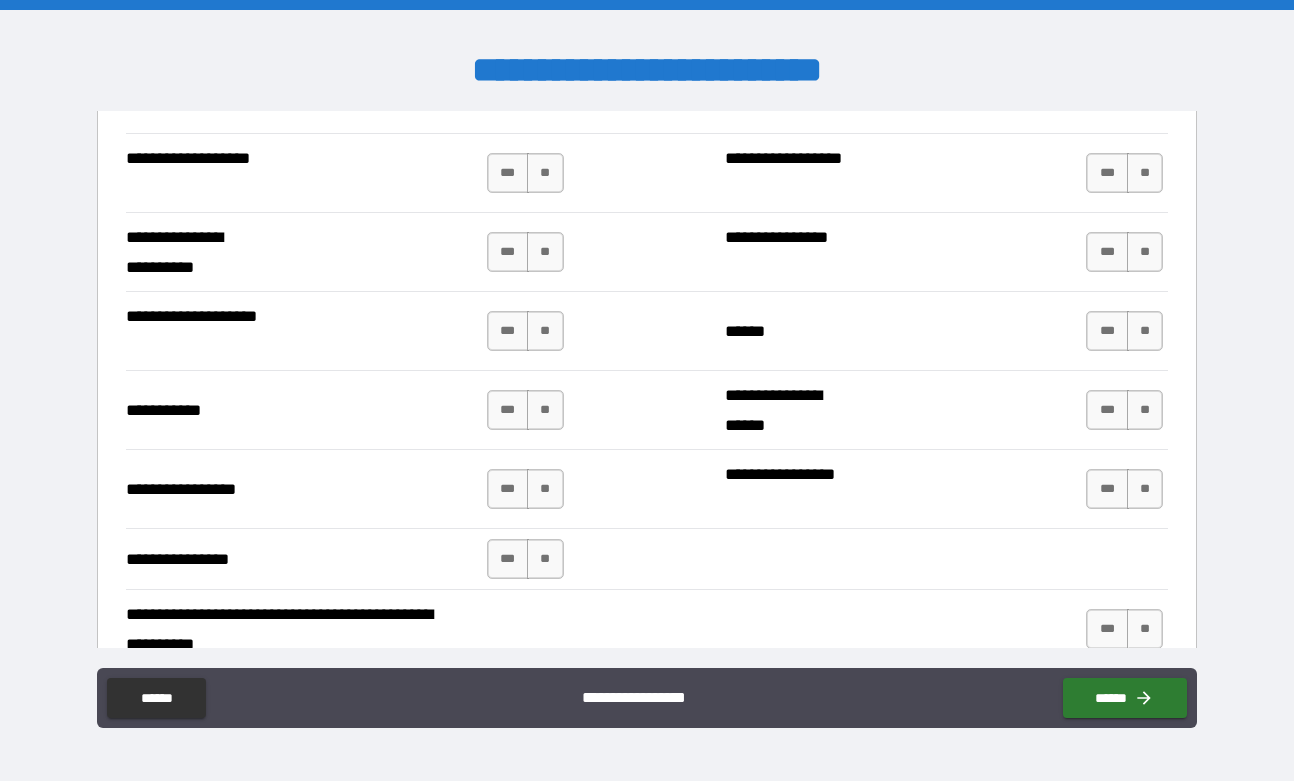 scroll, scrollTop: 4281, scrollLeft: 0, axis: vertical 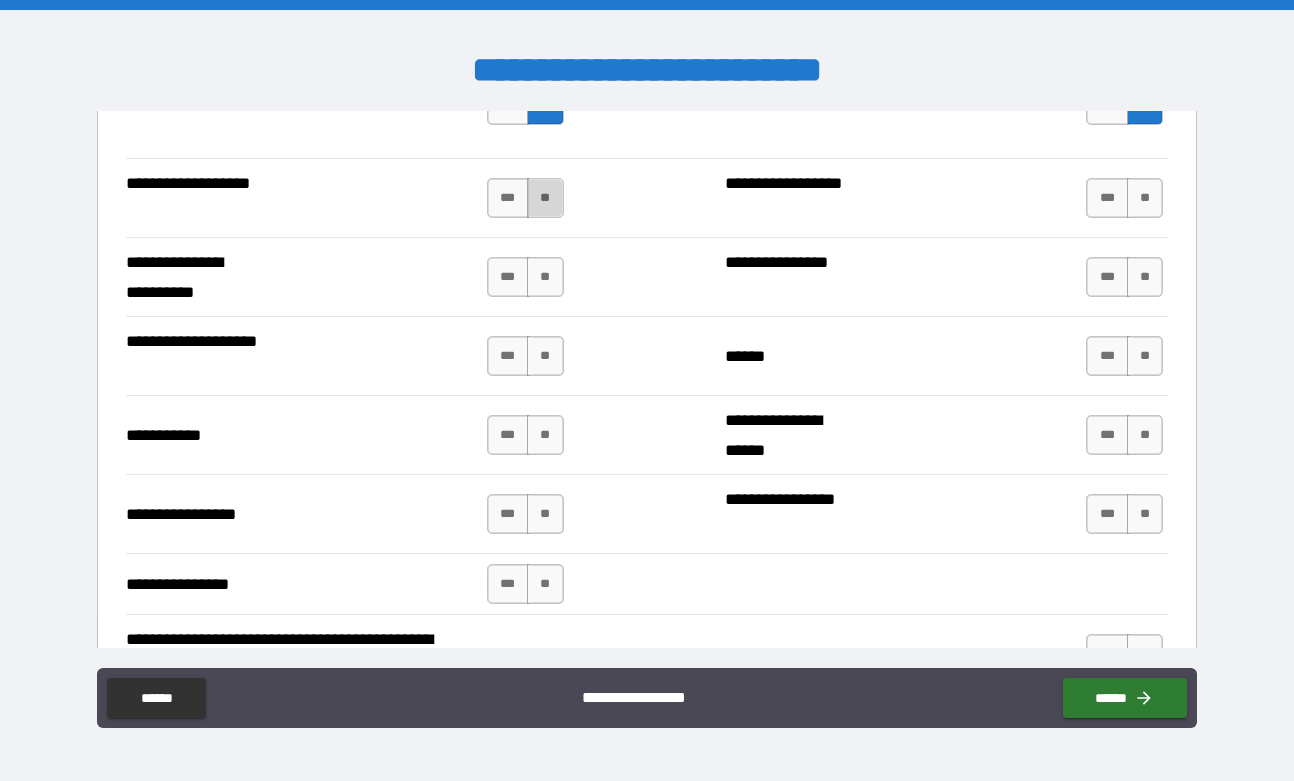 click on "**" at bounding box center (545, 198) 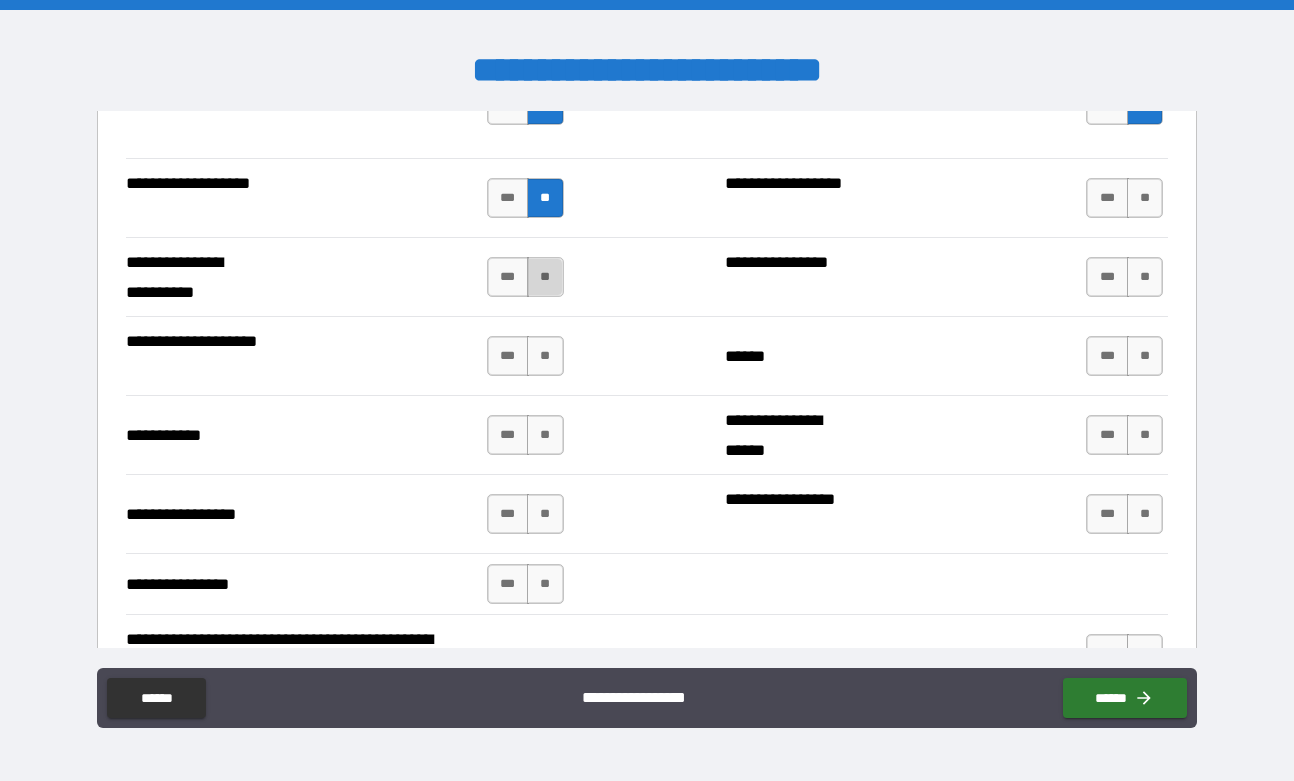 click on "**" at bounding box center (545, 277) 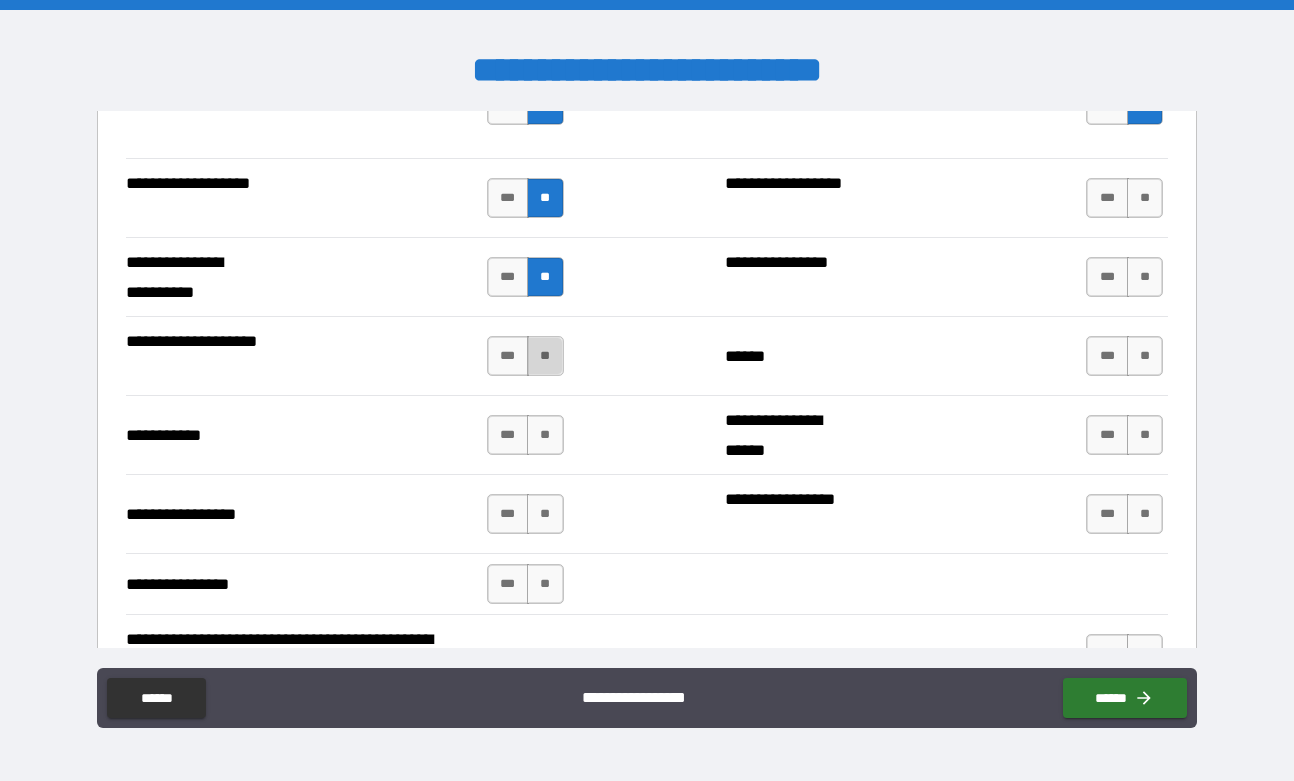 click on "**" at bounding box center (545, 356) 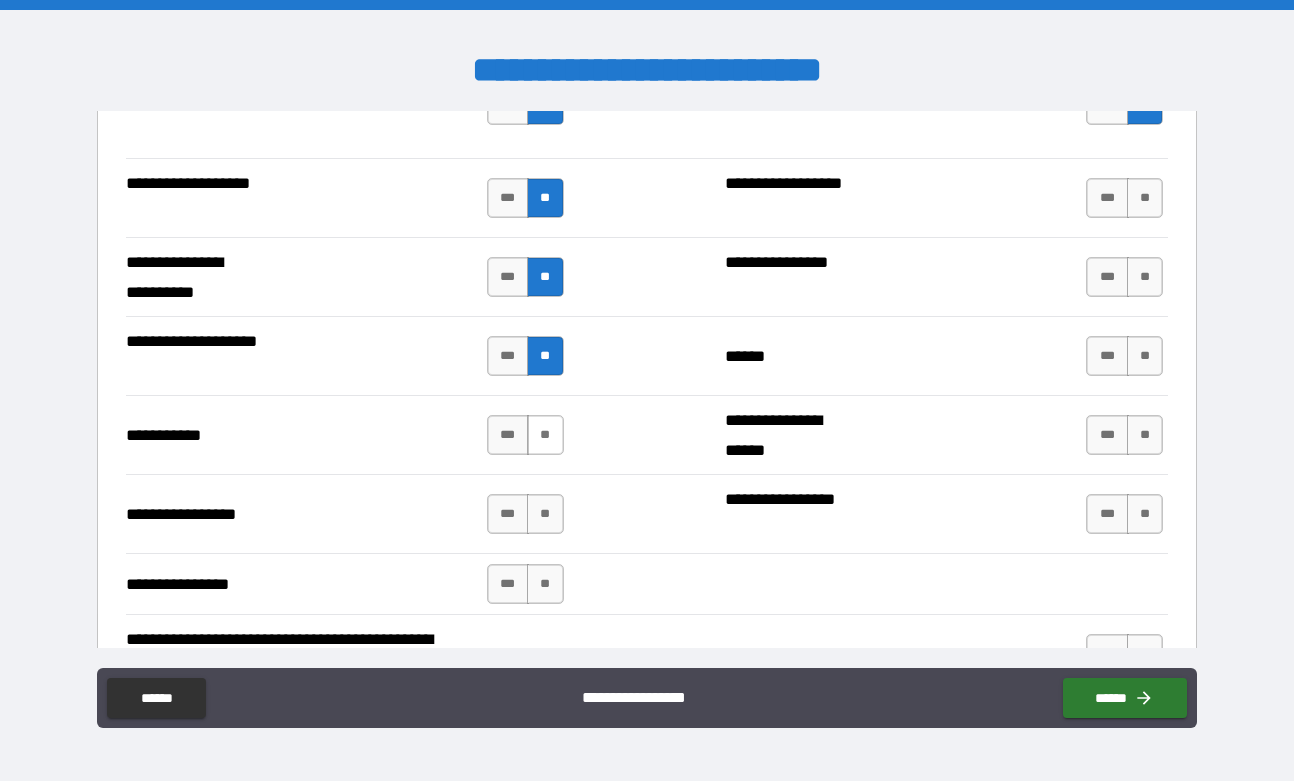 click on "**" at bounding box center (545, 435) 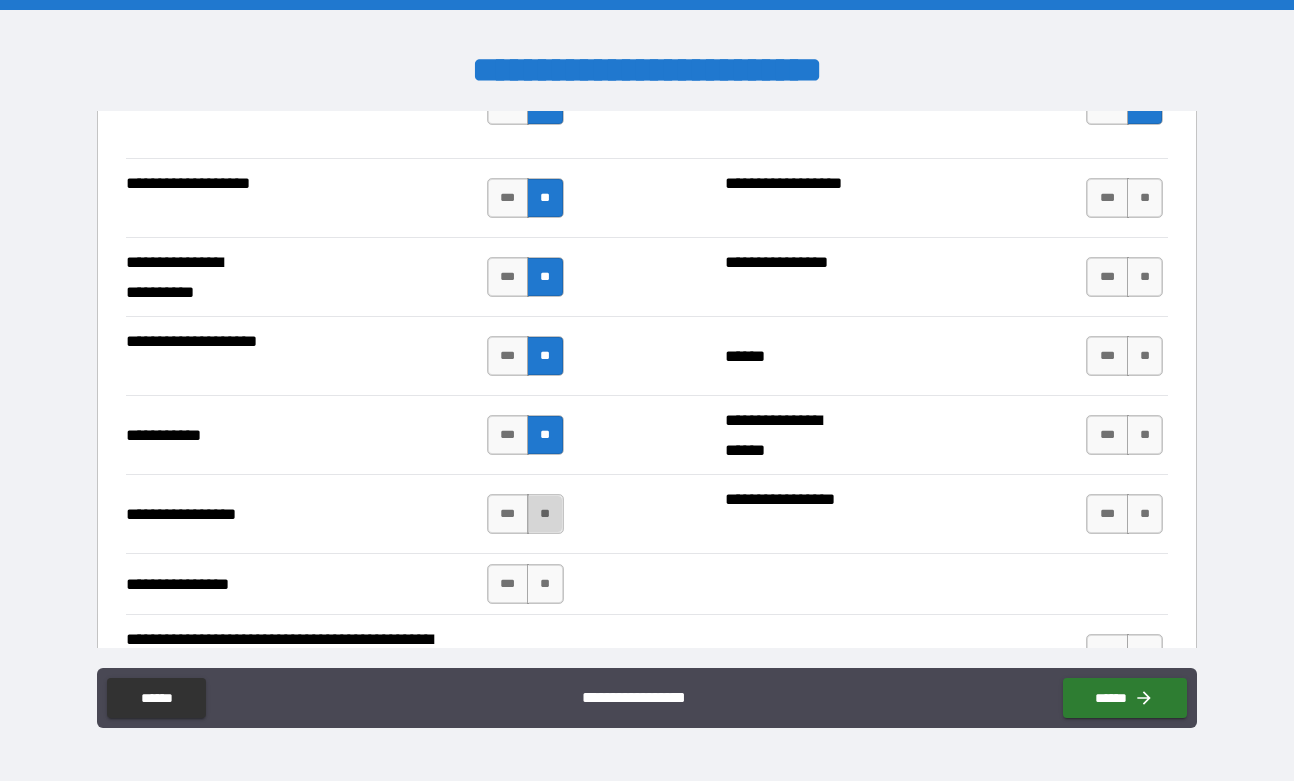 click on "**" at bounding box center [545, 514] 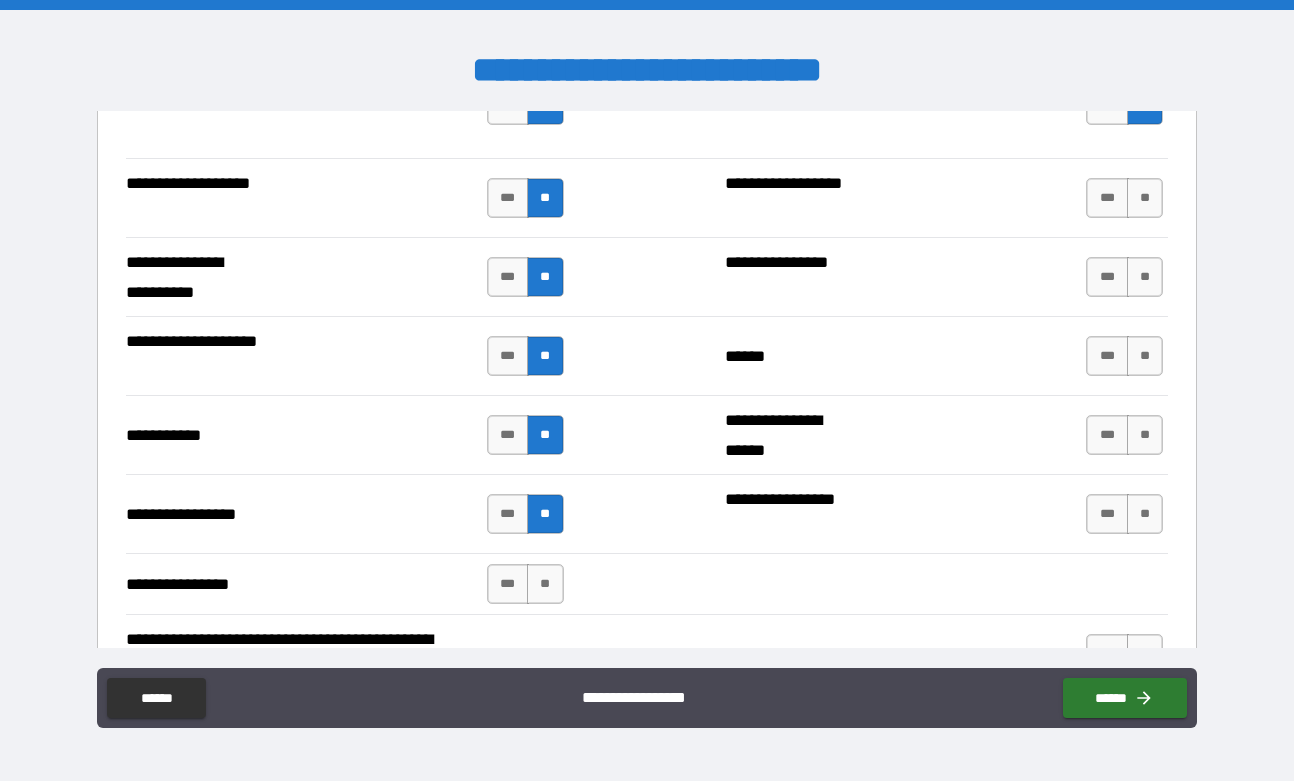 click on "**********" at bounding box center [647, 583] 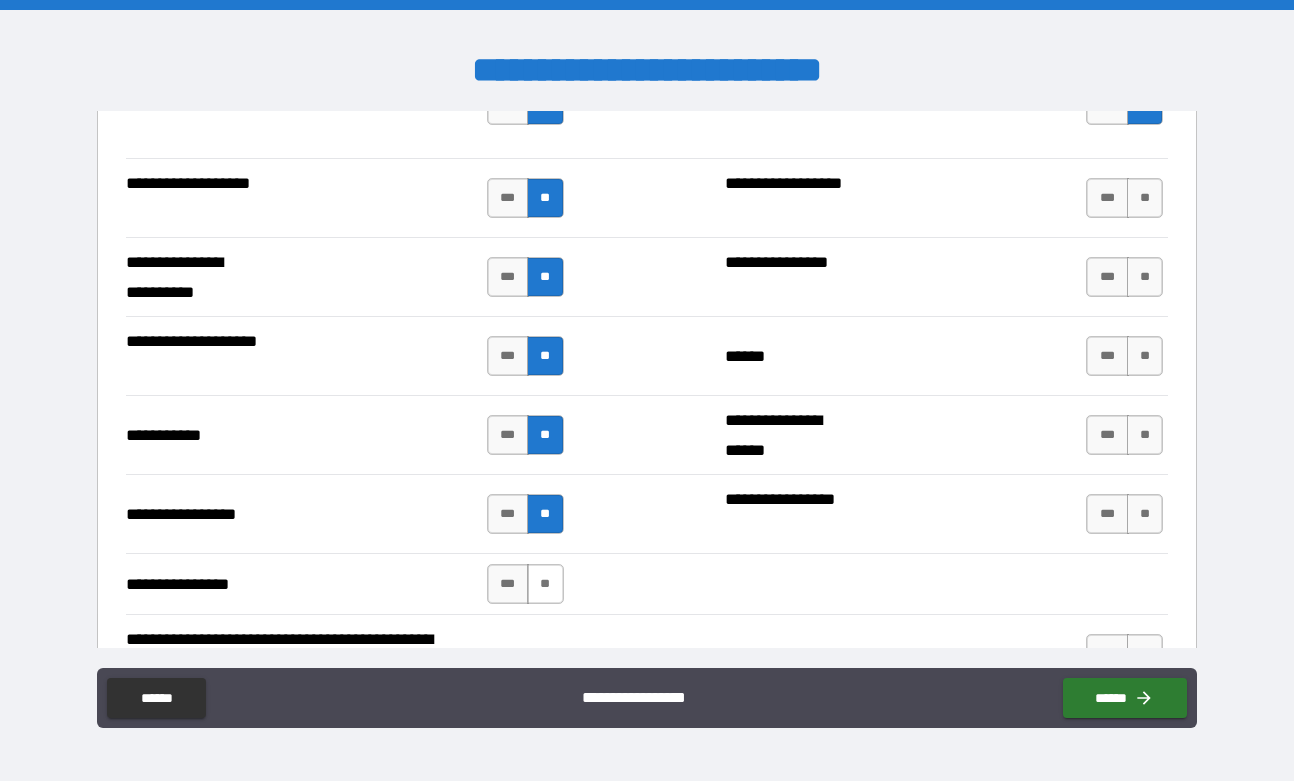 click on "**" at bounding box center (545, 584) 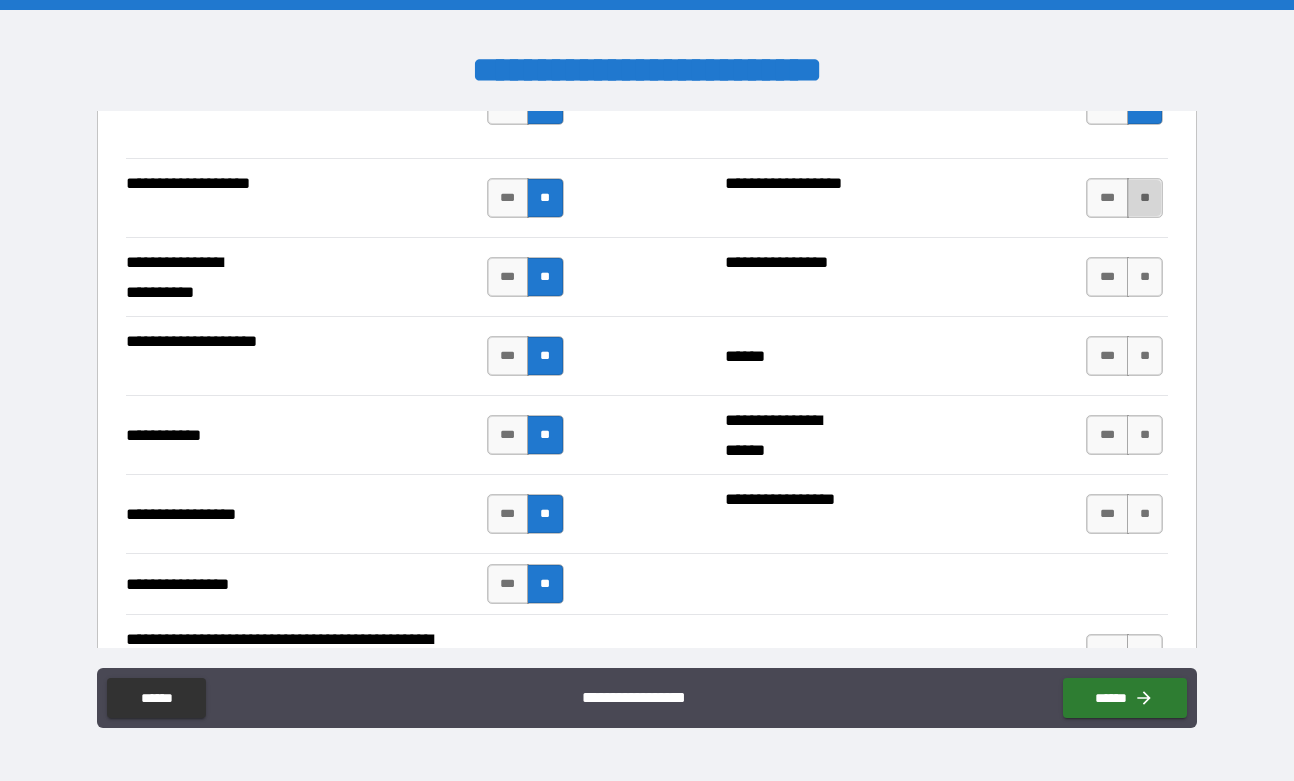 click on "**" at bounding box center (1145, 198) 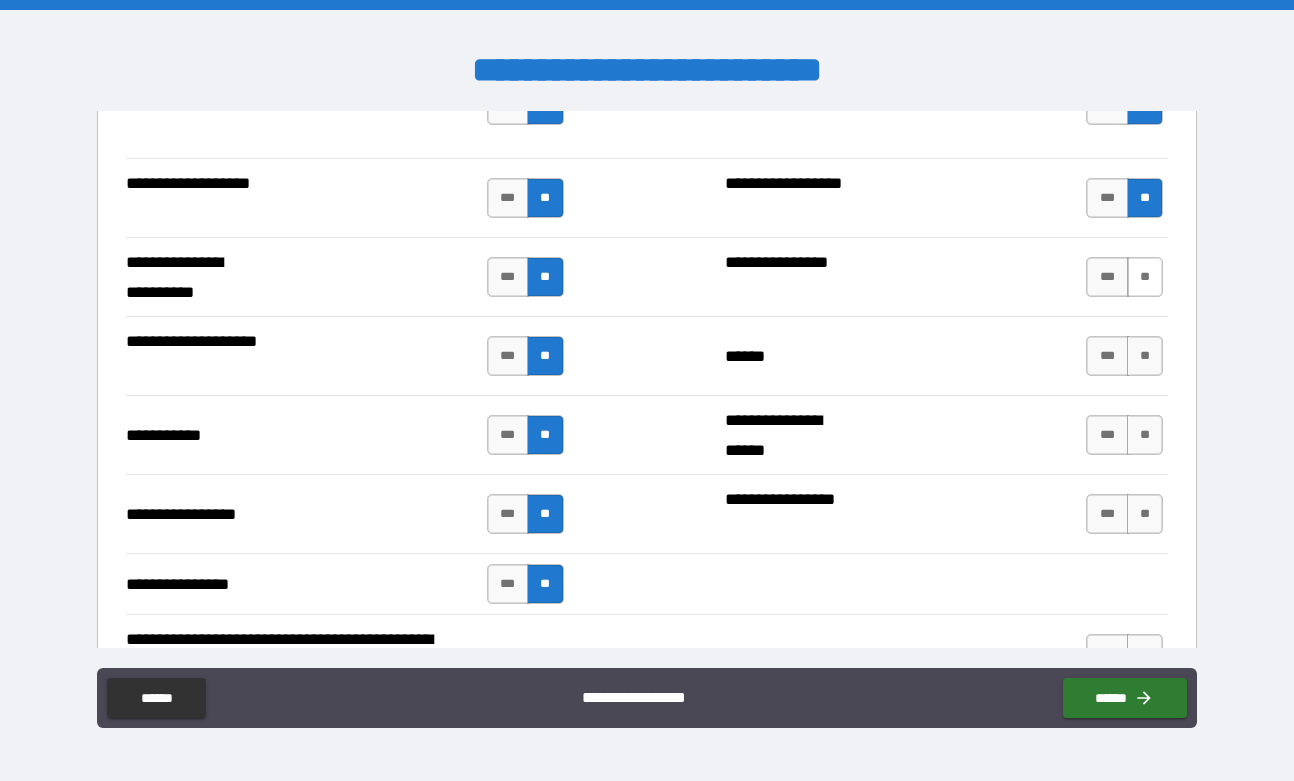 click on "**" at bounding box center [1145, 277] 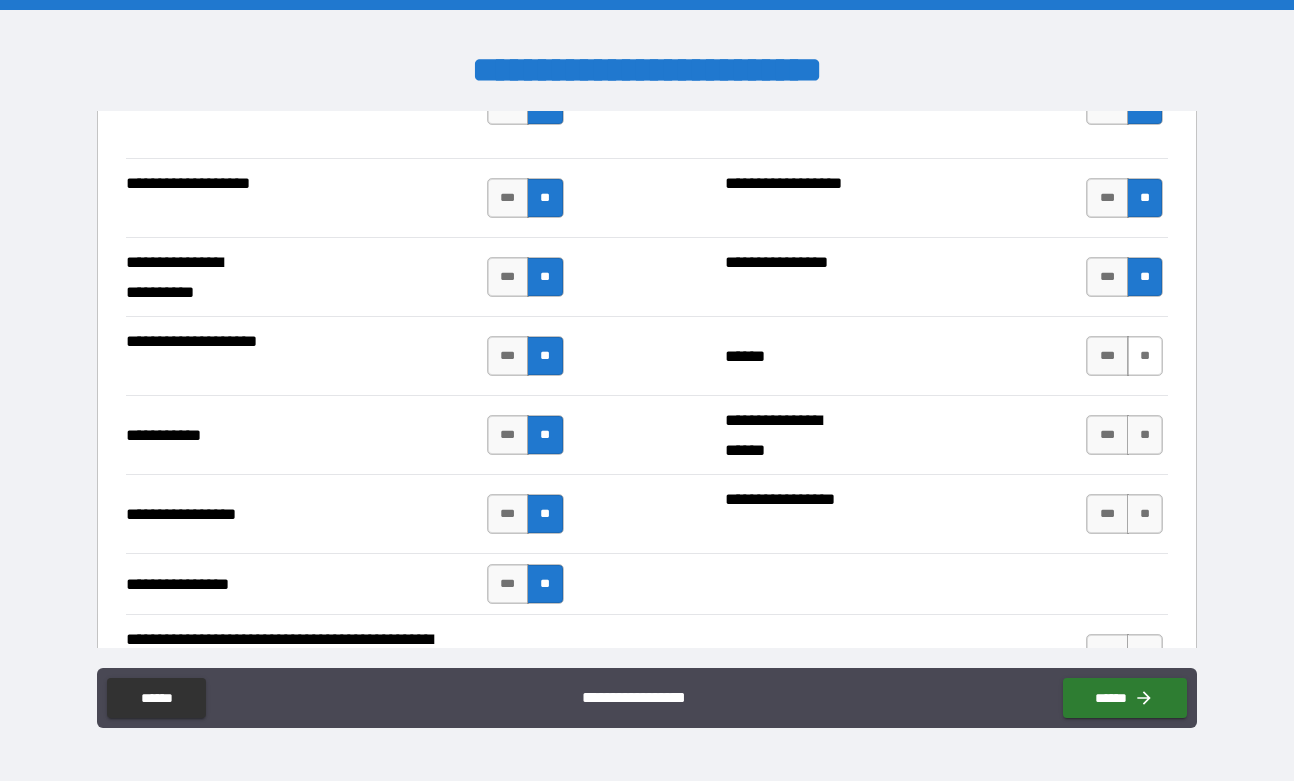 click on "**" at bounding box center (1145, 356) 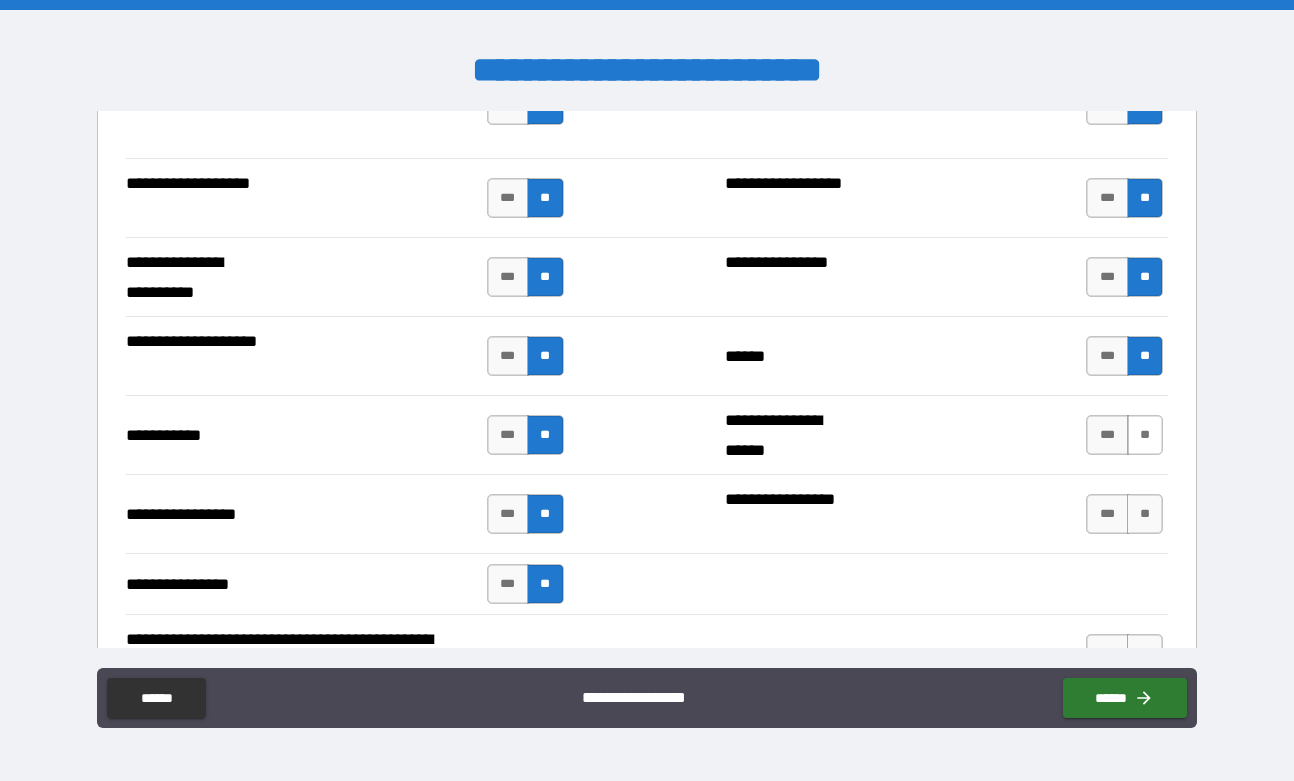 click on "**" at bounding box center [1145, 435] 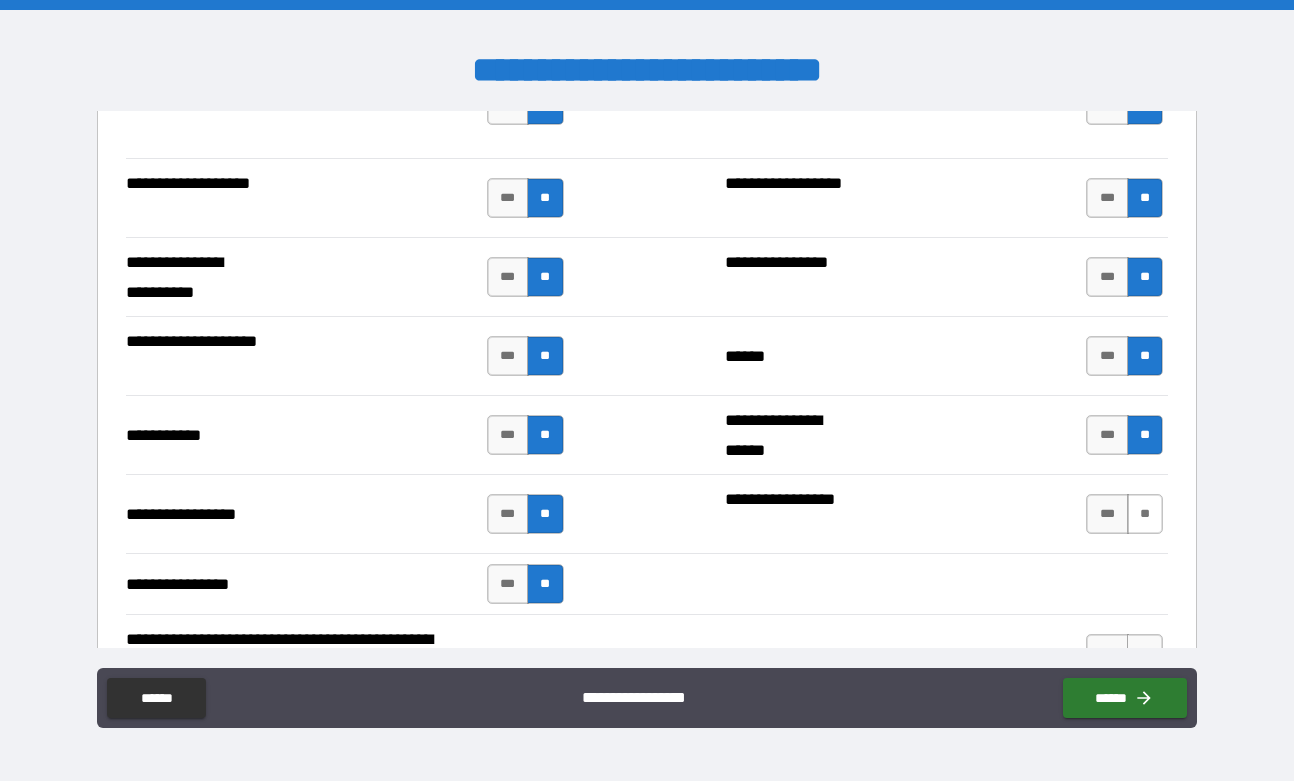 click on "**" at bounding box center [1145, 514] 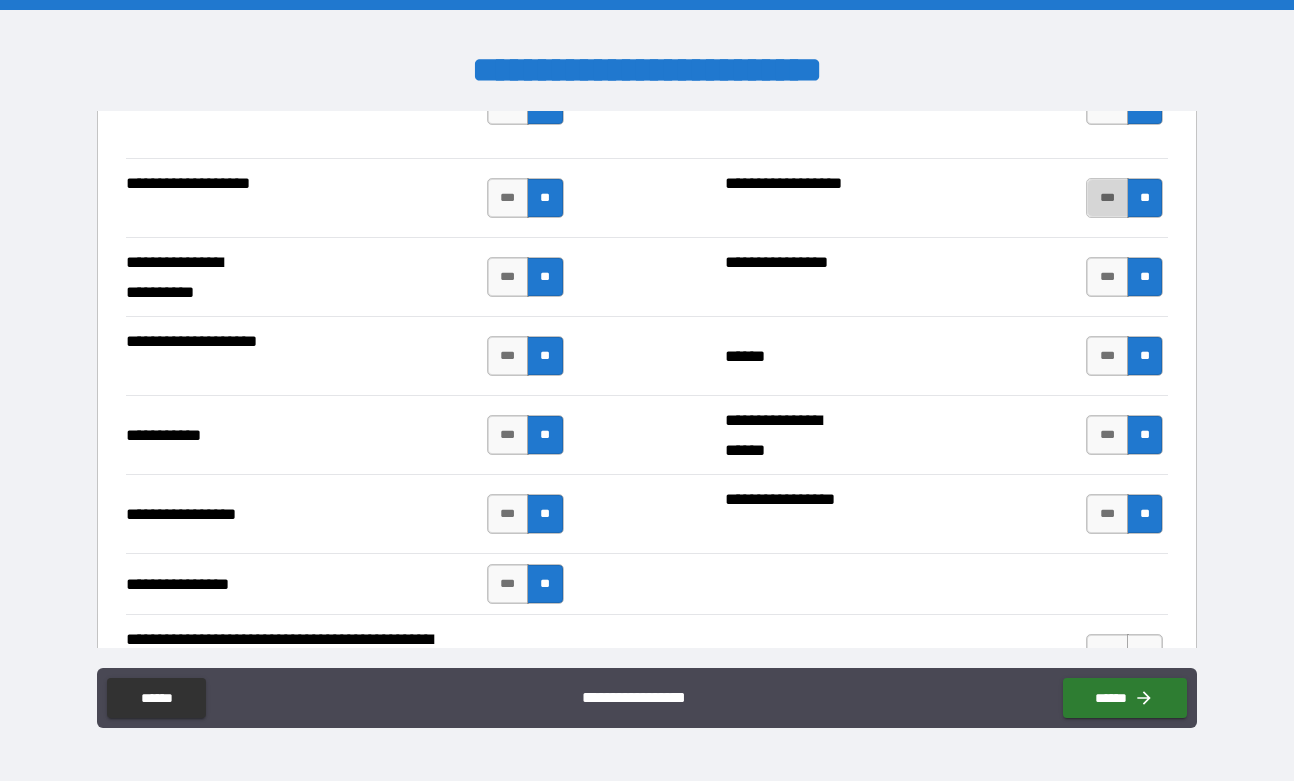 click on "***" at bounding box center (1107, 198) 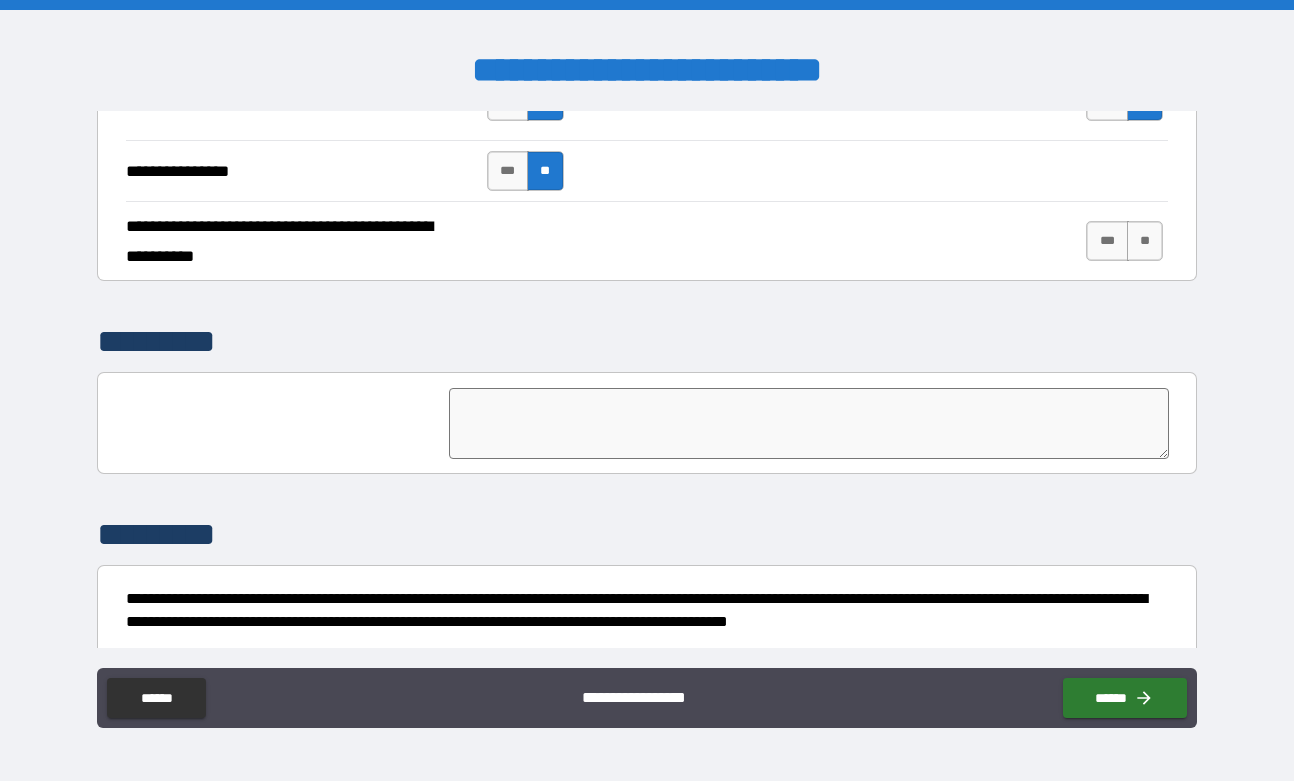 scroll, scrollTop: 4688, scrollLeft: 0, axis: vertical 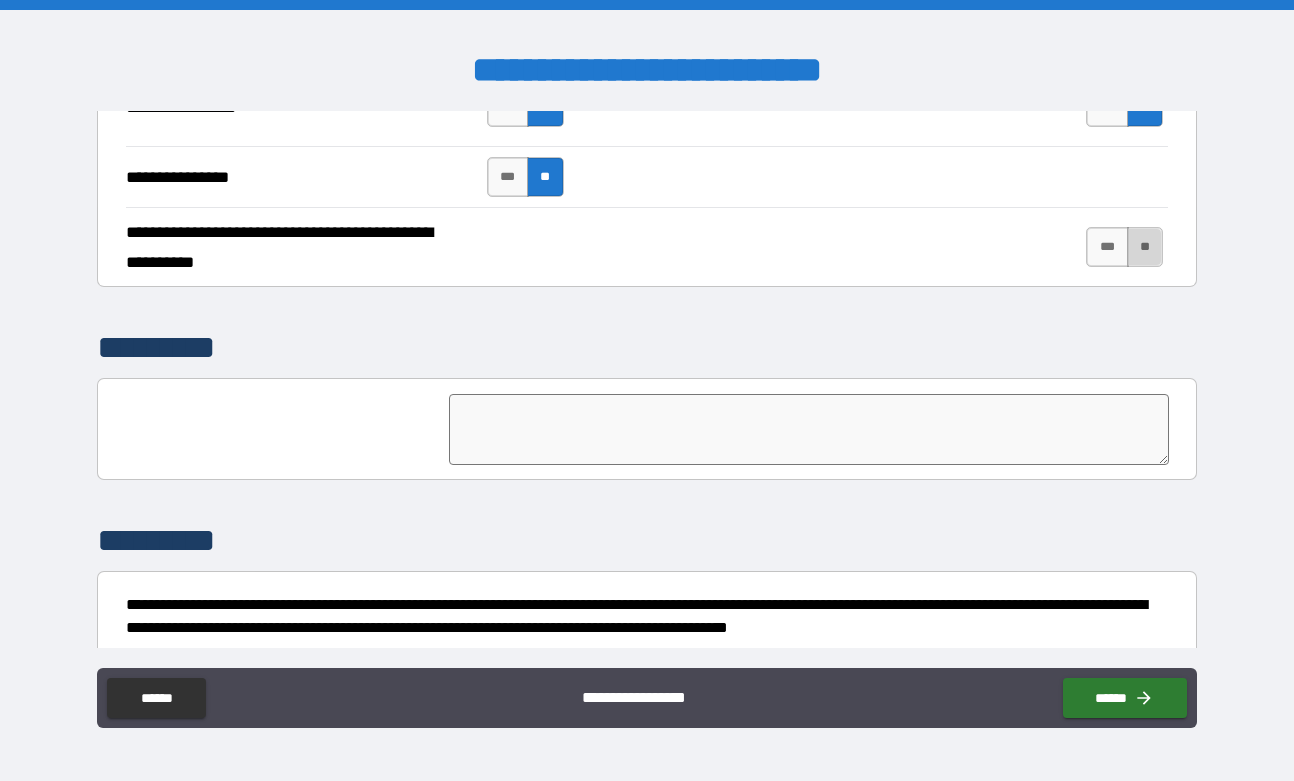 click on "**" at bounding box center [1145, 247] 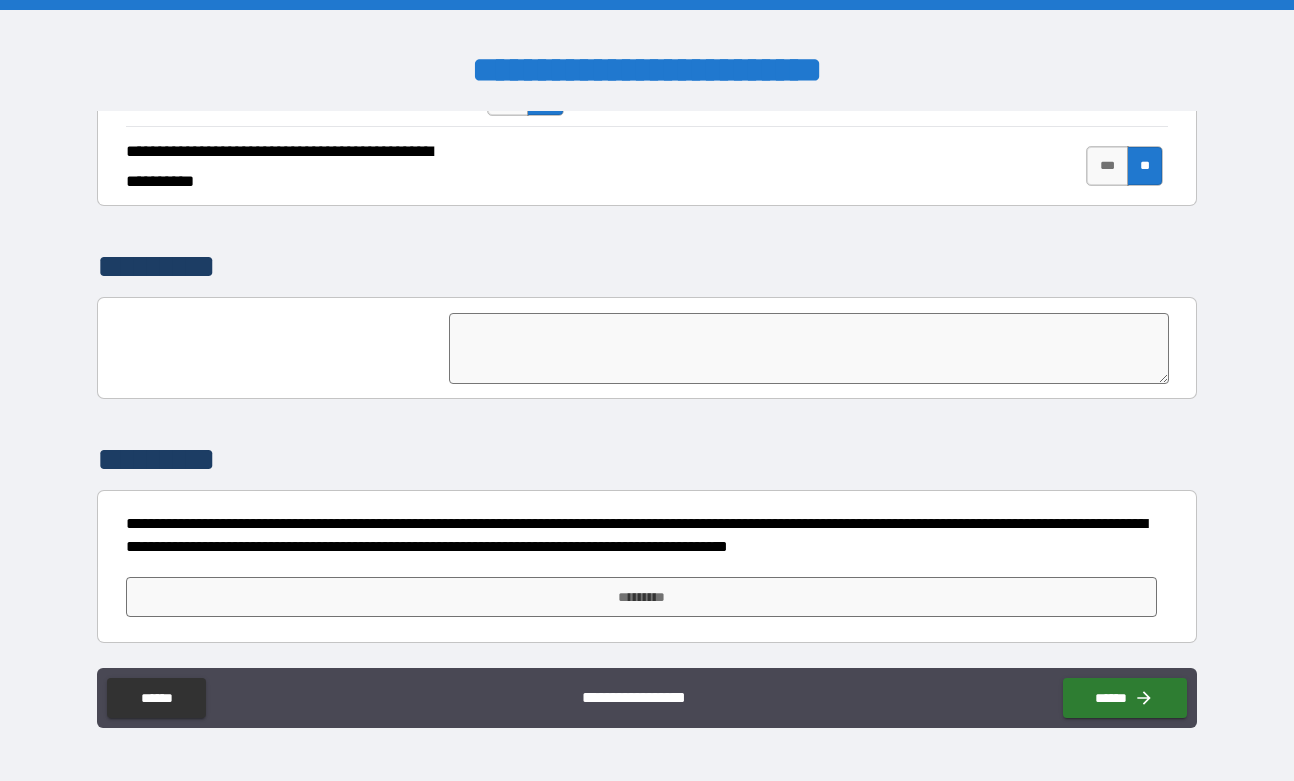 scroll, scrollTop: 4769, scrollLeft: 0, axis: vertical 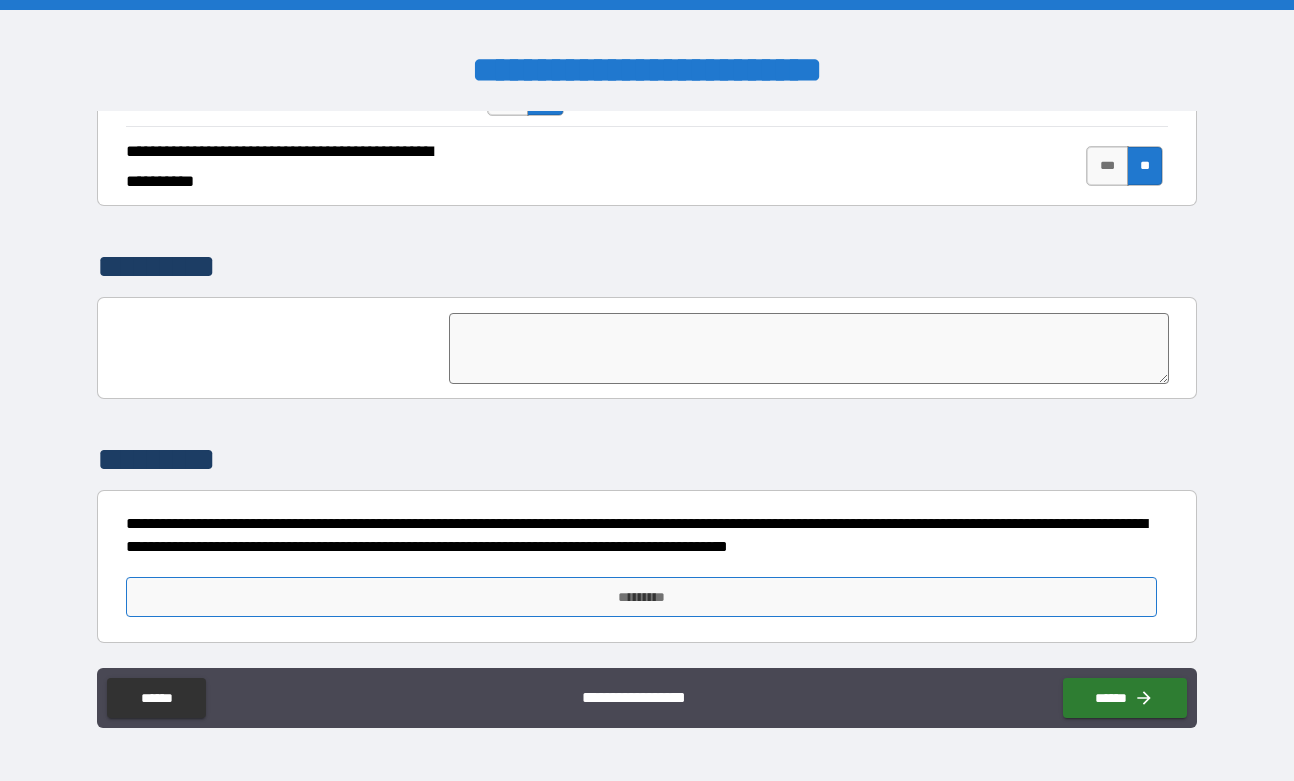 click on "*********" at bounding box center [642, 597] 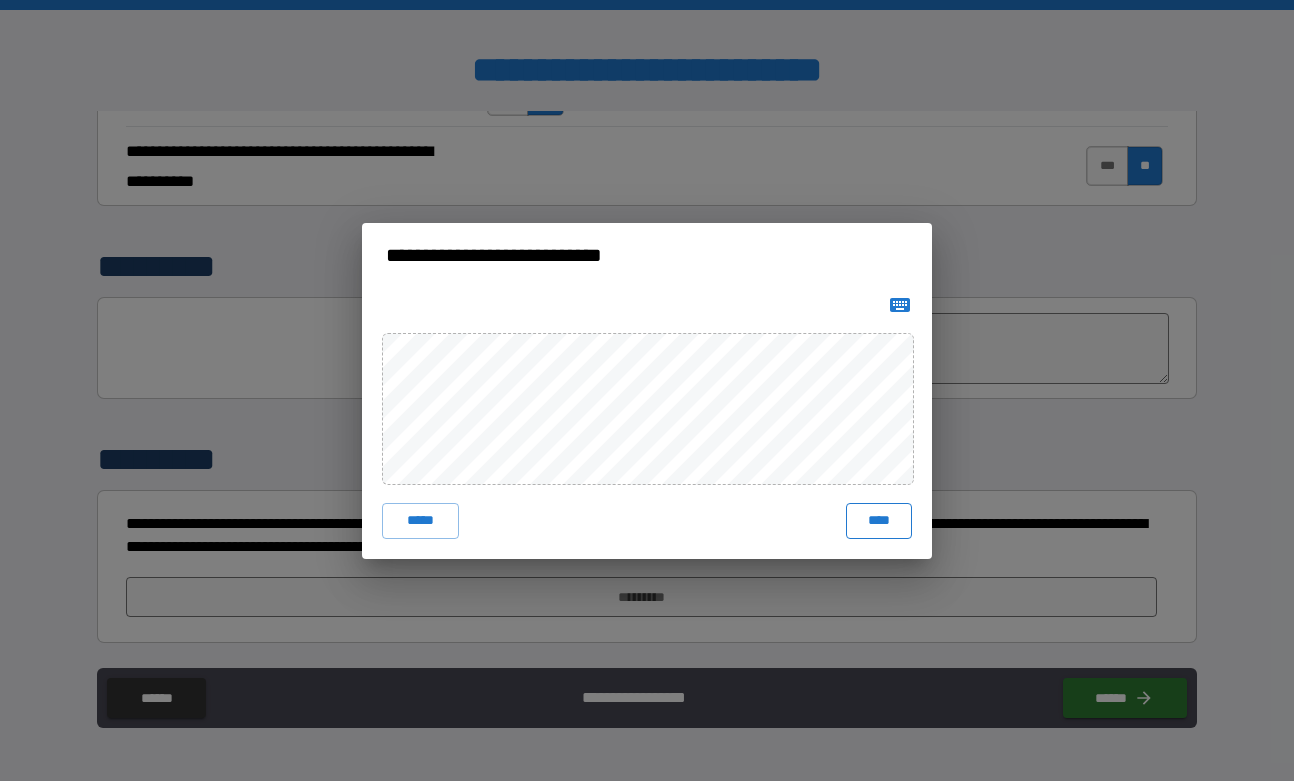 click on "****" at bounding box center (879, 521) 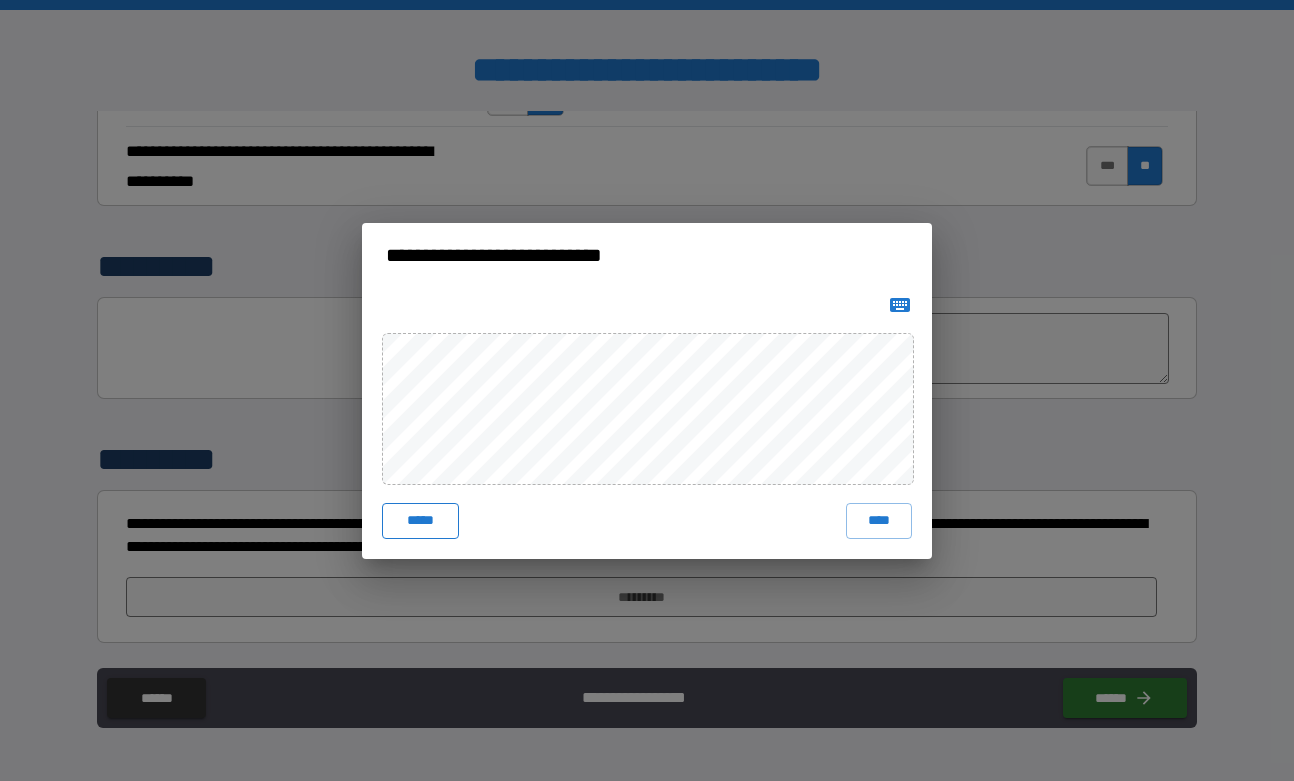 click on "*****" at bounding box center [420, 521] 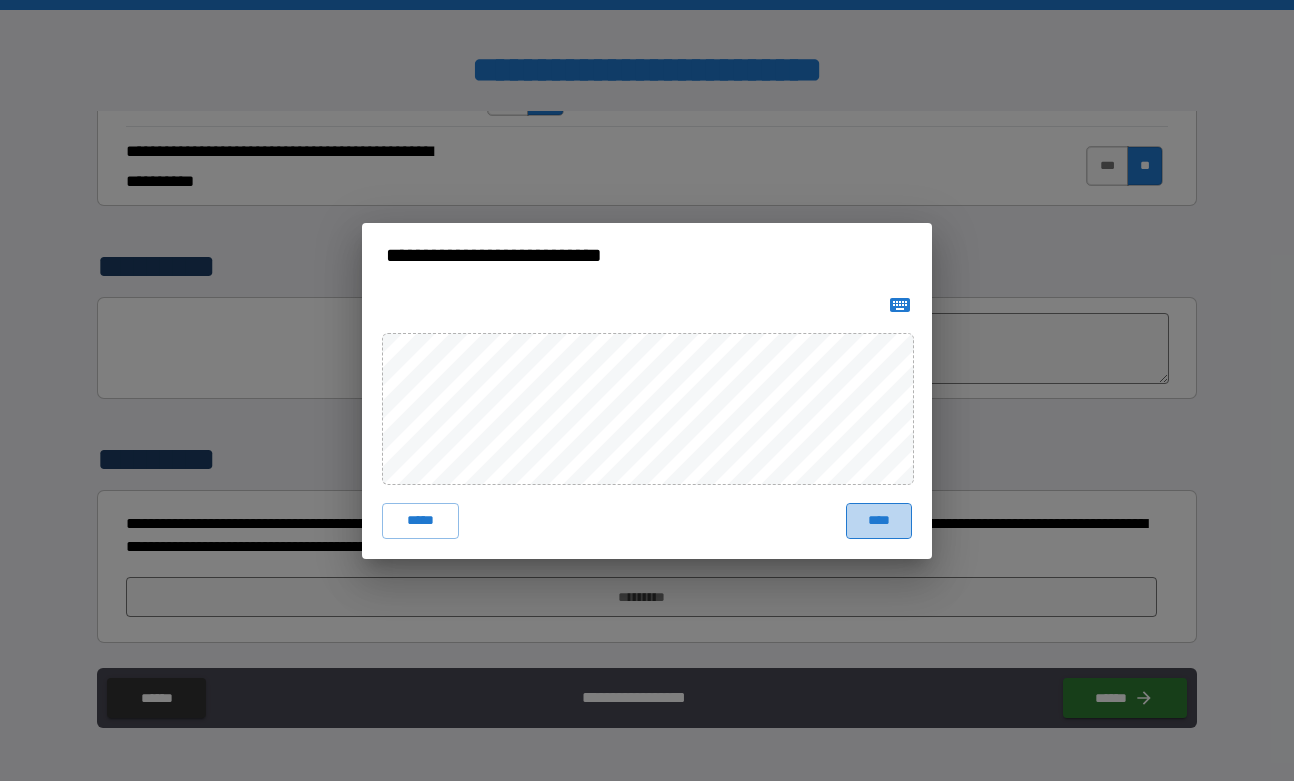 click on "****" at bounding box center [879, 521] 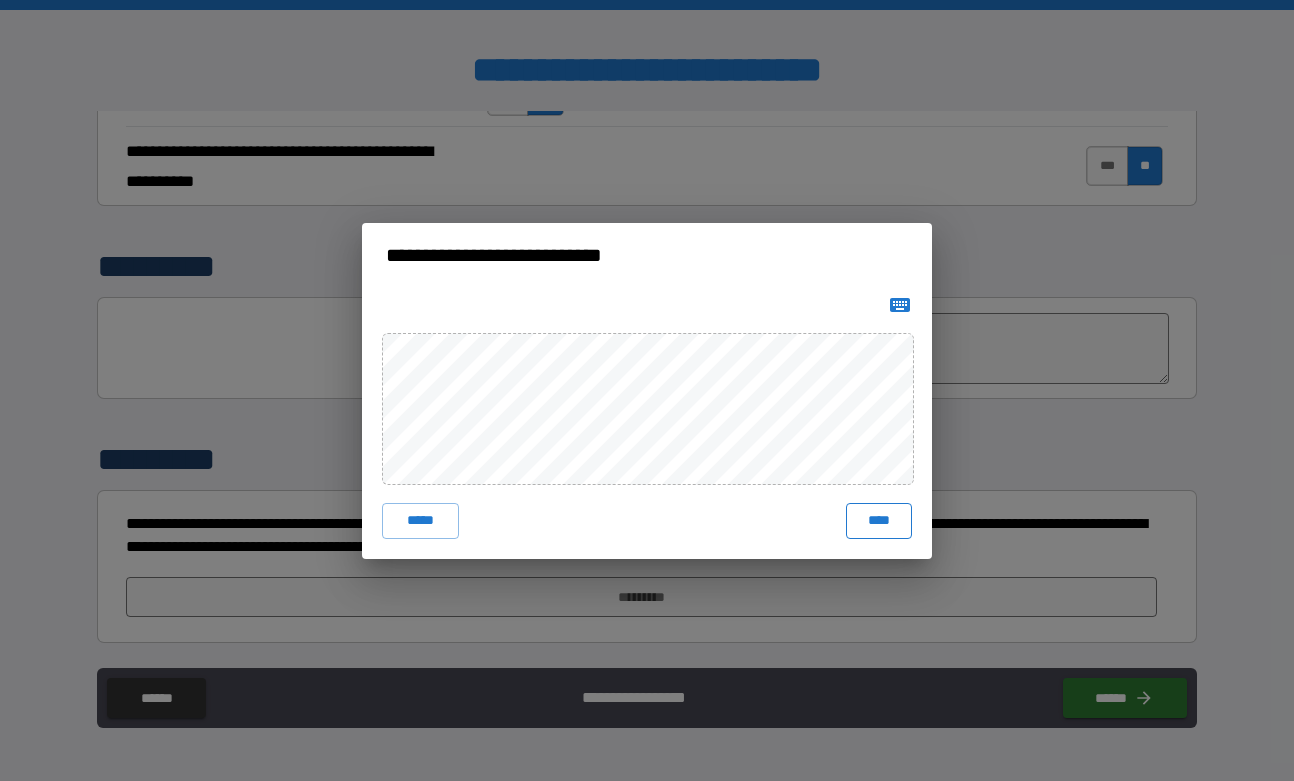 click on "****" at bounding box center (879, 521) 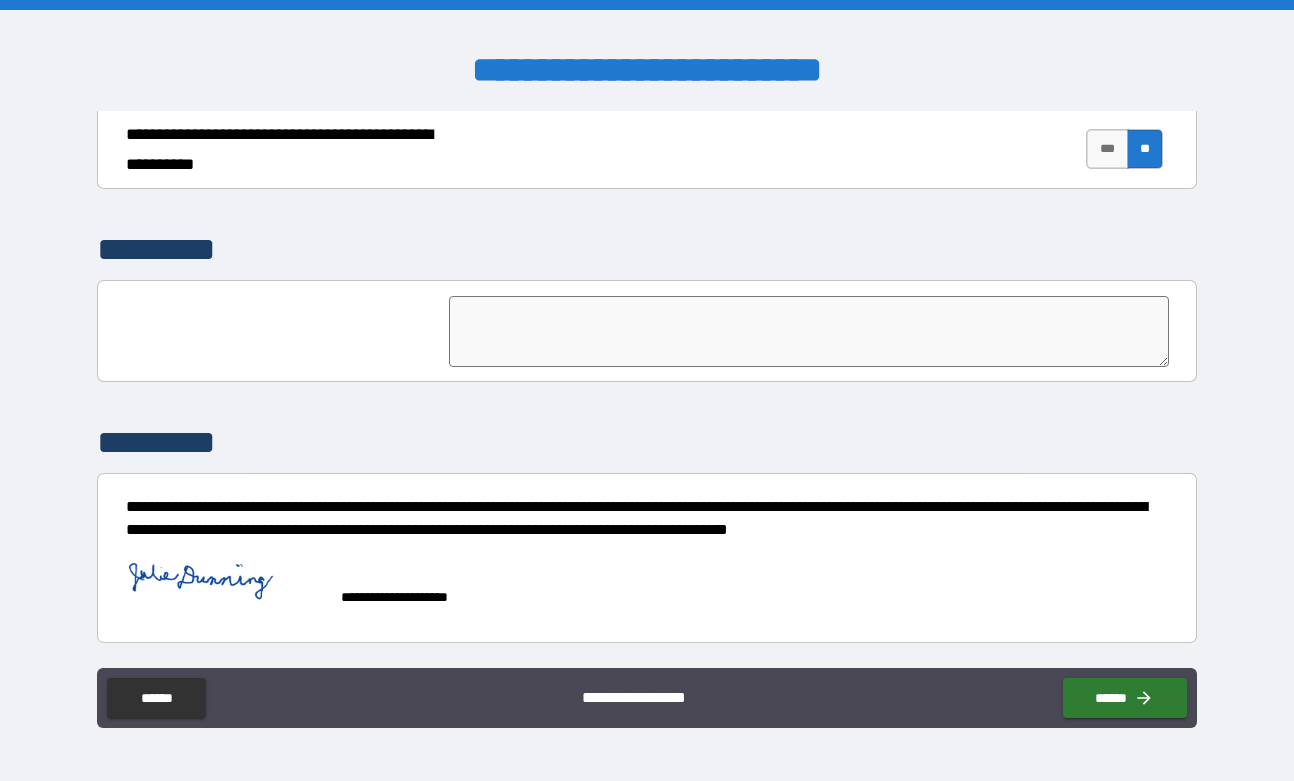 scroll, scrollTop: 4786, scrollLeft: 0, axis: vertical 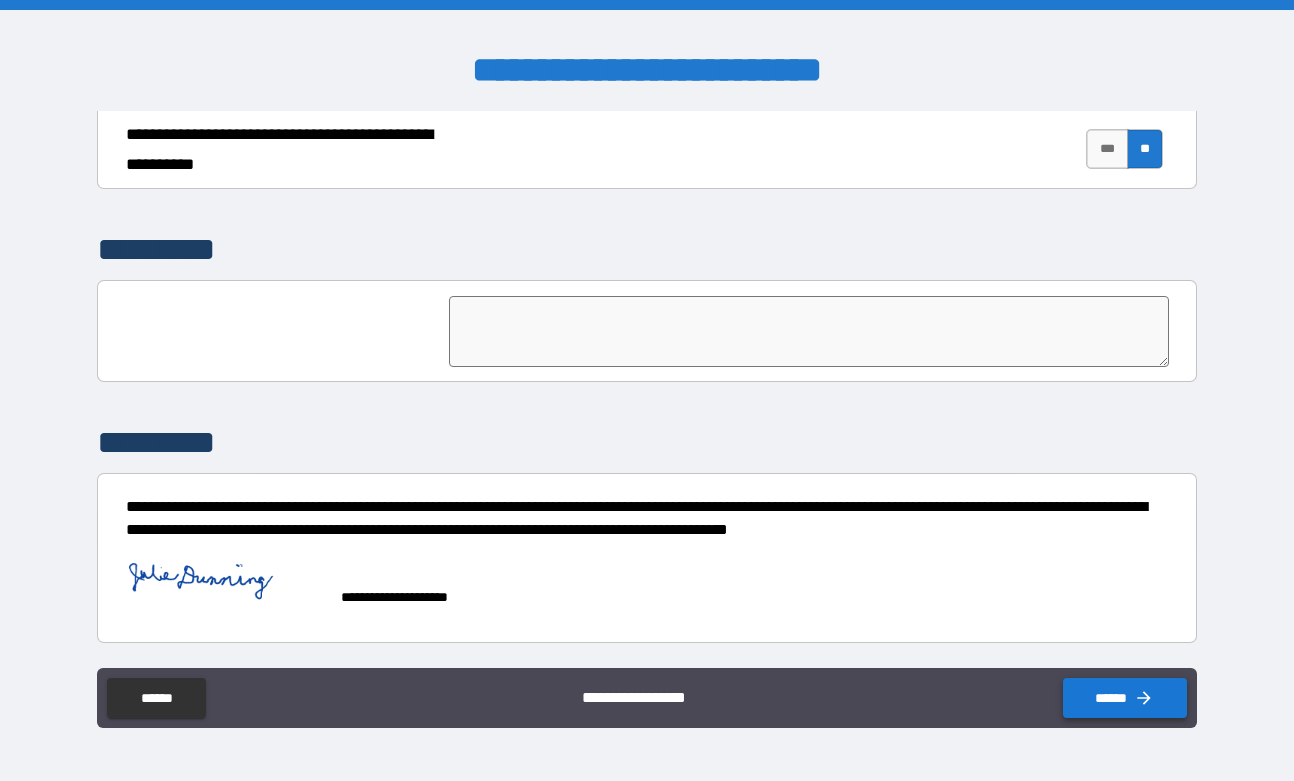 click on "******" at bounding box center (1125, 698) 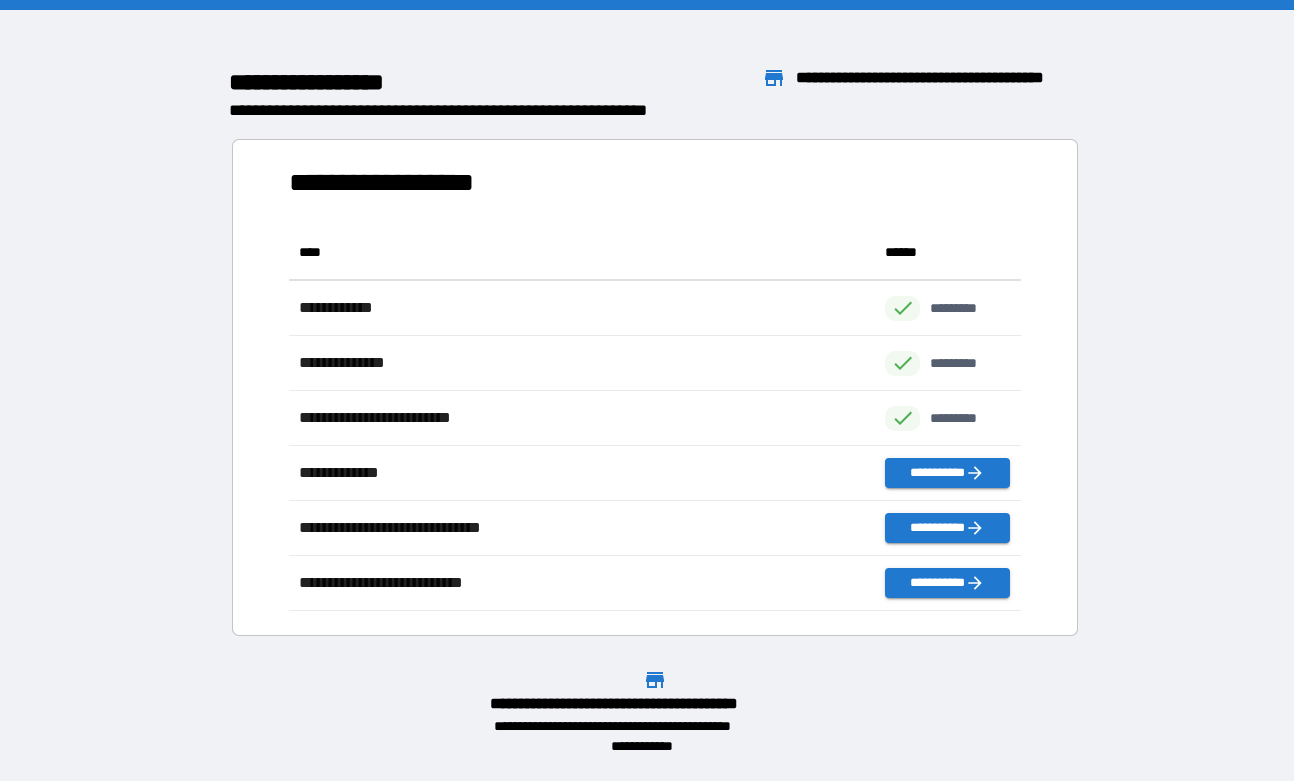 scroll, scrollTop: 386, scrollLeft: 732, axis: both 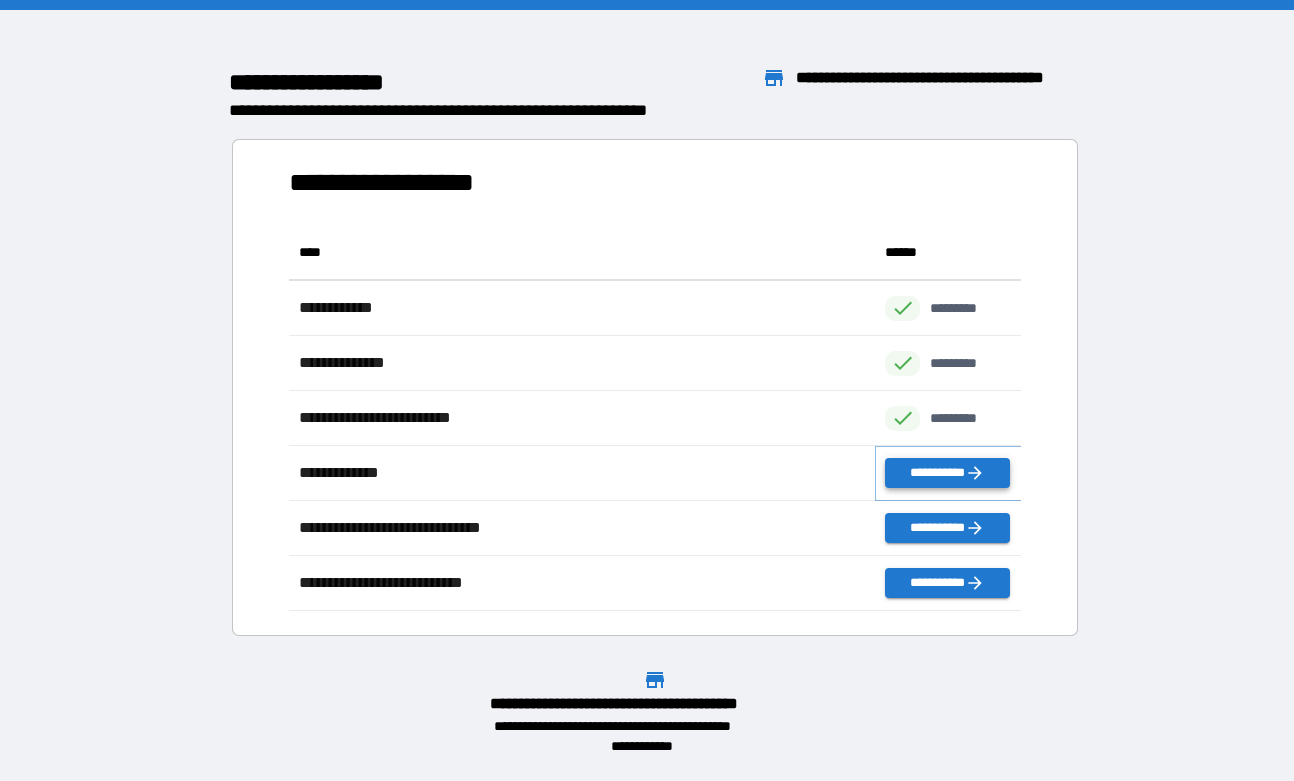 click on "**********" at bounding box center [947, 473] 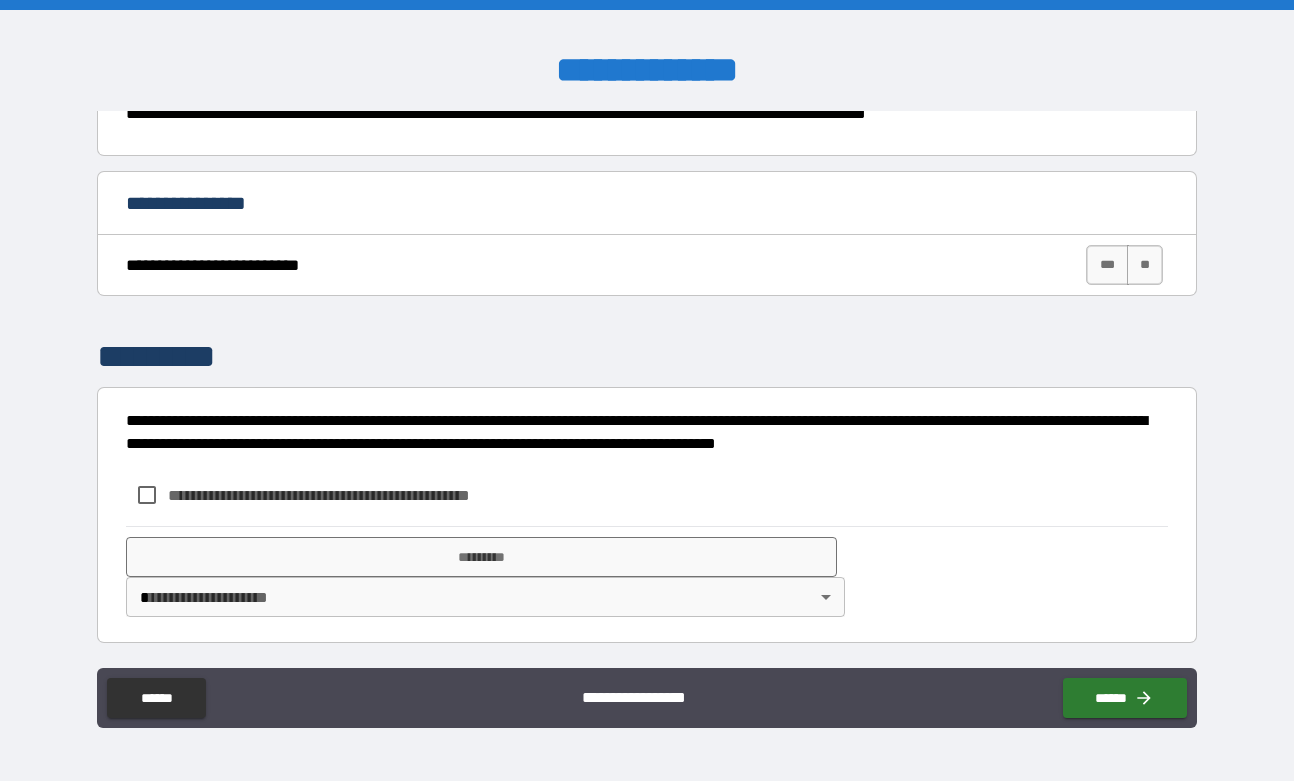 scroll, scrollTop: 1266, scrollLeft: 0, axis: vertical 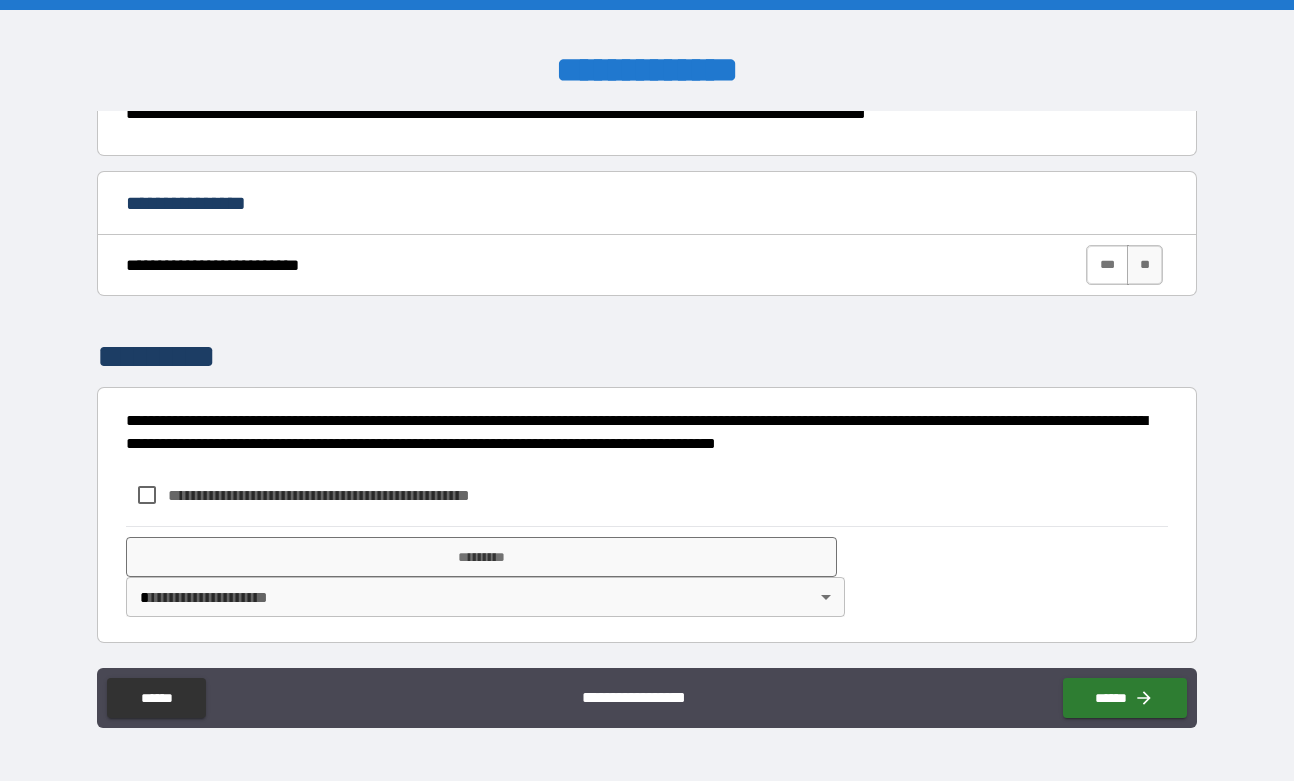 click on "***" at bounding box center (1107, 265) 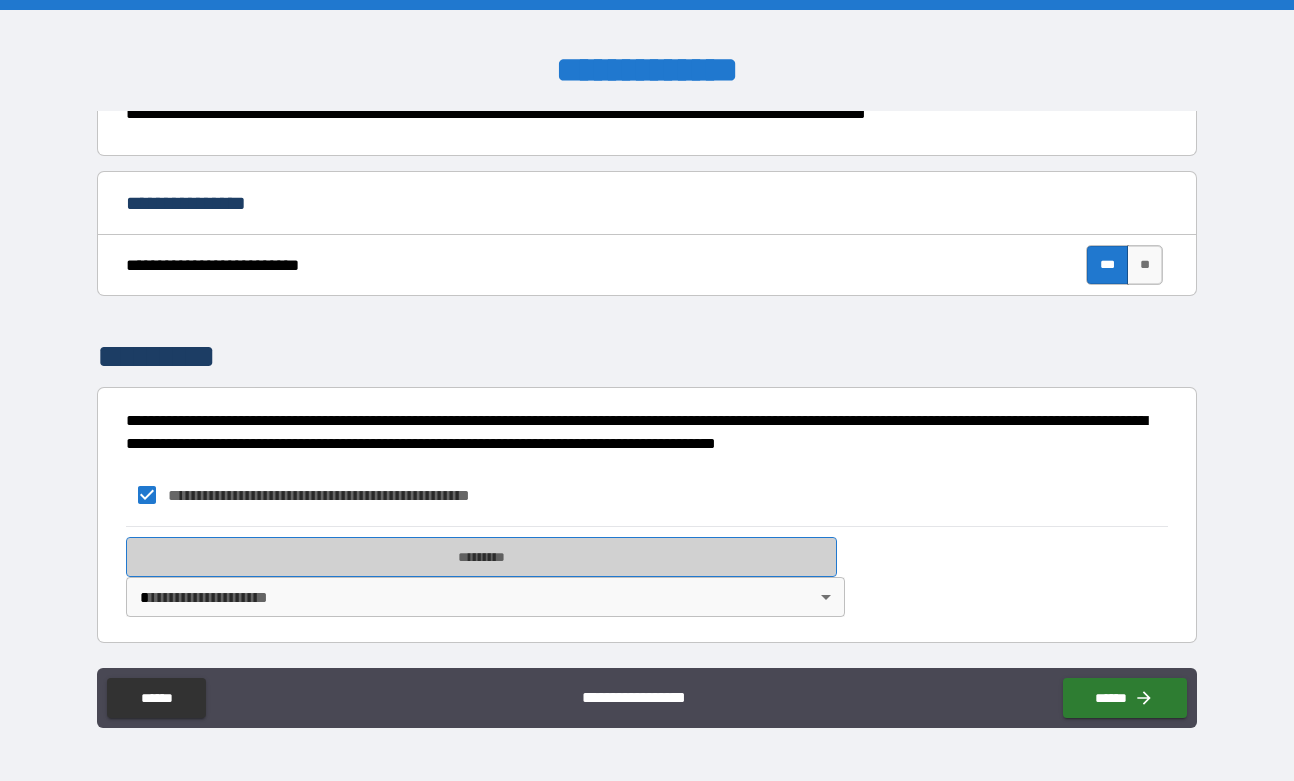 click on "*********" at bounding box center [482, 557] 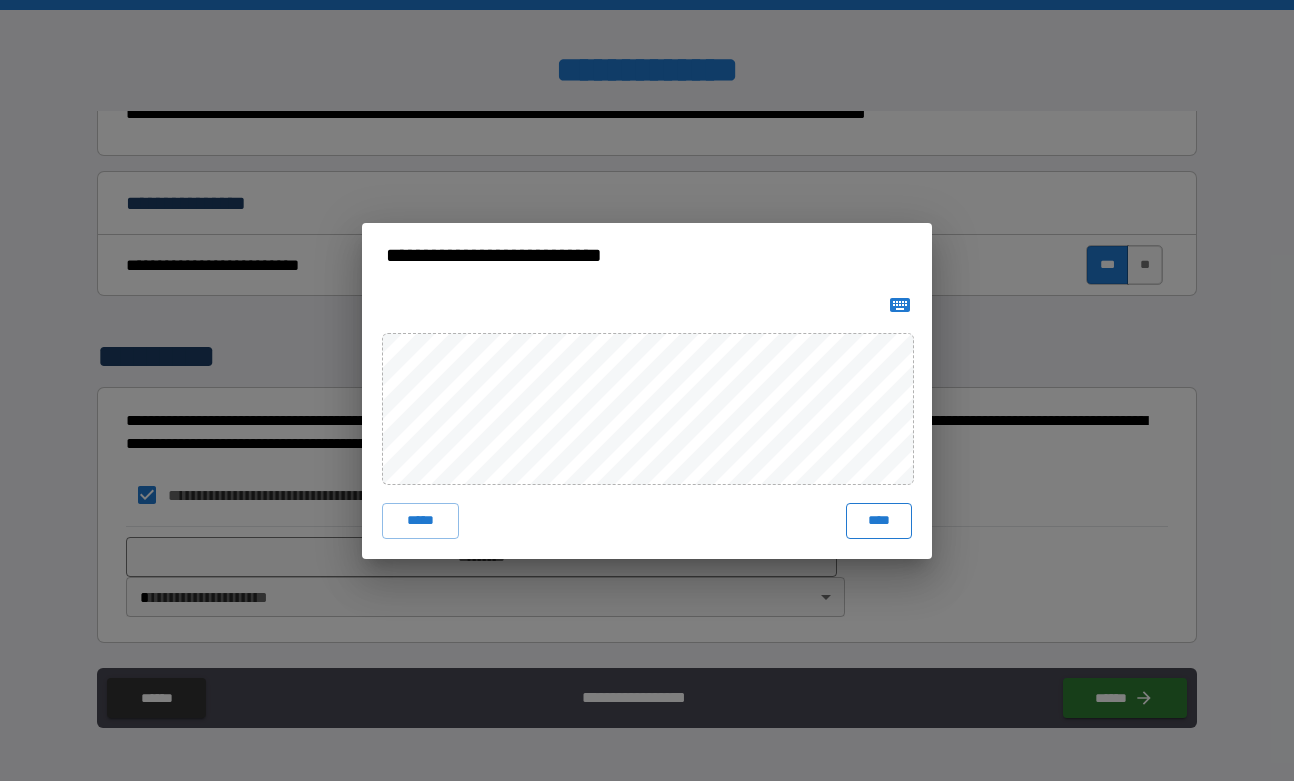 click on "****" at bounding box center [879, 521] 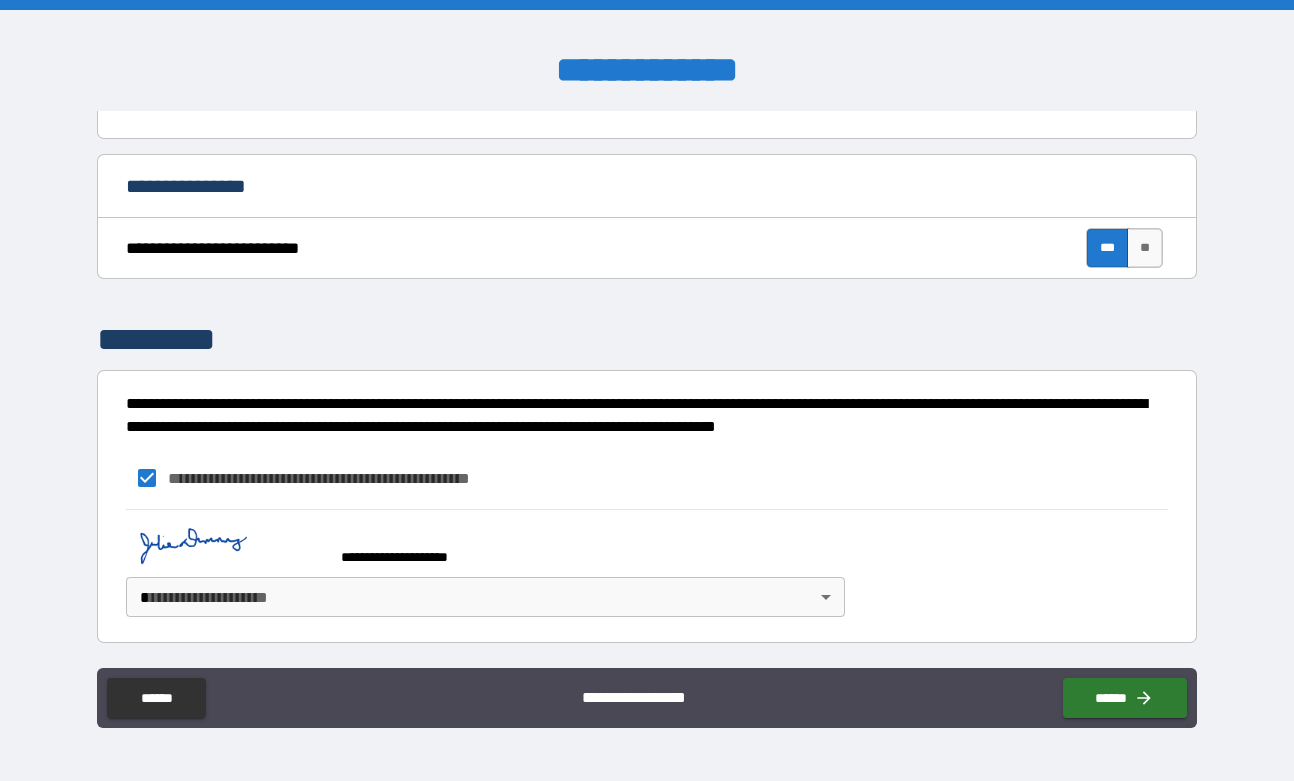 scroll, scrollTop: 1283, scrollLeft: 0, axis: vertical 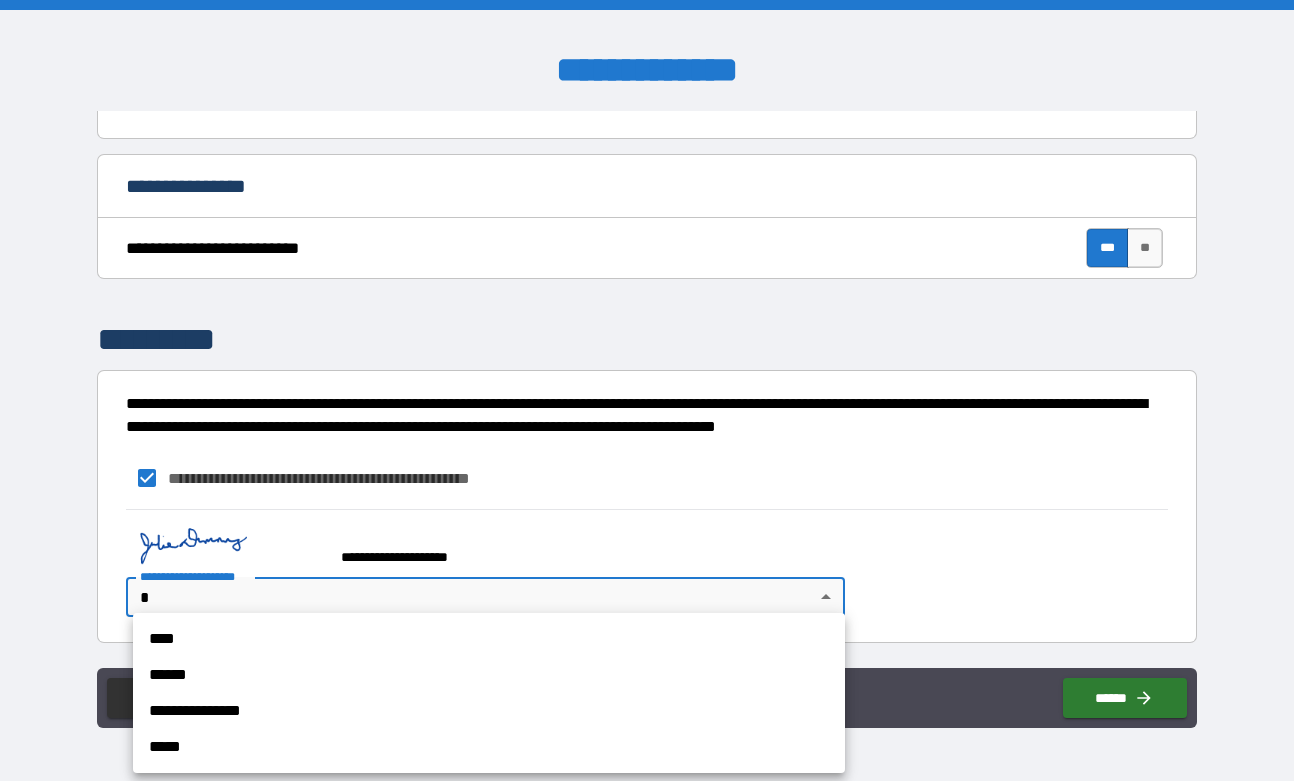 click on "**********" at bounding box center [647, 390] 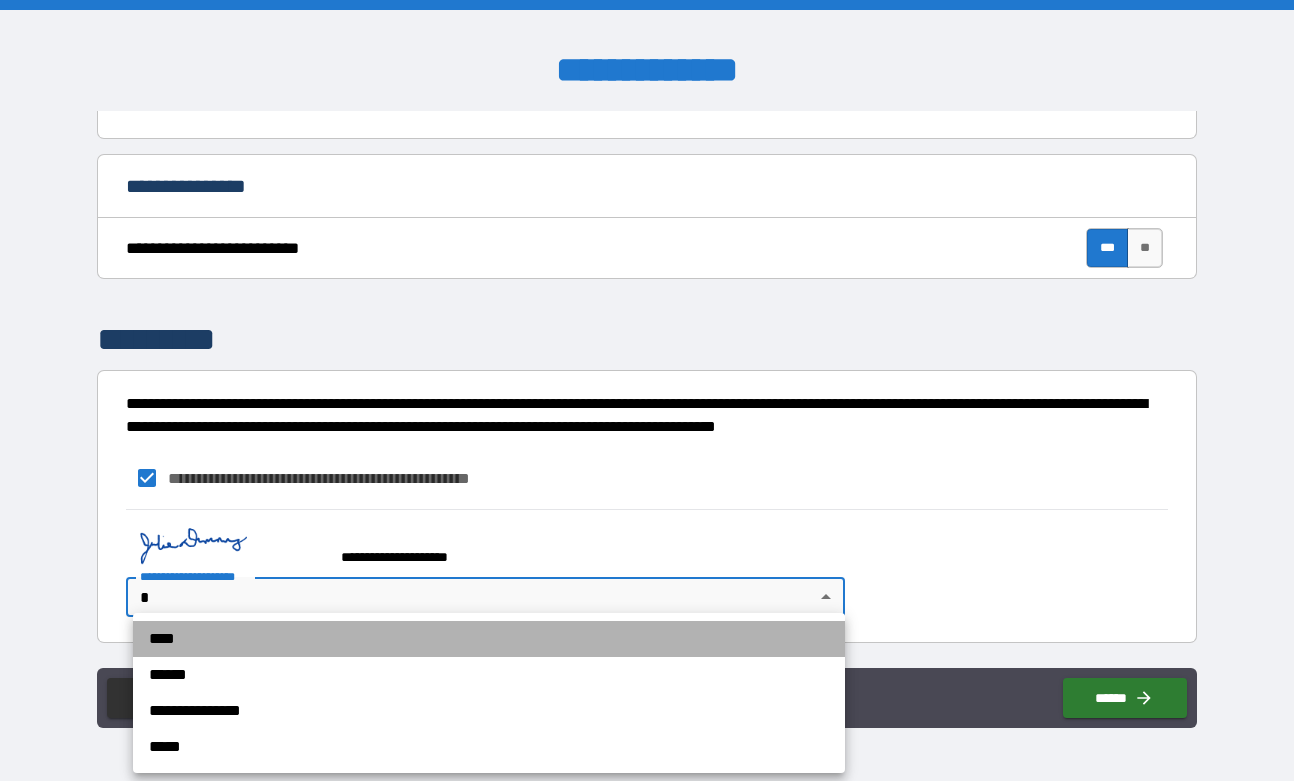 click on "****" at bounding box center [489, 639] 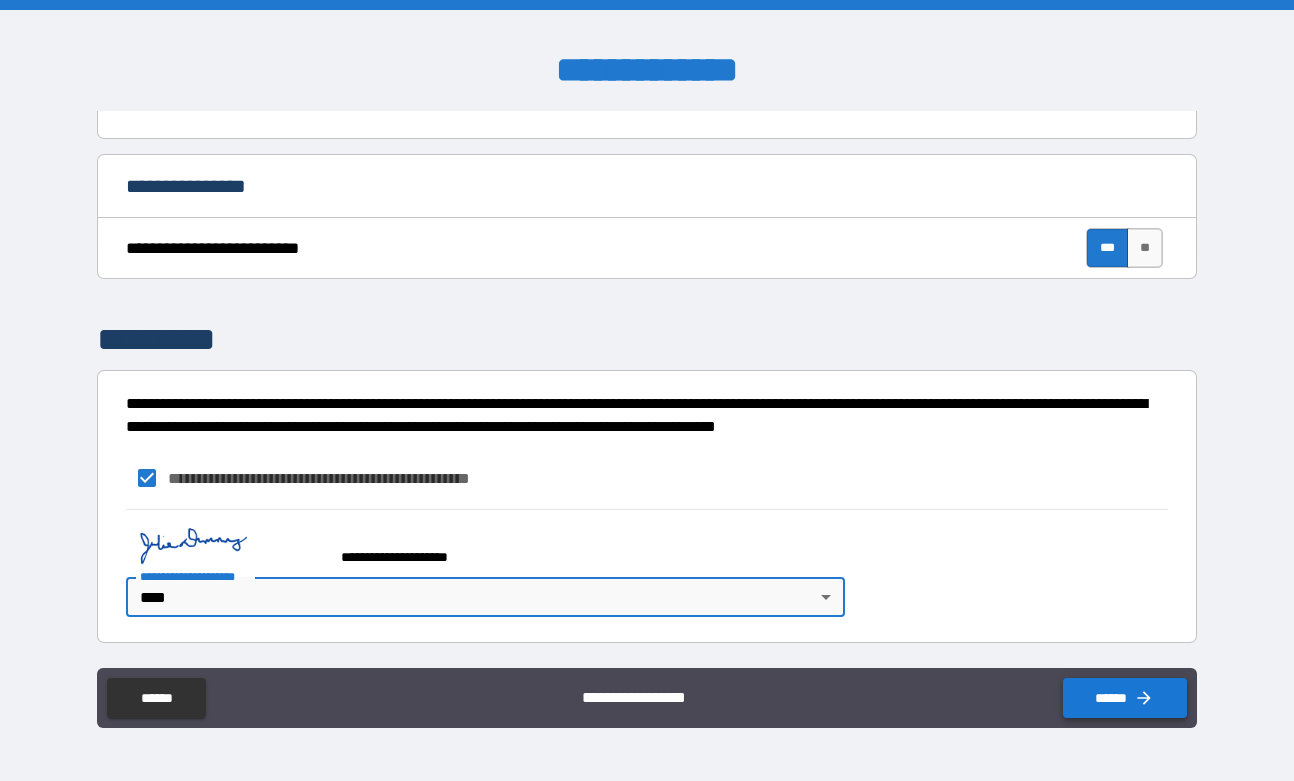 click on "******" at bounding box center (1125, 698) 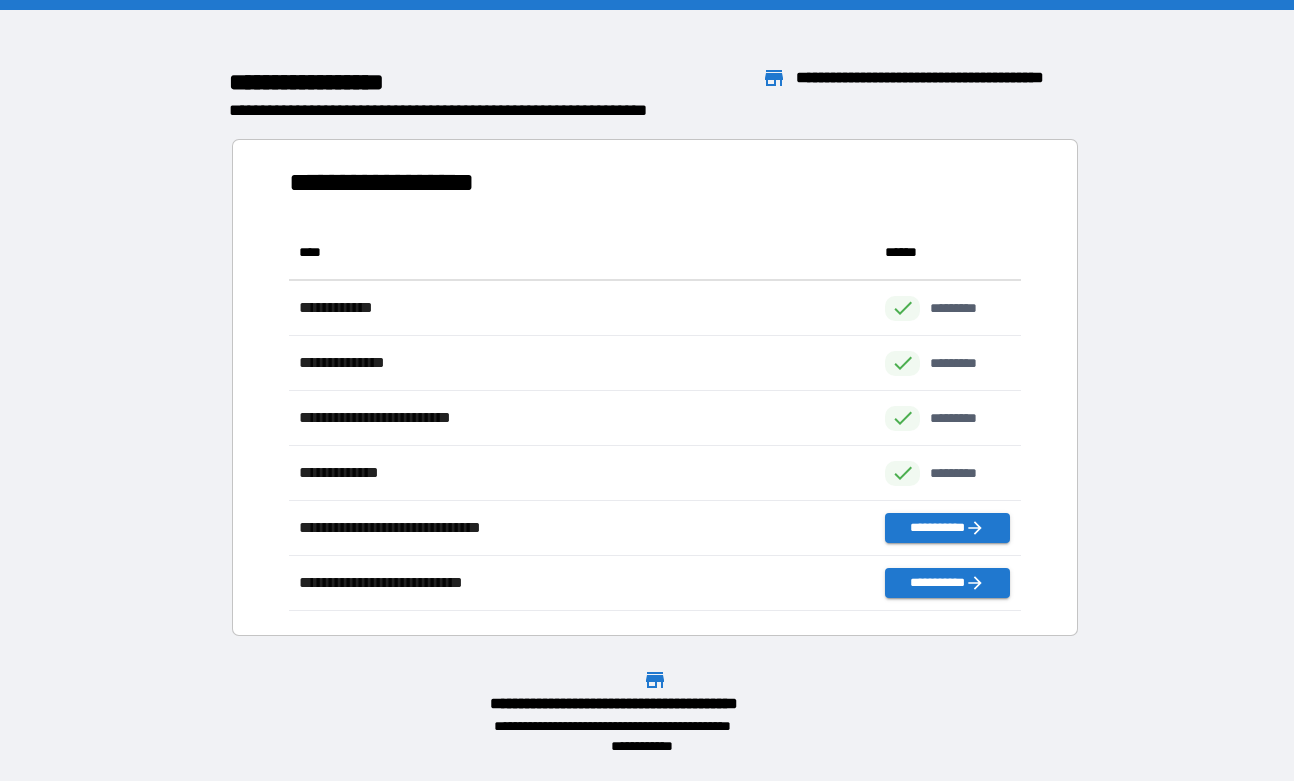 scroll, scrollTop: 386, scrollLeft: 732, axis: both 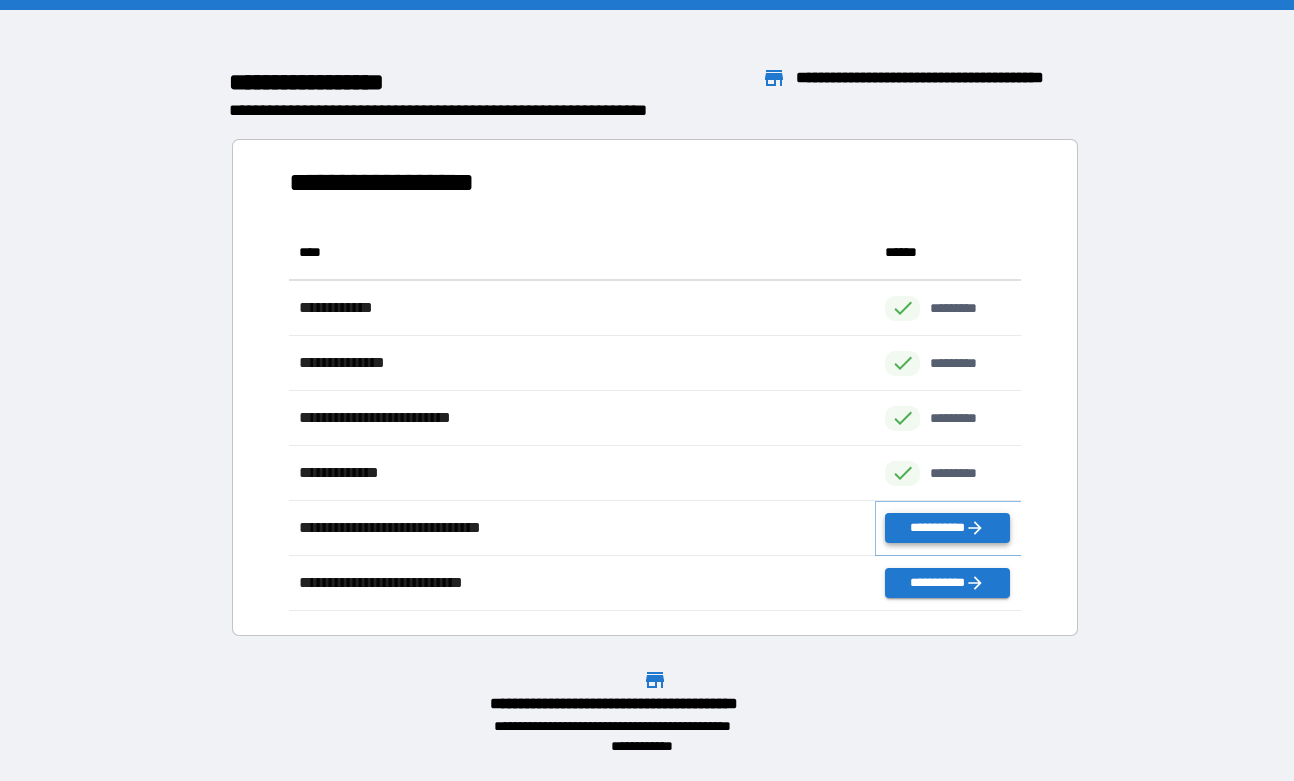click on "**********" at bounding box center [947, 528] 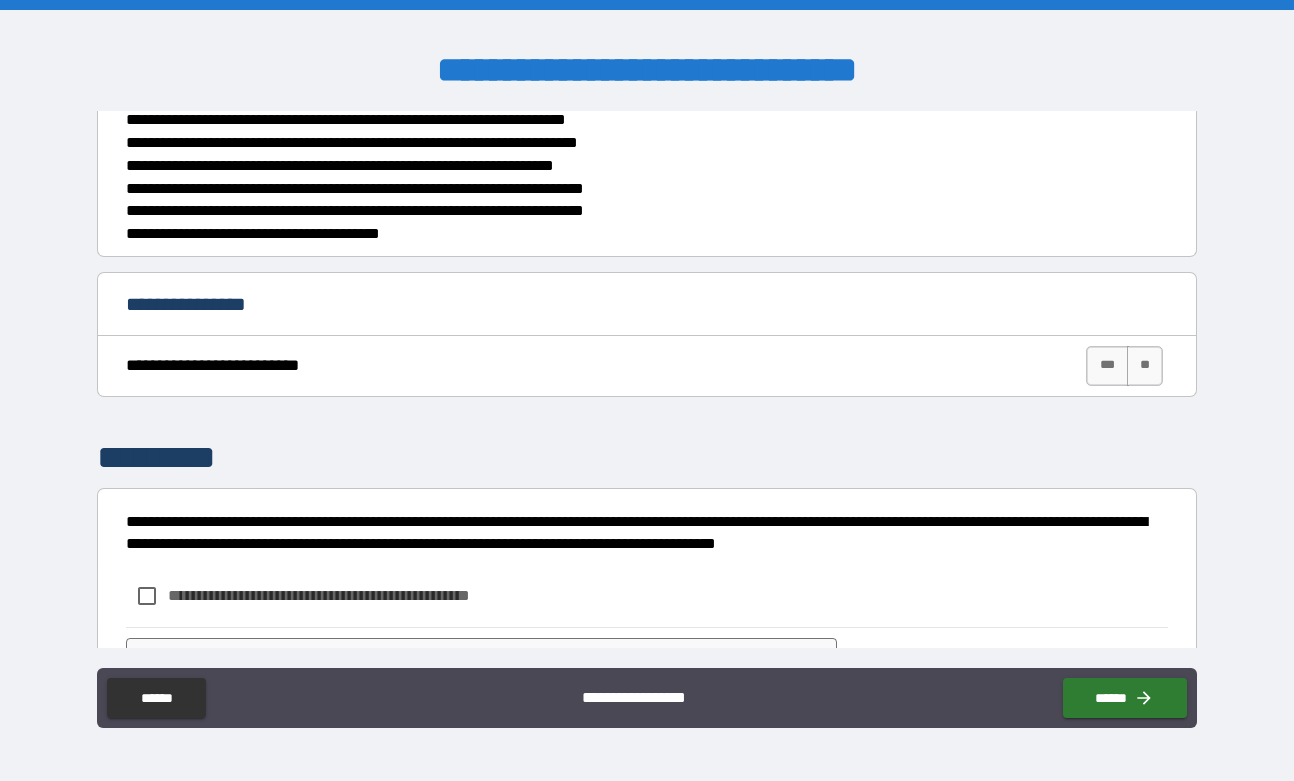 scroll, scrollTop: 1429, scrollLeft: 0, axis: vertical 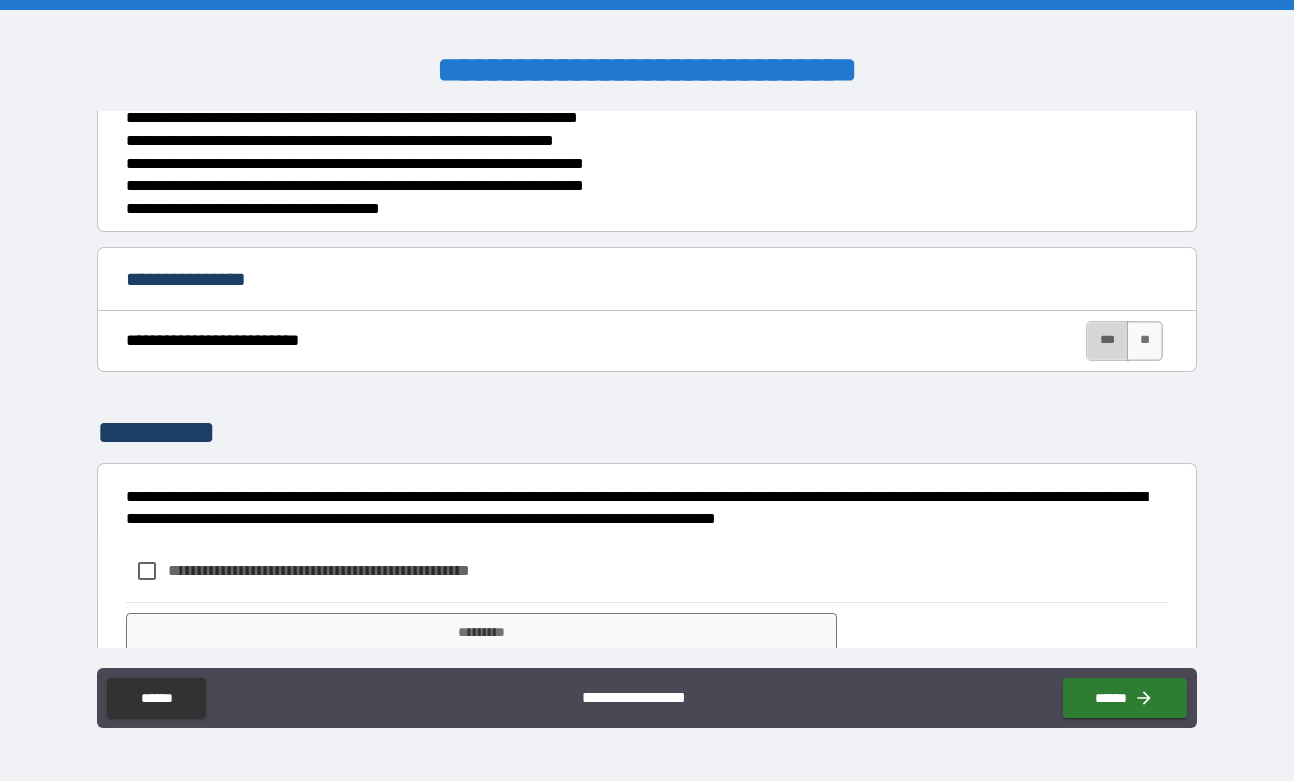 click on "***" at bounding box center (1107, 341) 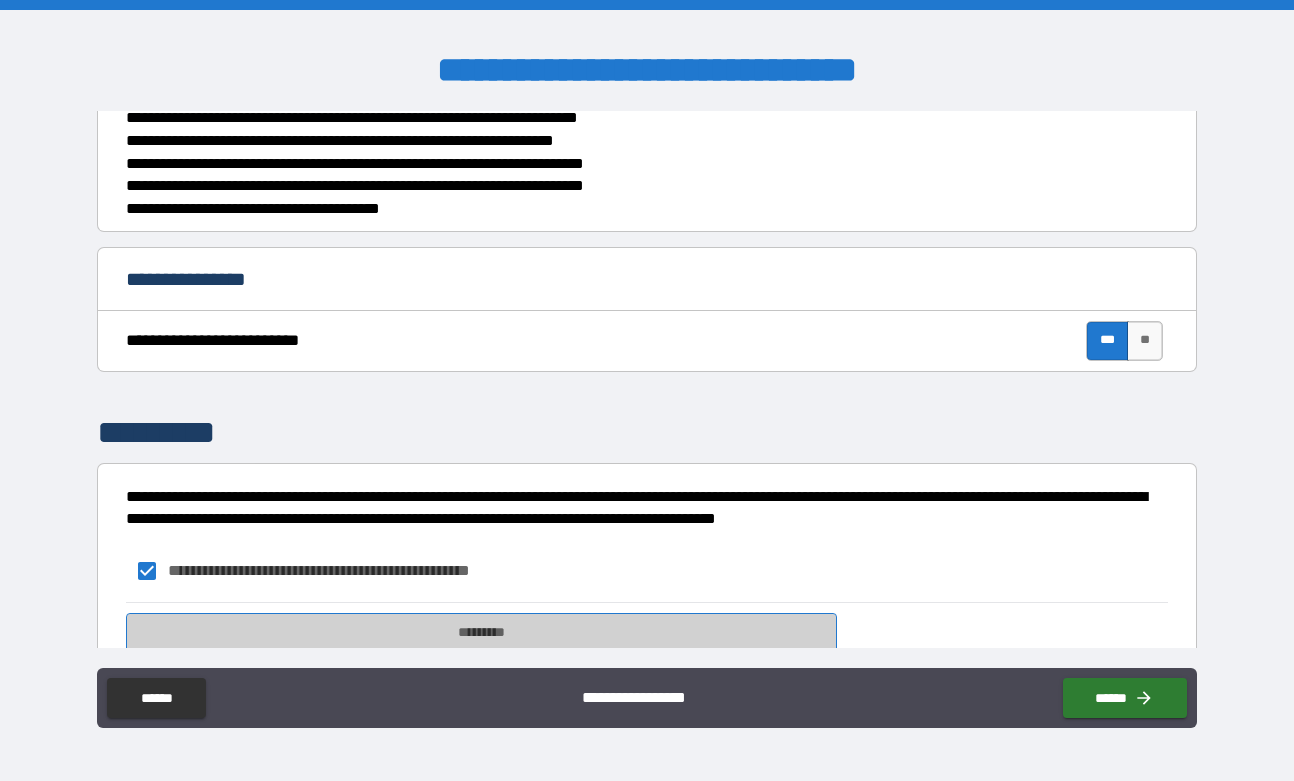 click on "*********" at bounding box center [482, 633] 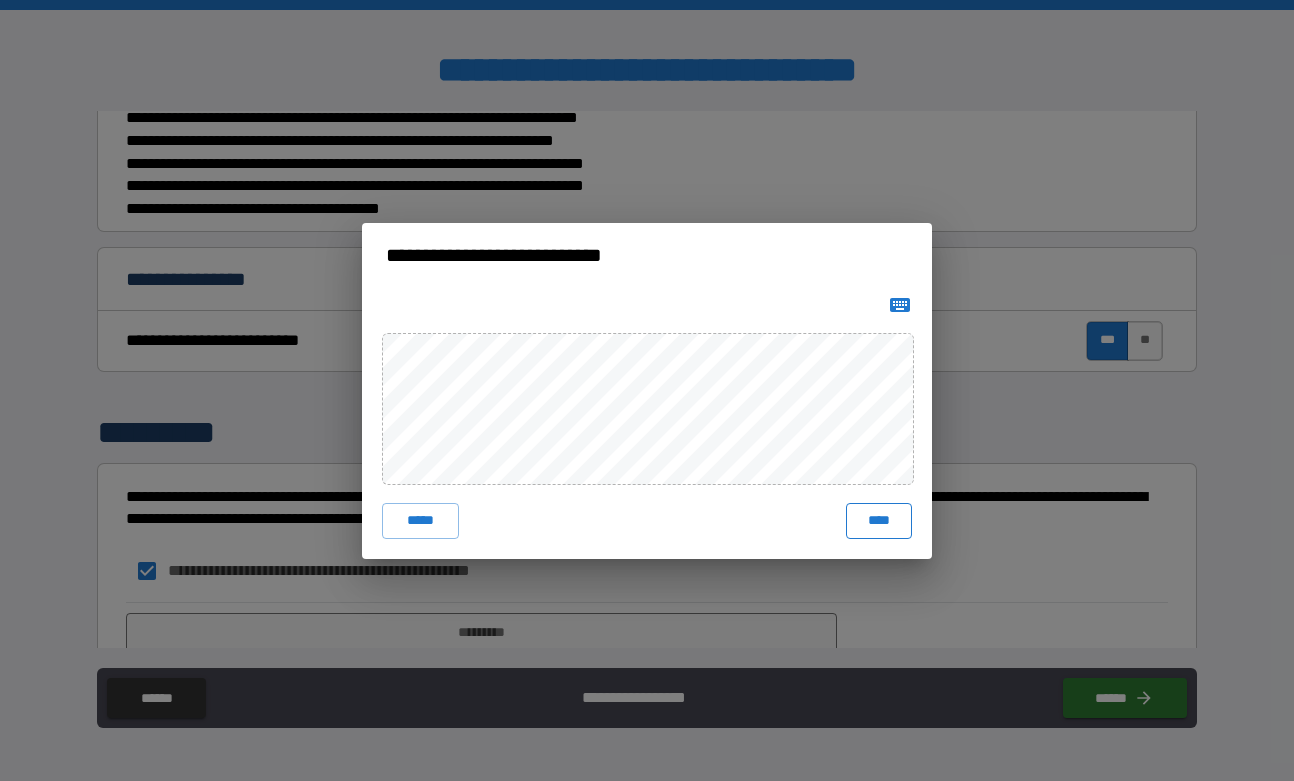 click on "****" at bounding box center (879, 521) 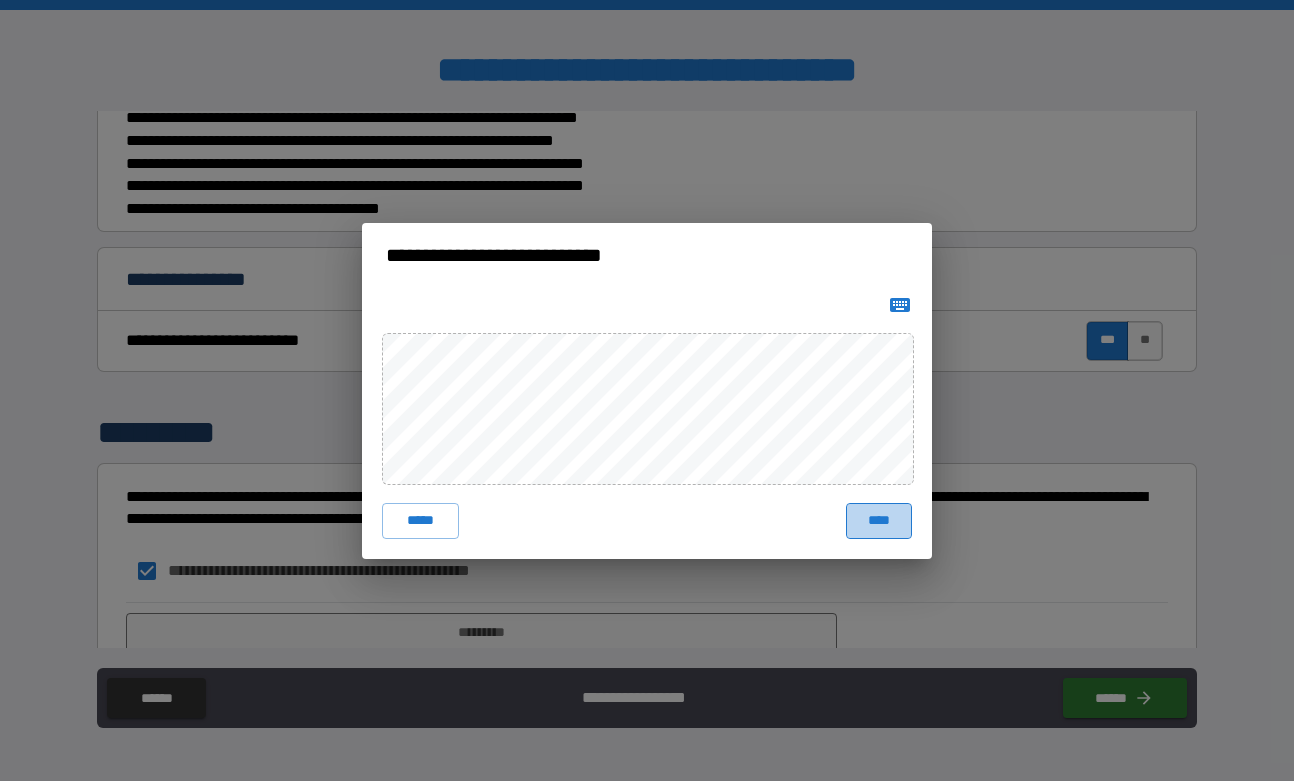 click on "****" at bounding box center [879, 521] 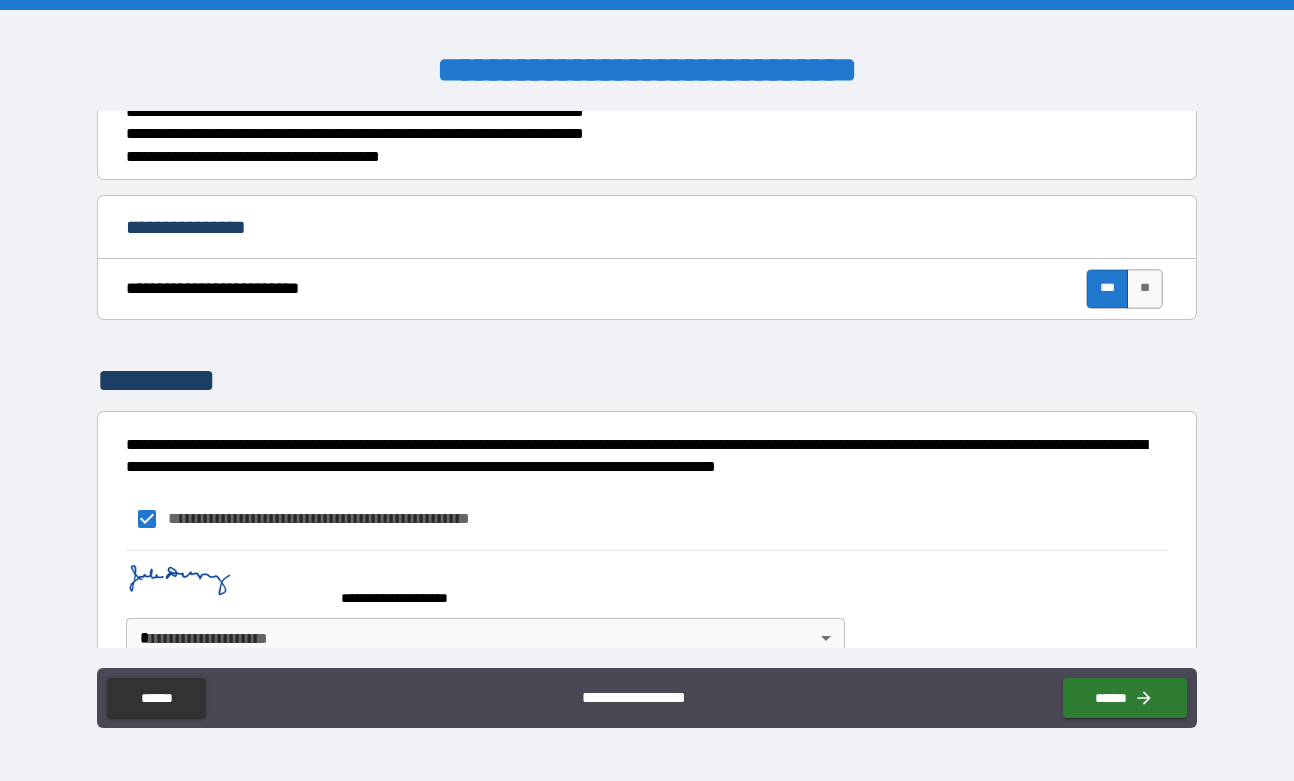 scroll, scrollTop: 1480, scrollLeft: 0, axis: vertical 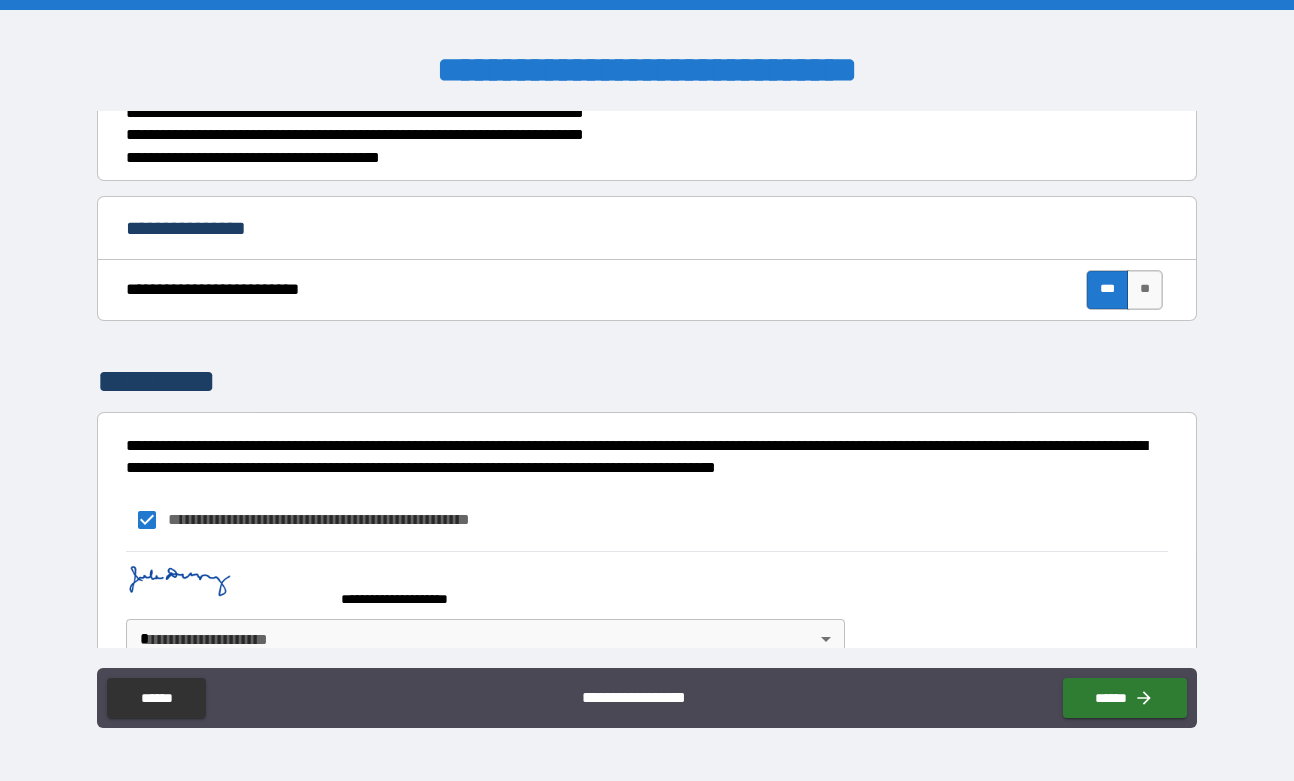 click on "**********" at bounding box center (647, 390) 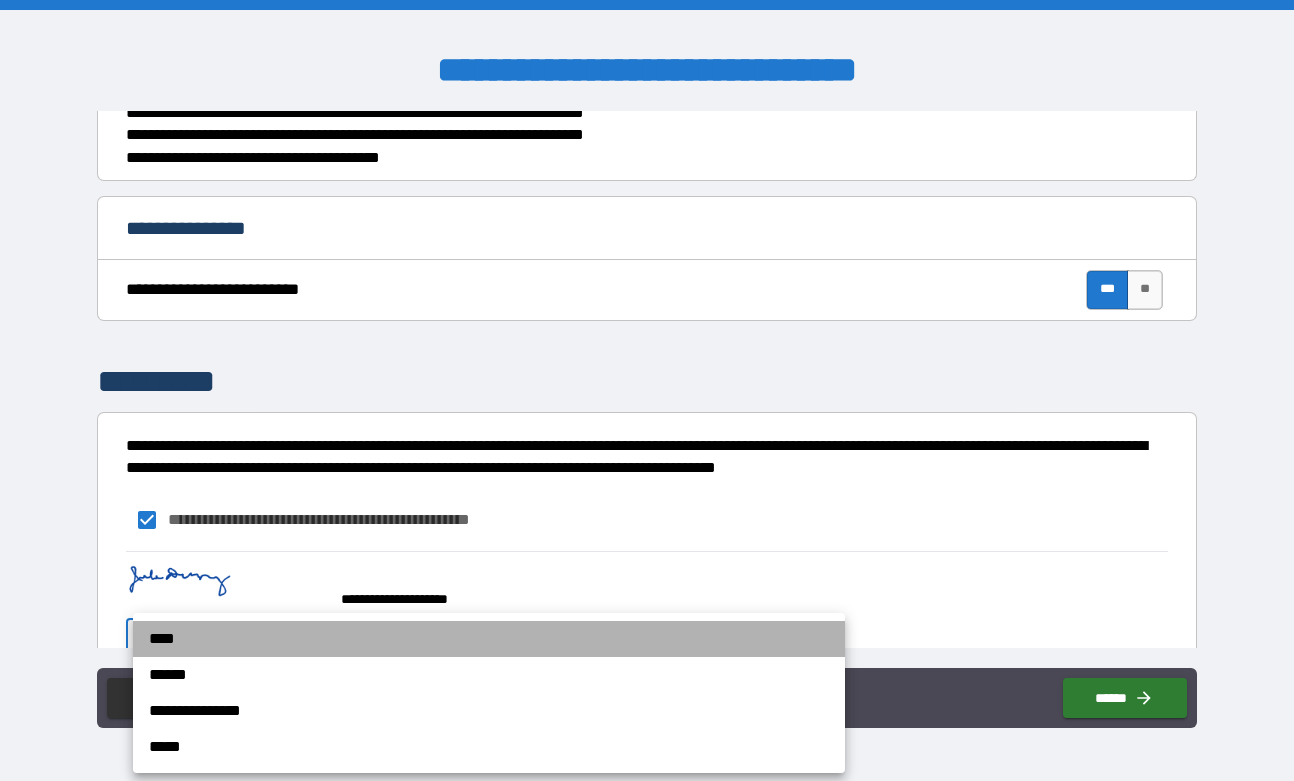 click on "****" at bounding box center (489, 639) 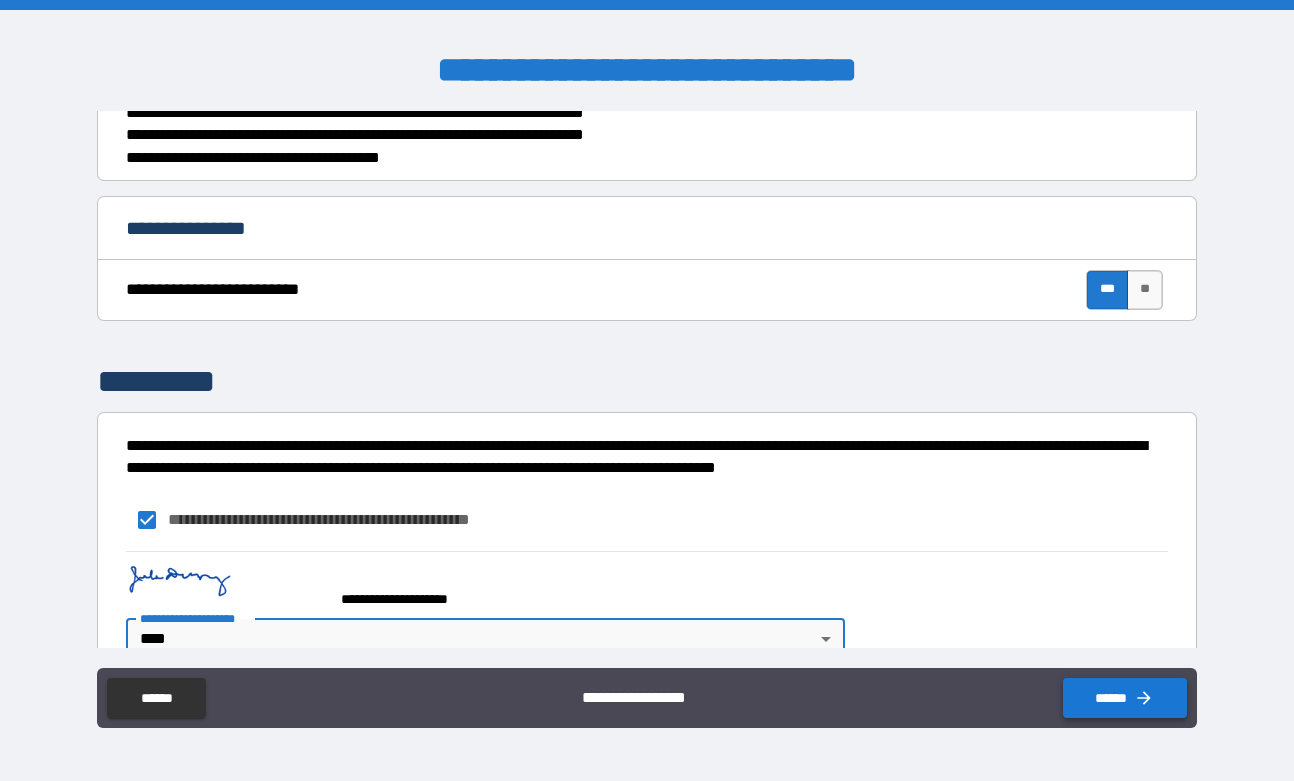 click on "******" at bounding box center [1125, 698] 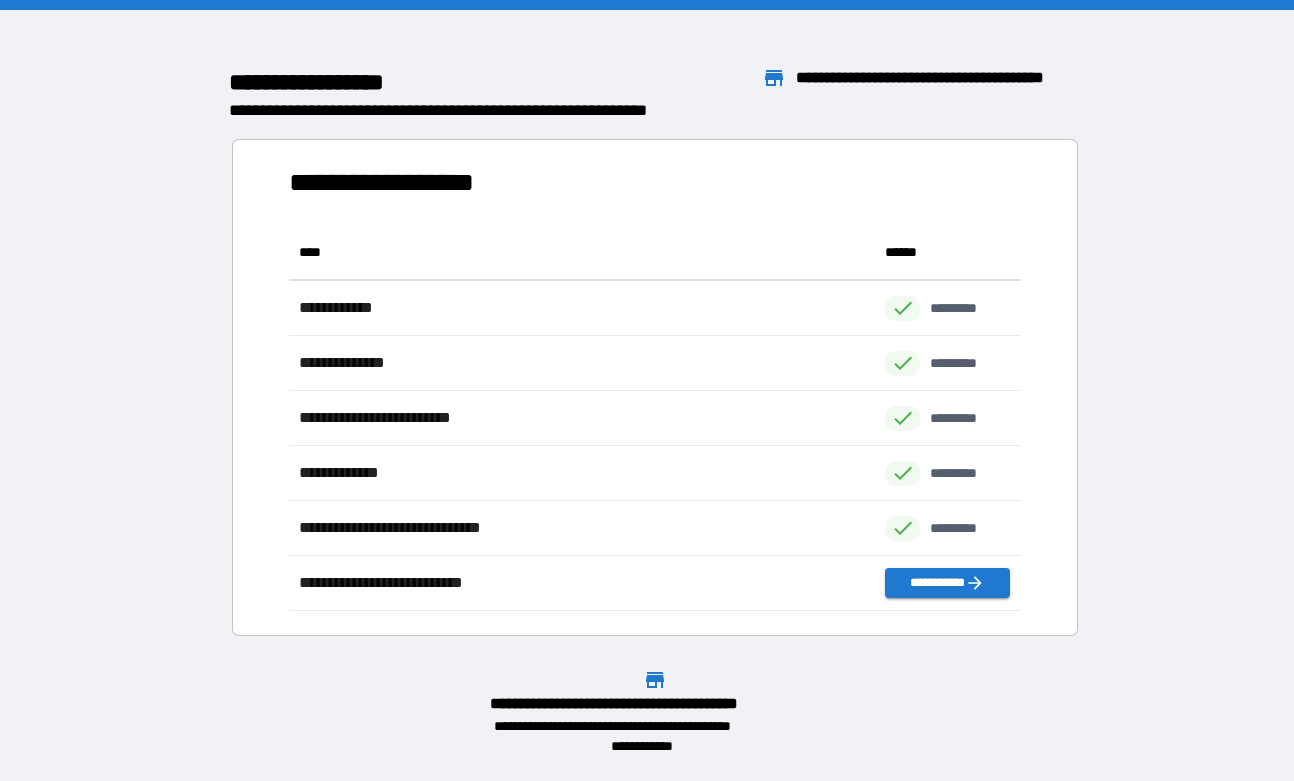scroll, scrollTop: 386, scrollLeft: 732, axis: both 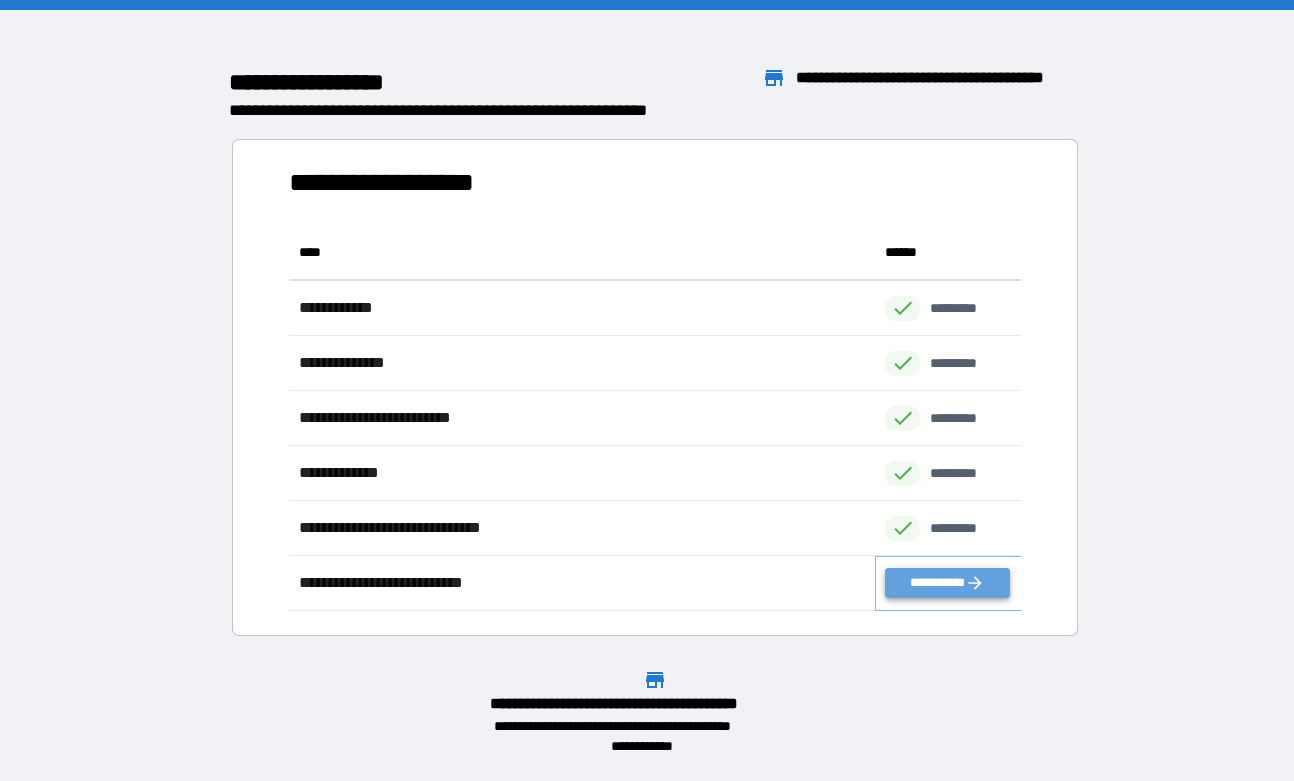 click on "**********" at bounding box center [947, 583] 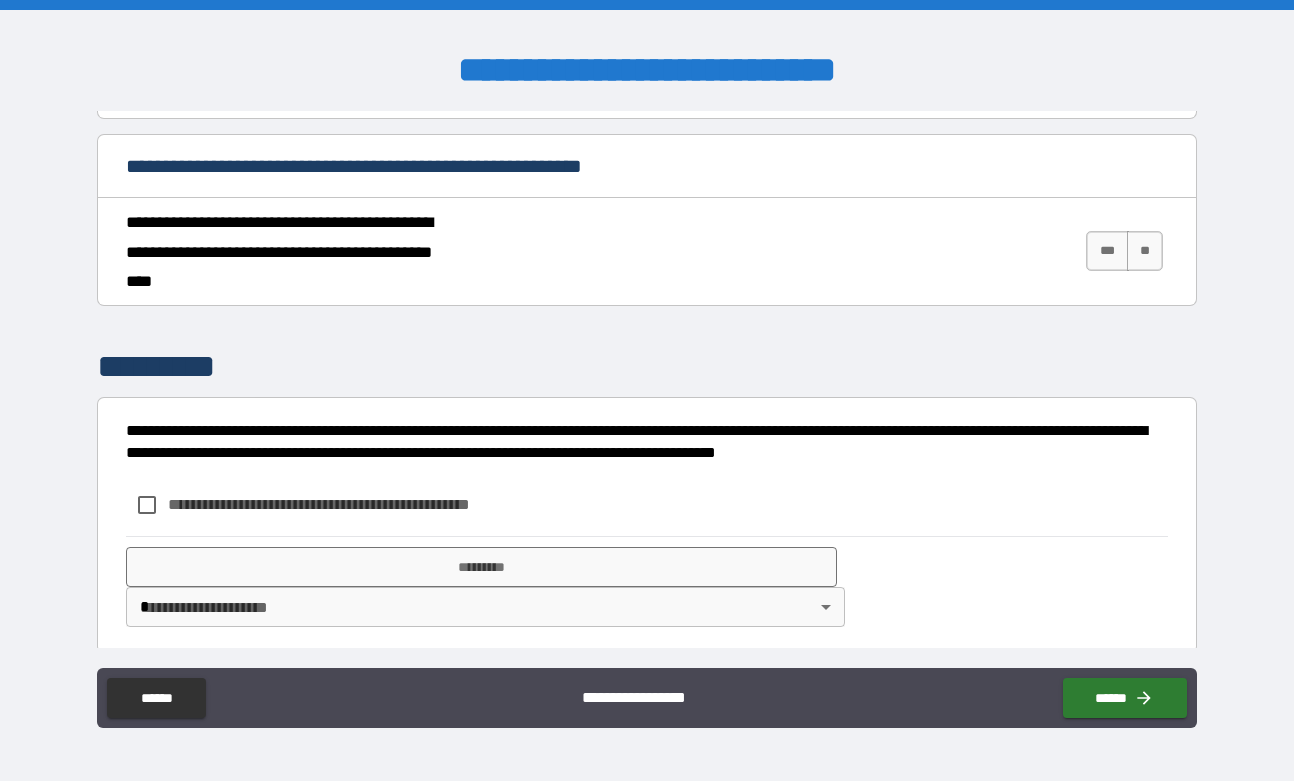 scroll, scrollTop: 2832, scrollLeft: 0, axis: vertical 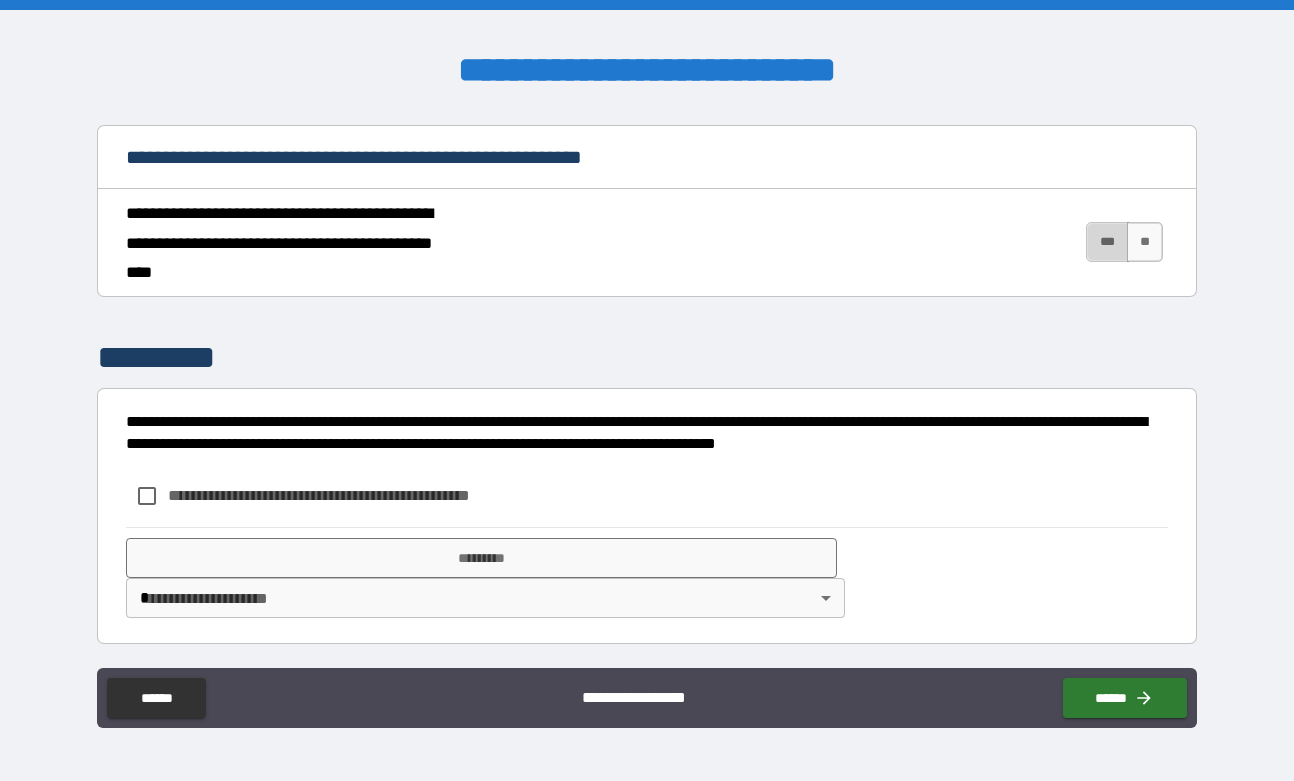 click on "***" at bounding box center (1107, 242) 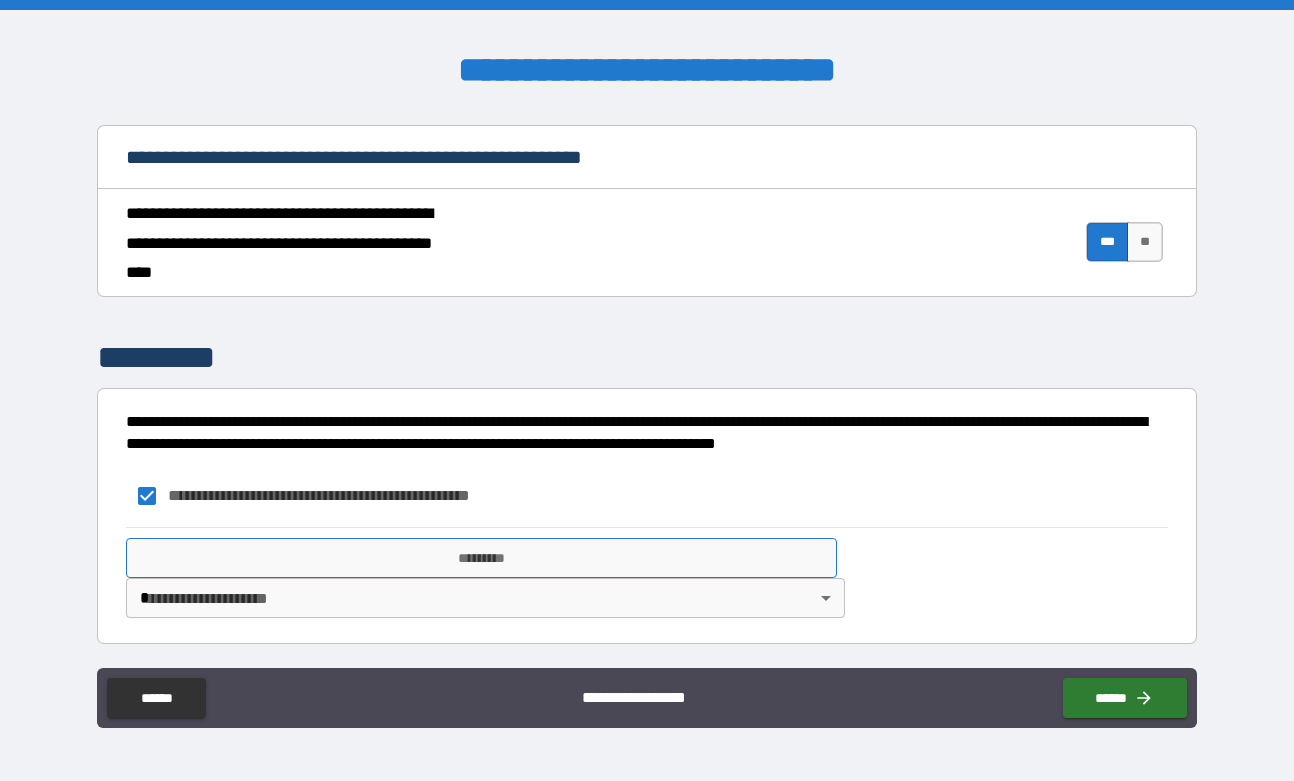 click on "*********" at bounding box center (482, 558) 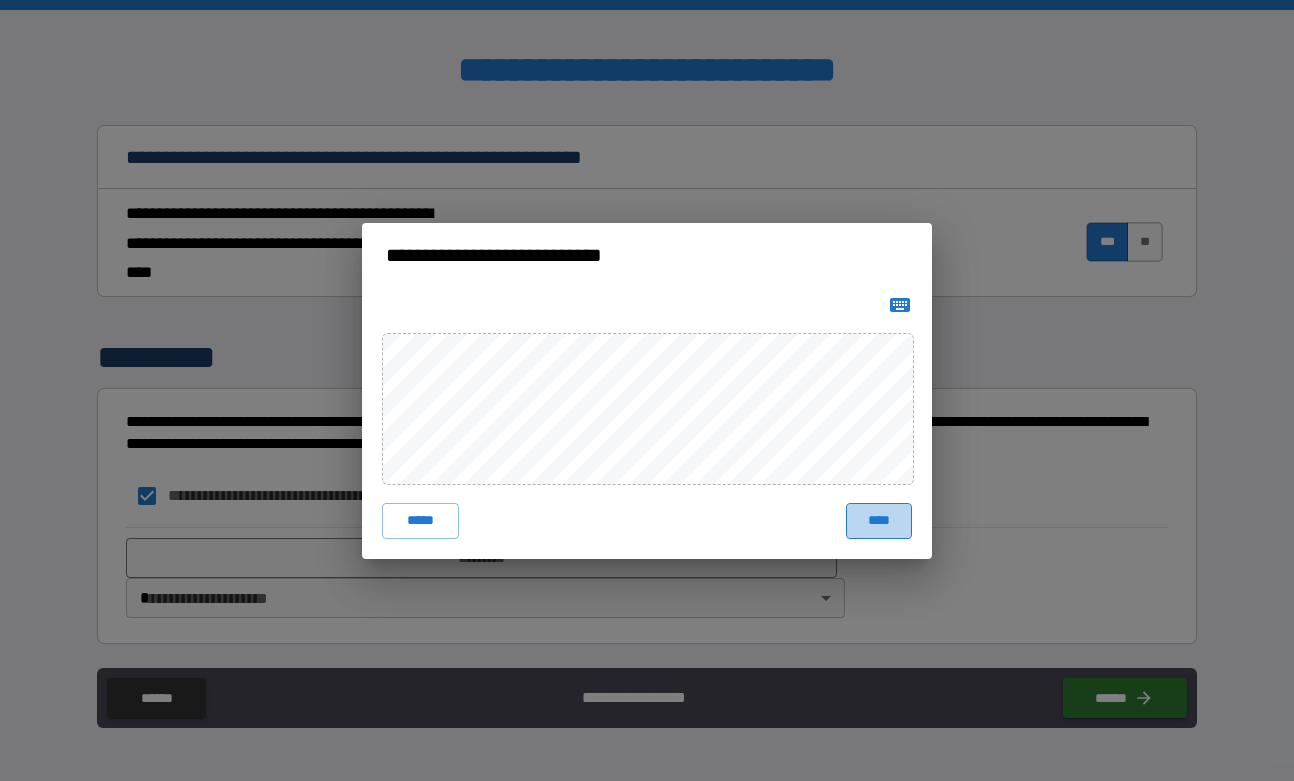 click on "****" at bounding box center (879, 521) 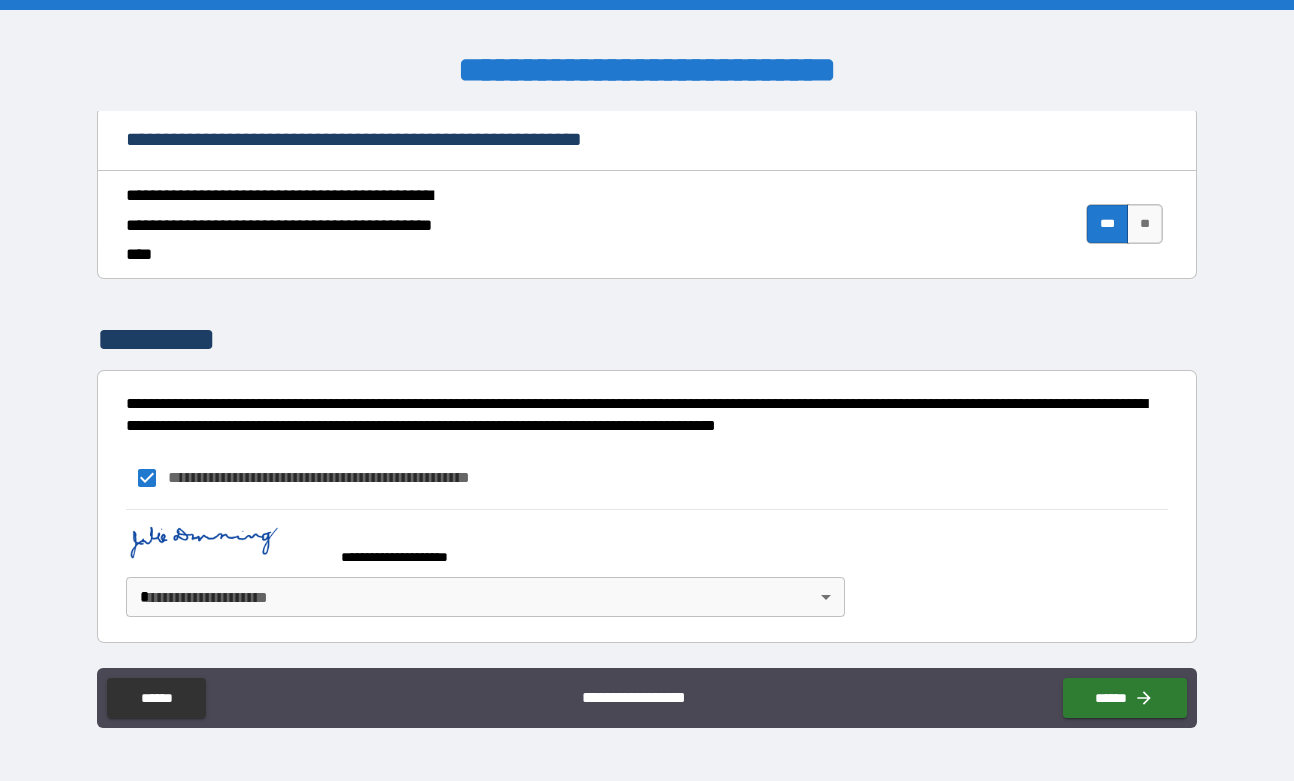 scroll, scrollTop: 2907, scrollLeft: 0, axis: vertical 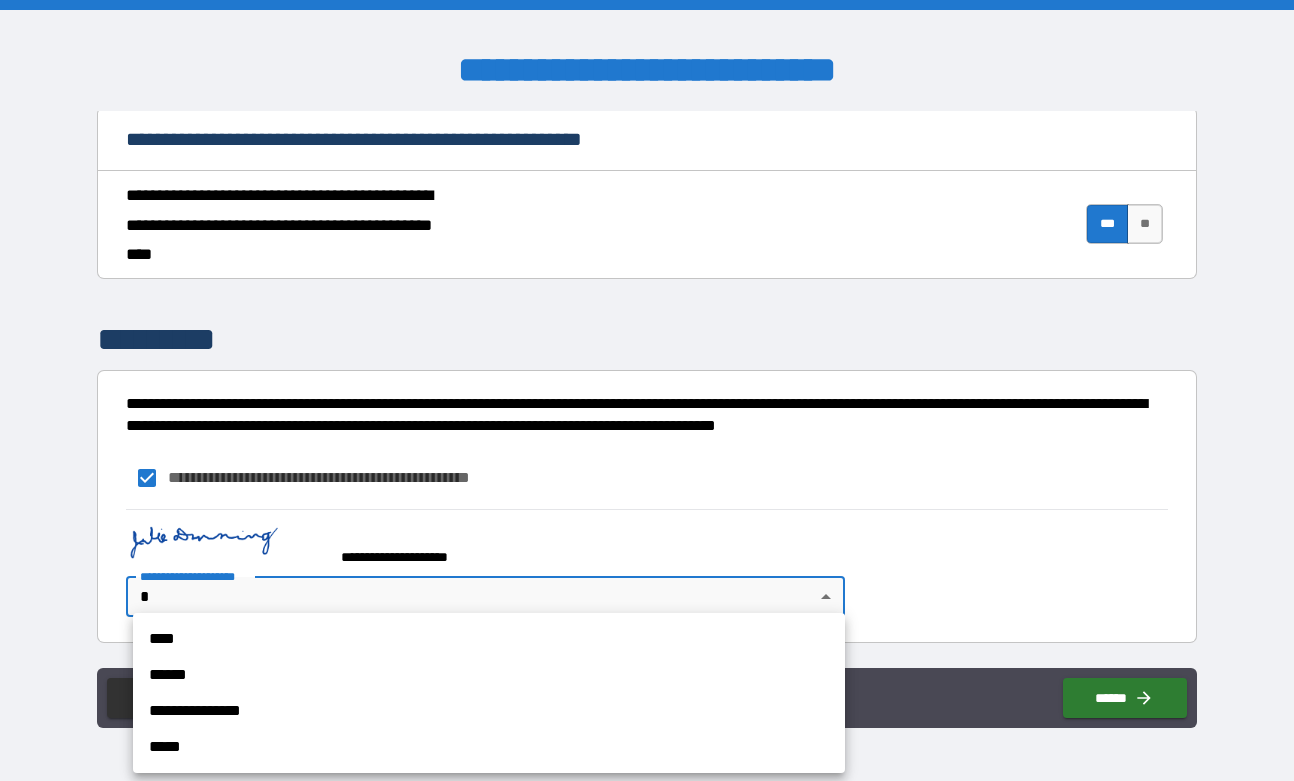 click on "****" at bounding box center (489, 639) 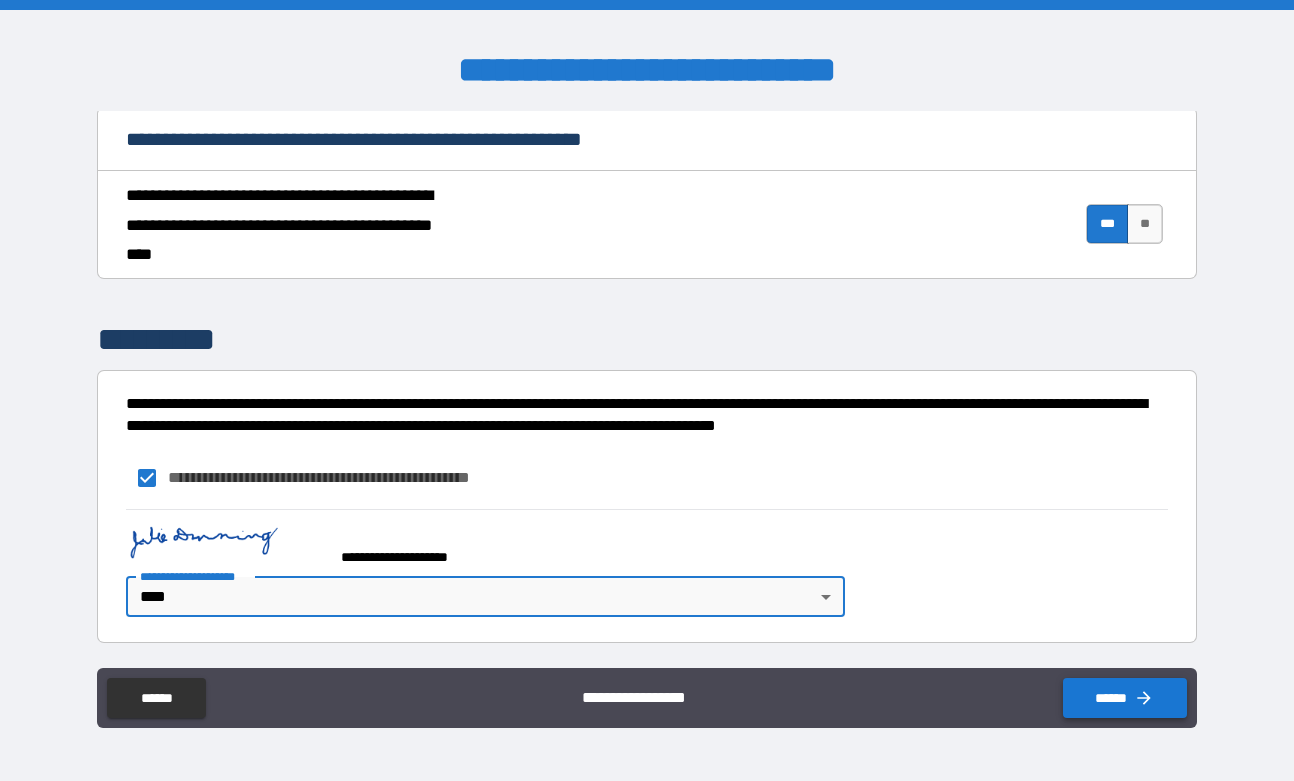 click on "******" at bounding box center (1125, 698) 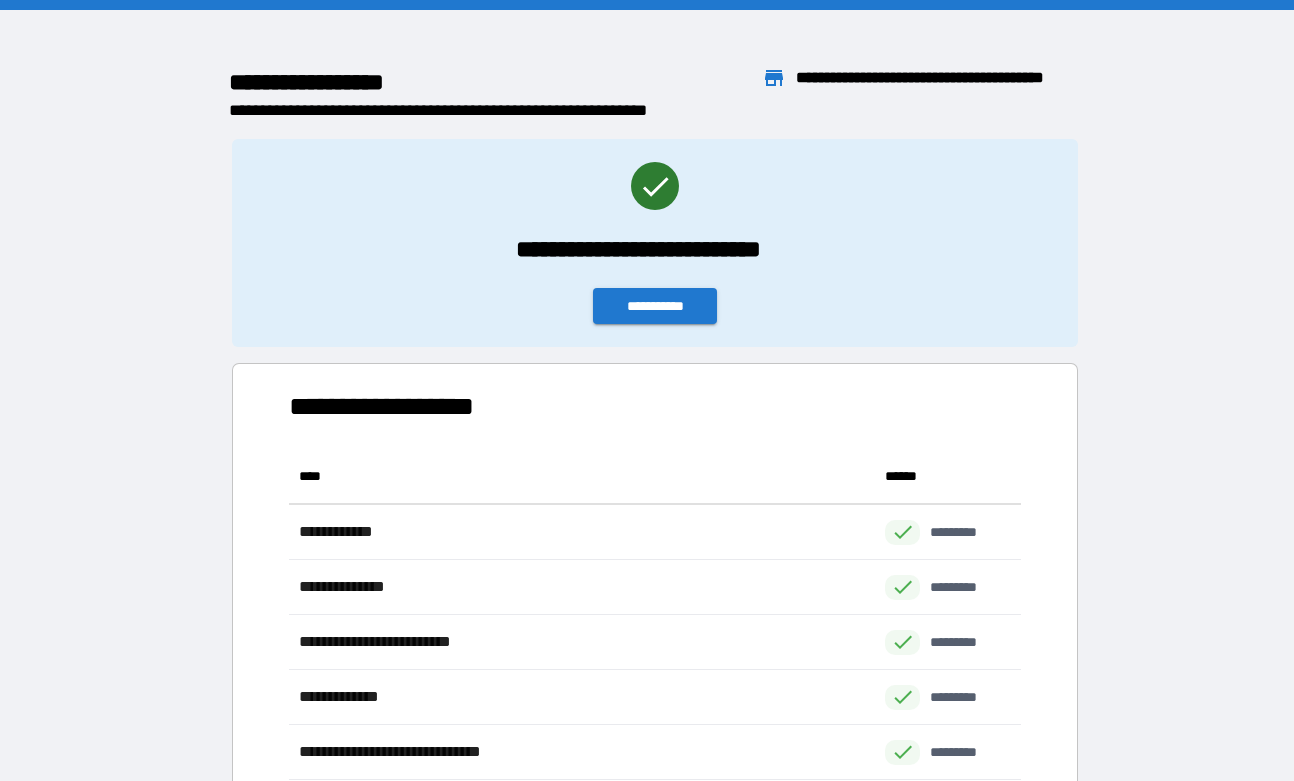 scroll, scrollTop: 1, scrollLeft: 1, axis: both 